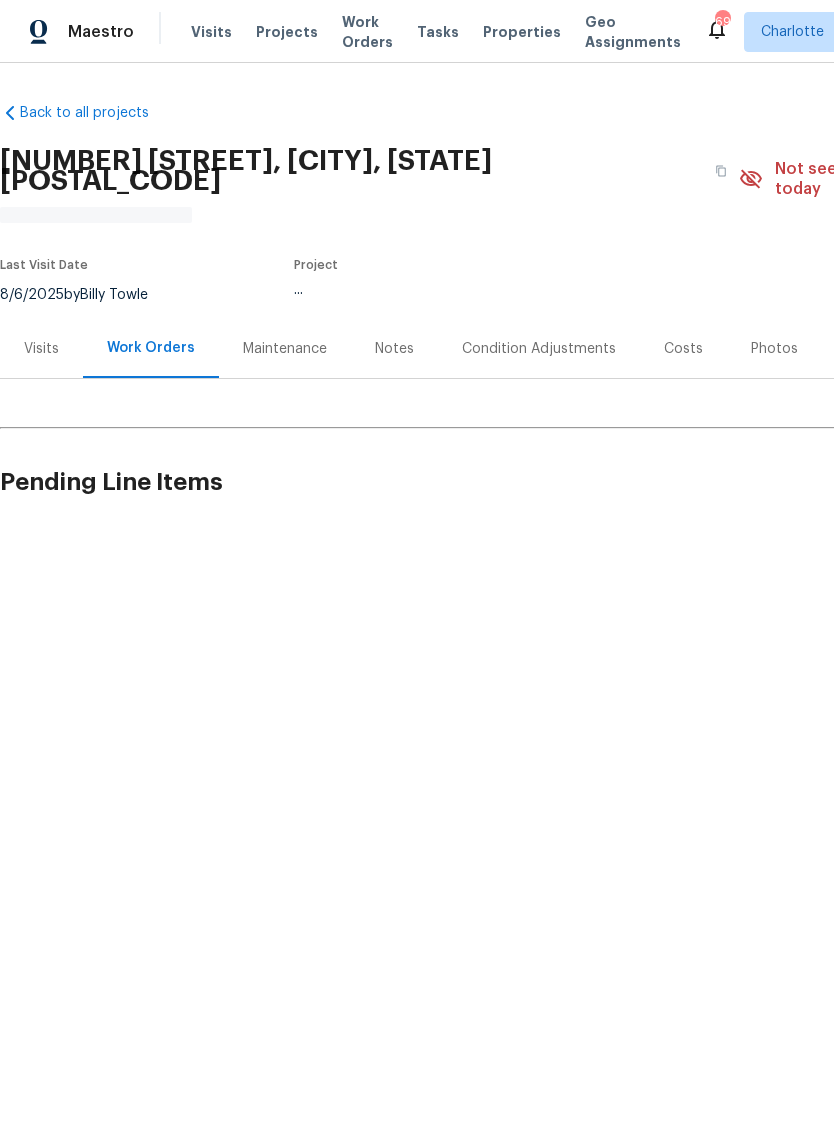 scroll, scrollTop: 0, scrollLeft: 0, axis: both 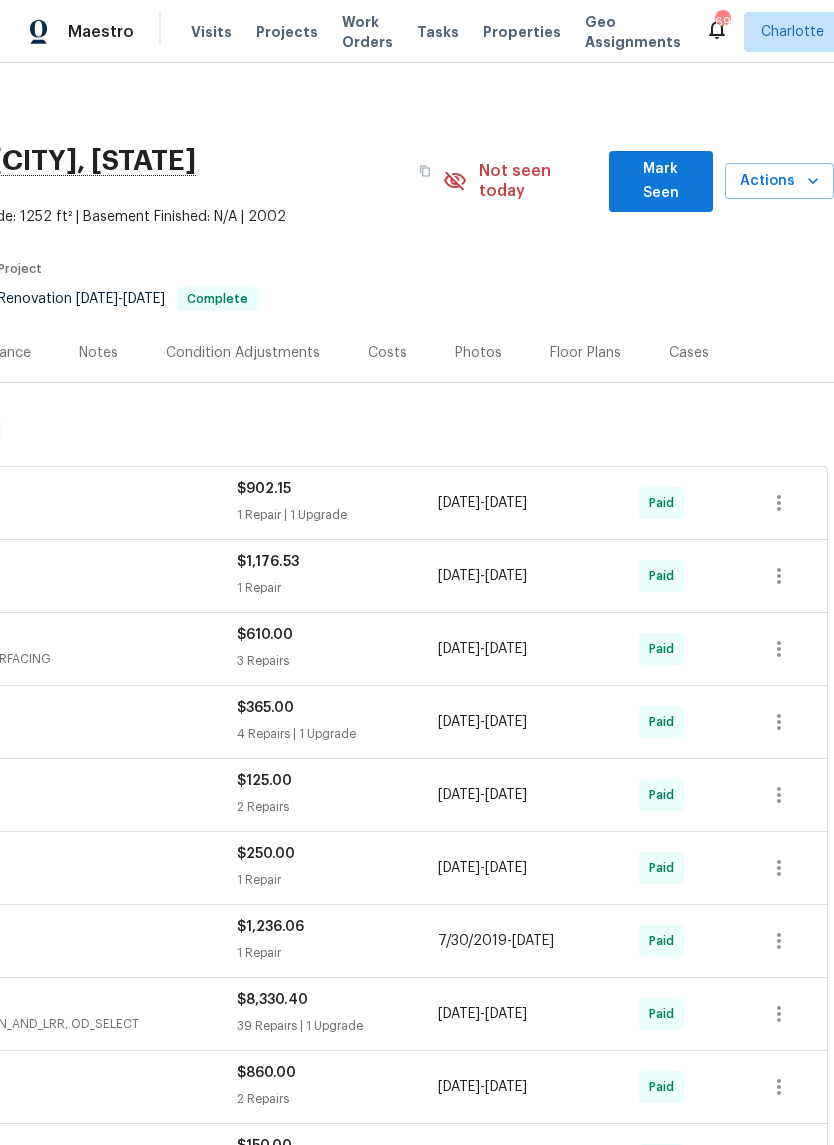 click on "Mark Seen" at bounding box center [661, 181] 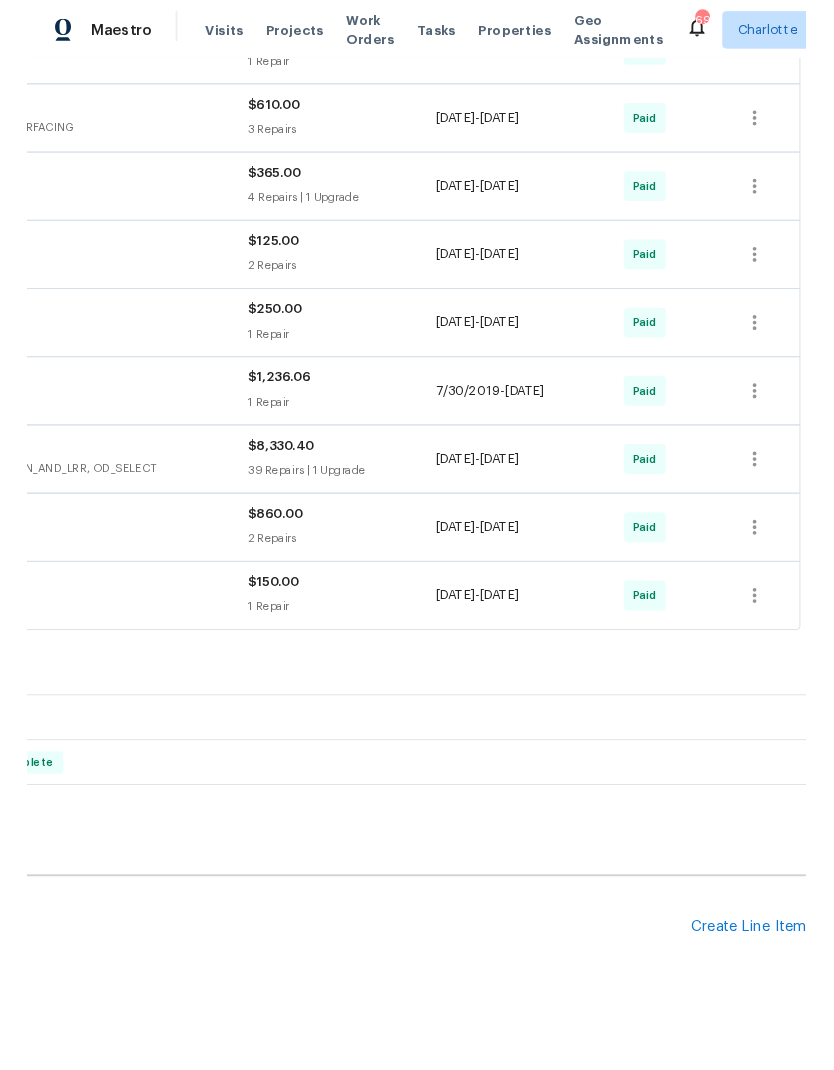 scroll, scrollTop: 502, scrollLeft: 296, axis: both 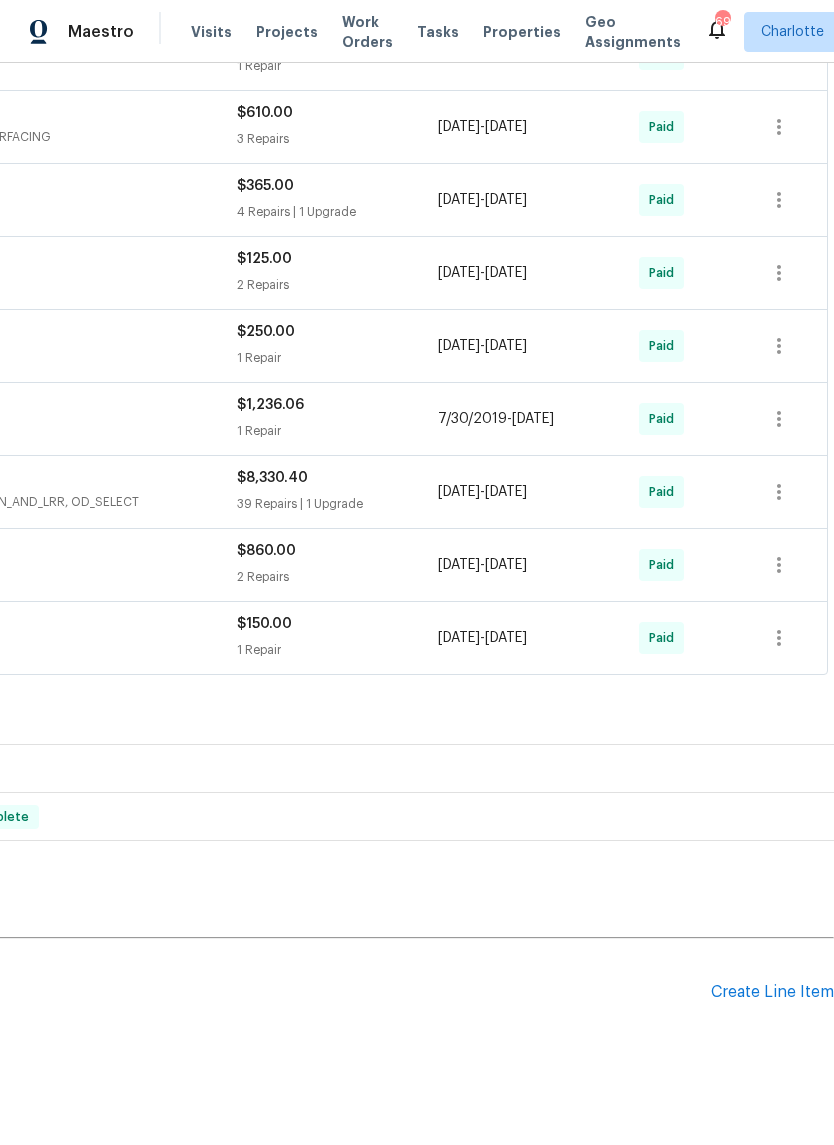 click on "Create Line Item" at bounding box center (772, 992) 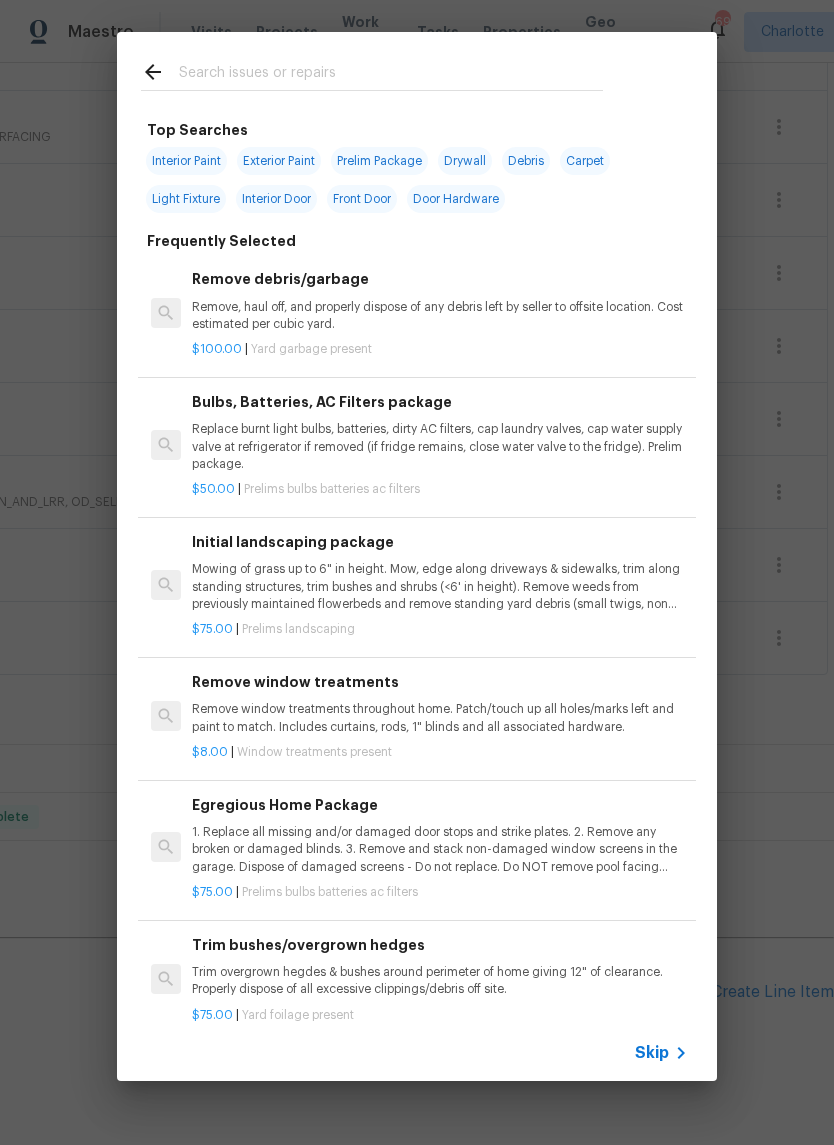click at bounding box center [391, 75] 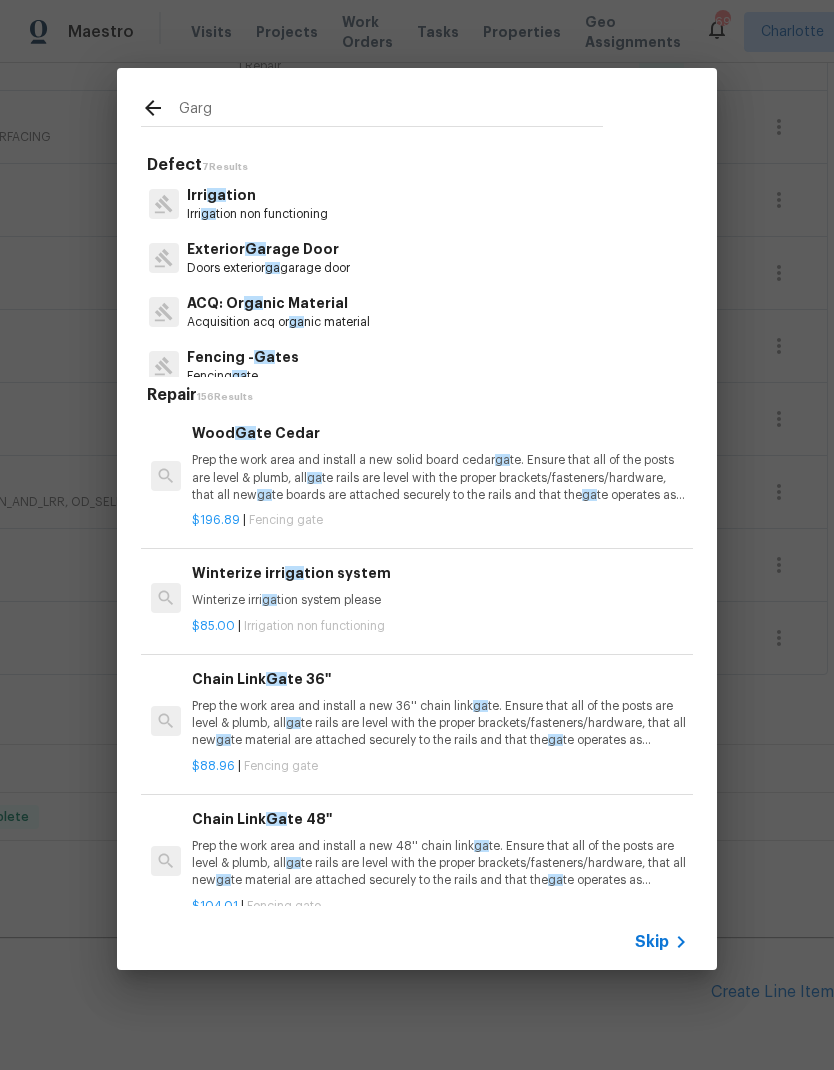type on "Garge" 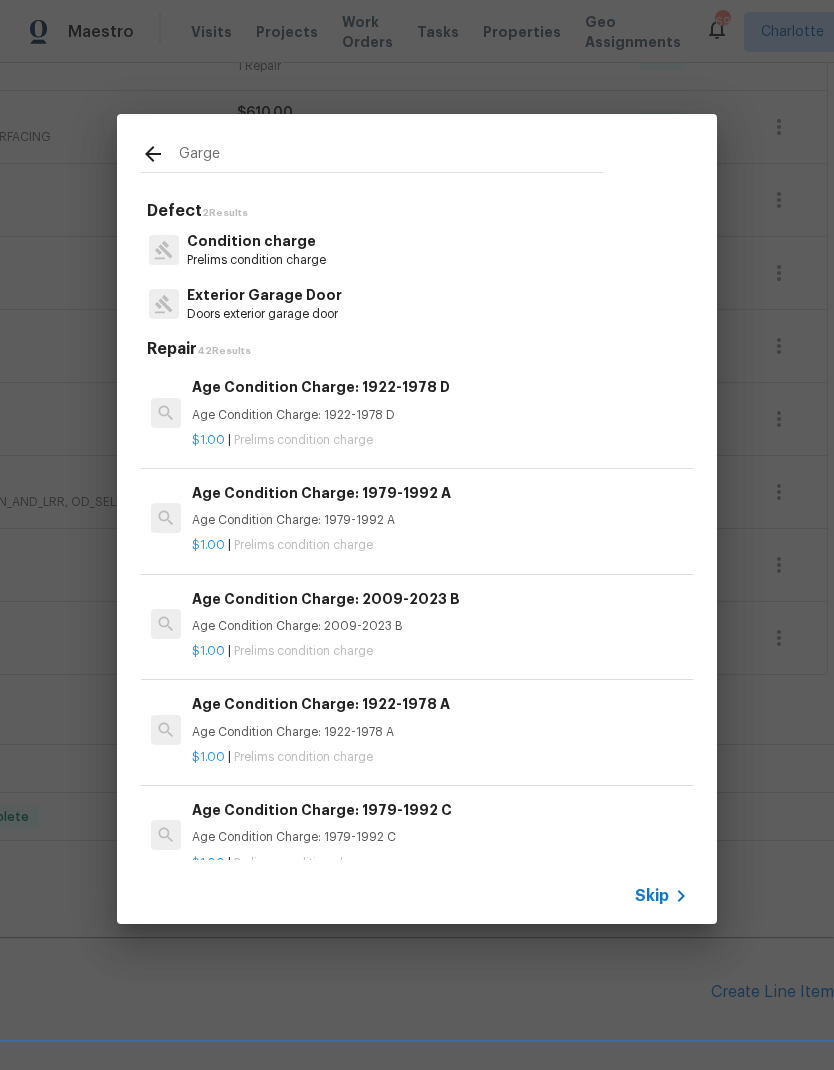click on "Doors exterior garage door" at bounding box center [264, 314] 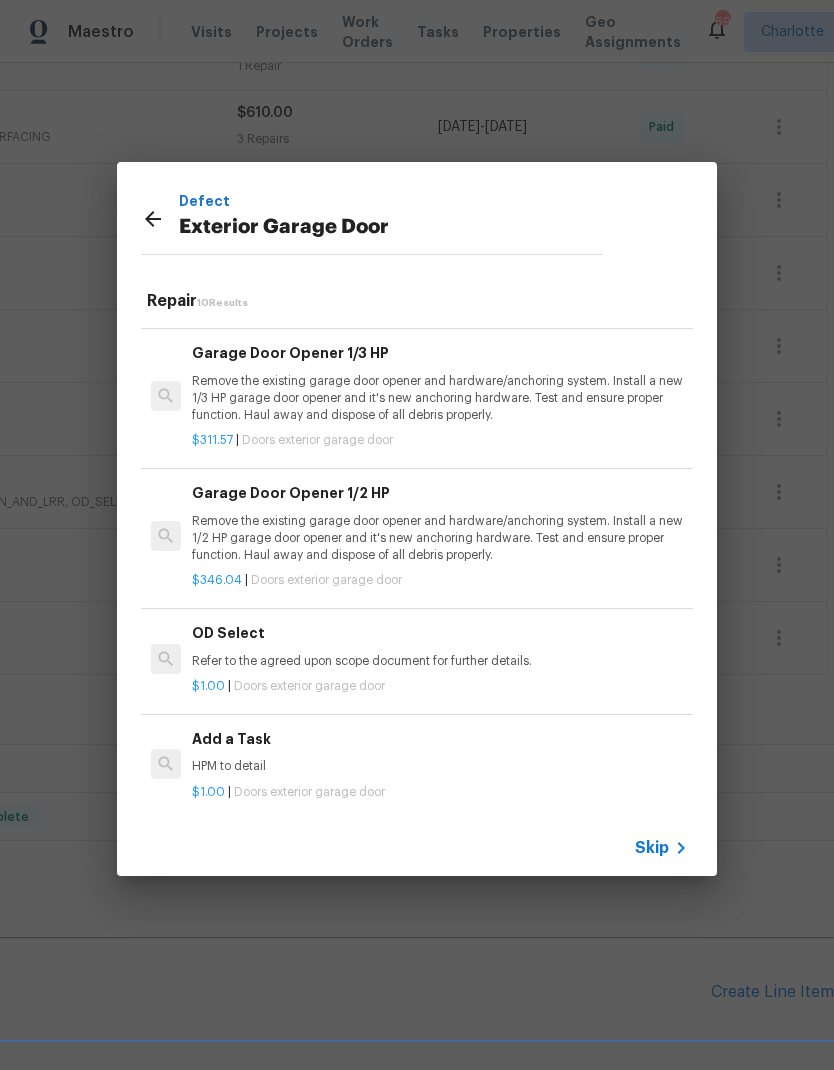 scroll, scrollTop: 808, scrollLeft: 0, axis: vertical 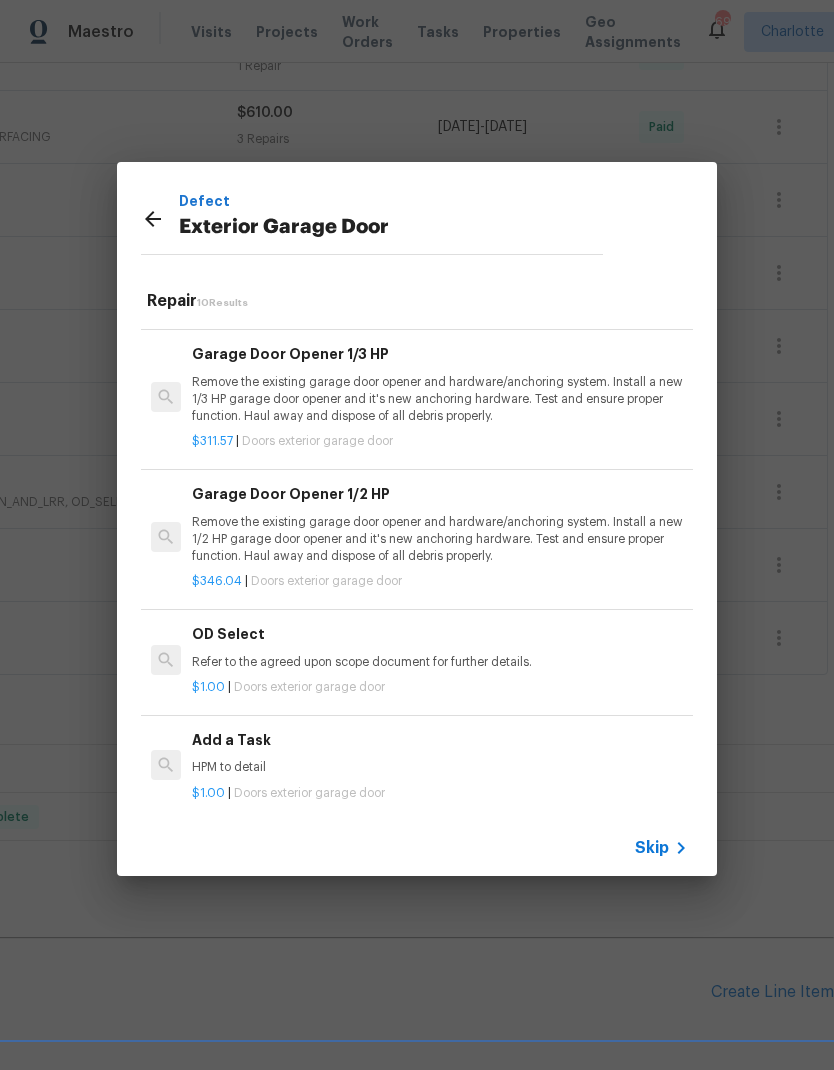 click on "Add a Task HPM to detail" at bounding box center [440, 753] 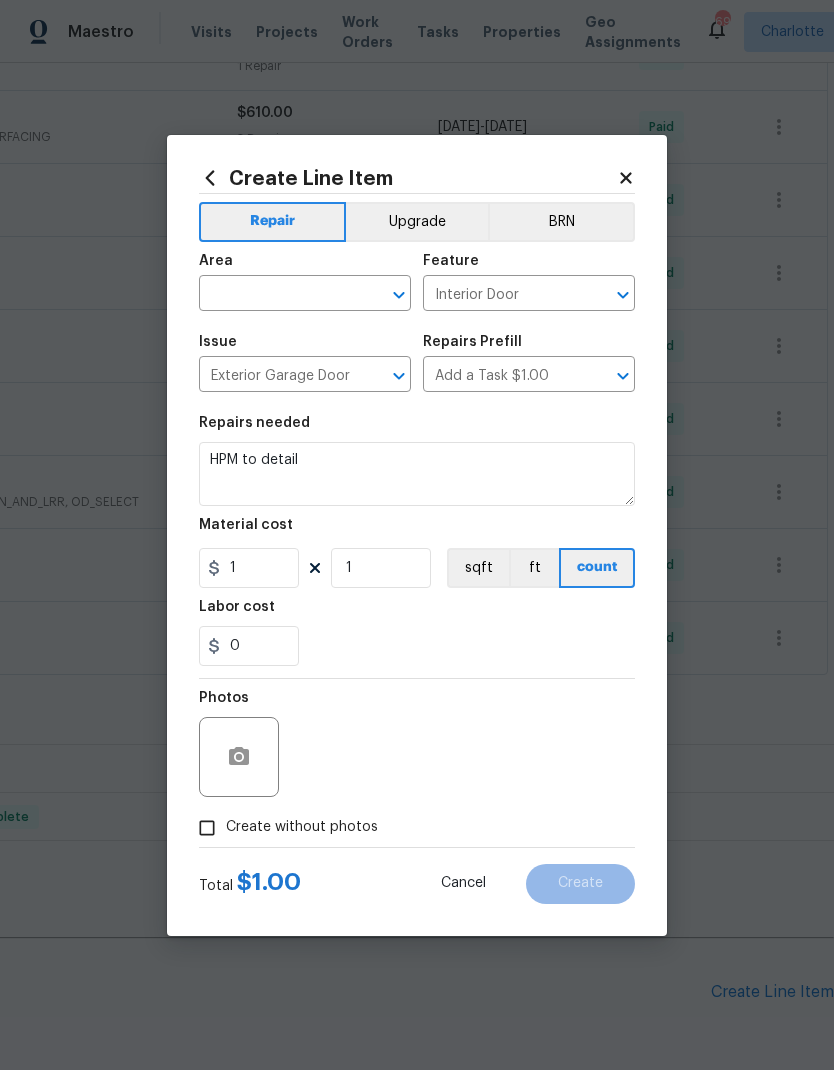 click at bounding box center [239, 757] 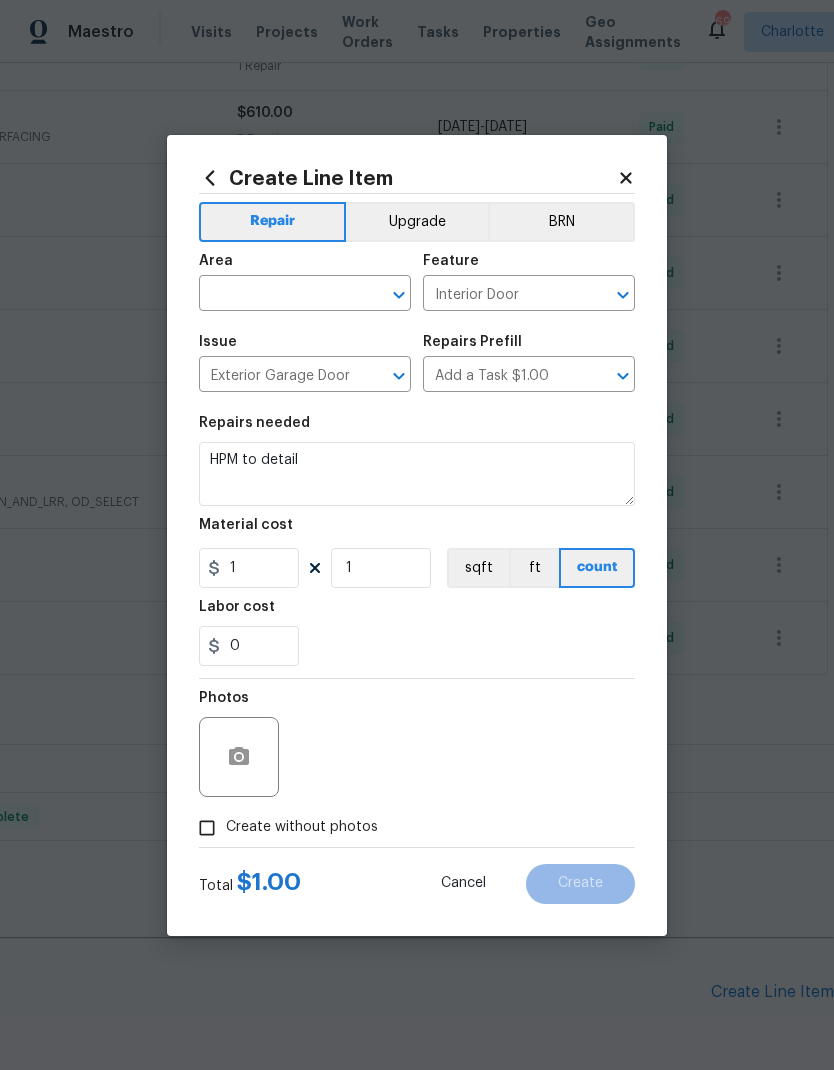 click on "Area ​" at bounding box center [305, 282] 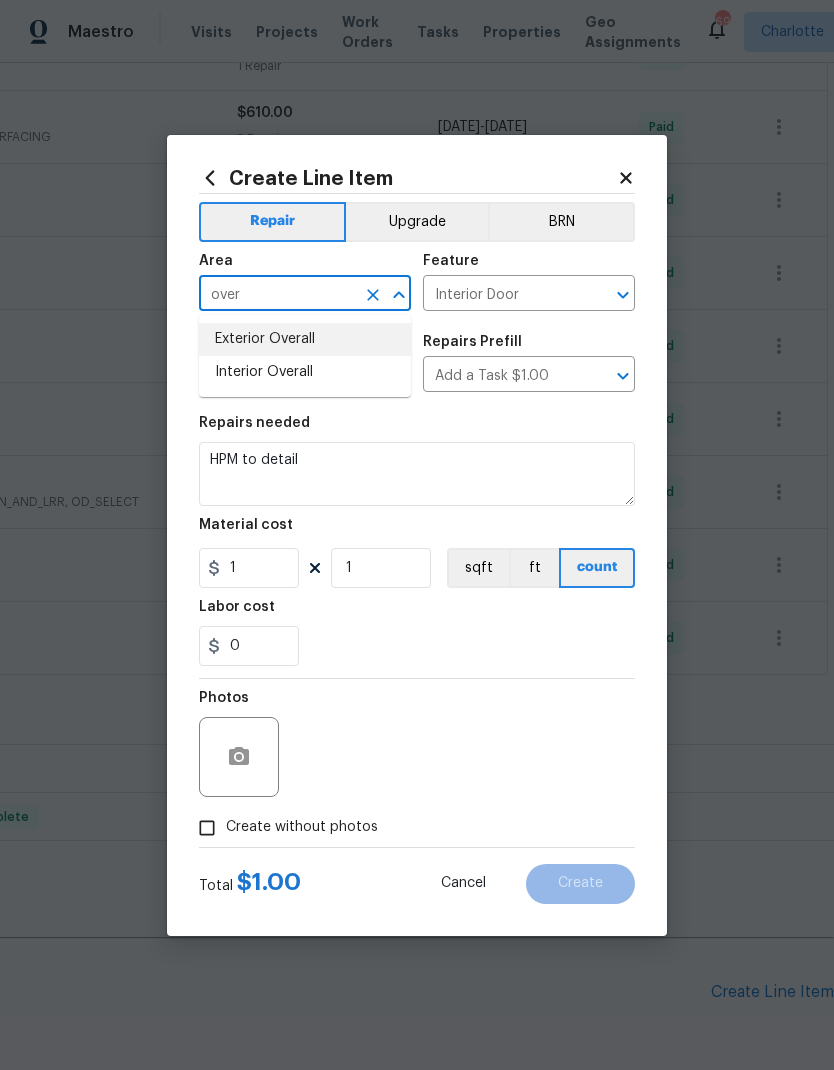 click on "Exterior Overall" at bounding box center [305, 339] 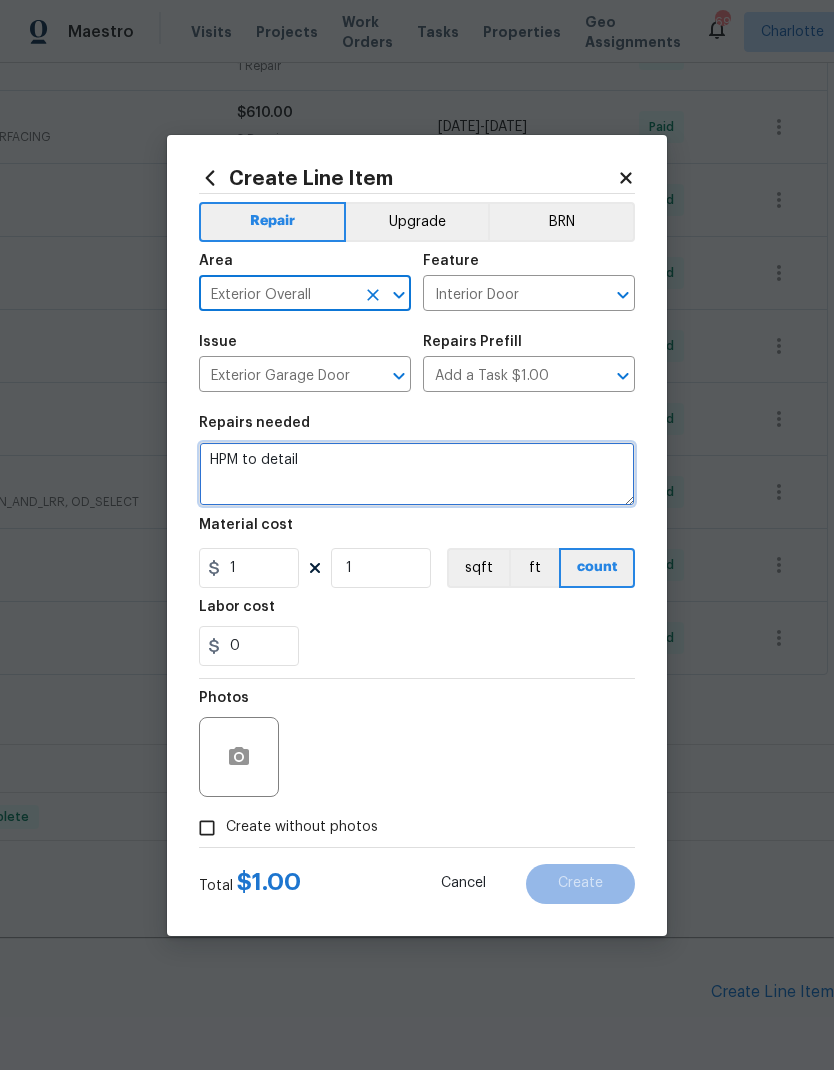 click on "HPM to detail" at bounding box center (417, 474) 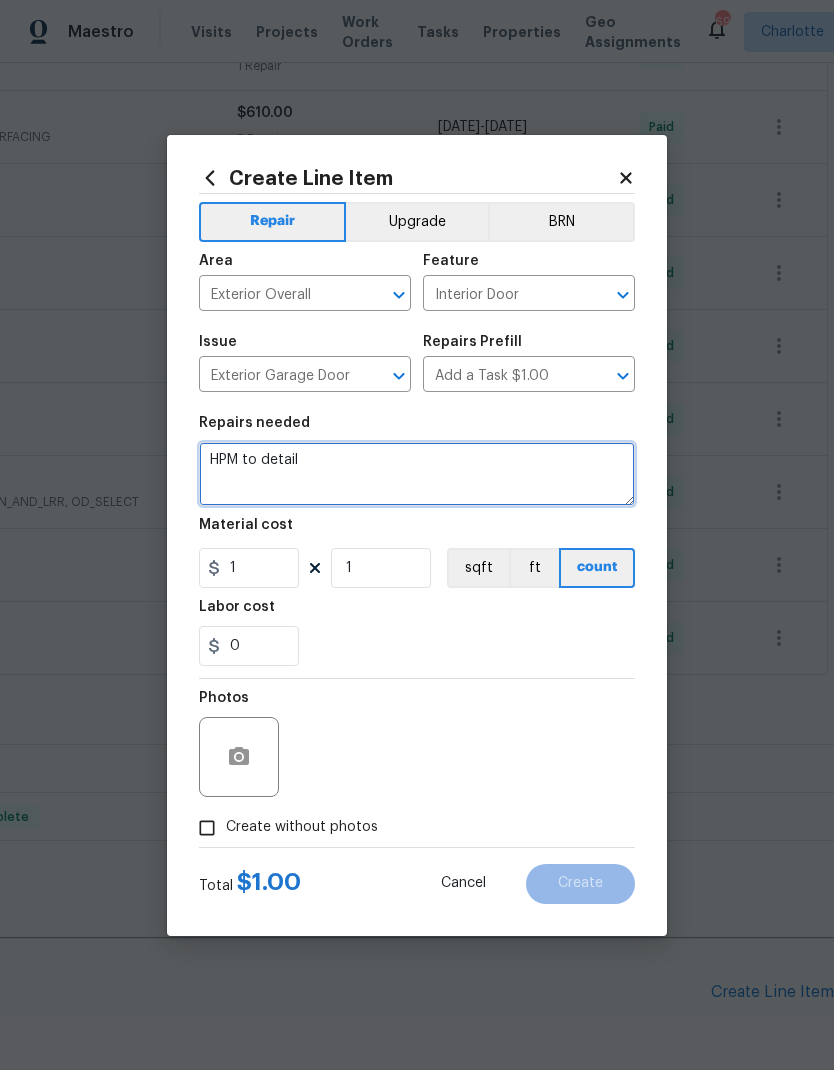click on "HPM to detail" at bounding box center [417, 474] 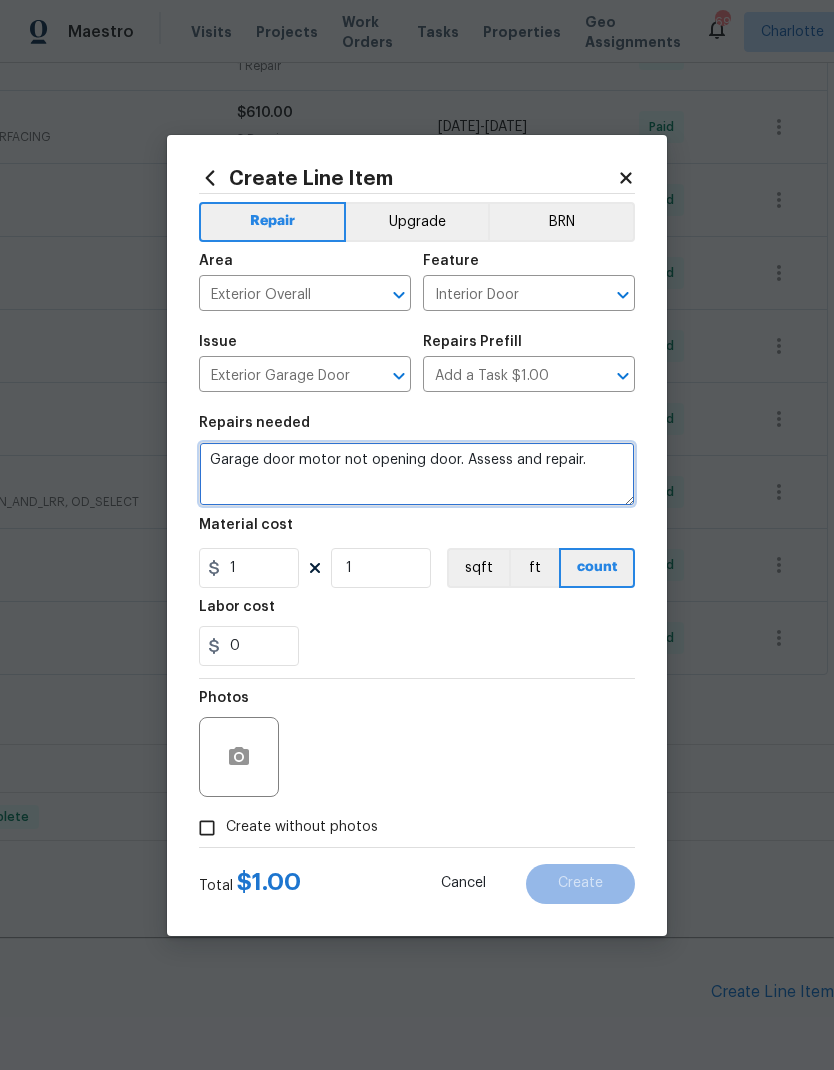 type on "Garage door motor not opening door. Assess and repair." 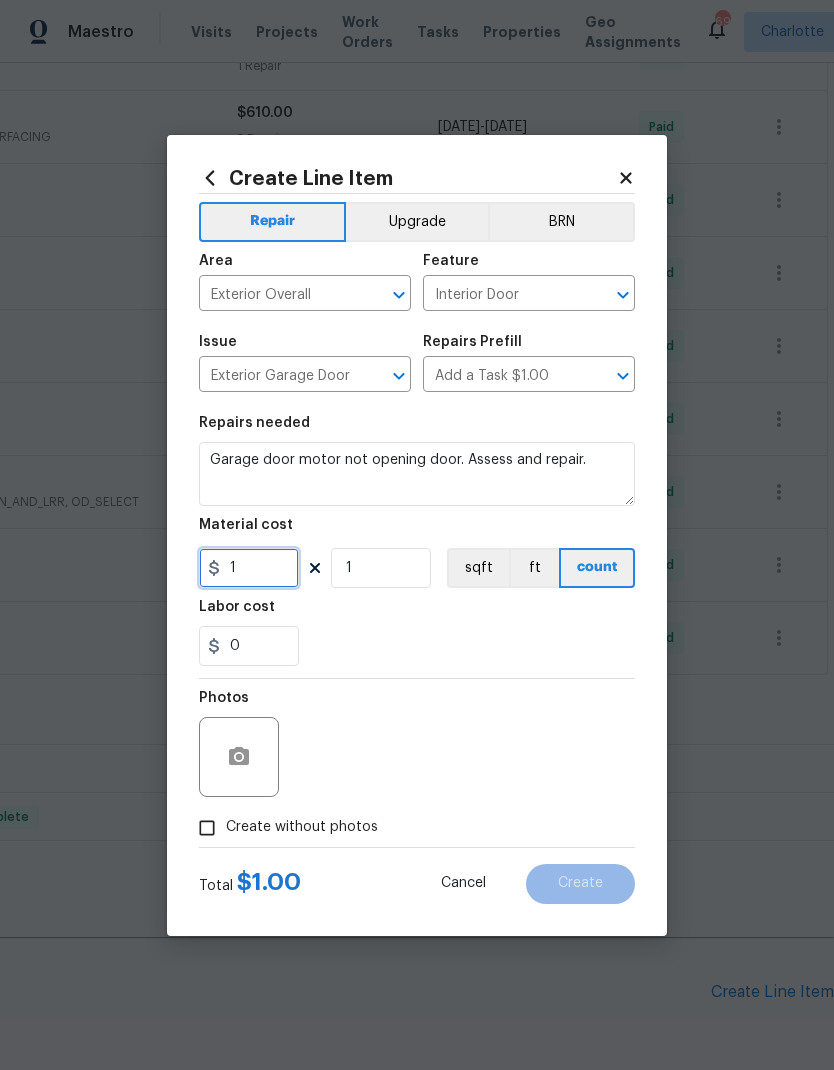 click on "1" at bounding box center [249, 568] 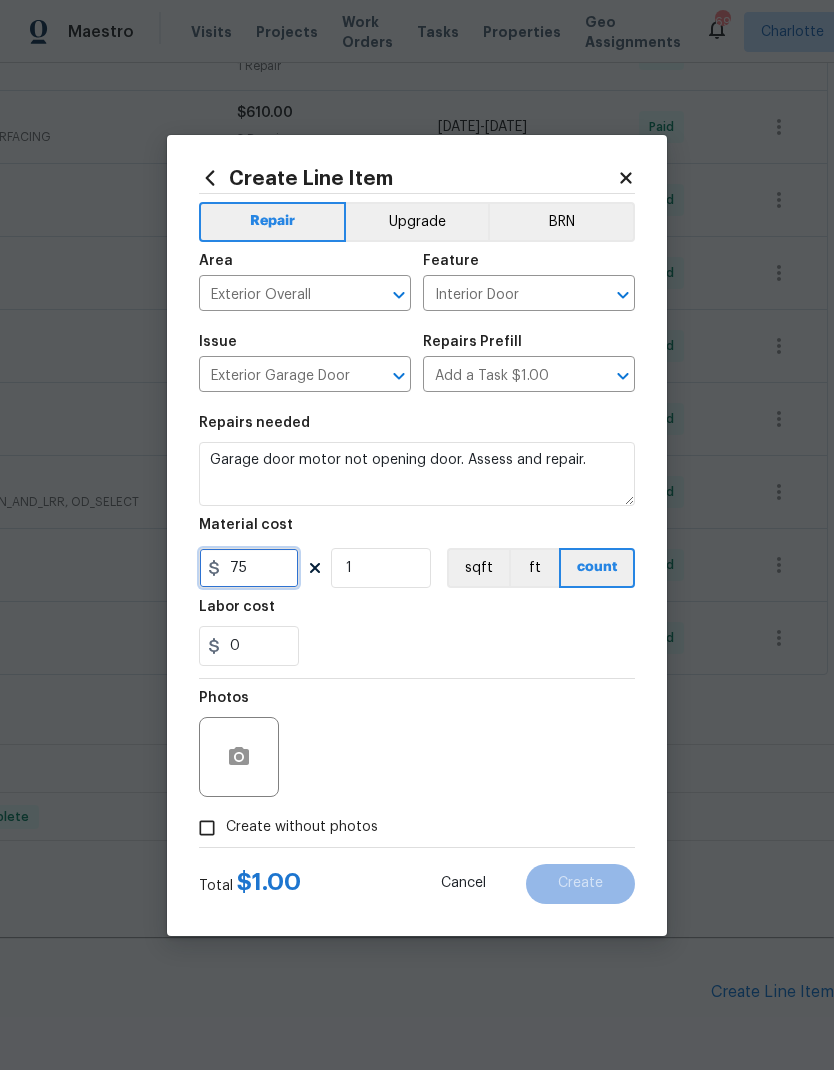 type on "75" 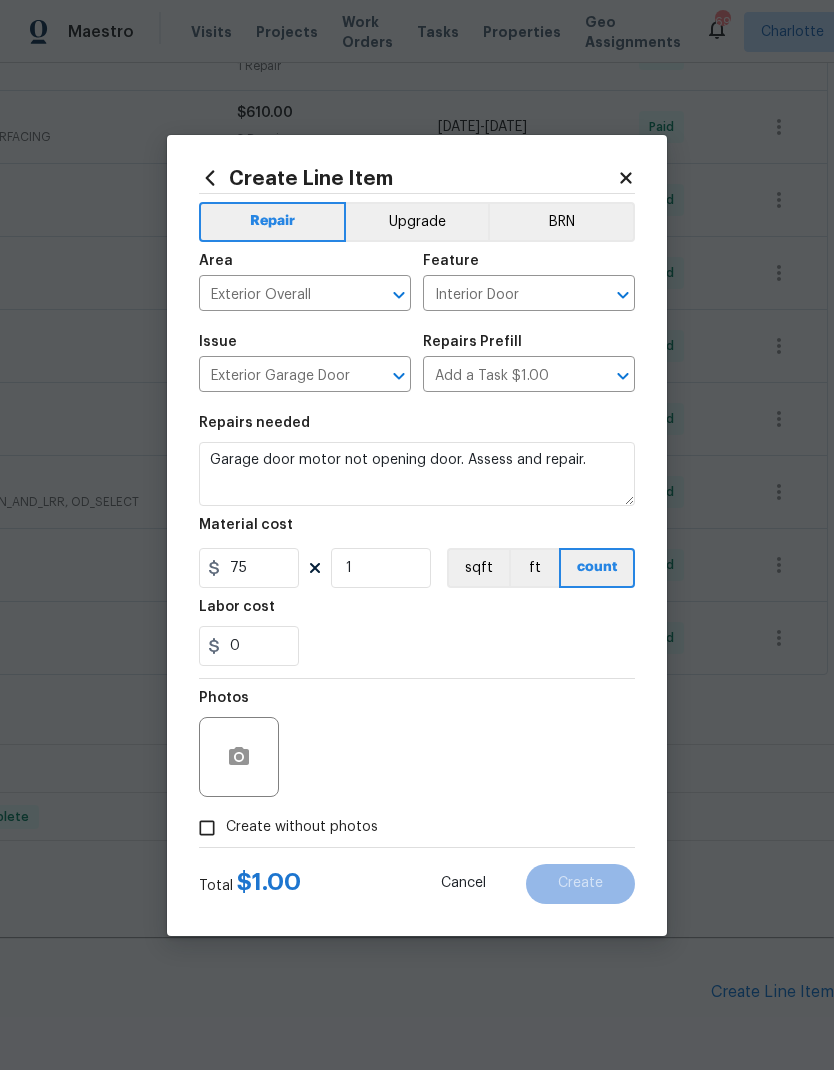 click on "0" at bounding box center (417, 646) 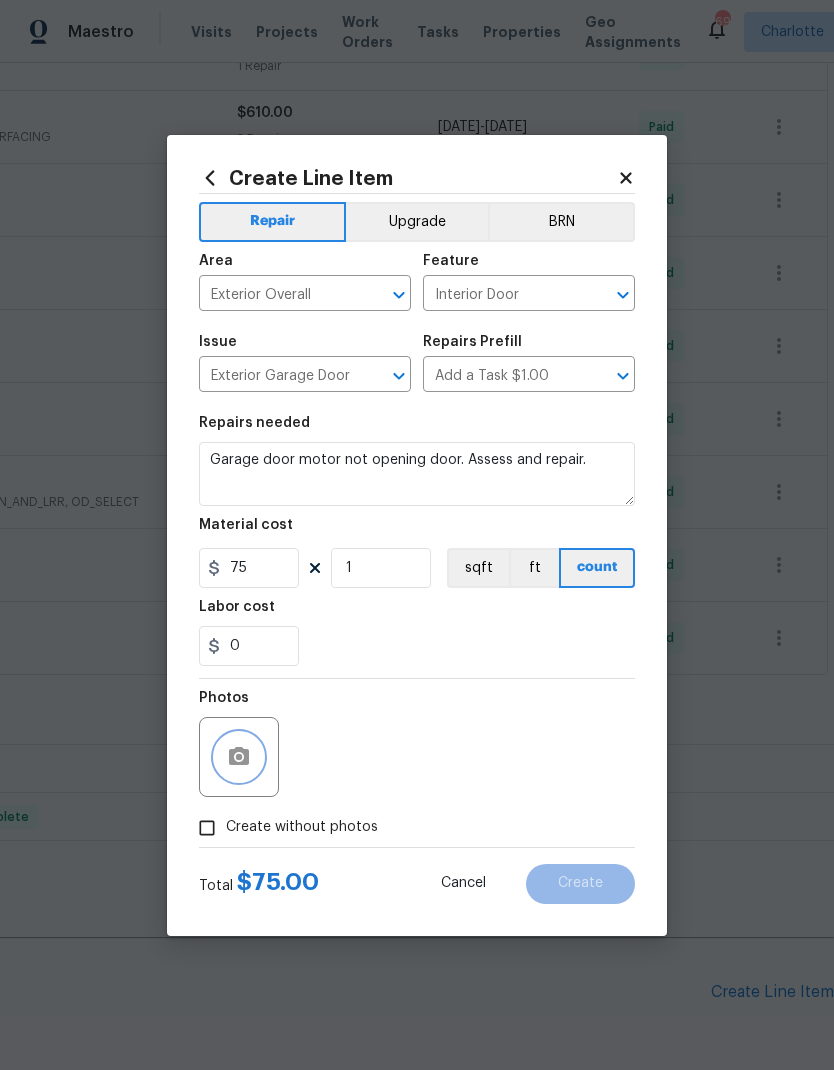 click 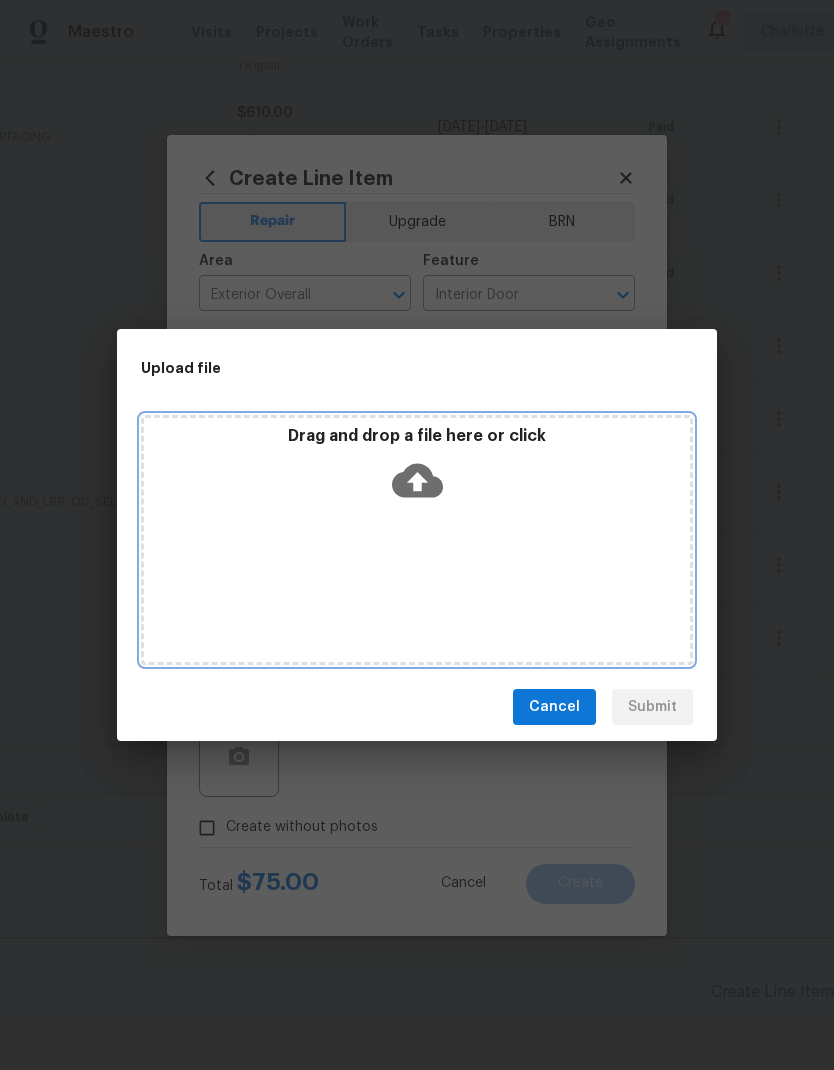 click on "Drag and drop a file here or click" at bounding box center (417, 540) 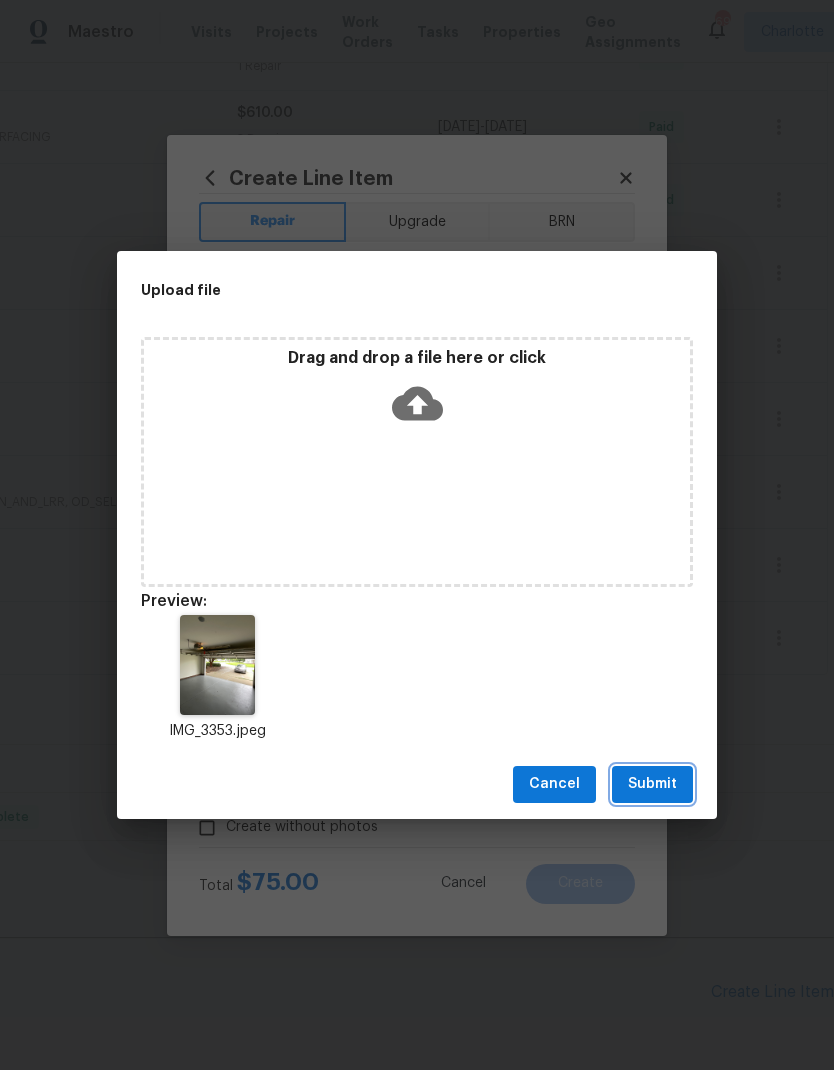 click on "Submit" at bounding box center [652, 784] 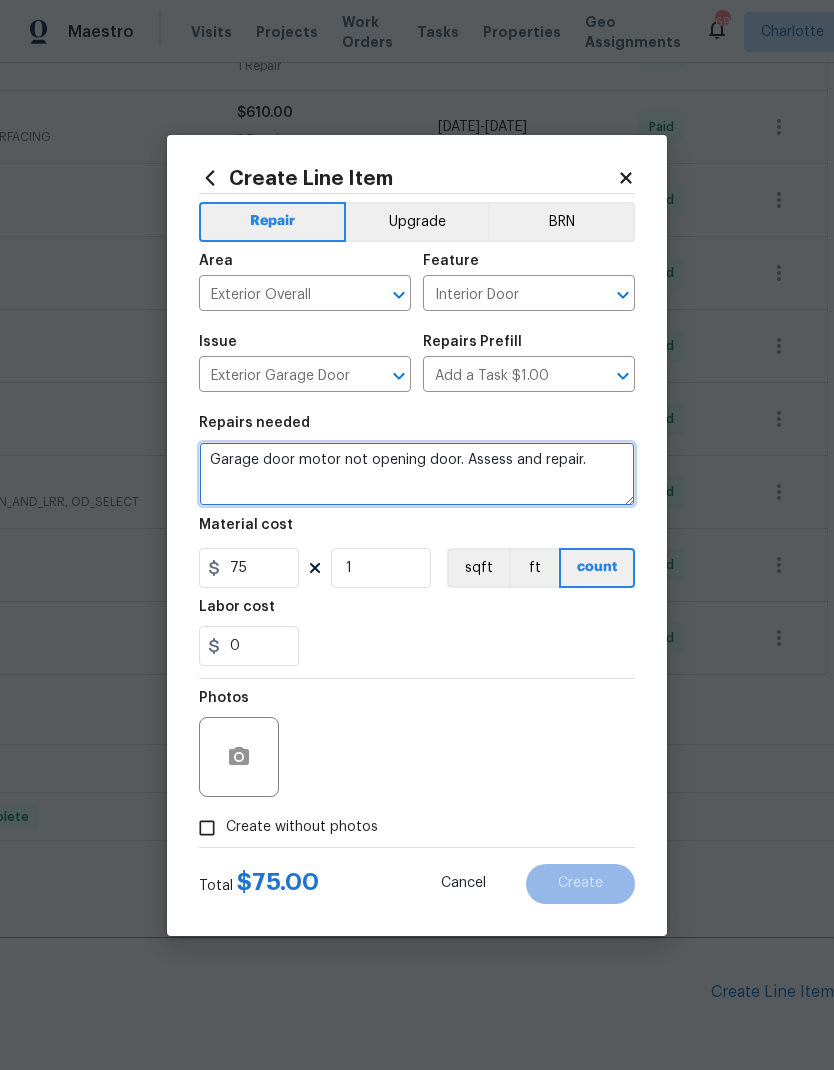 click on "Garage door motor not opening door. Assess and repair." at bounding box center (417, 474) 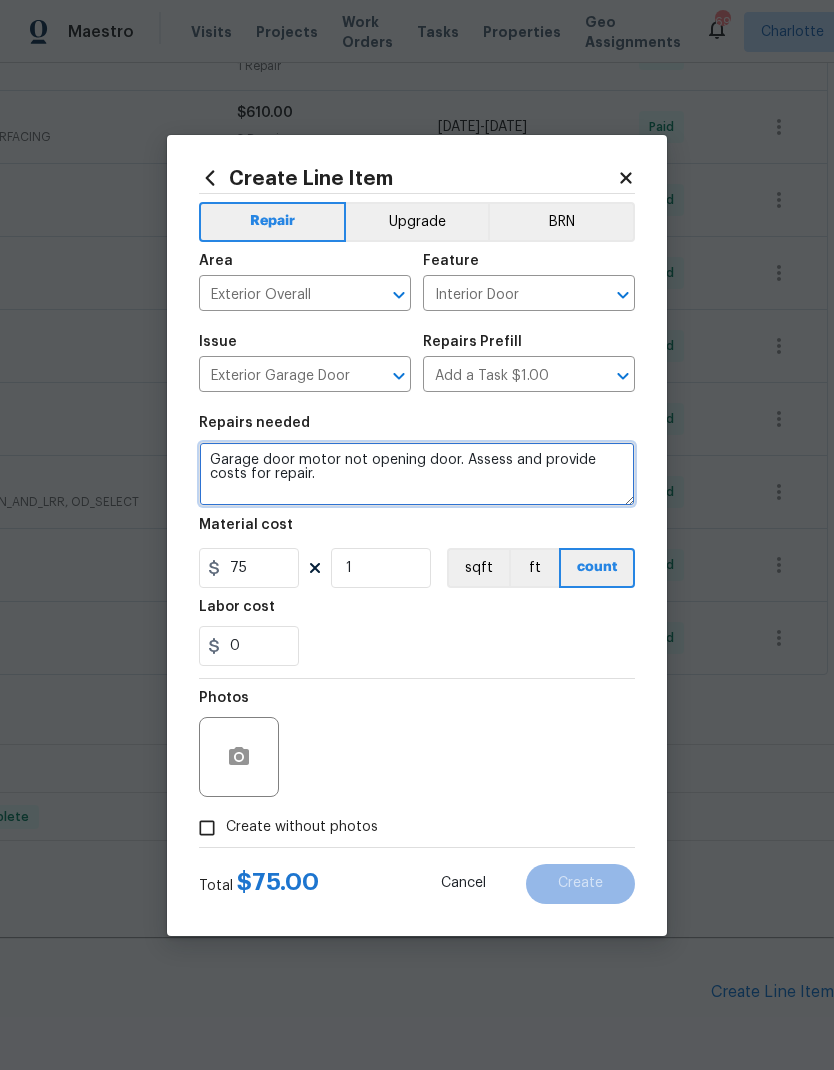 type on "Garage door motor not opening door. Assess and provide costs for repair." 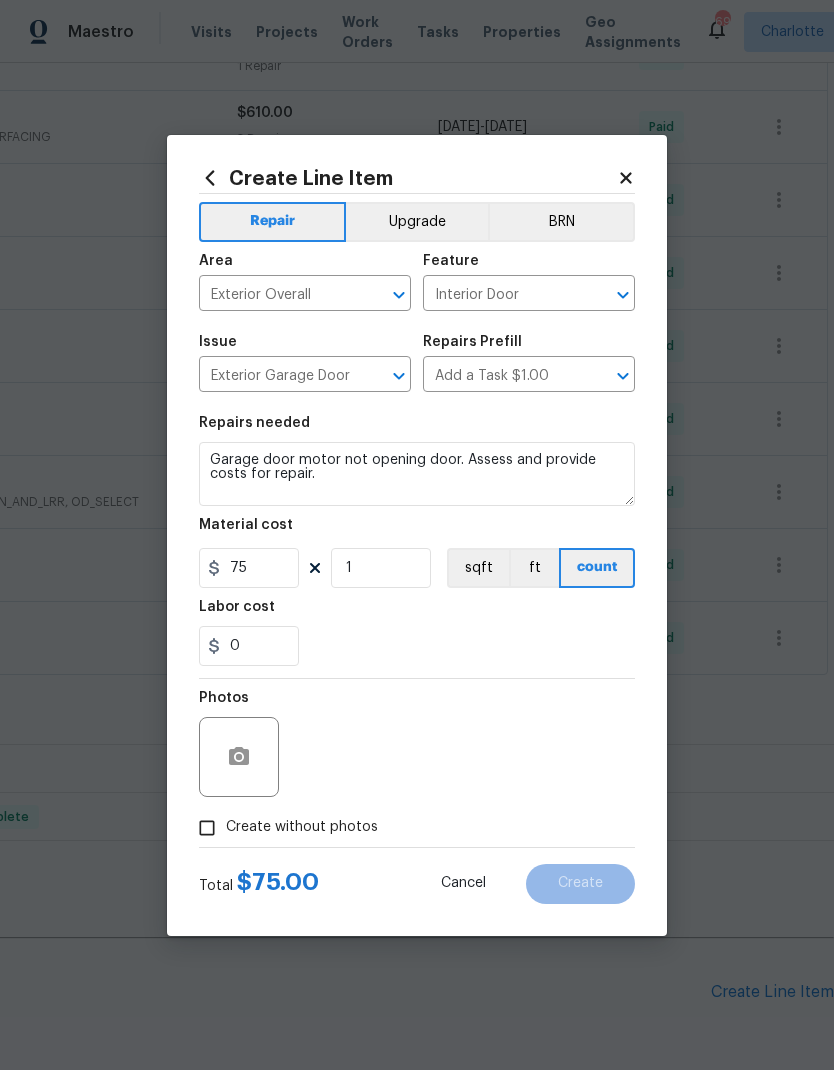 click on "0" at bounding box center [417, 646] 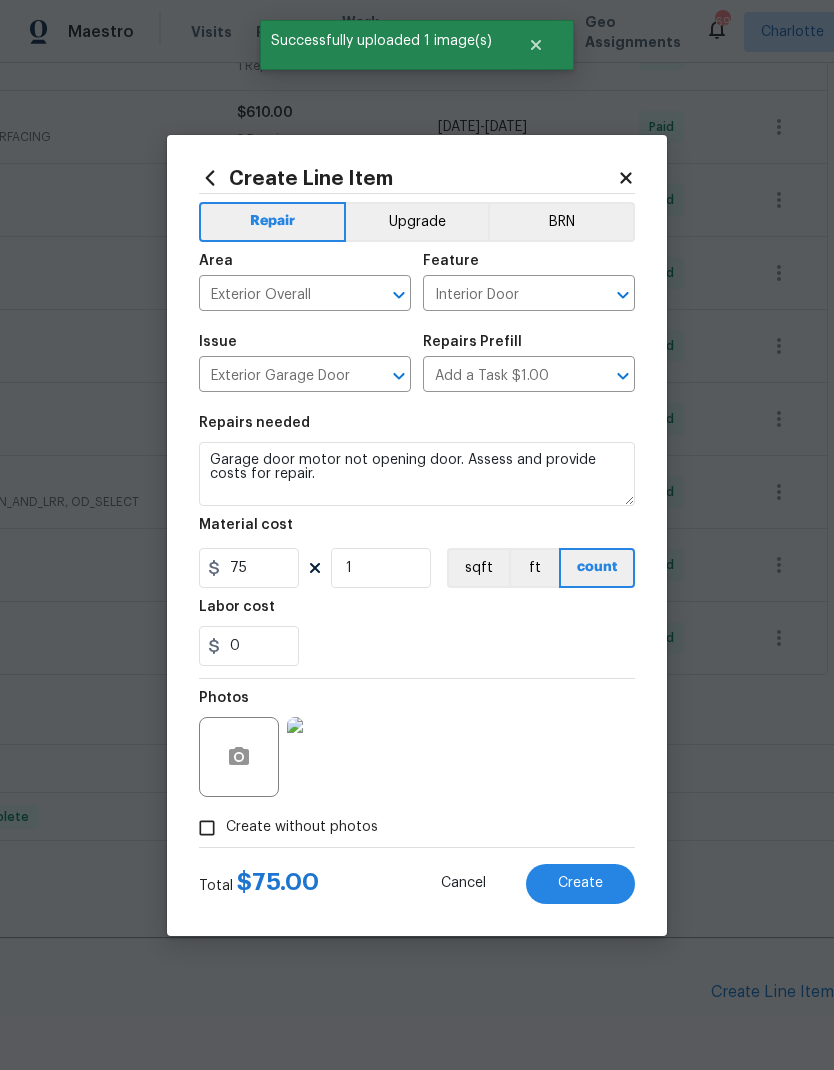 click on "Create" at bounding box center [580, 883] 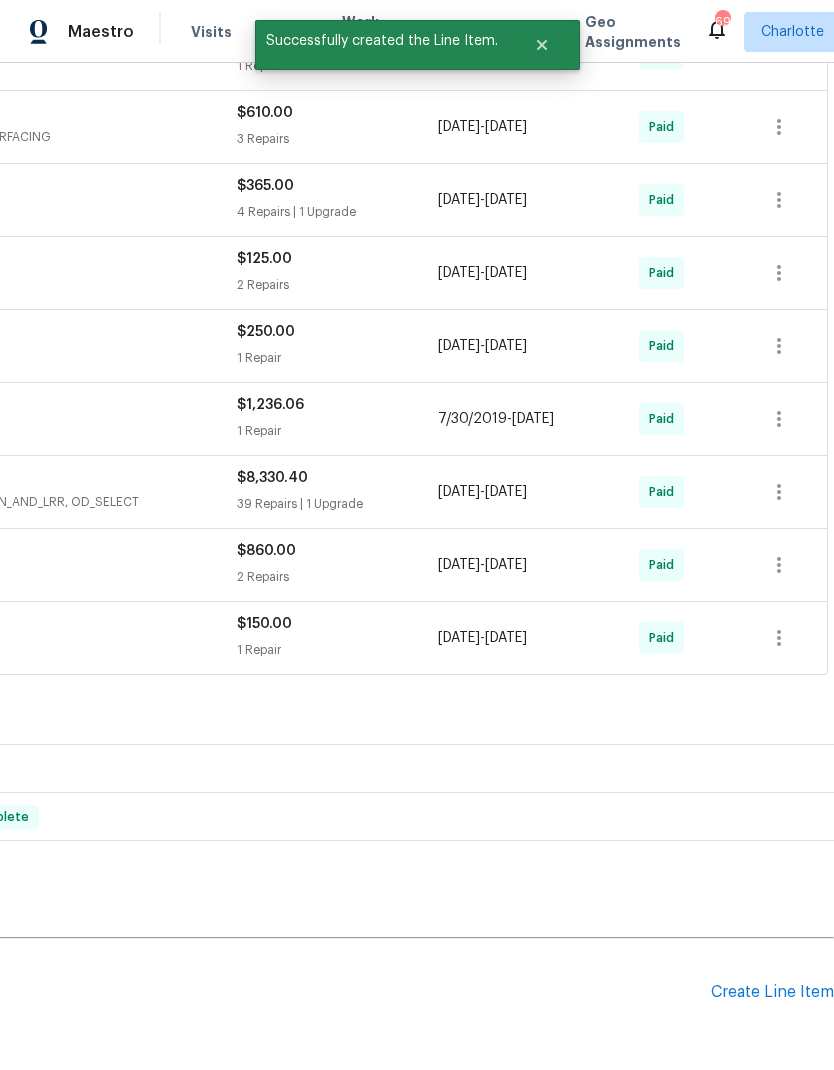click on "Create Line Item" at bounding box center (772, 992) 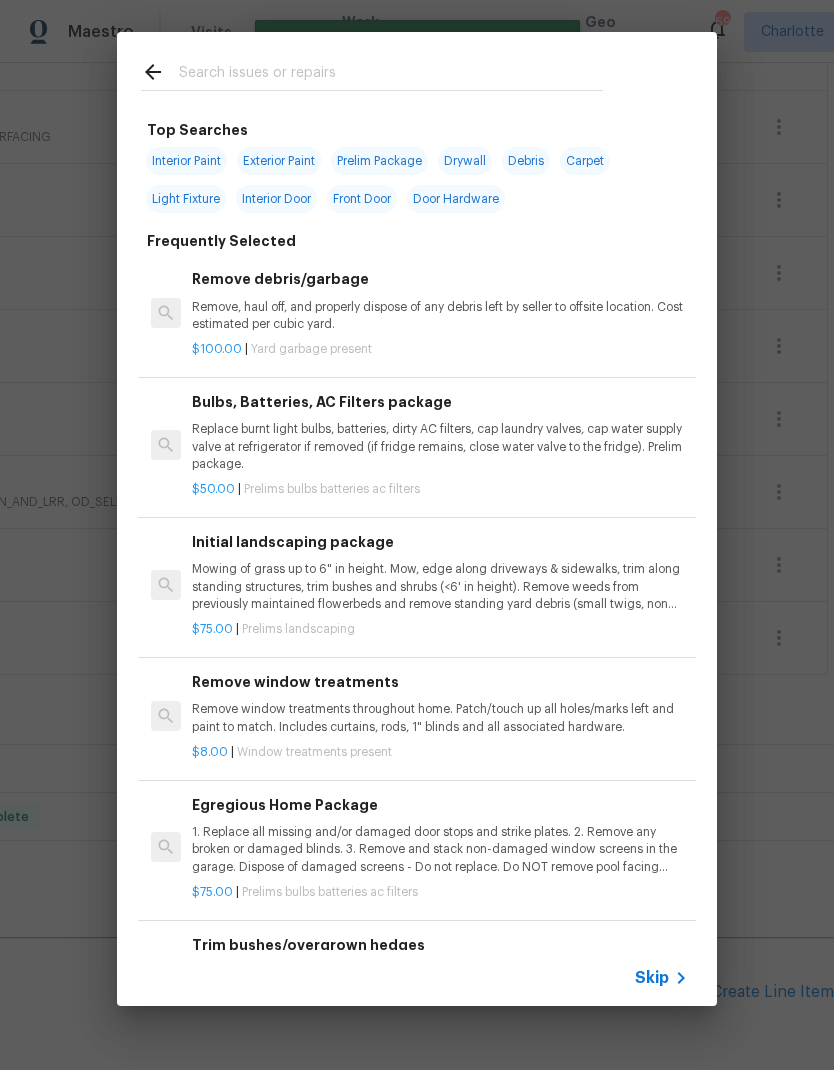 click at bounding box center [391, 75] 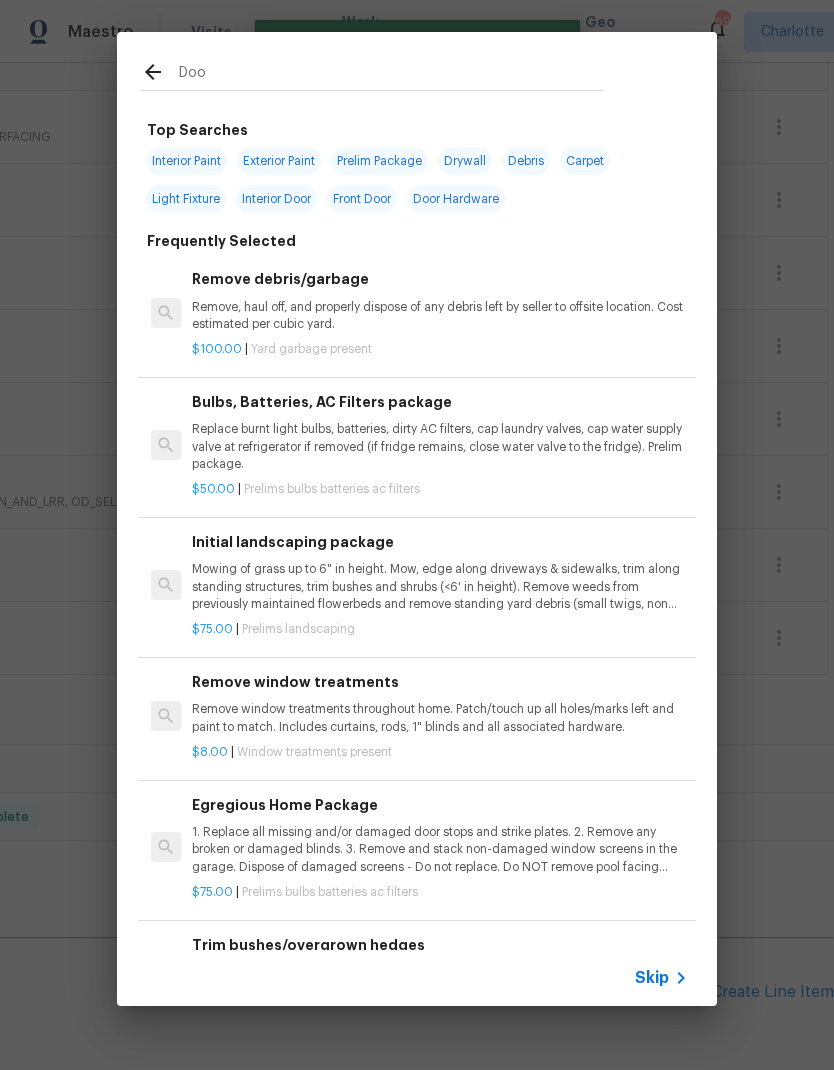 type on "Door" 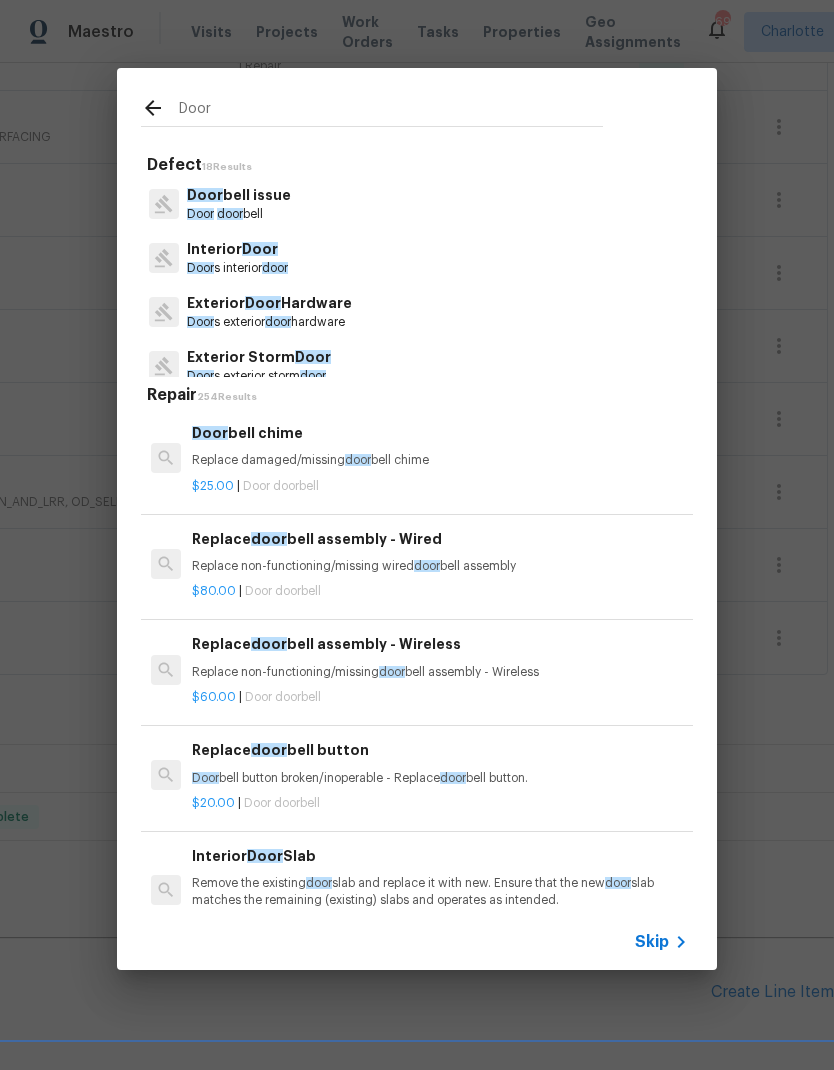 click on "Exterior  Door  Hardware" at bounding box center [269, 303] 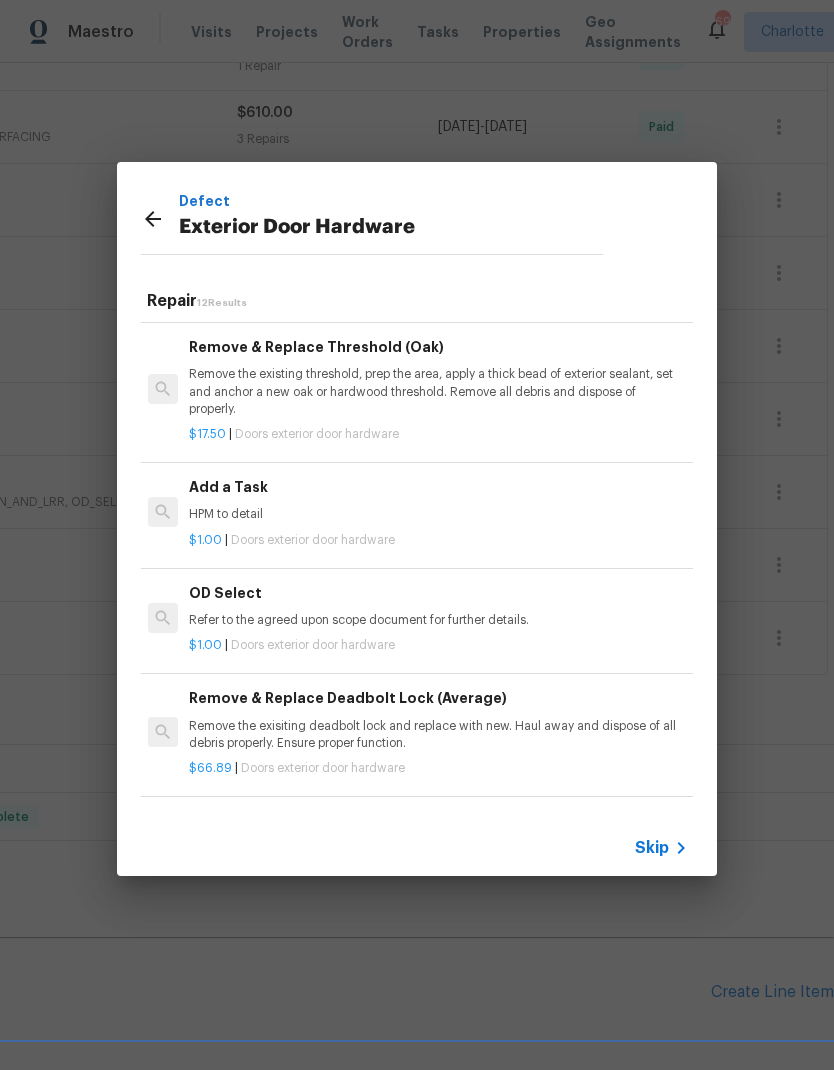 scroll, scrollTop: 654, scrollLeft: 3, axis: both 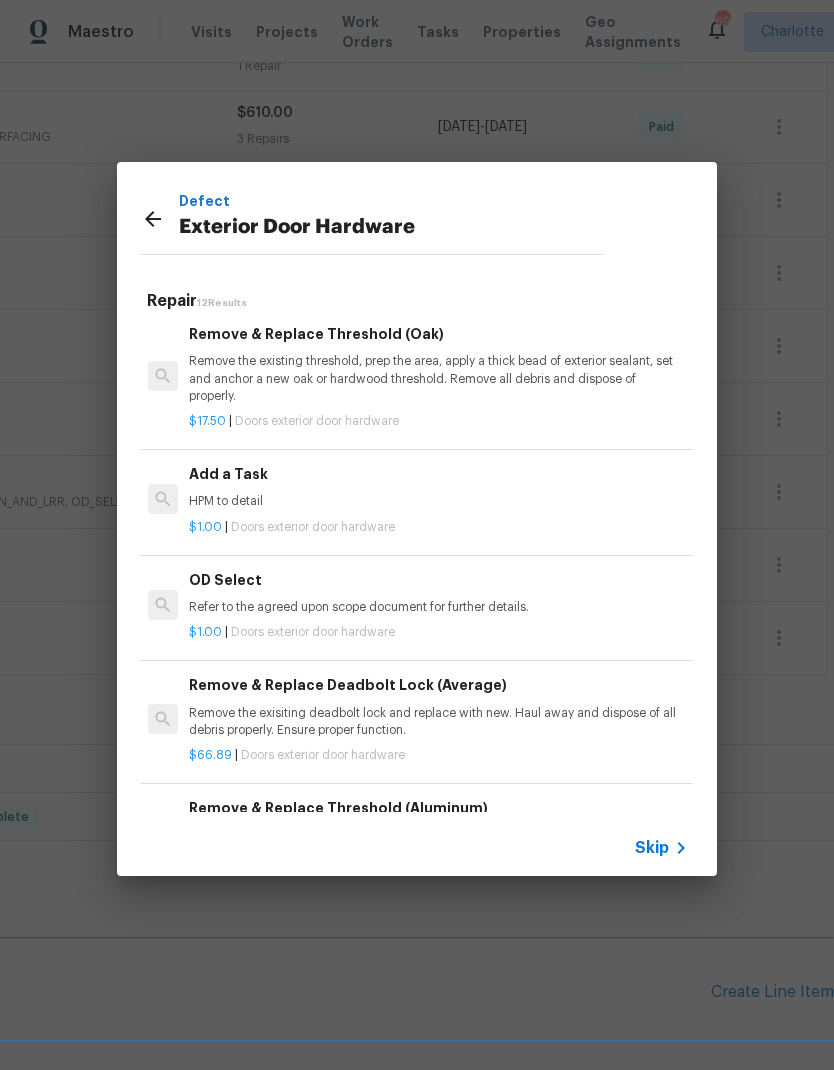 click on "Add a Task HPM to detail" at bounding box center [437, 487] 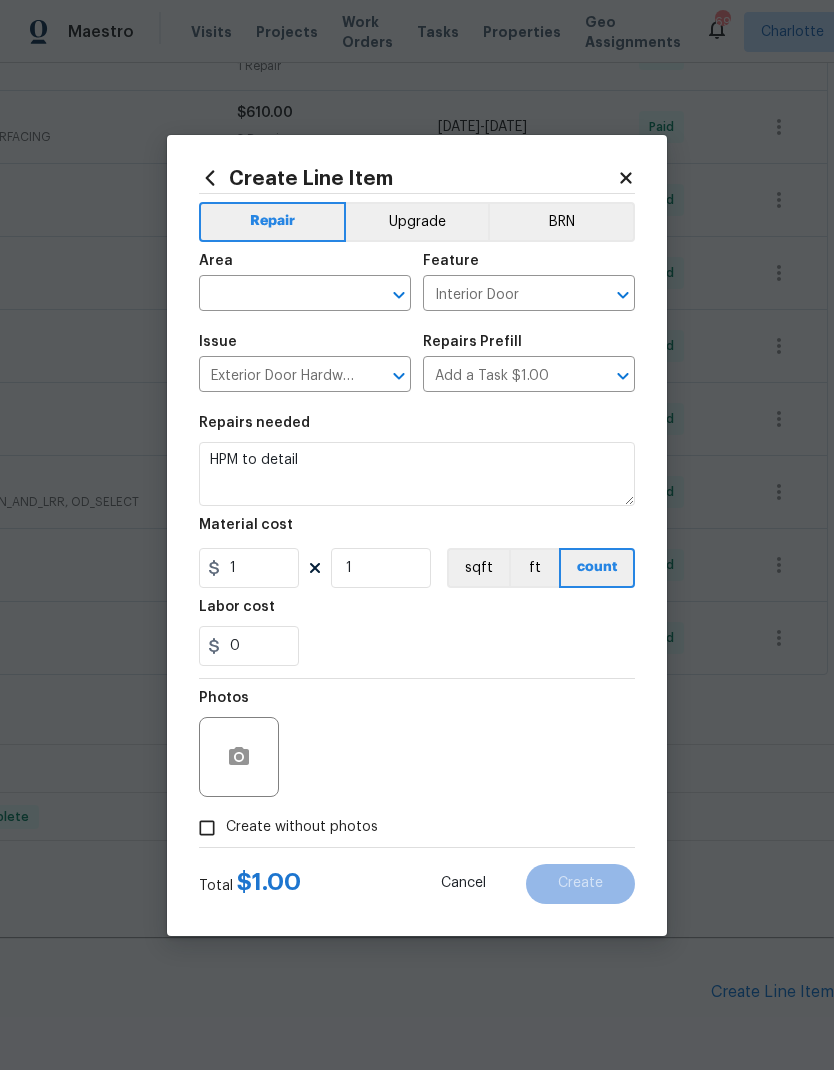 click at bounding box center [277, 295] 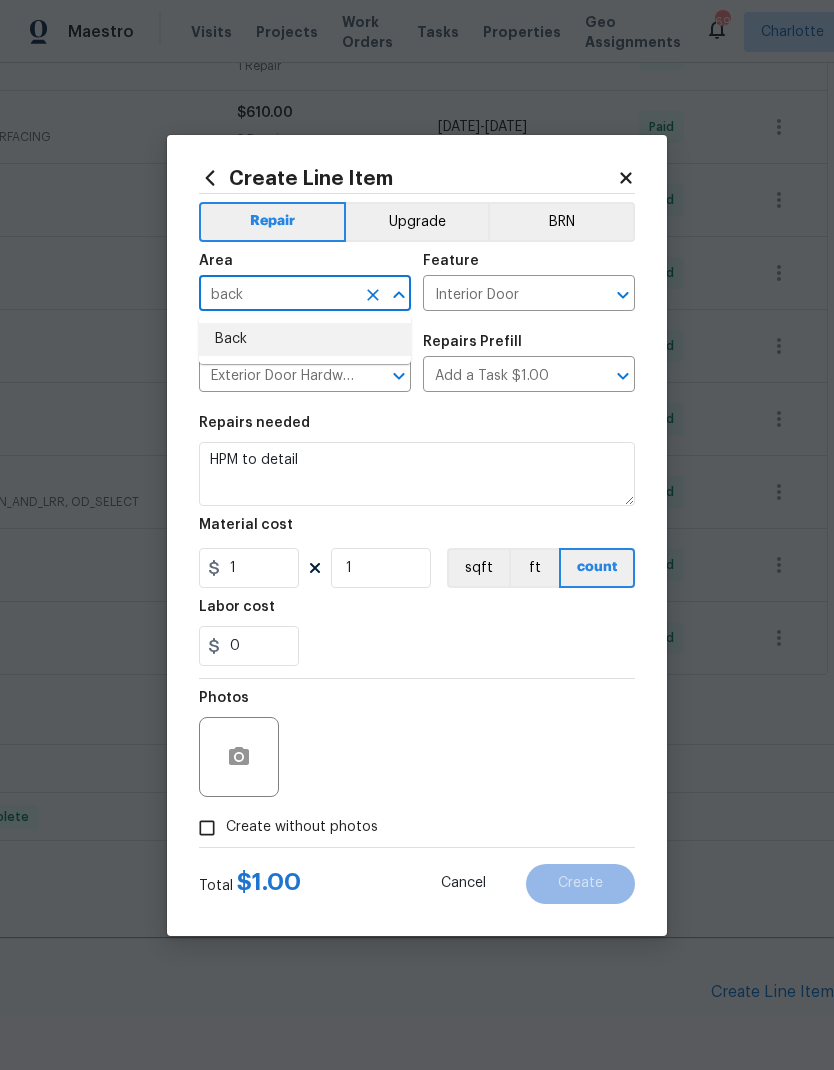 click on "Back" at bounding box center (305, 339) 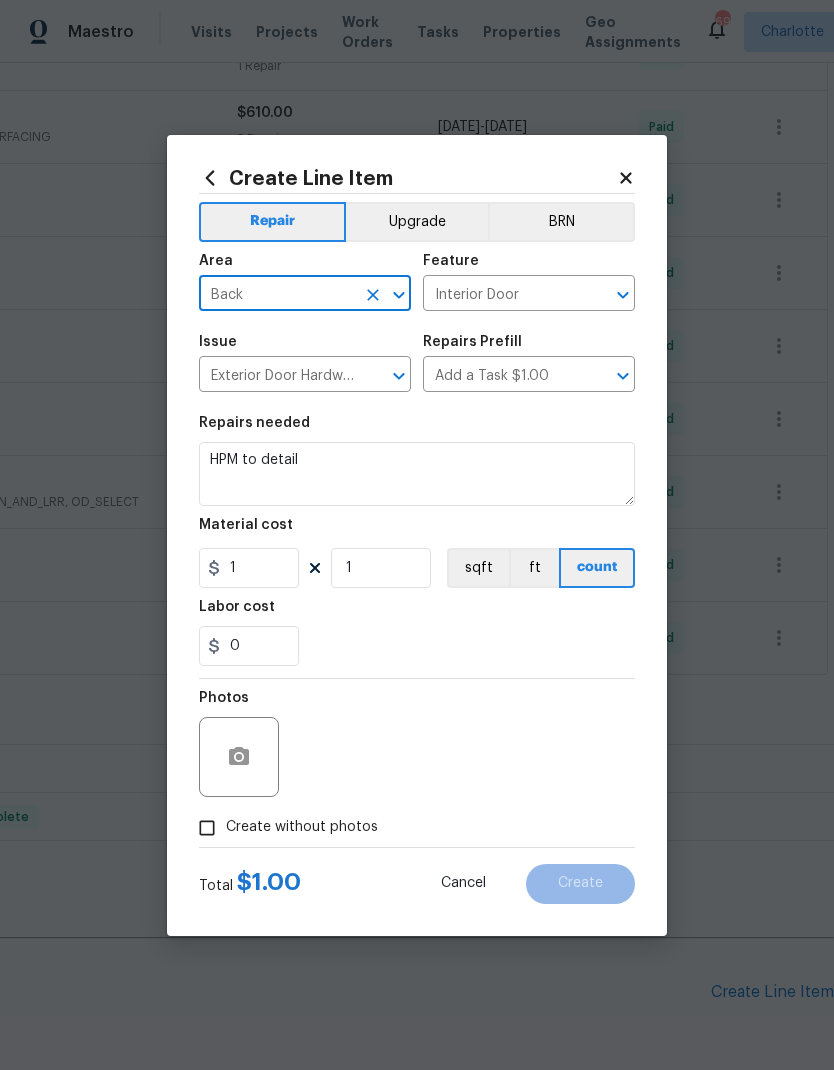 click on "HPM to detail" at bounding box center [417, 474] 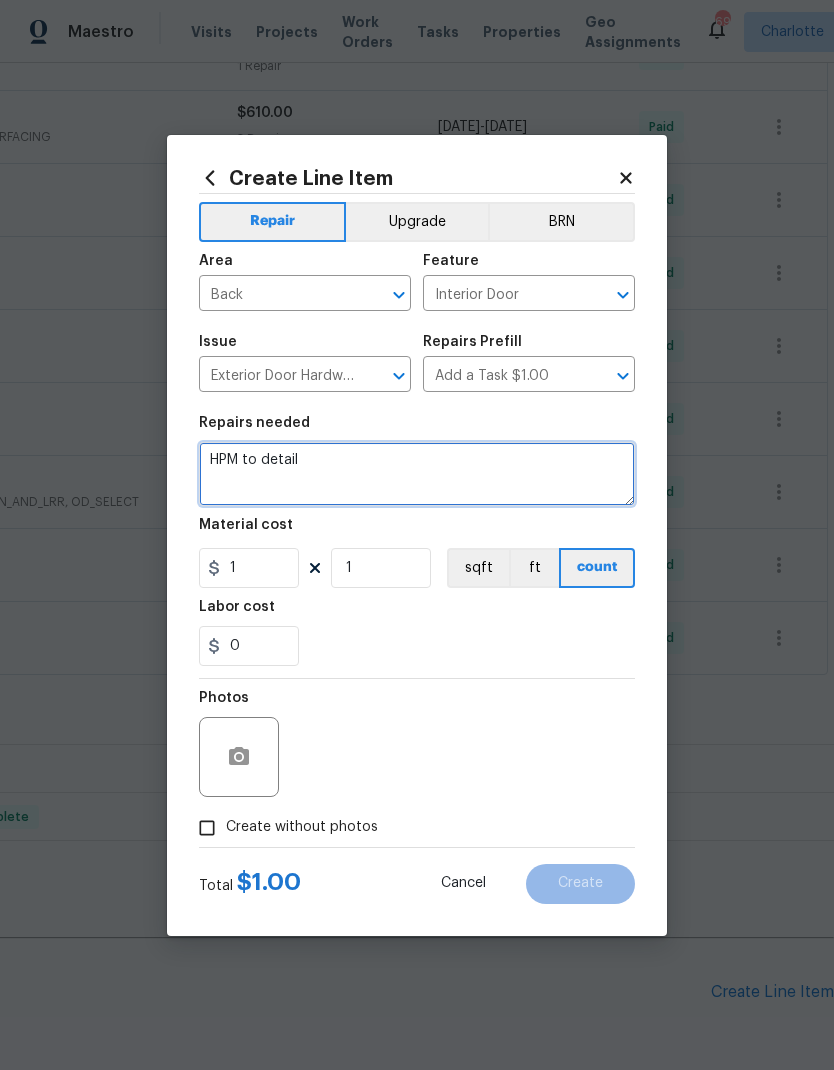 click on "HPM to detail" at bounding box center (417, 474) 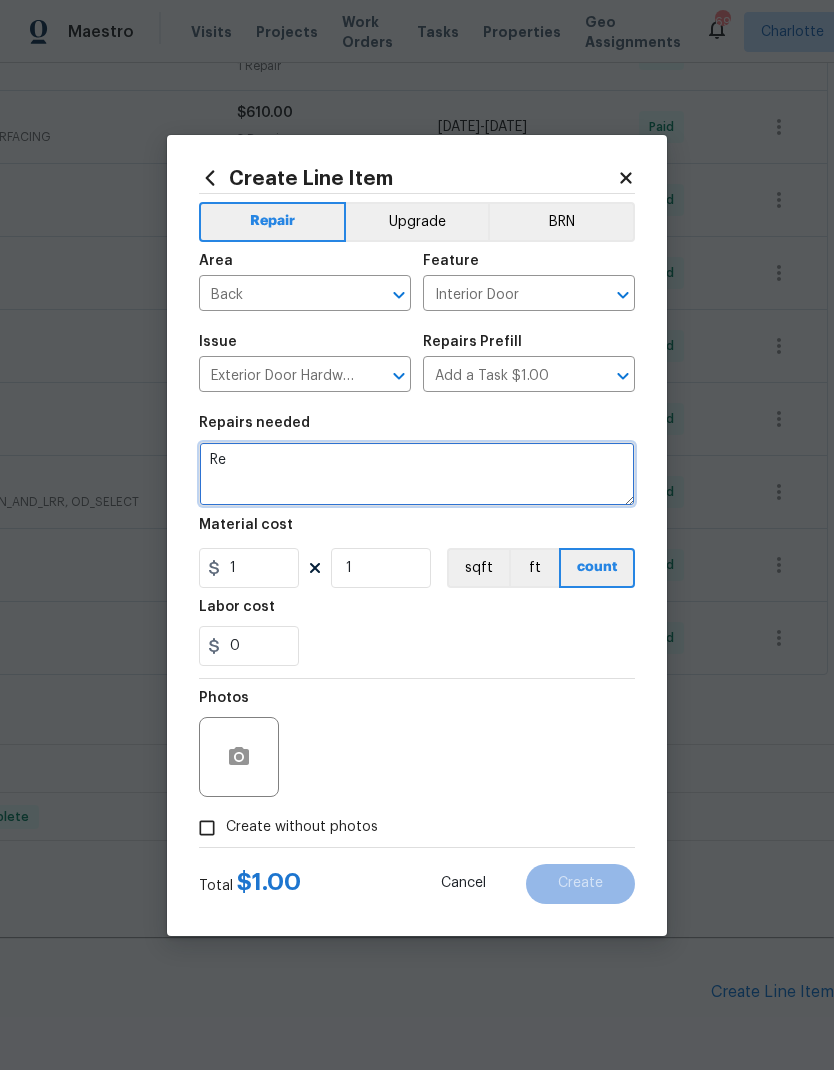 type on "R" 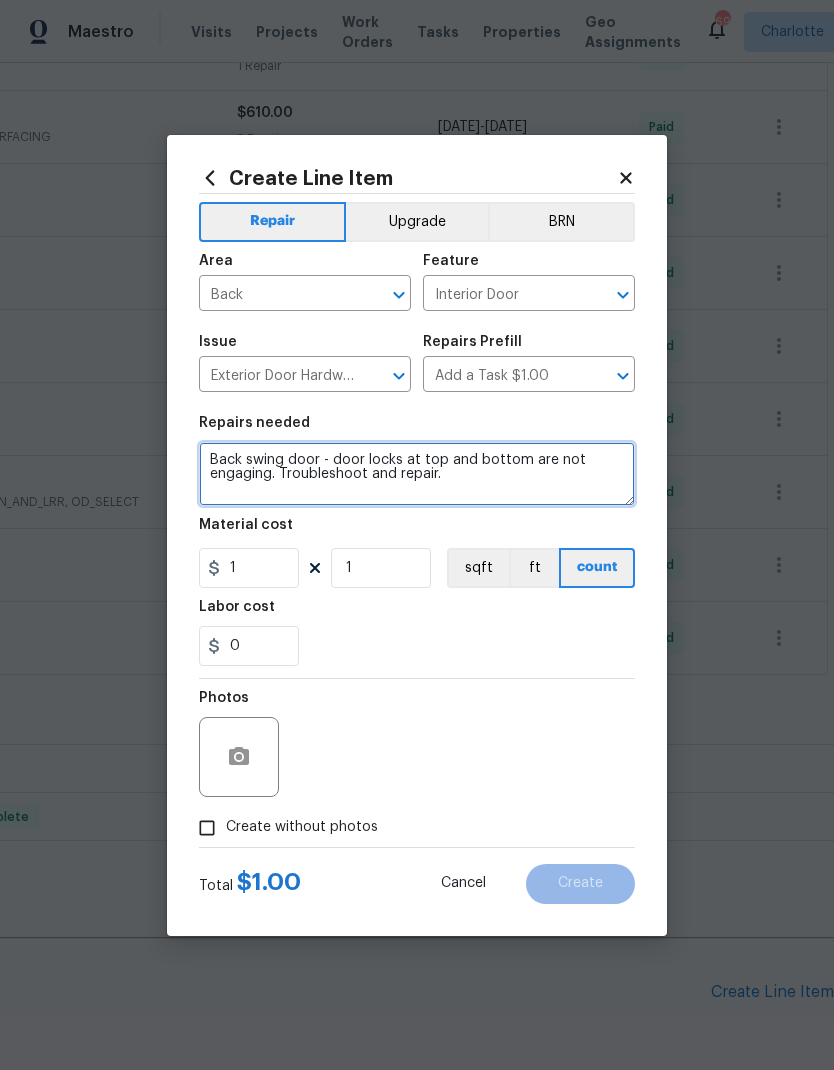 type on "Back swing door - door locks at top and bottom are not engaging. Troubleshoot and repair." 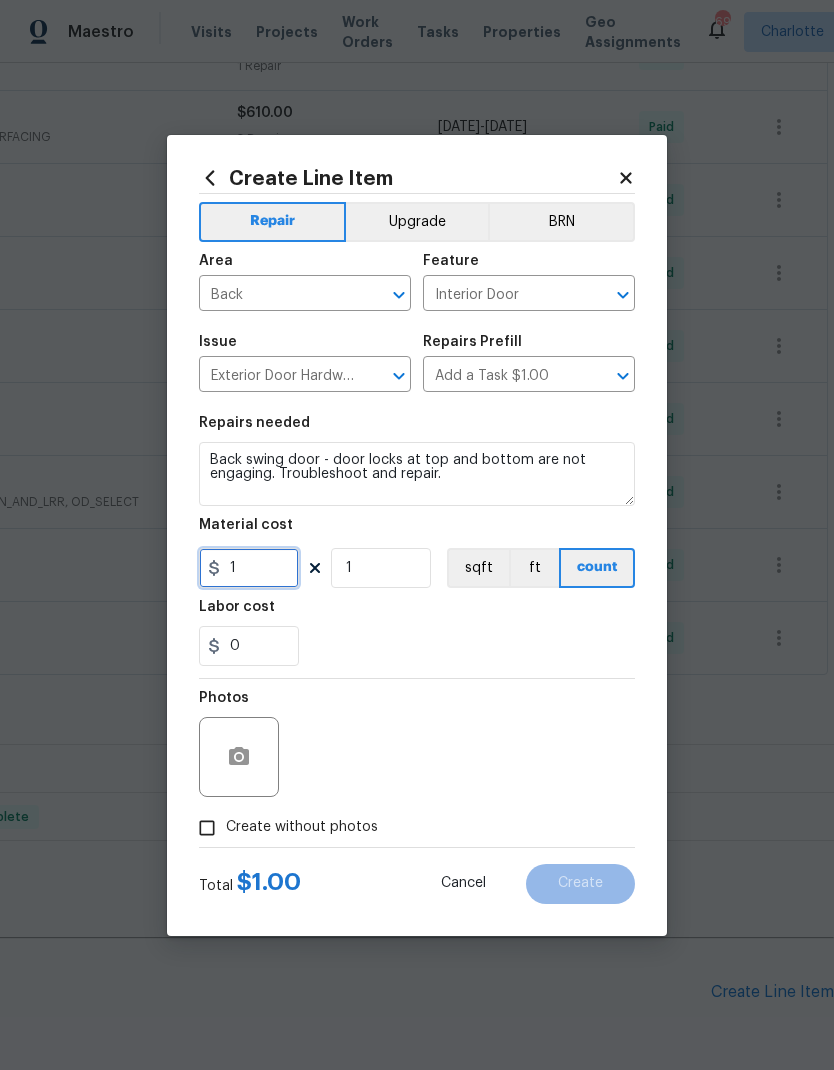 click on "1" at bounding box center (249, 568) 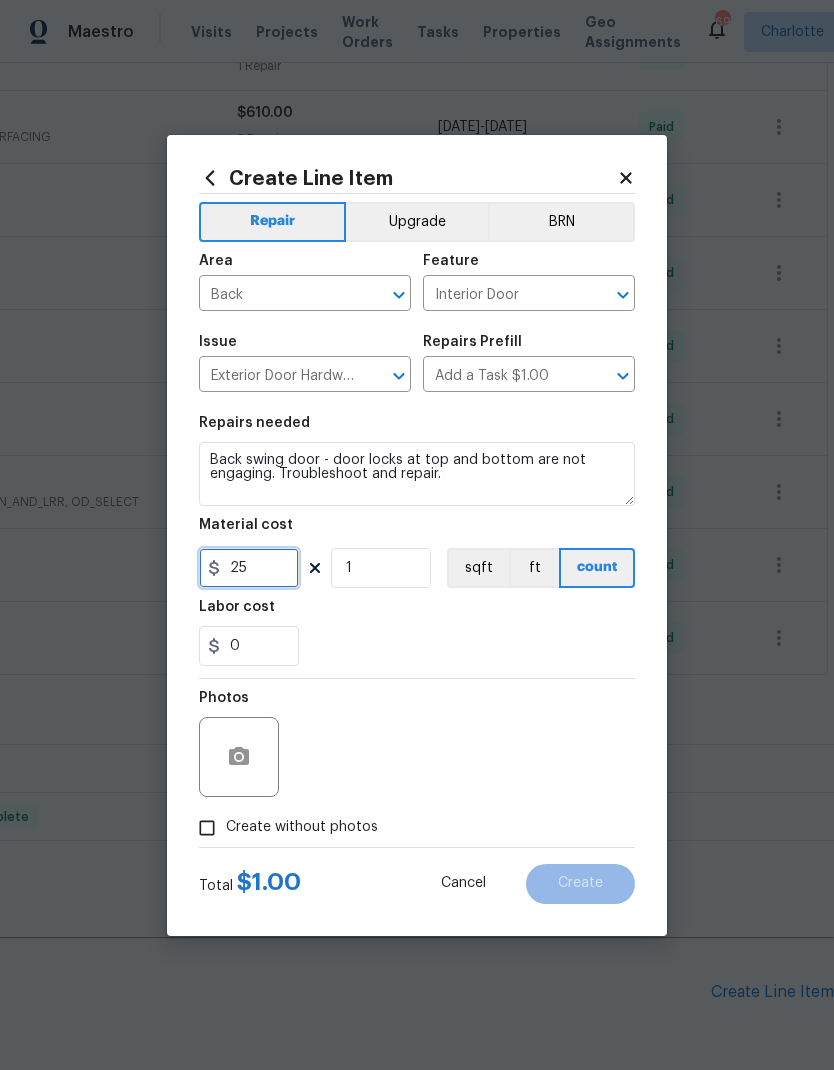 type on "25" 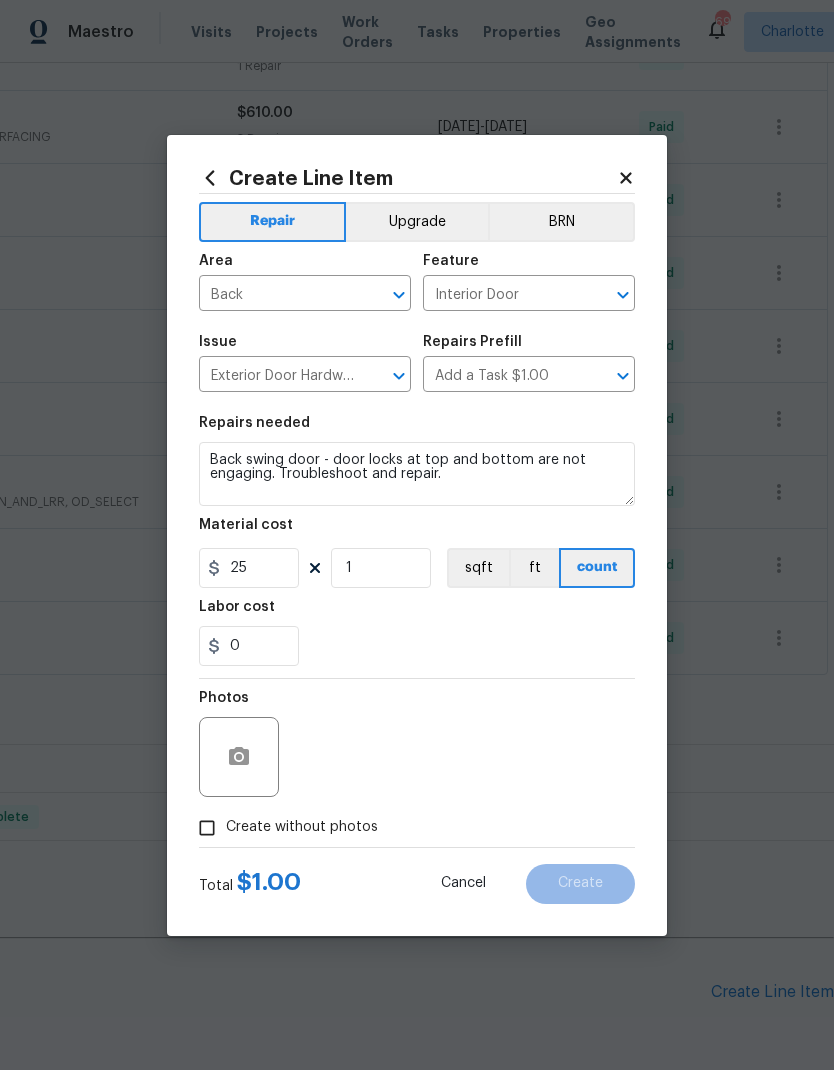 click on "0" at bounding box center [417, 646] 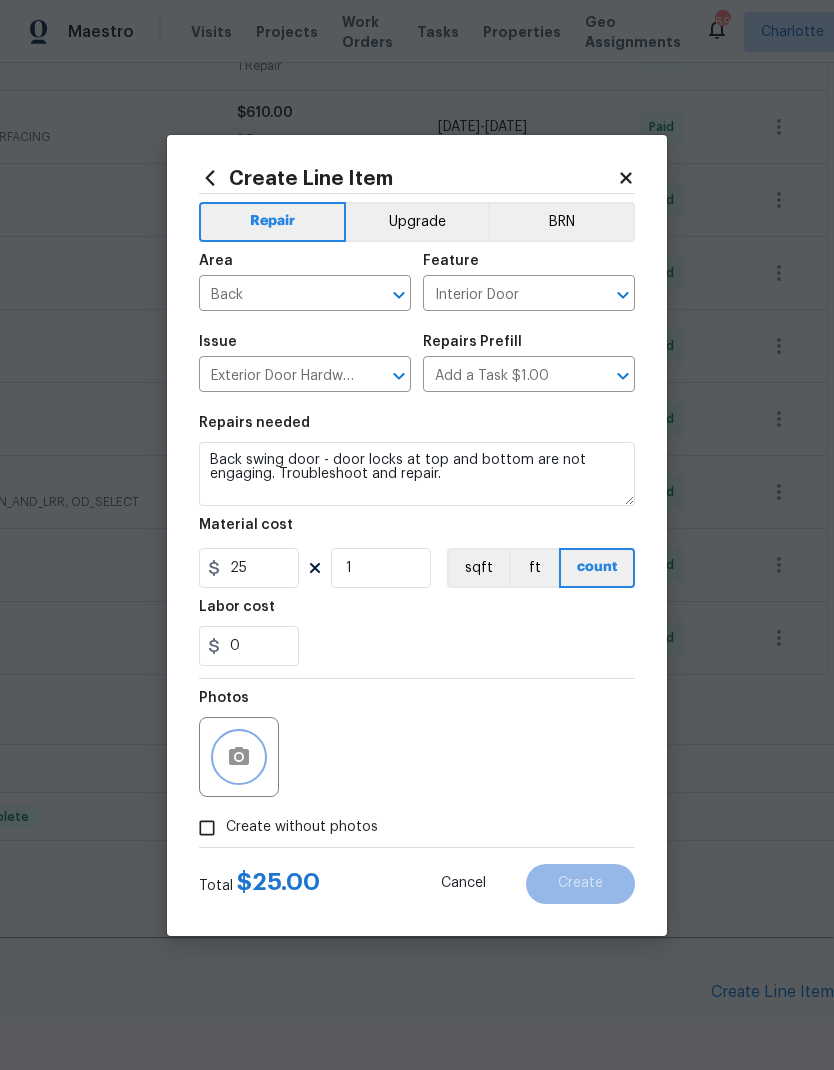 click at bounding box center (239, 757) 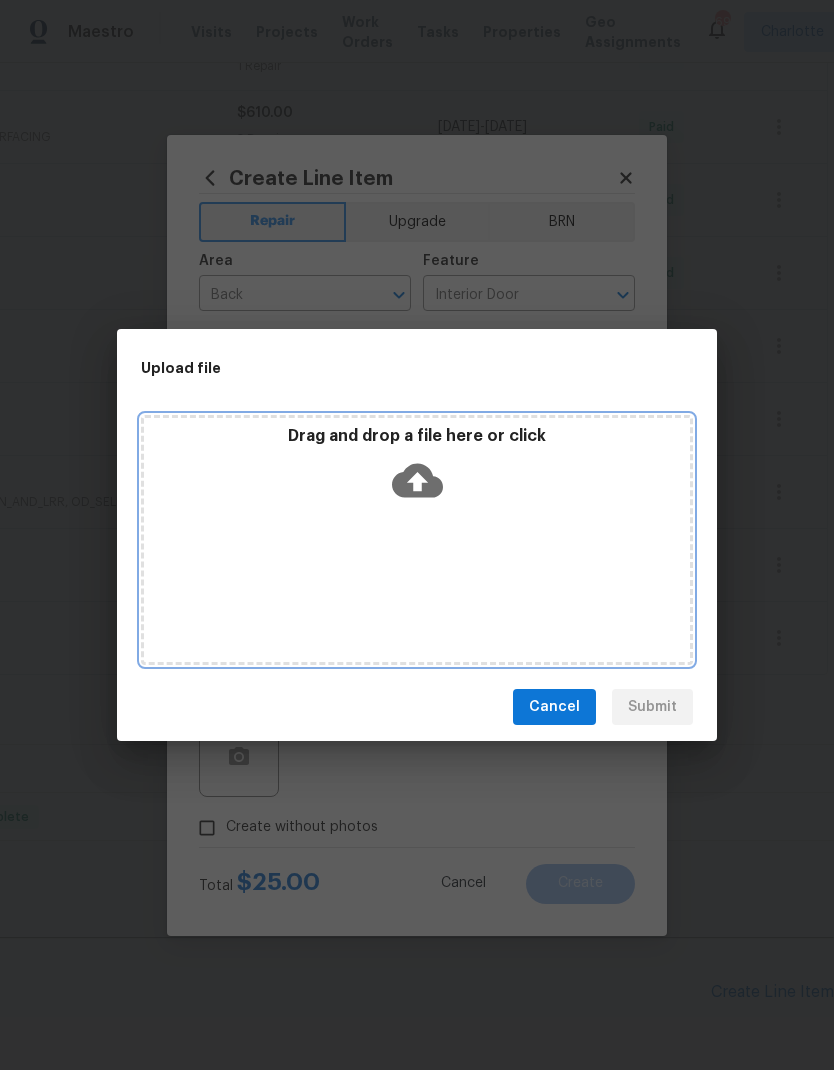 click on "Drag and drop a file here or click" at bounding box center [417, 540] 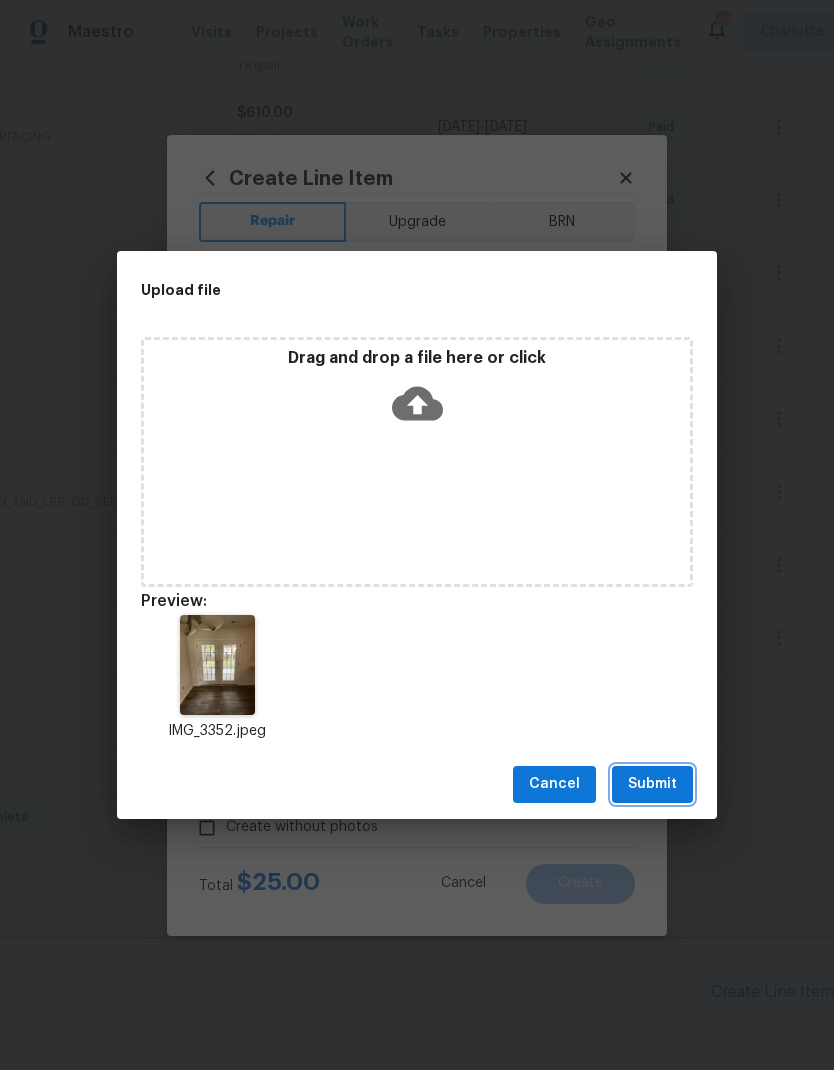 click on "Submit" at bounding box center [652, 784] 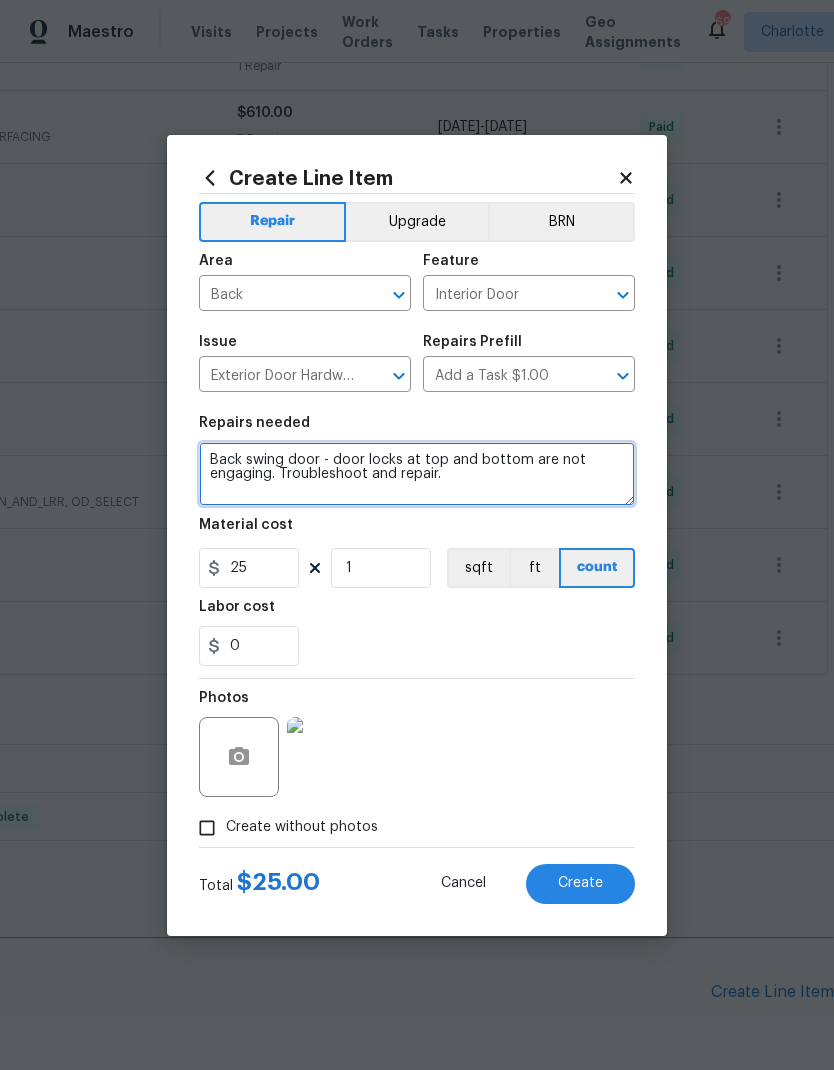 click on "Back swing door - door locks at top and bottom are not engaging. Troubleshoot and repair." at bounding box center (417, 474) 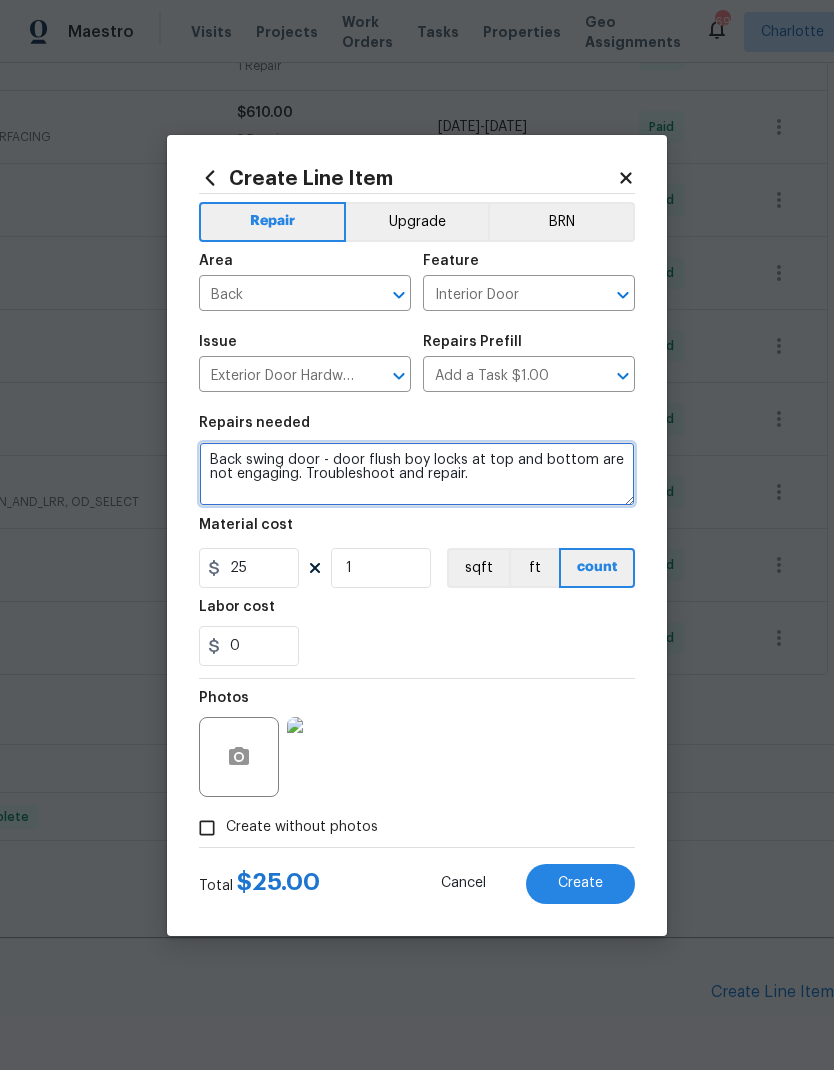 type on "Back swing door - door flush boylocks at top and bottom are not engaging. Troubleshoot and repair." 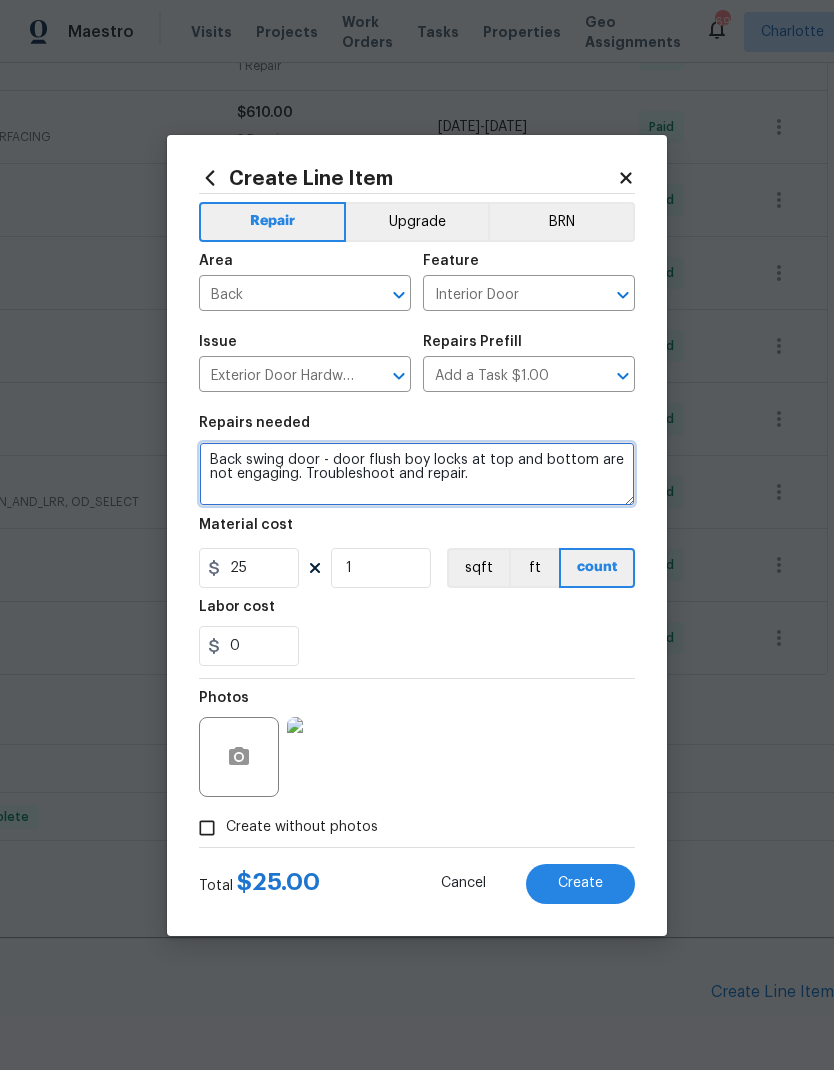 click on "Back swing door - door flush boylocks at top and bottom are not engaging. Troubleshoot and repair." at bounding box center (417, 474) 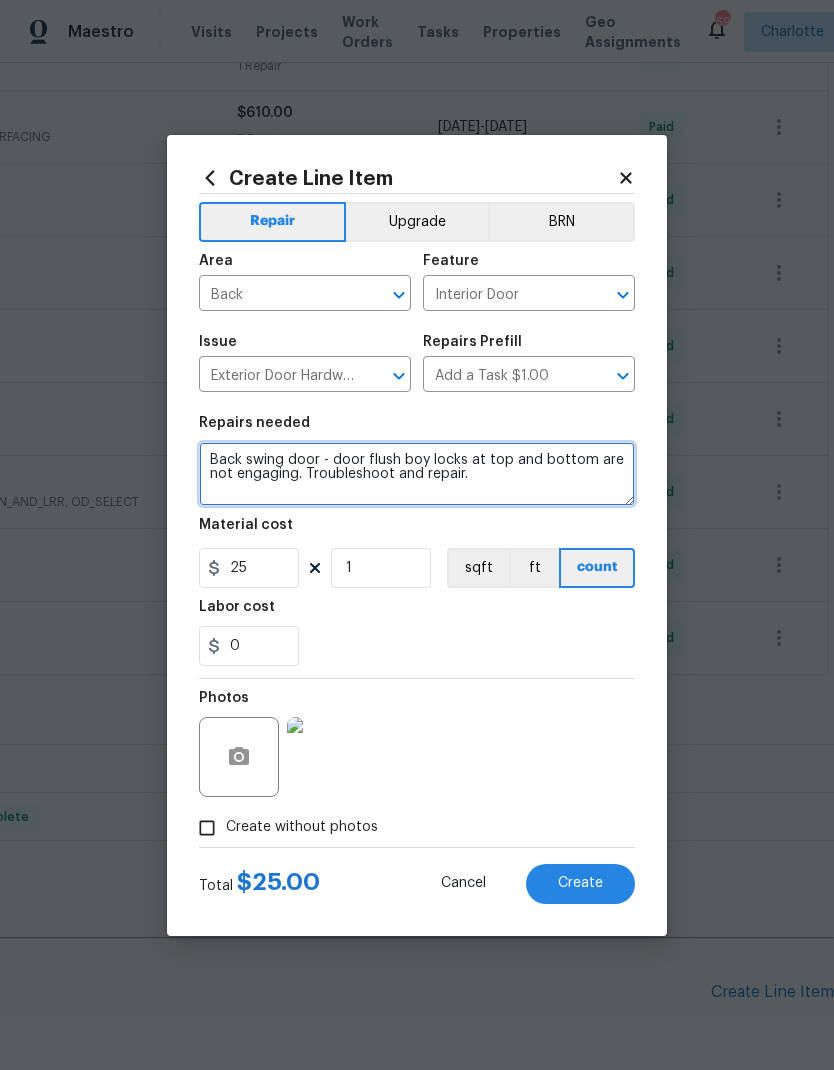click on "Back swing door - door flush boy locks at top and bottom are not engaging. Troubleshoot and repair." at bounding box center (417, 474) 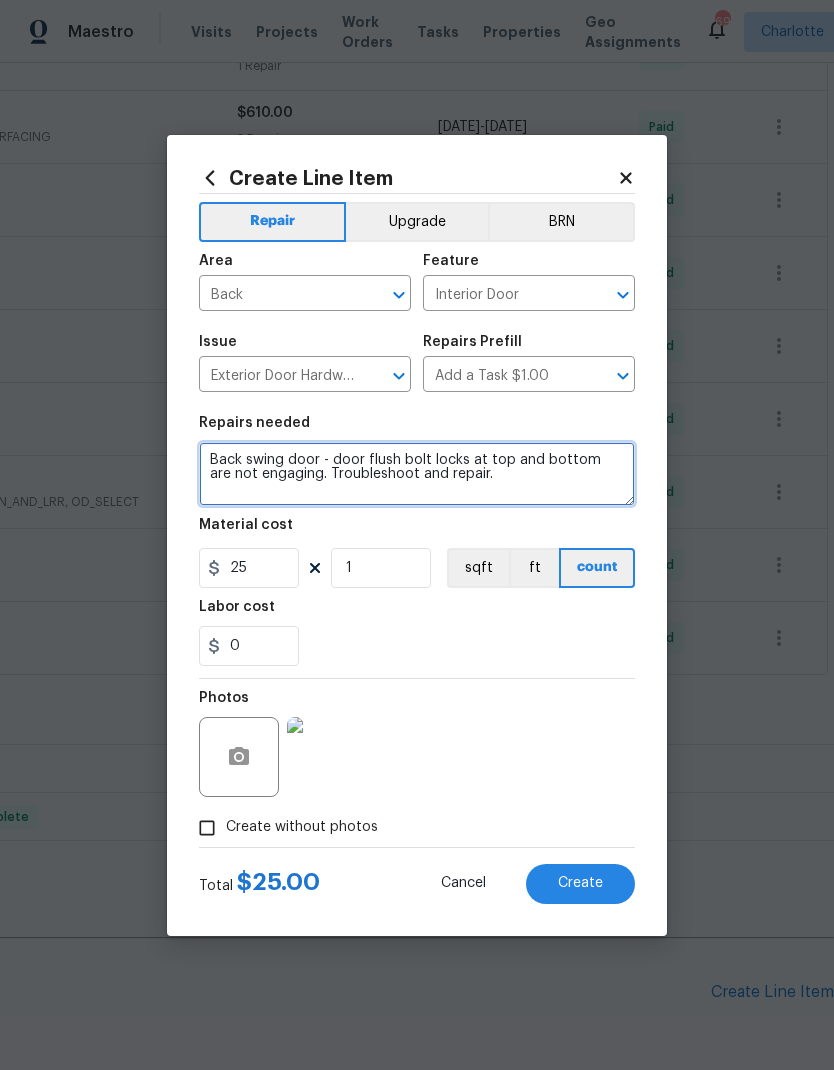 type on "Back swing door - door flush bolt locks at top and bottom are not engaging. Troubleshoot and repair." 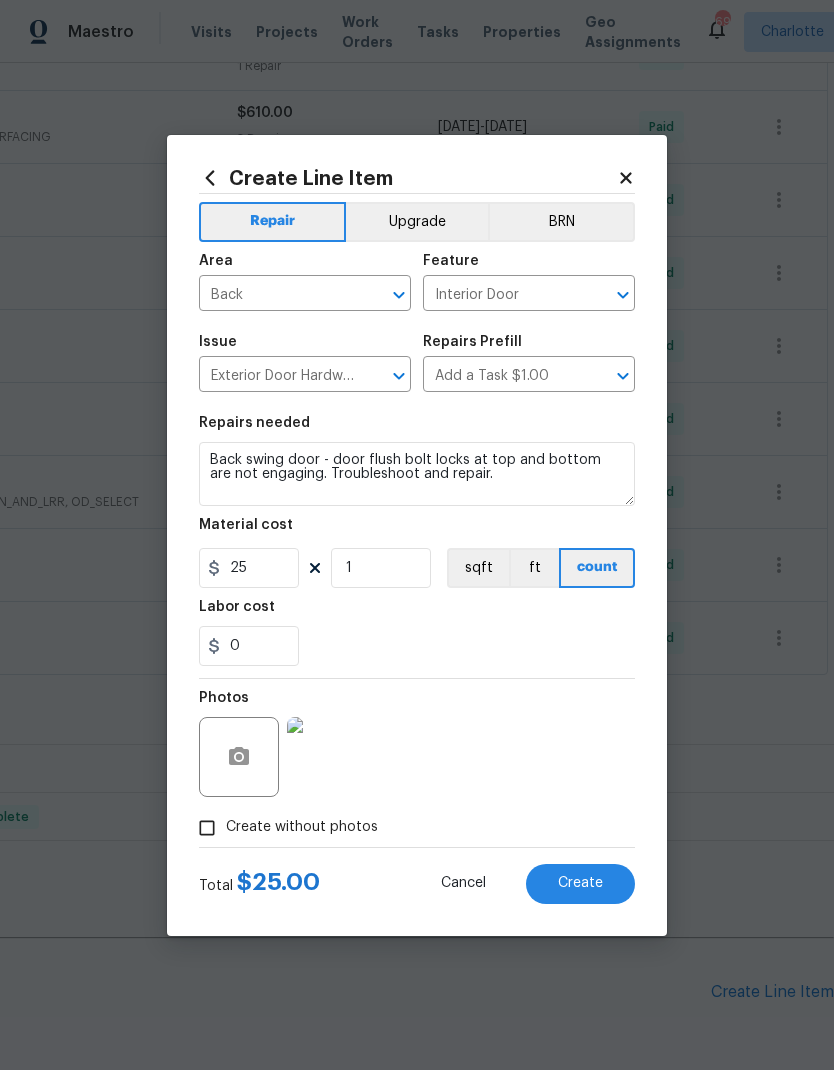 click on "0" at bounding box center (417, 646) 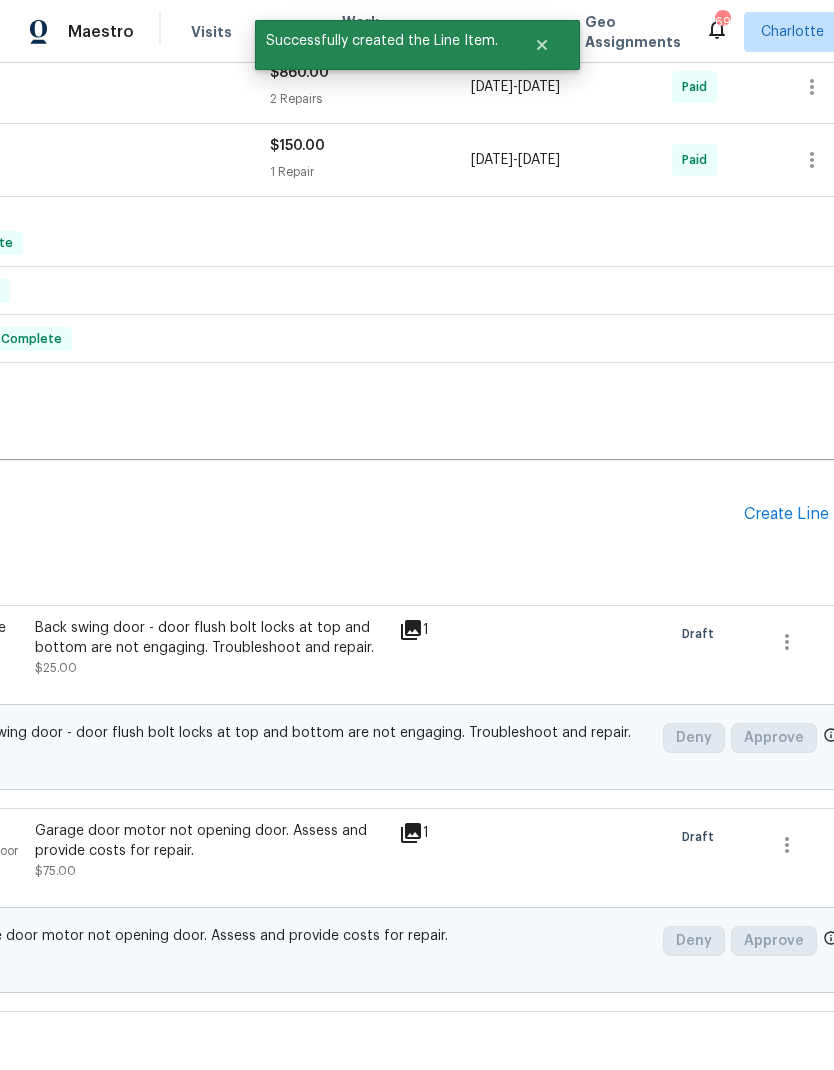 scroll, scrollTop: 979, scrollLeft: 263, axis: both 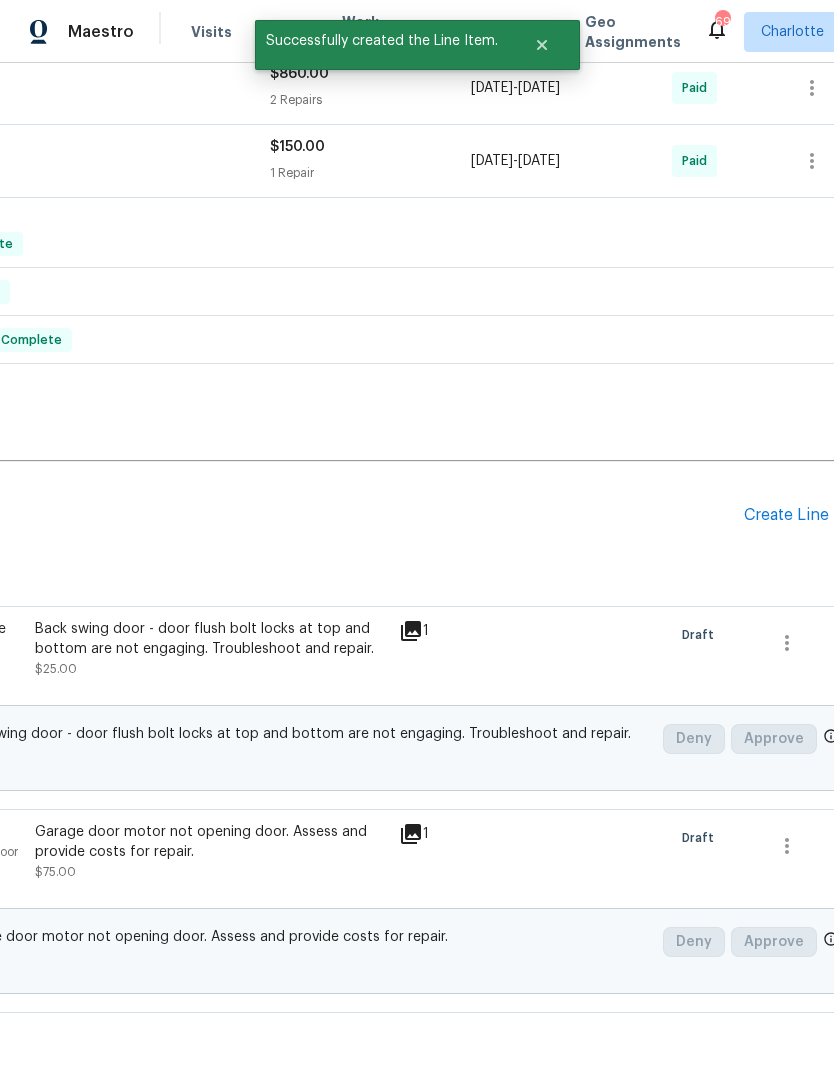 click on "Create Line Item" at bounding box center [805, 515] 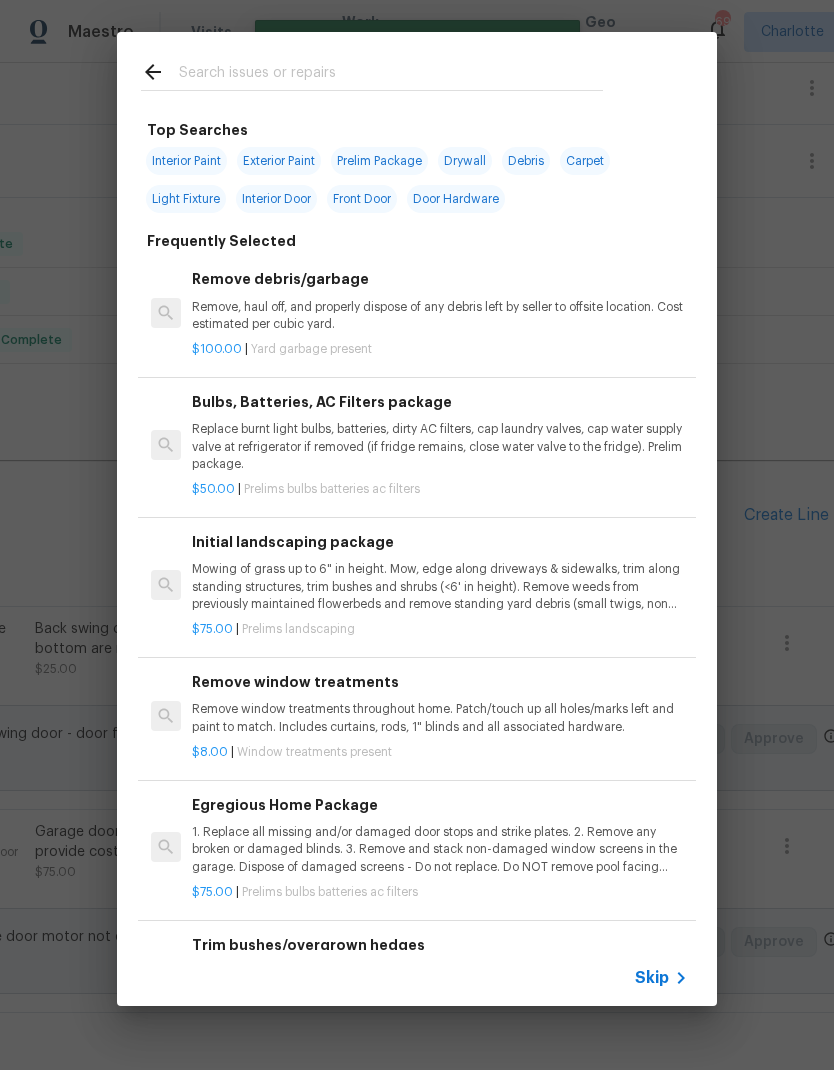 click at bounding box center [391, 75] 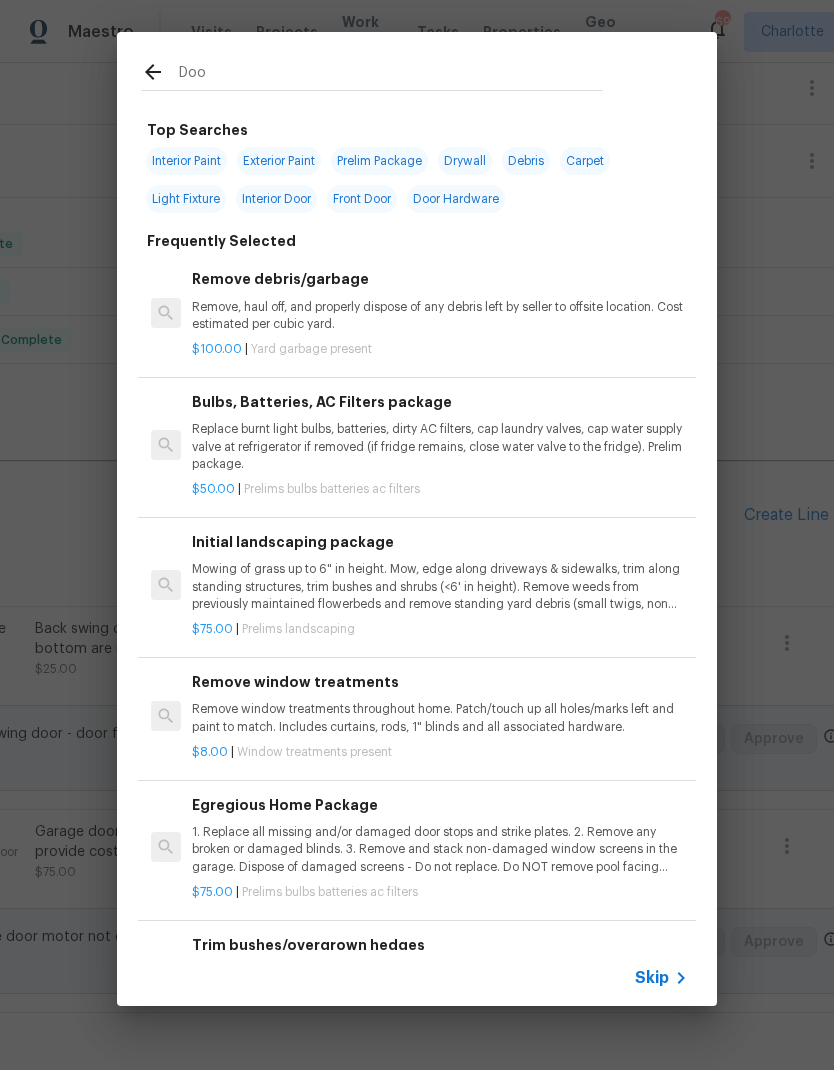 type on "Door" 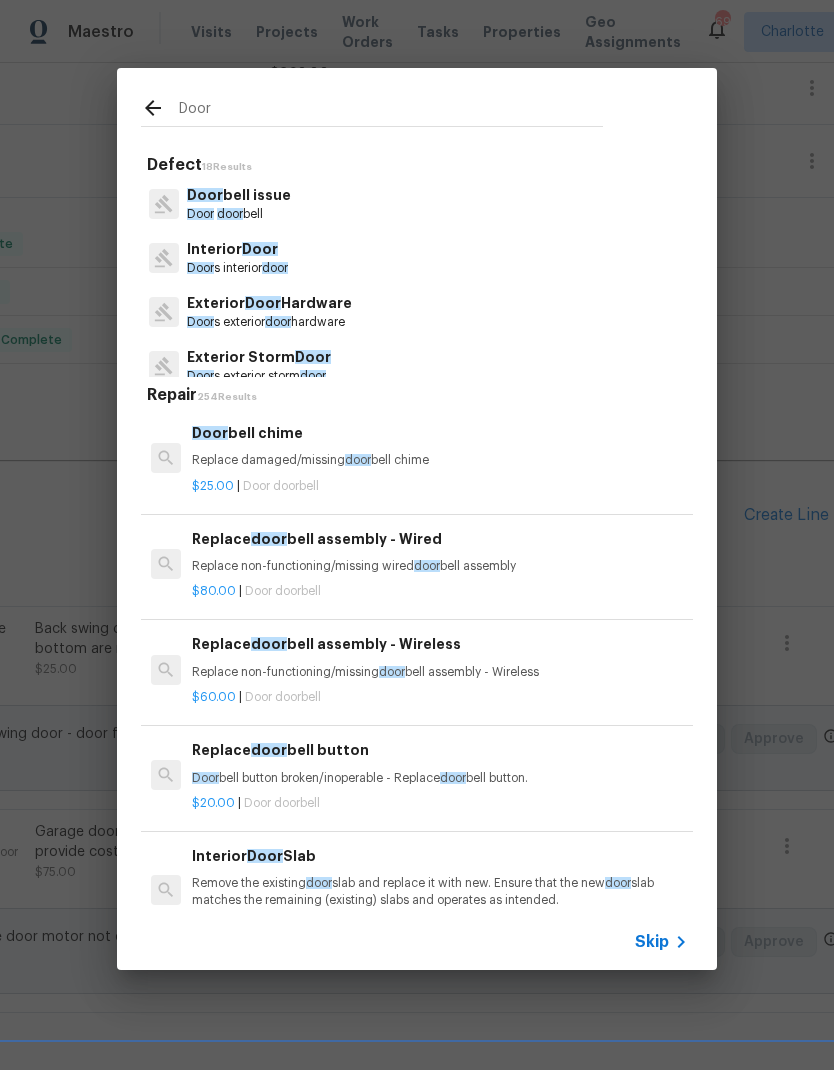 click on "door" at bounding box center [275, 268] 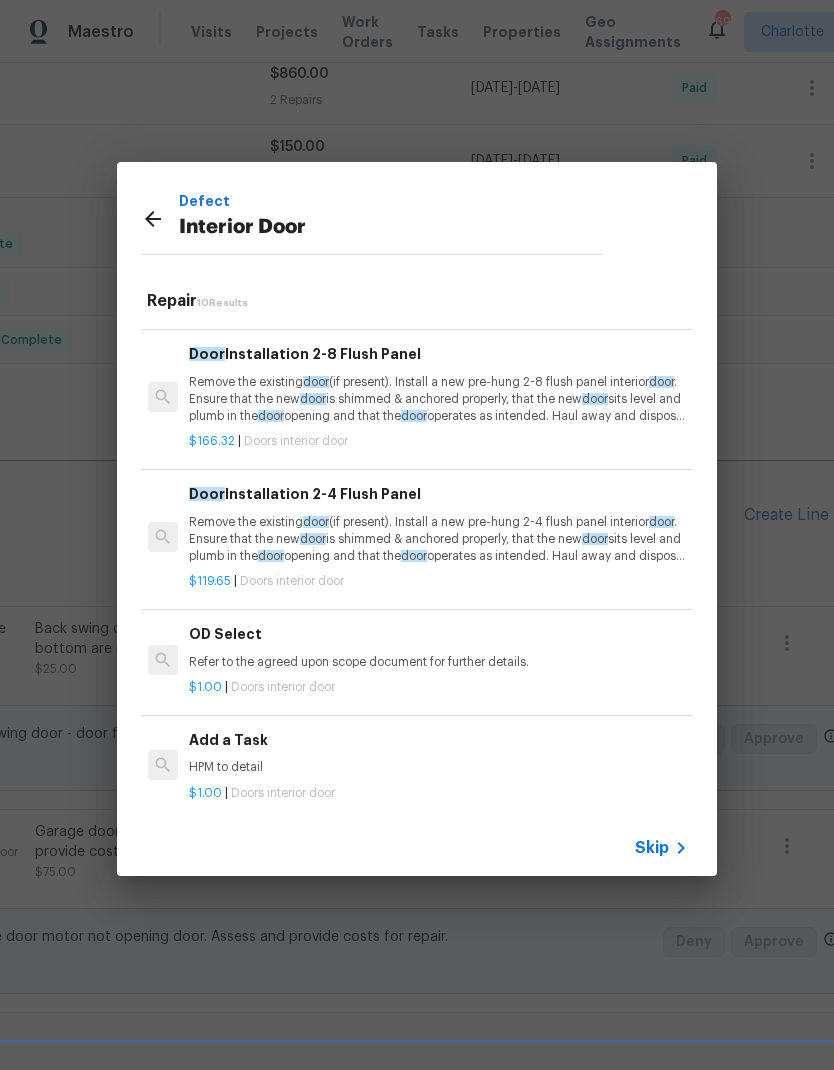 scroll, scrollTop: 808, scrollLeft: 3, axis: both 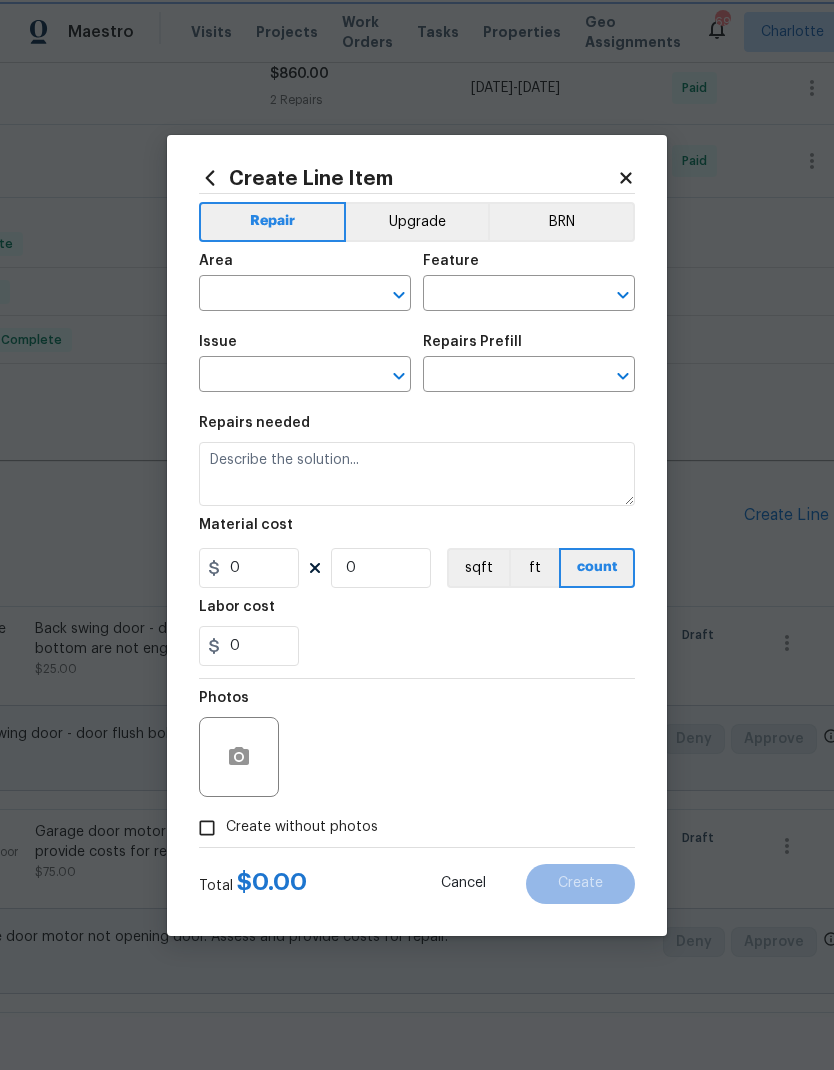 type on "Interior Door" 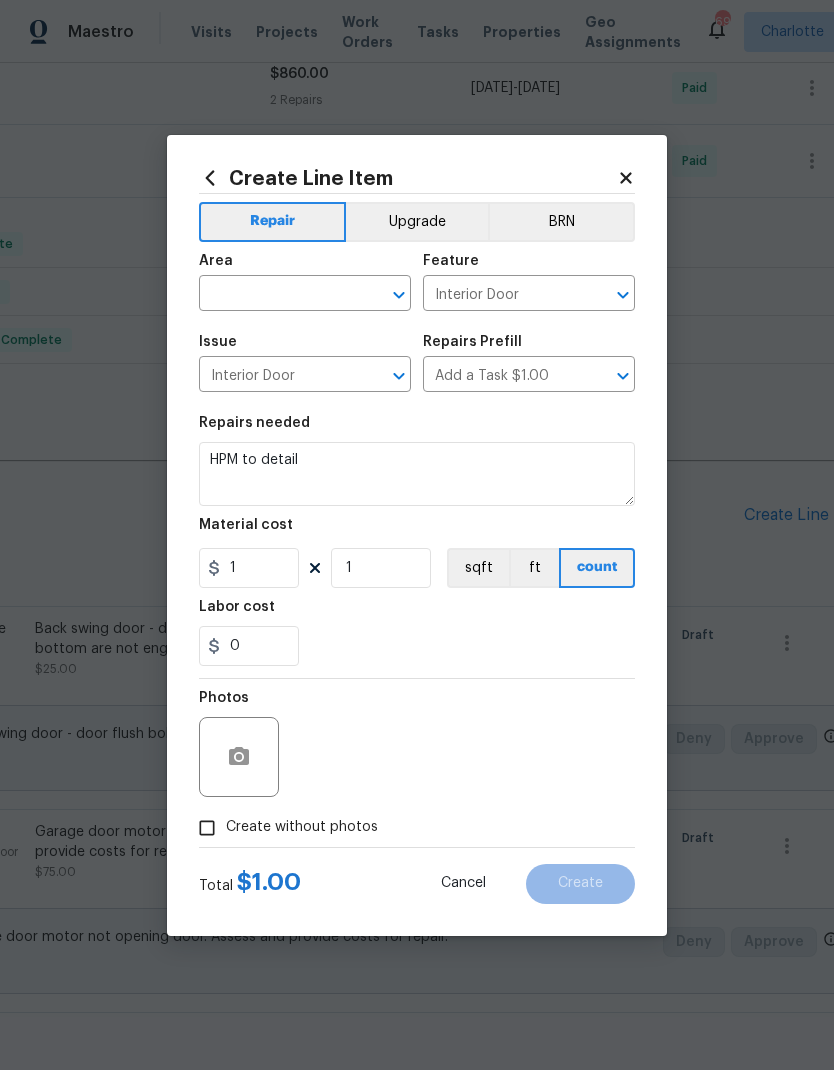 click at bounding box center [277, 295] 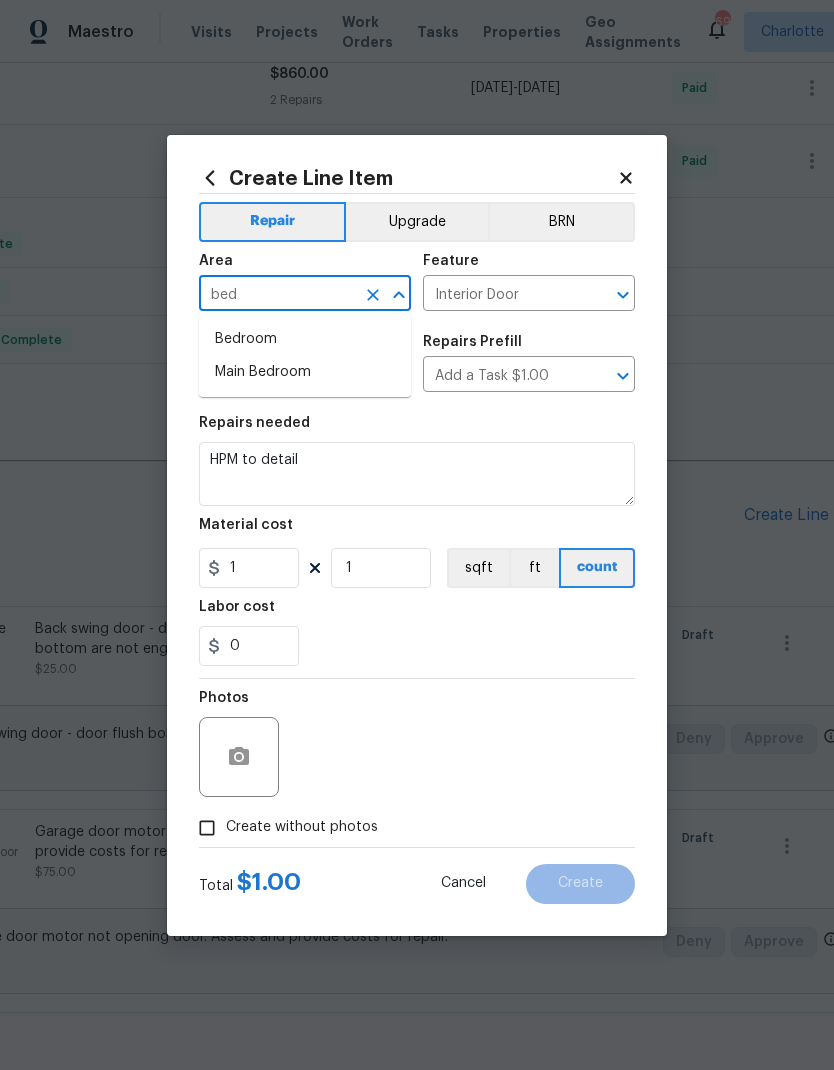 click on "Bedroom" at bounding box center [305, 339] 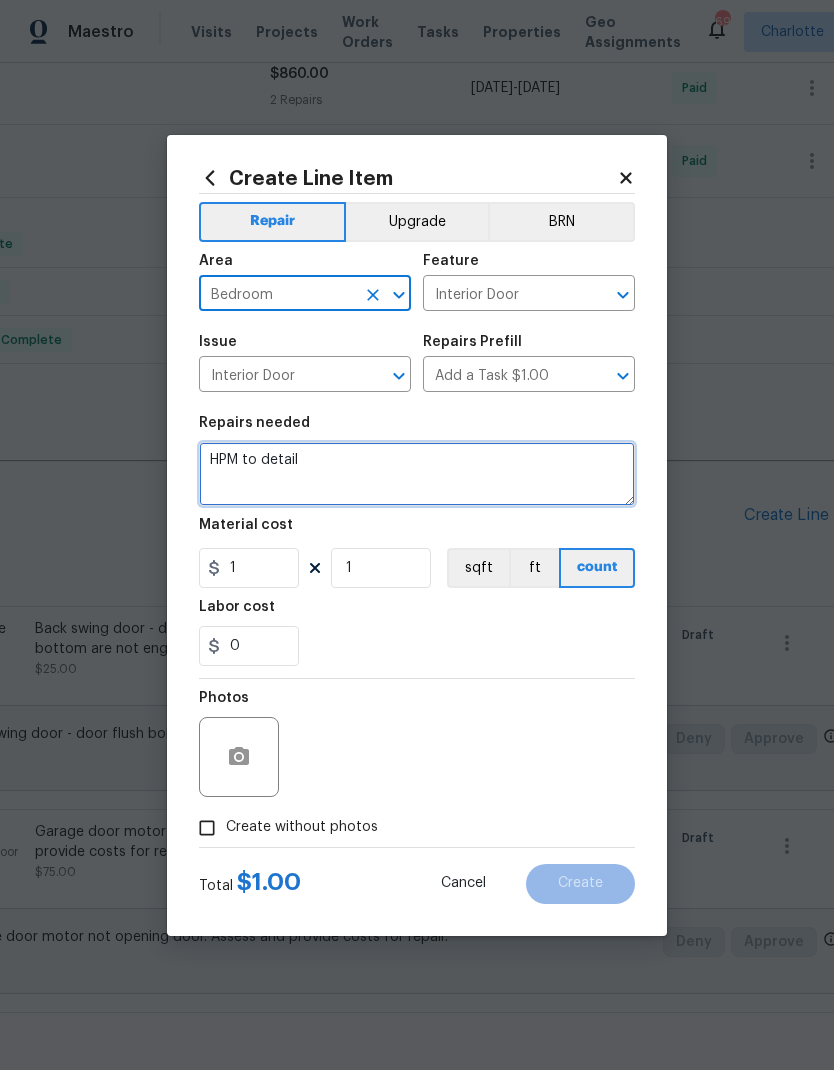 click on "HPM to detail" at bounding box center [417, 474] 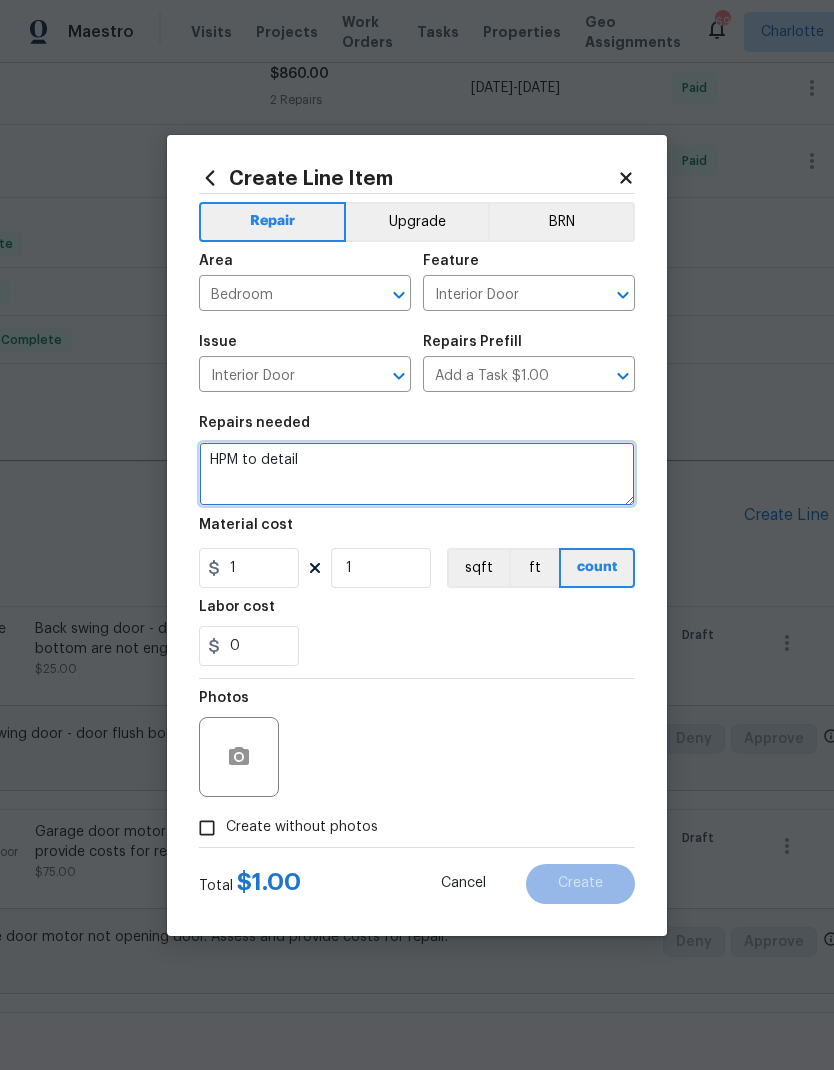 click on "HPM to detail" at bounding box center (417, 474) 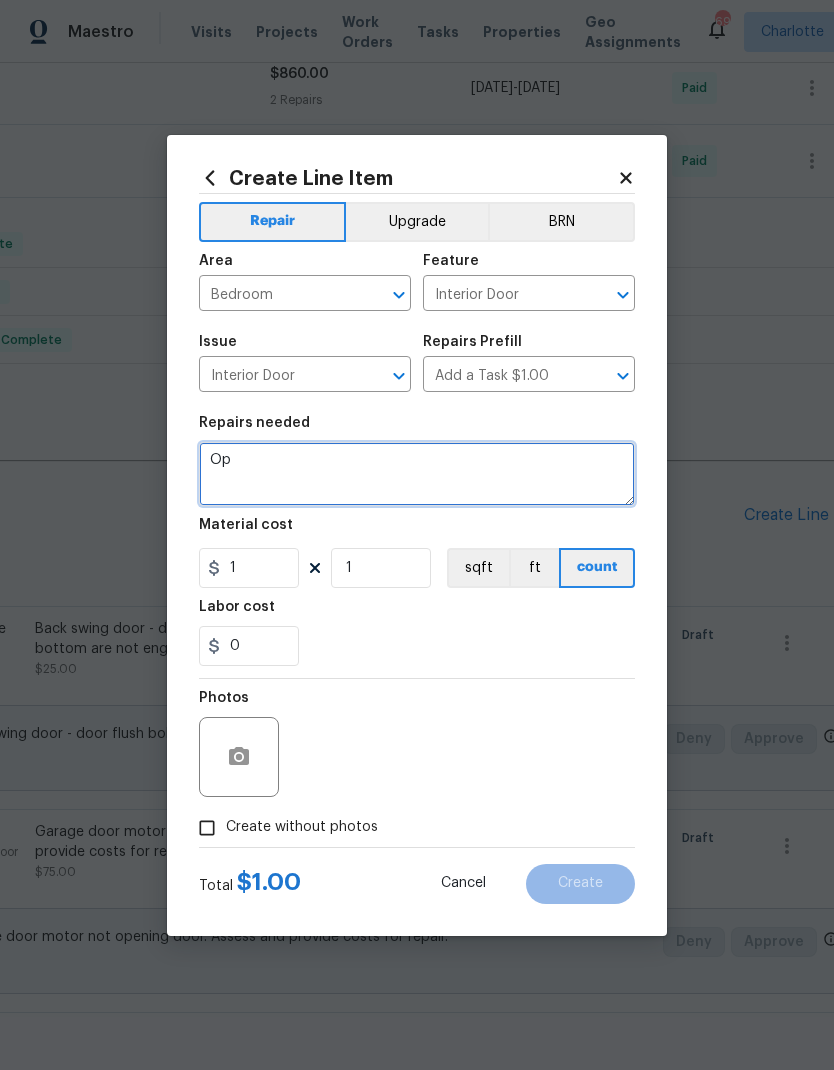type on "O" 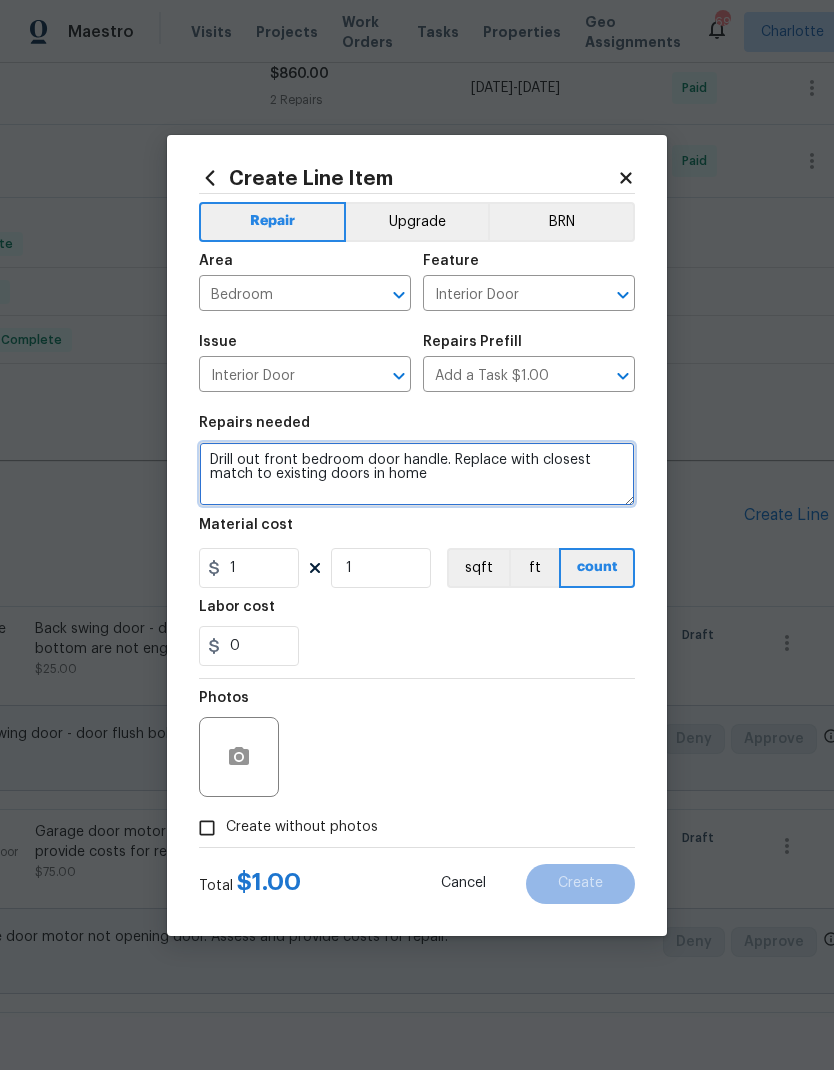 type on "Drill out front bedroom door handle. Replace with closest match to existing doors in home" 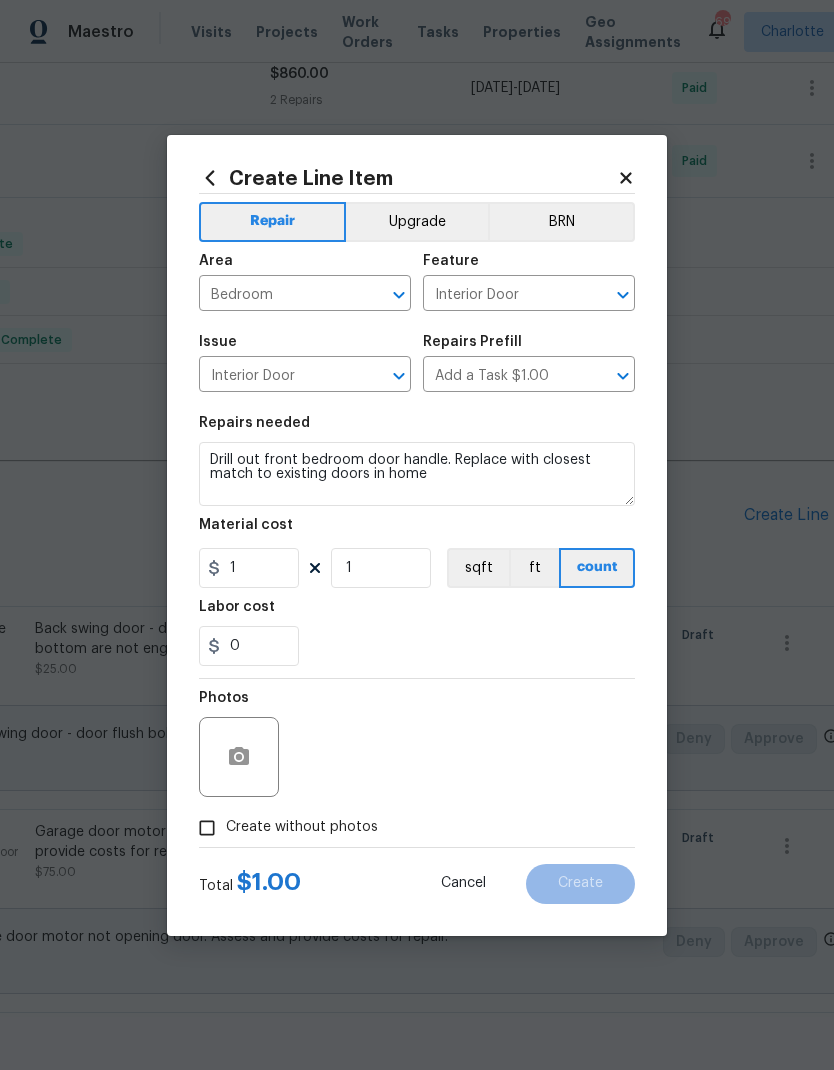 click on "0" at bounding box center (417, 646) 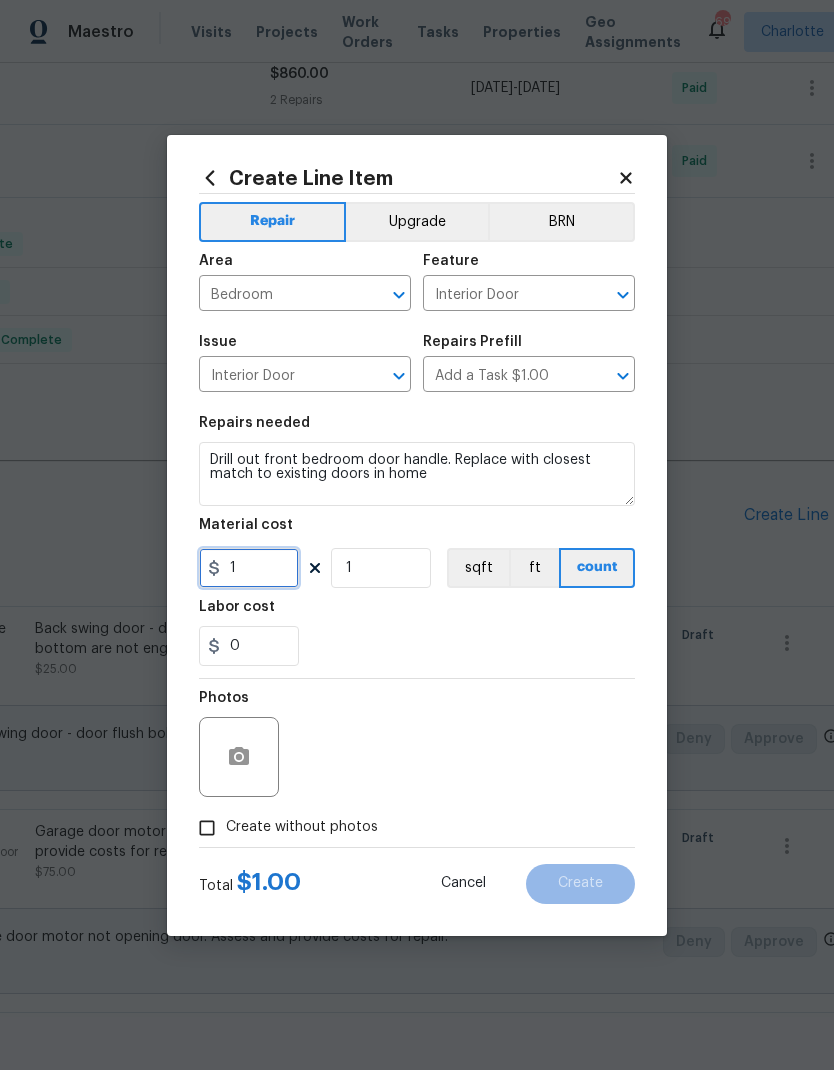click on "1" at bounding box center [249, 568] 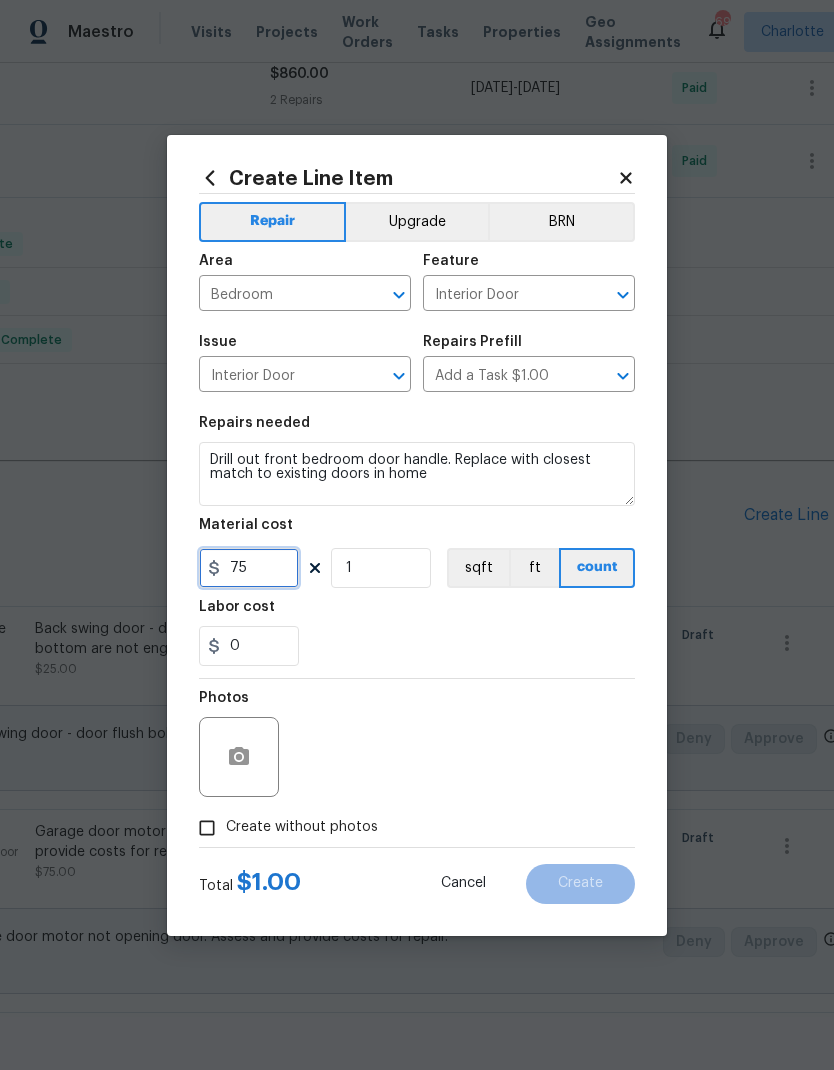 type on "75" 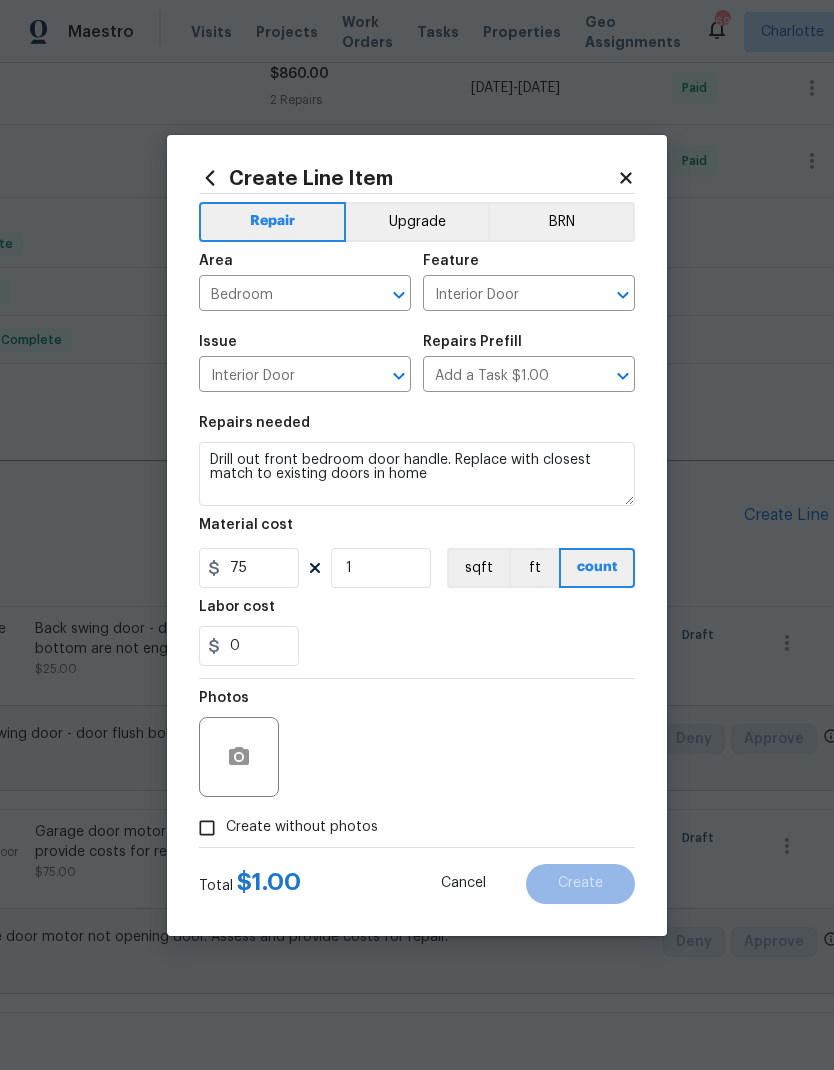 click on "0" at bounding box center (417, 646) 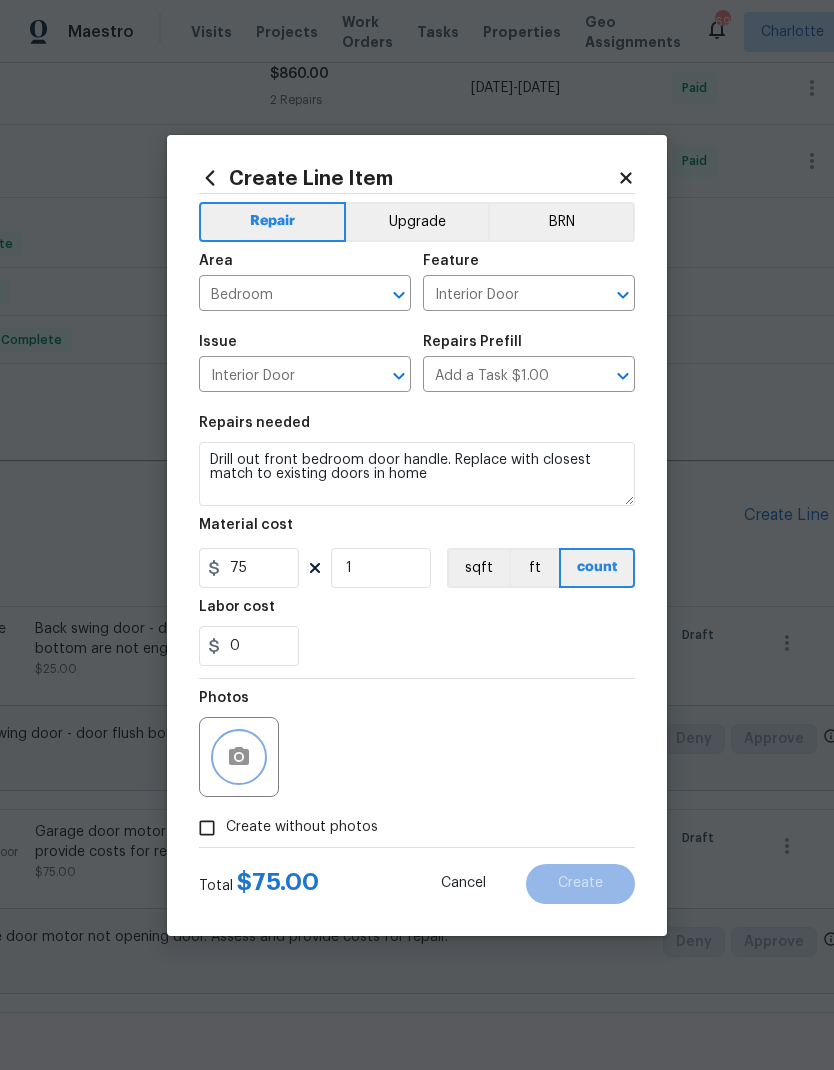 click 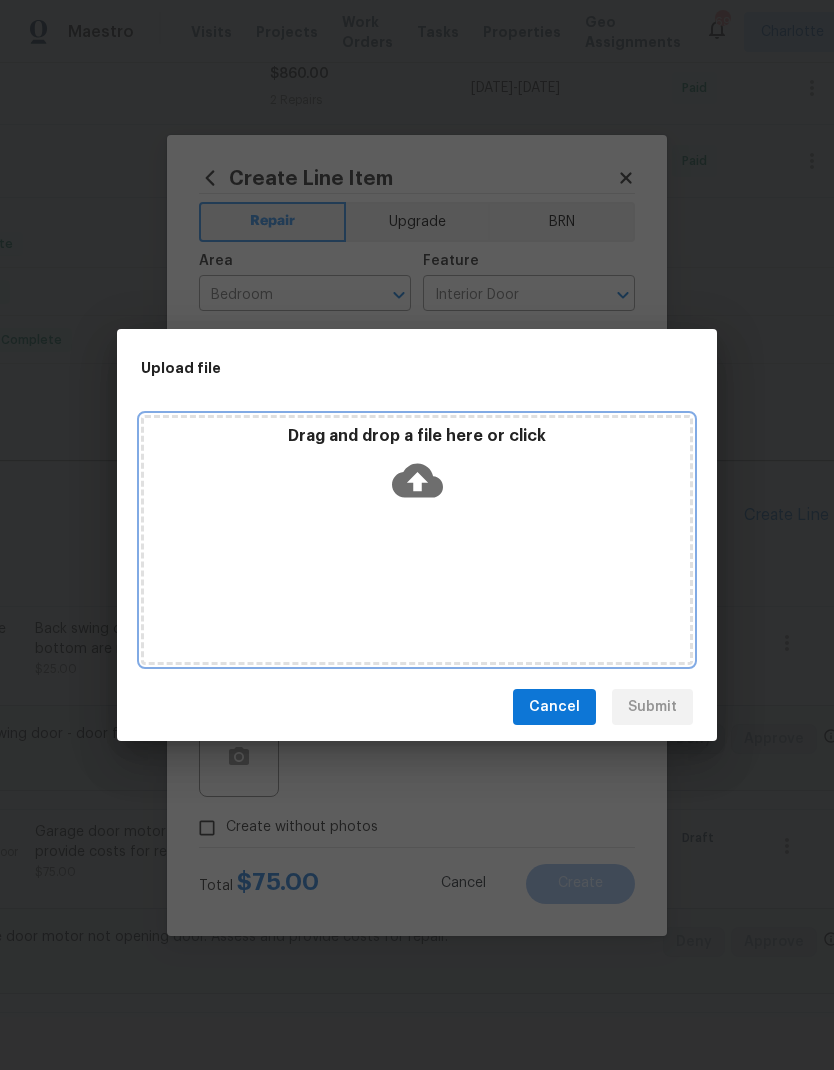 click on "Drag and drop a file here or click" at bounding box center [417, 540] 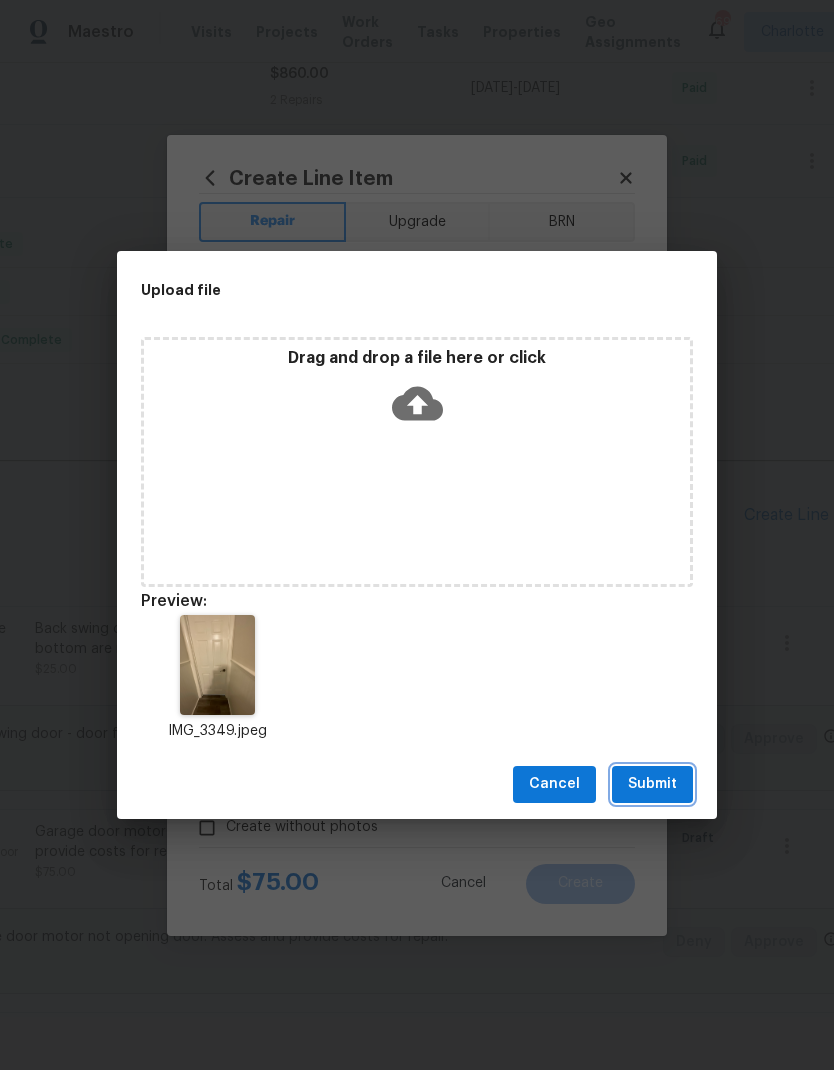 click on "Submit" at bounding box center [652, 784] 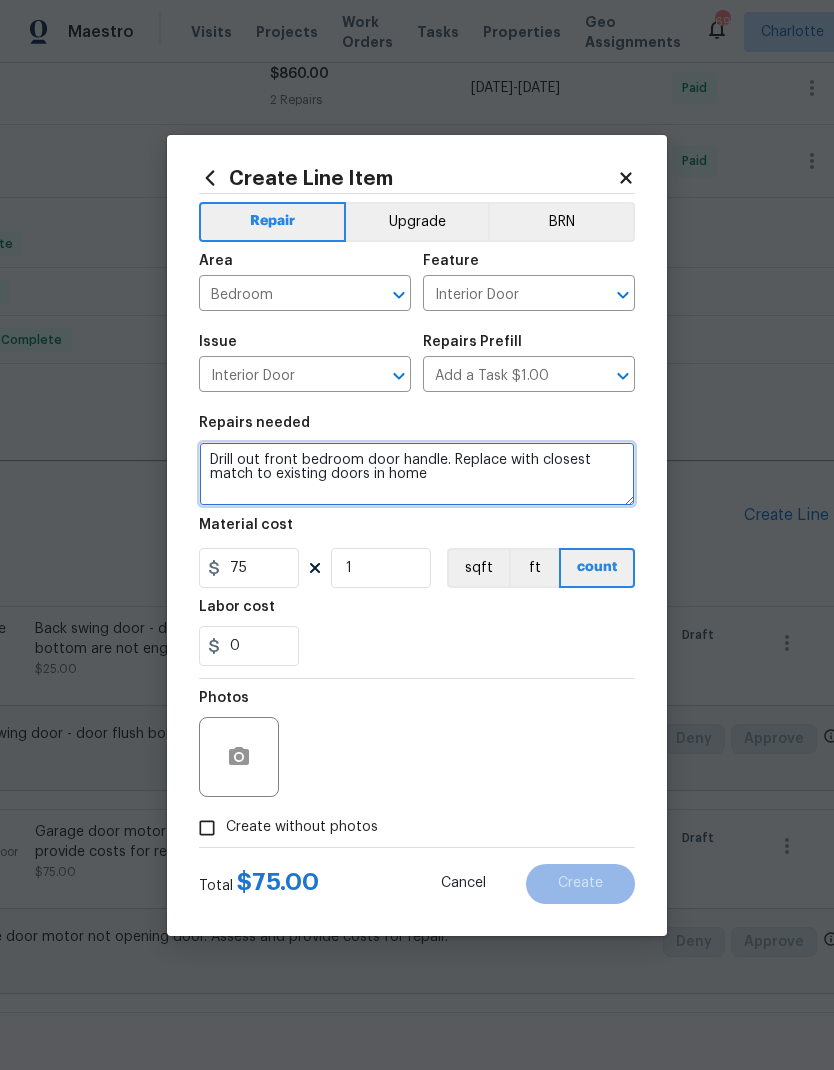 click on "Drill out front bedroom door handle. Replace with closest match to existing doors in home" at bounding box center (417, 474) 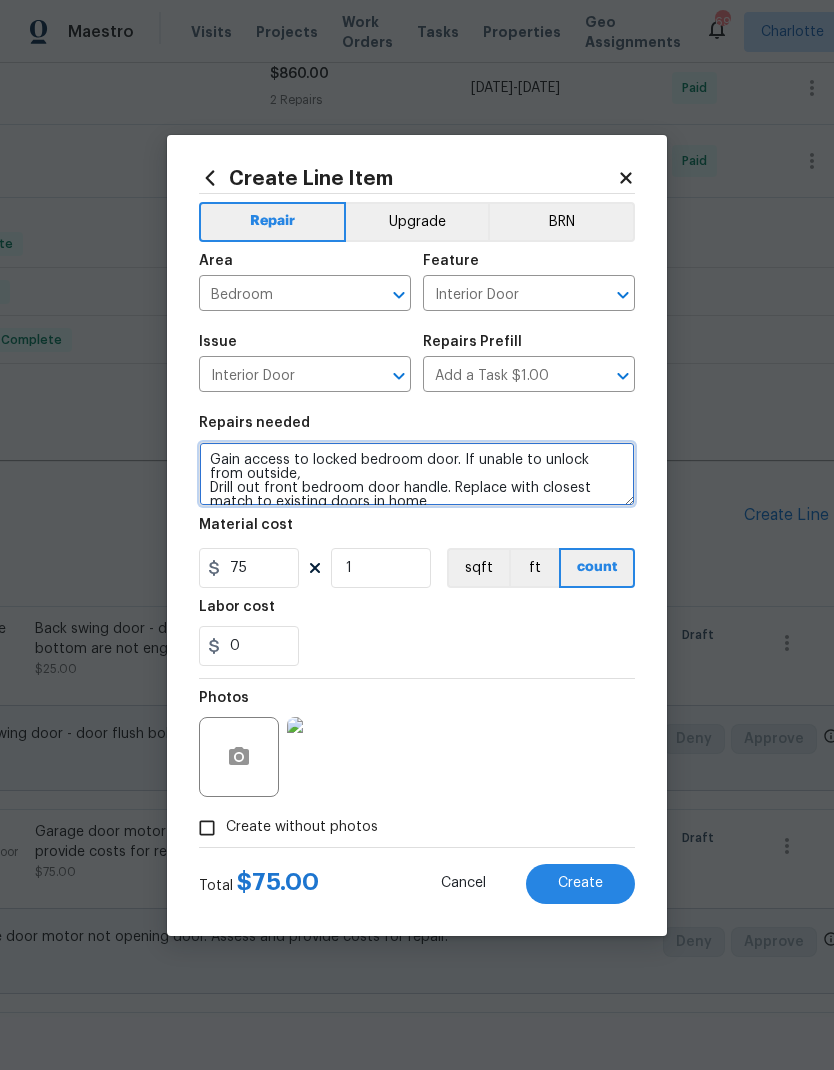 click on "Gain access to locked bedroom door. If unable to unlock from outside,
Drill out front bedroom door handle. Replace with closest match to existing doors in home" at bounding box center [417, 474] 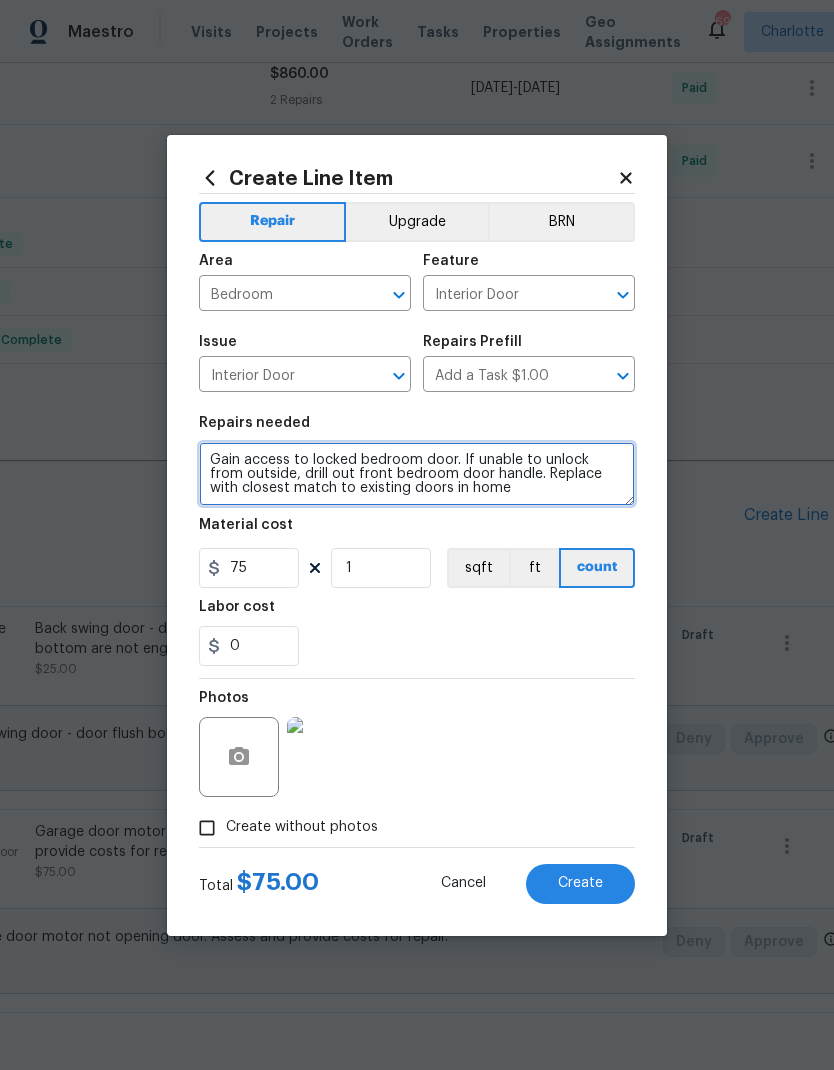 click on "Gain access to locked bedroom door. If unable to unlock from outside, drill out front bedroom door handle. Replace with closest match to existing doors in home" at bounding box center [417, 474] 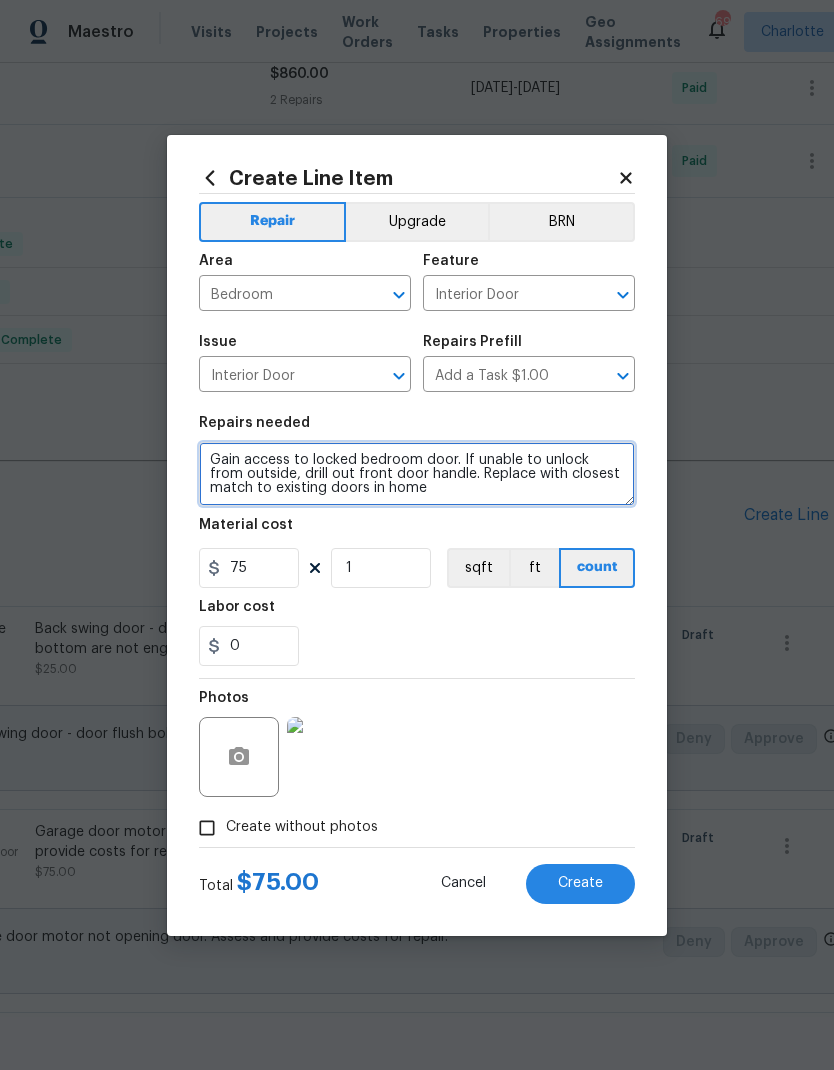 type on "Gain access to locked bedroom door. If unable to unlock from outside, drill out front door handle. Replace with closest match to existing doors in home" 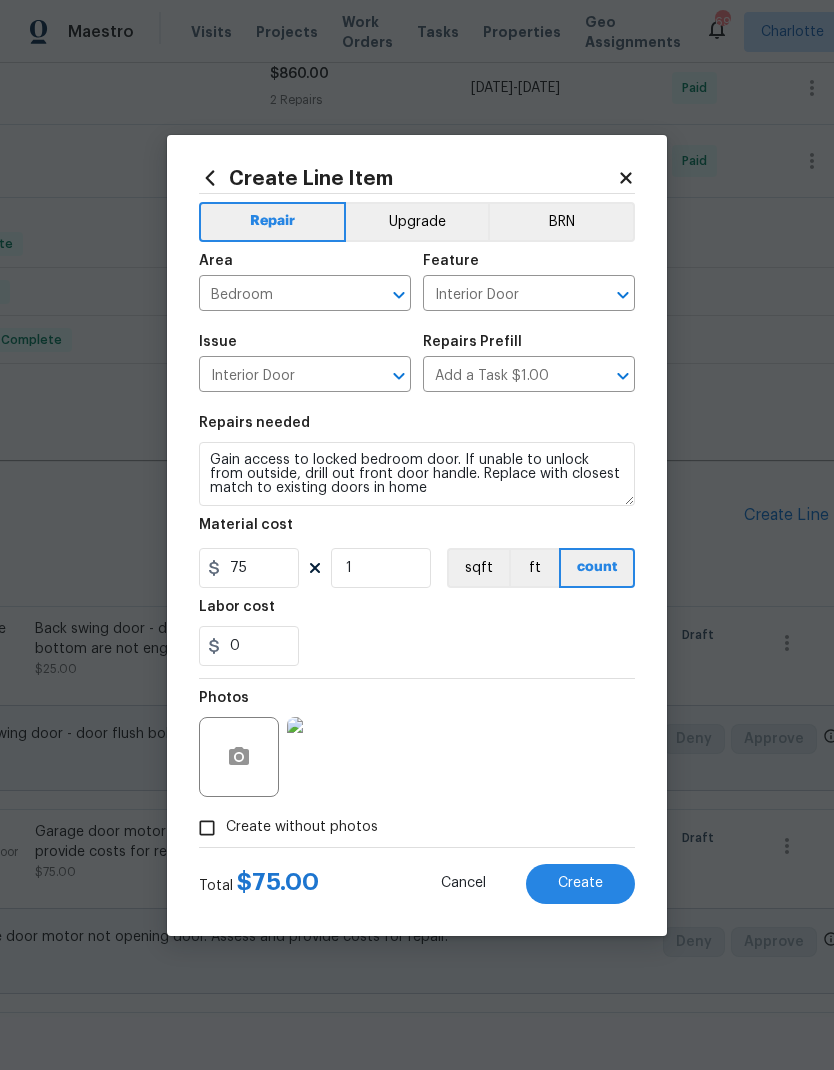 click on "0" at bounding box center (417, 646) 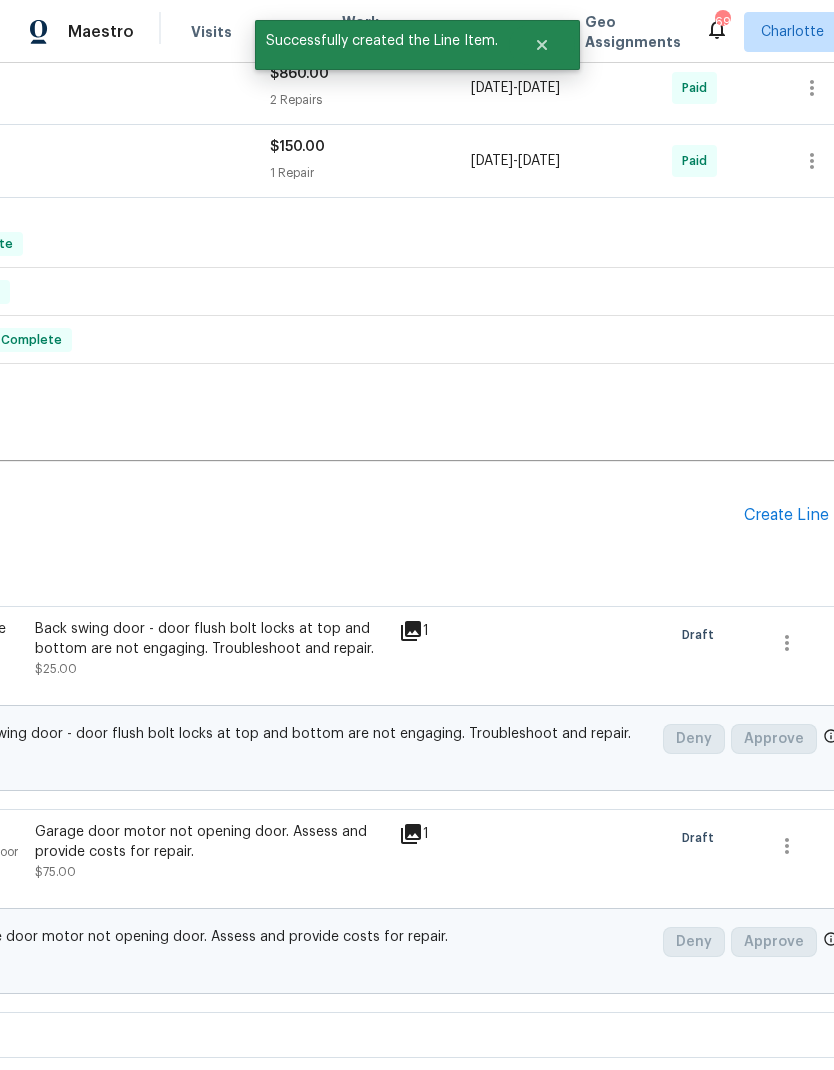 click on "Create Line Item" at bounding box center [805, 515] 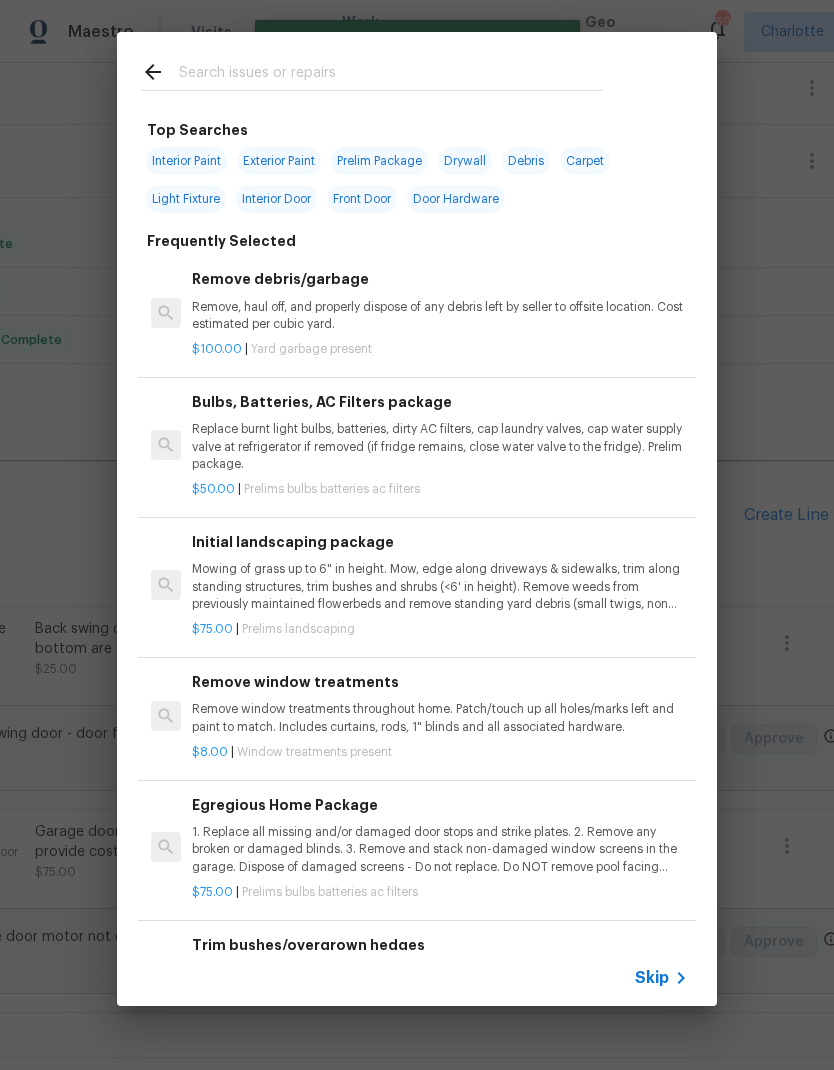 click at bounding box center (391, 75) 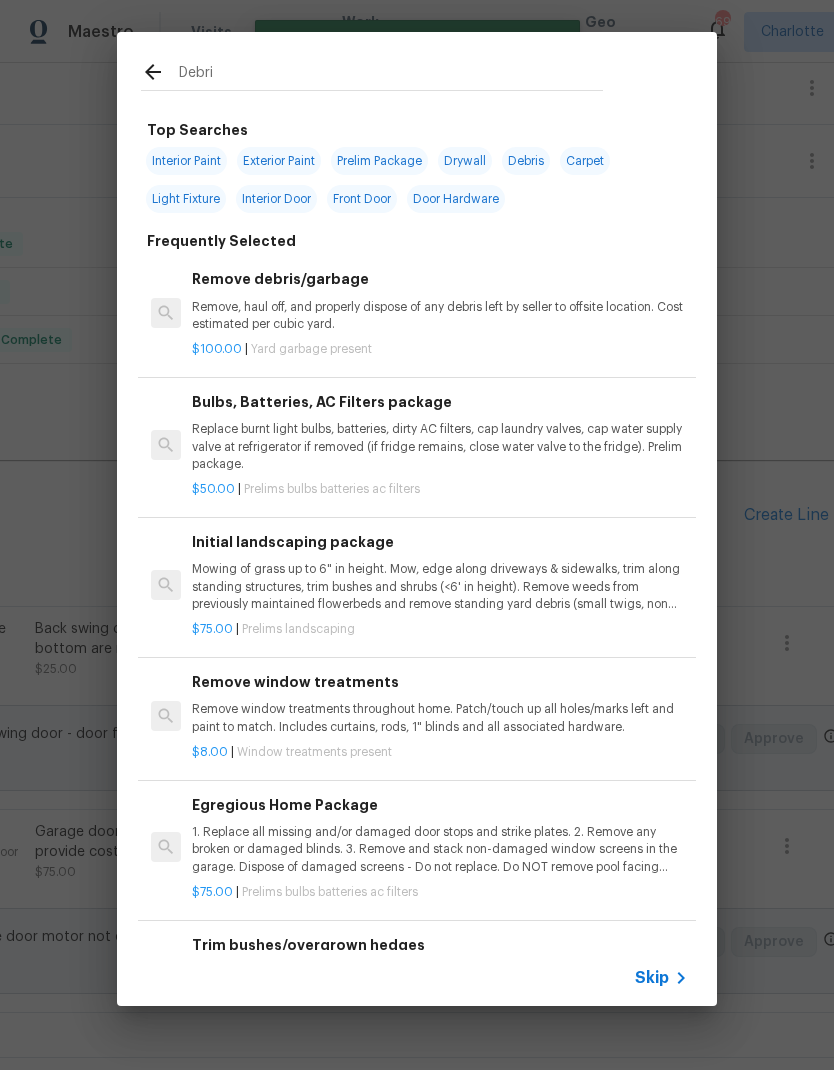 type on "Debris" 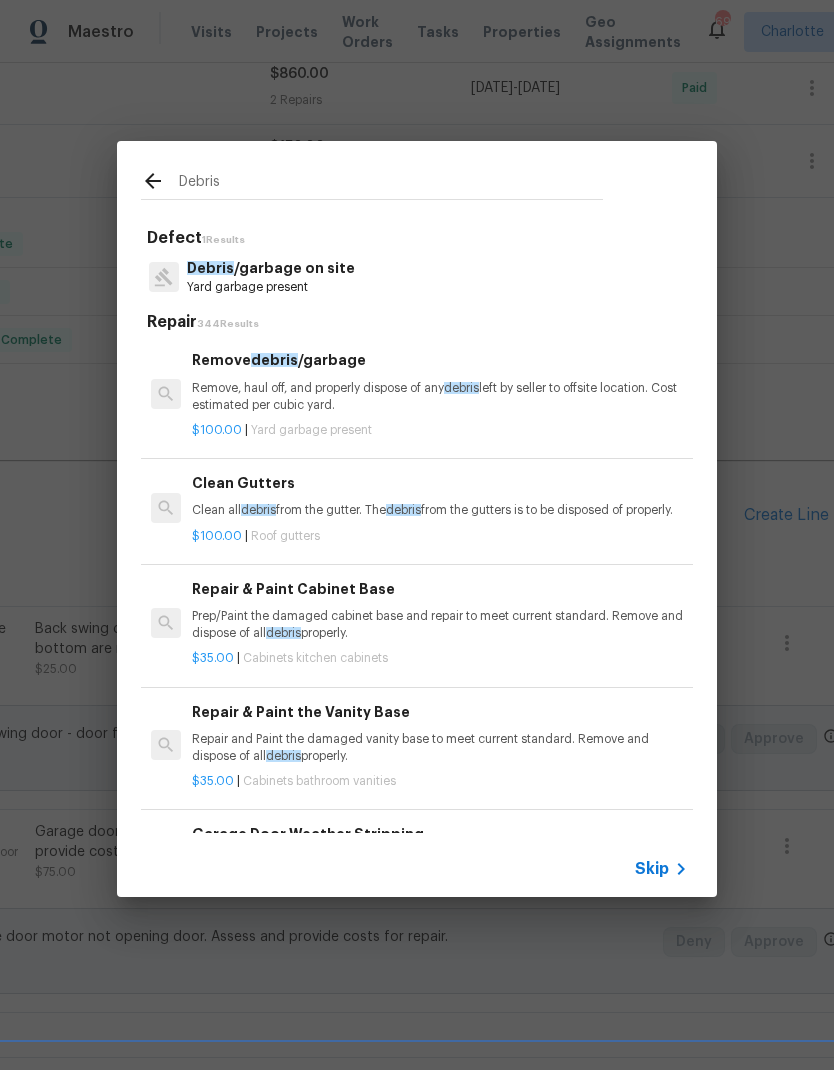 click on "Debris /garbage on site" at bounding box center (271, 268) 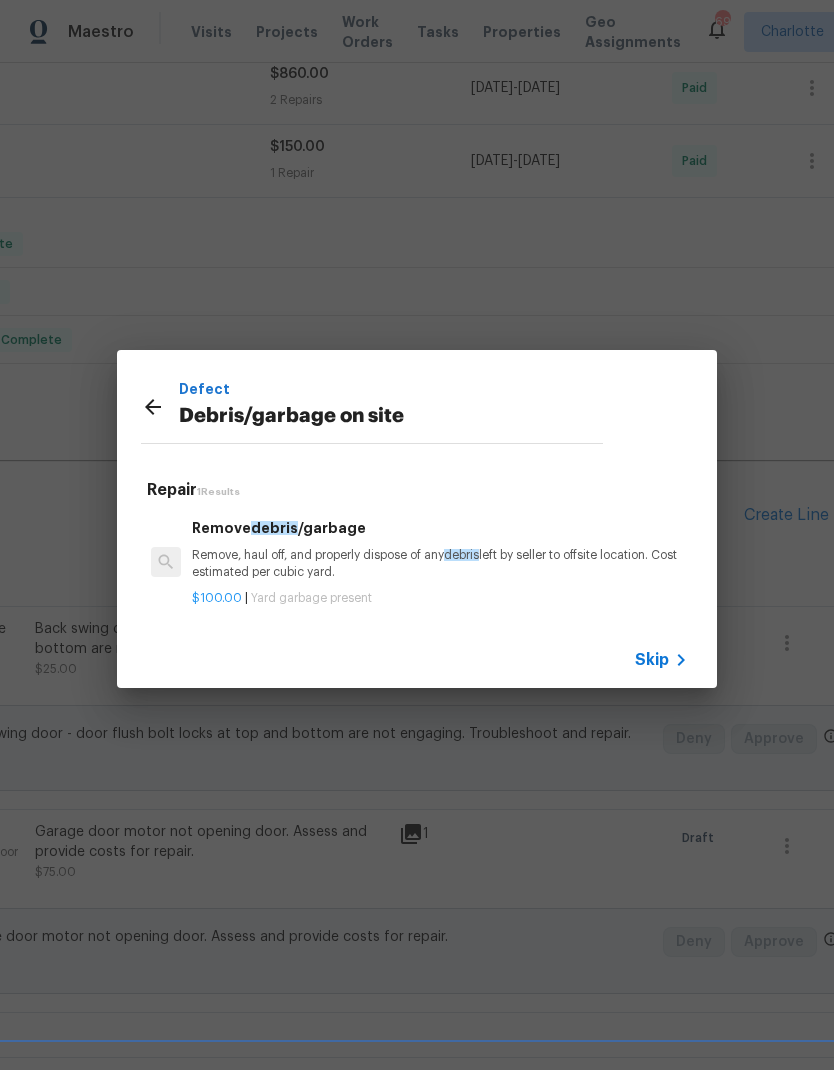 click on "Remove, haul off, and properly dispose of any  debris  left by seller to offsite location. Cost estimated per cubic yard." at bounding box center (440, 564) 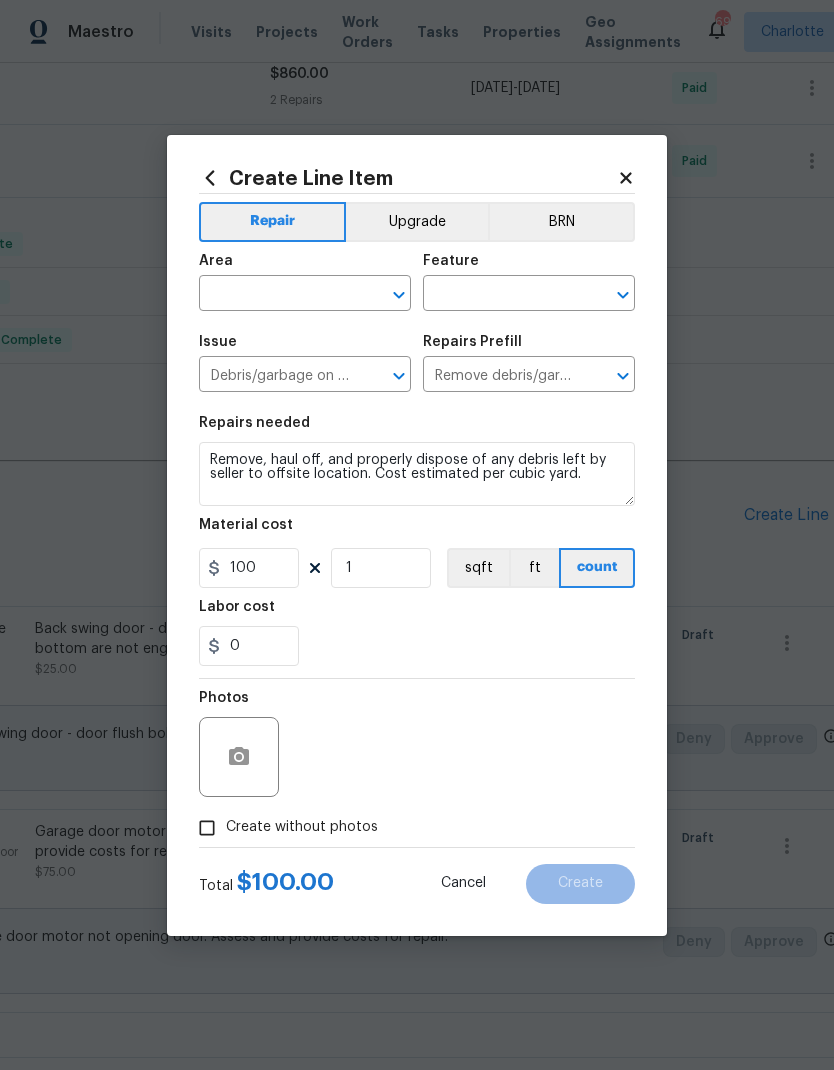 click at bounding box center [277, 295] 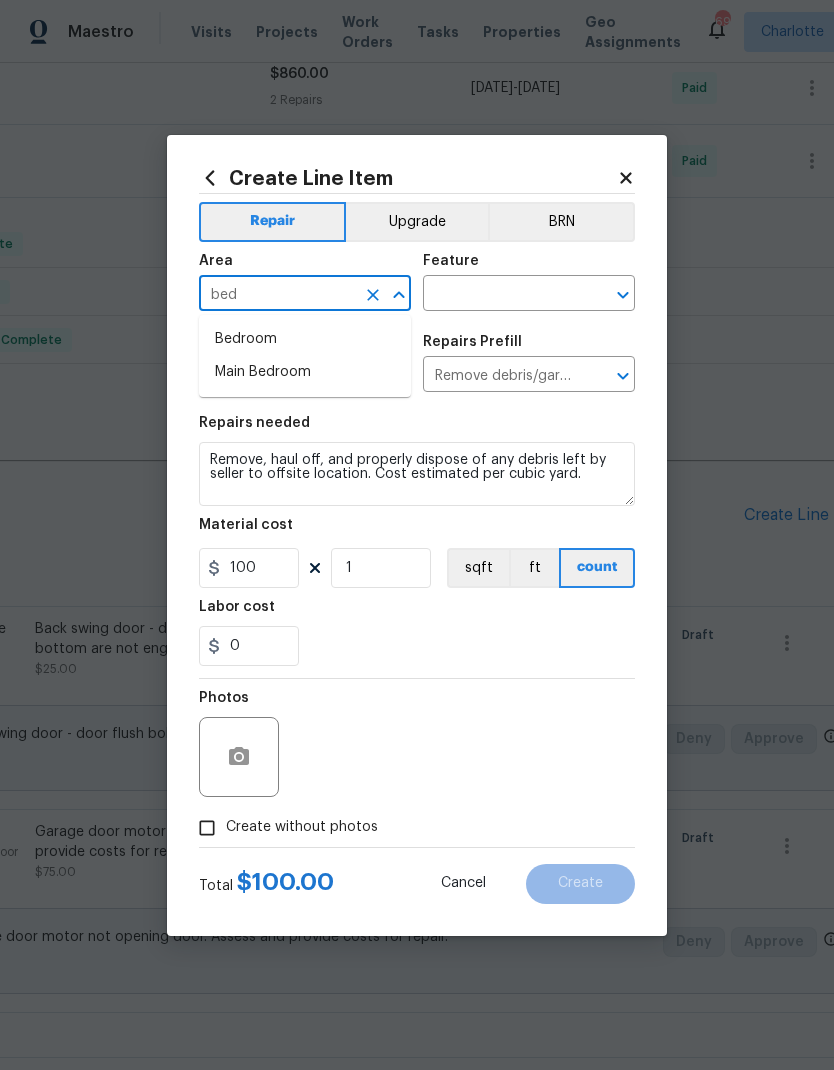 click on "Bedroom" at bounding box center [305, 339] 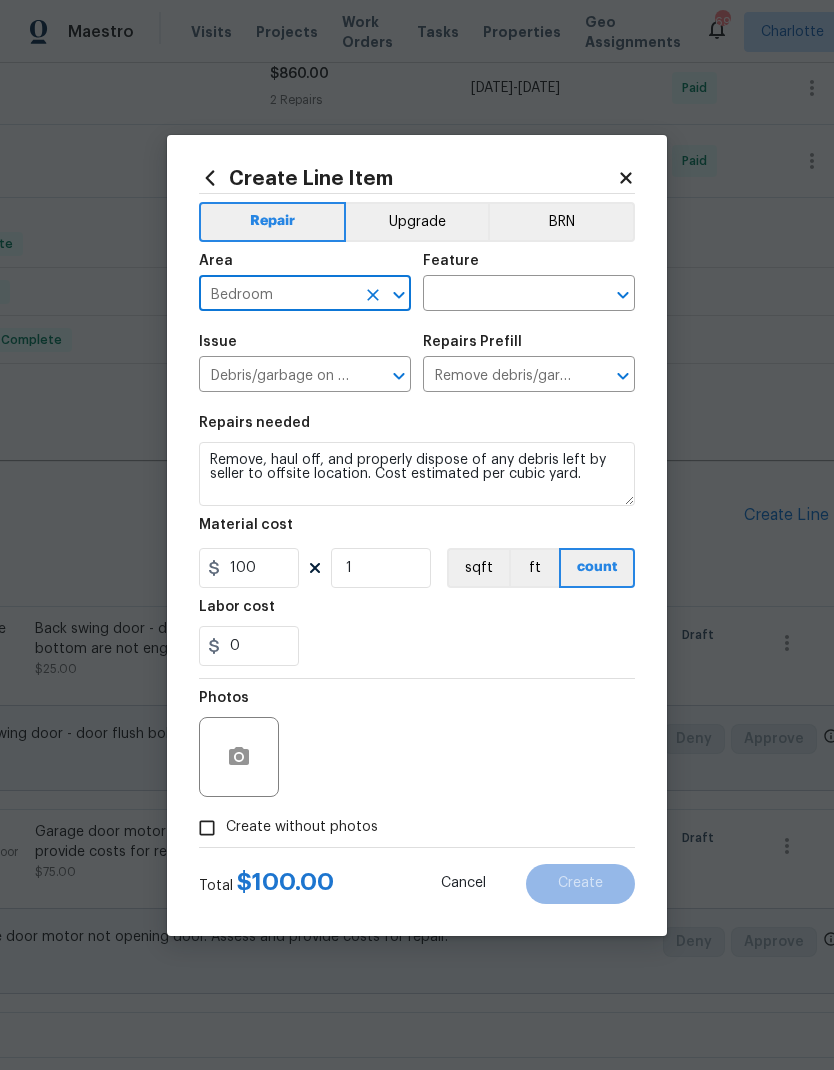 click at bounding box center [501, 295] 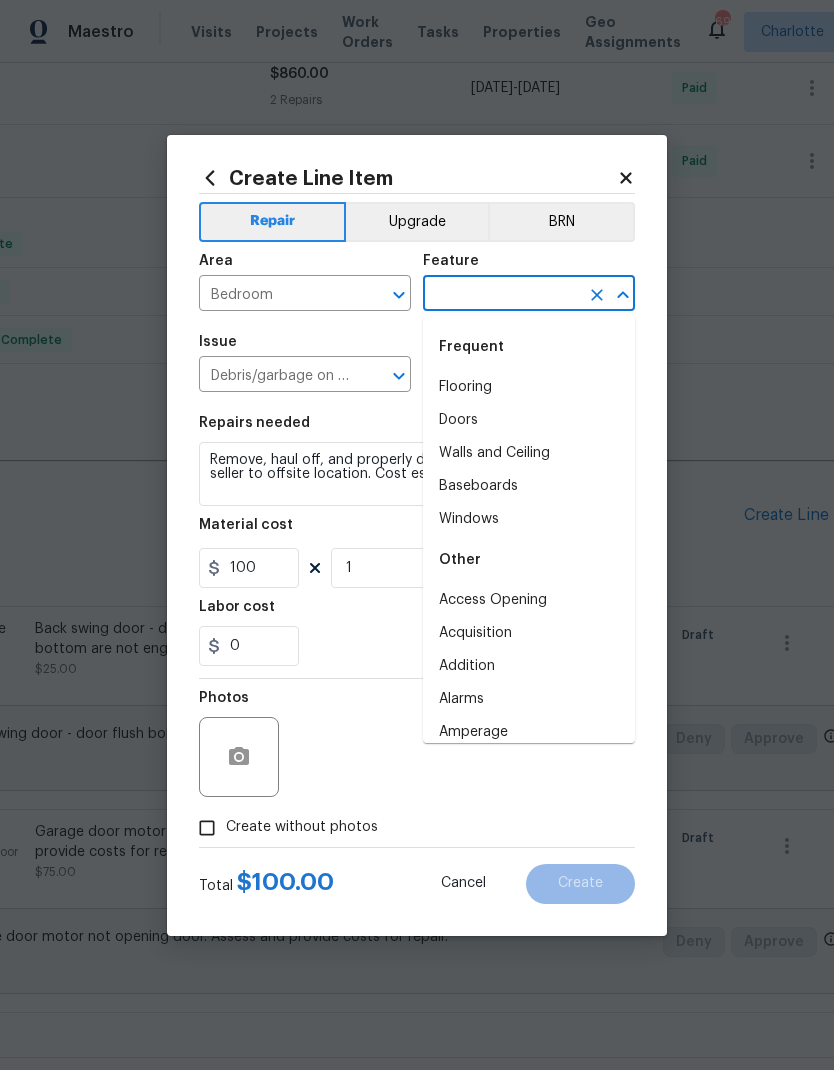 type on "d" 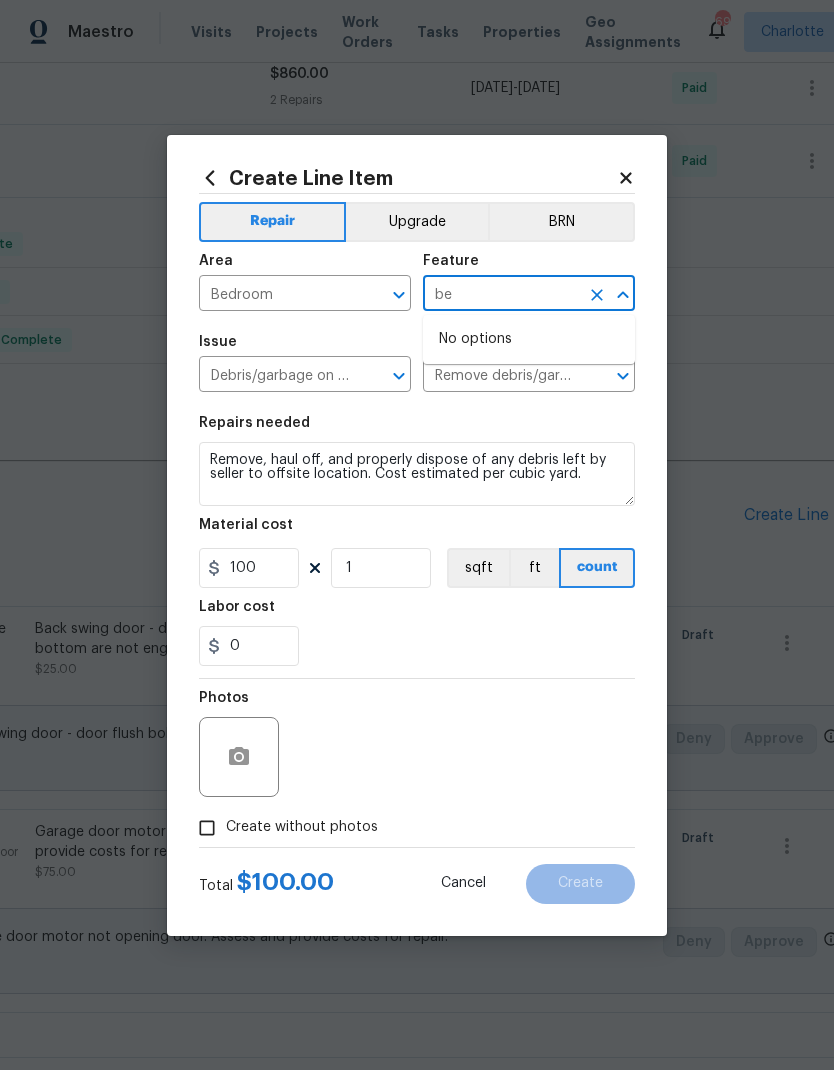type on "b" 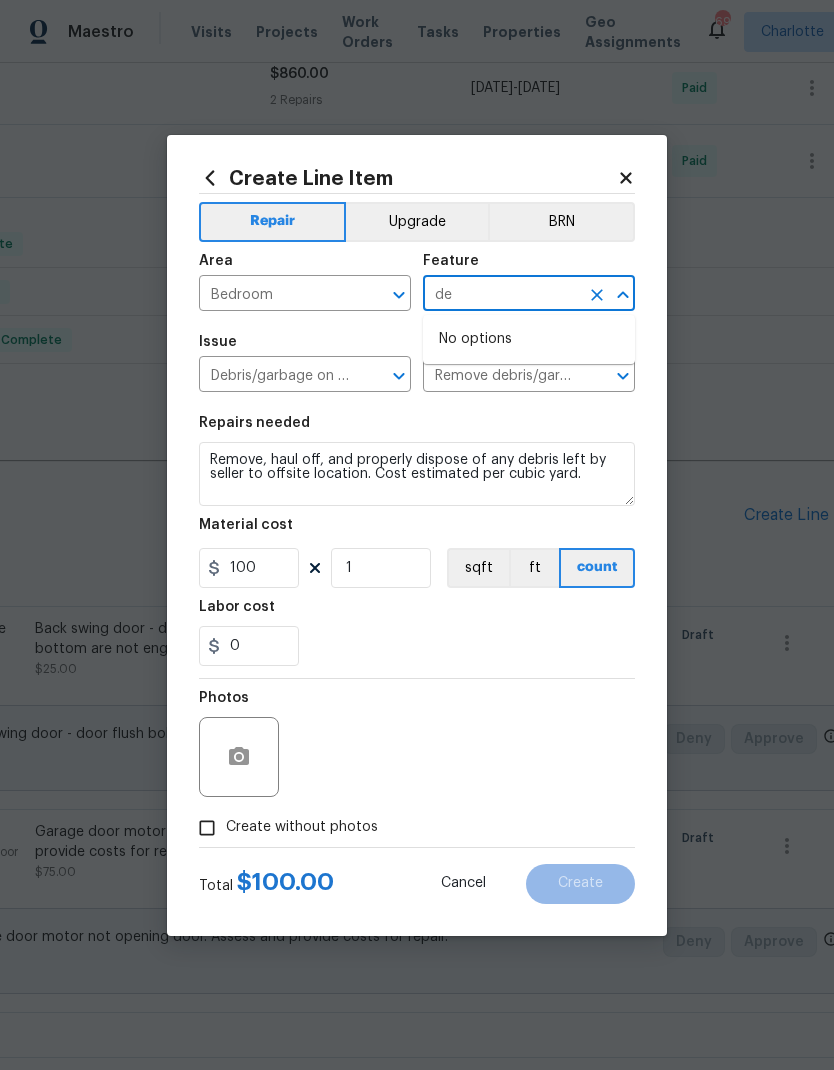 type on "d" 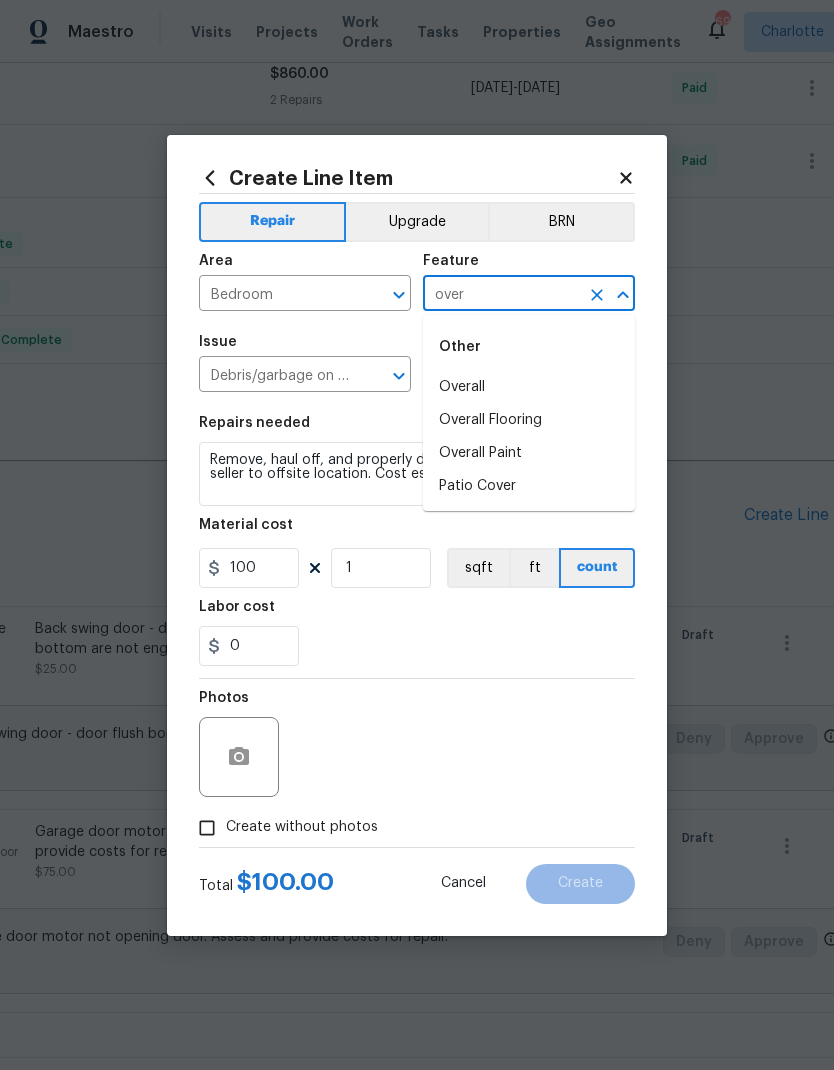 click on "Overall" at bounding box center (529, 387) 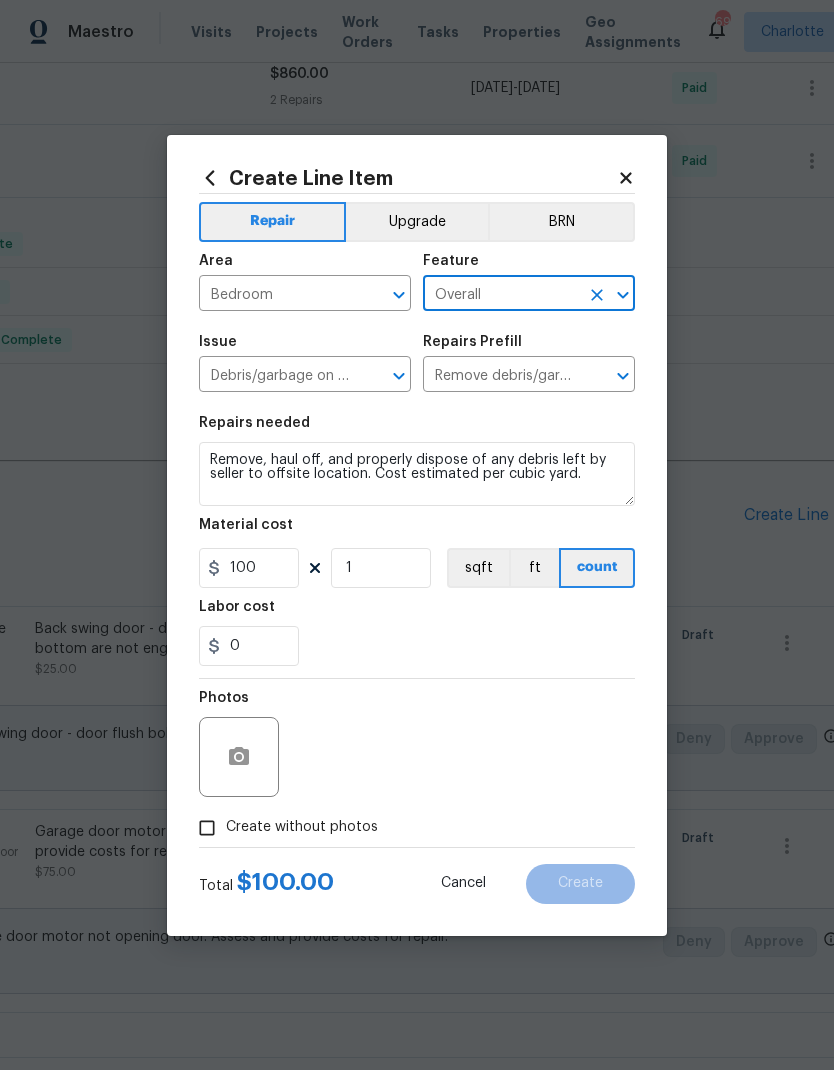 click on "0" at bounding box center (417, 646) 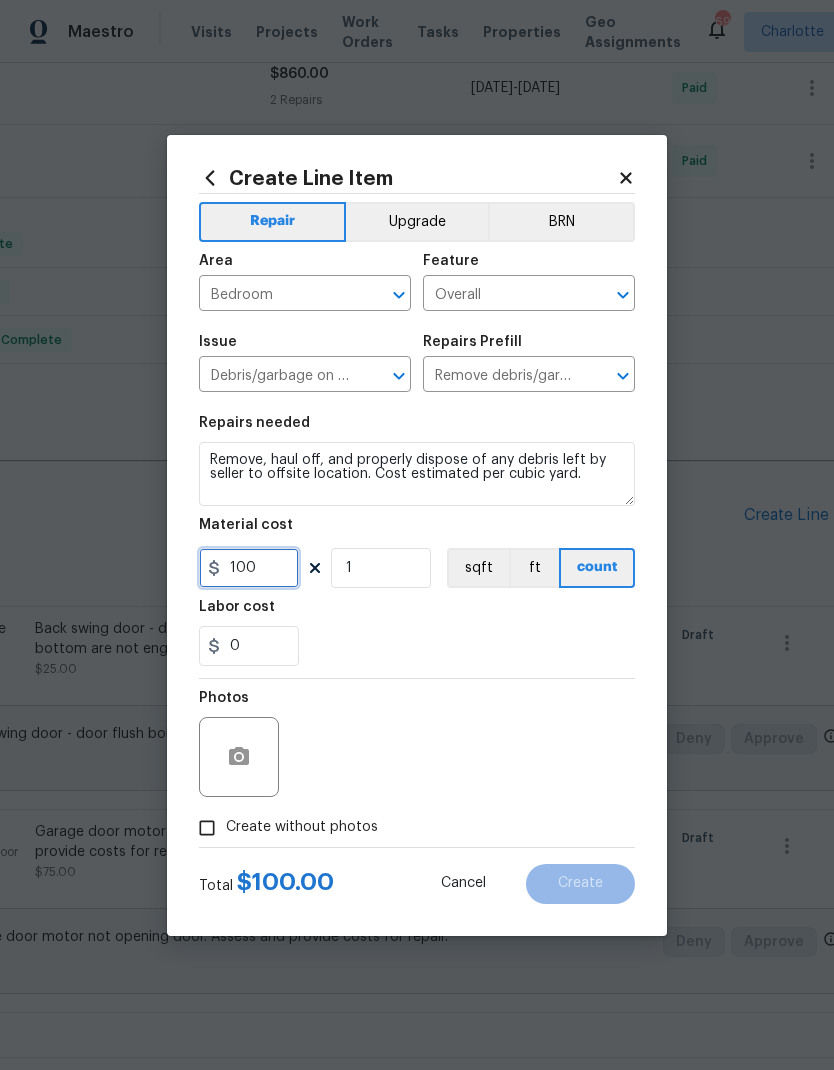 click on "100" at bounding box center [249, 568] 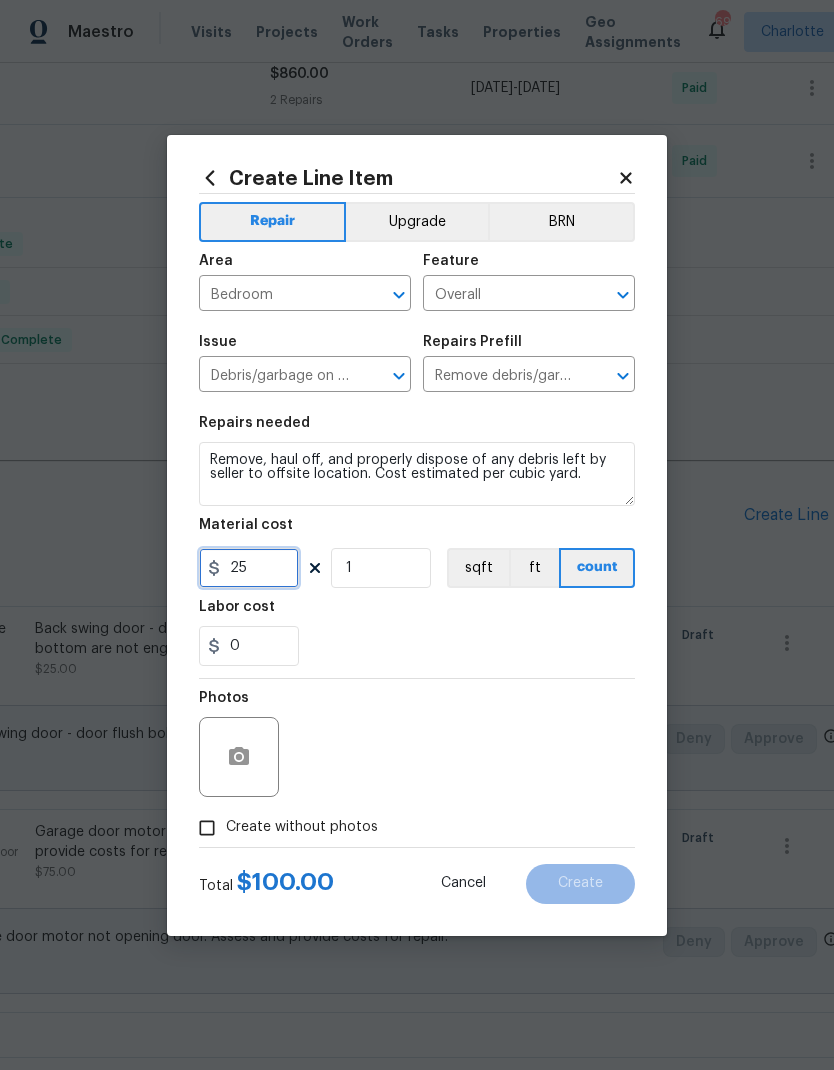 type on "25" 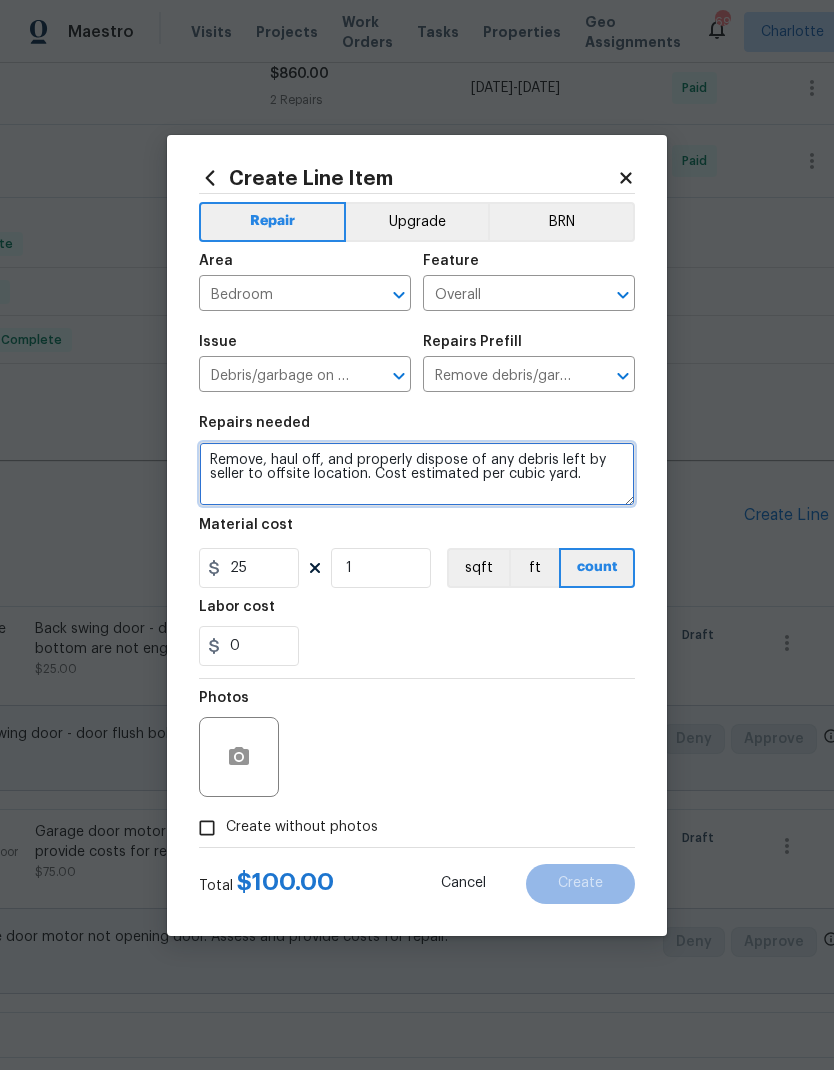 click on "Remove, haul off, and properly dispose of any debris left by seller to offsite location. Cost estimated per cubic yard." at bounding box center (417, 474) 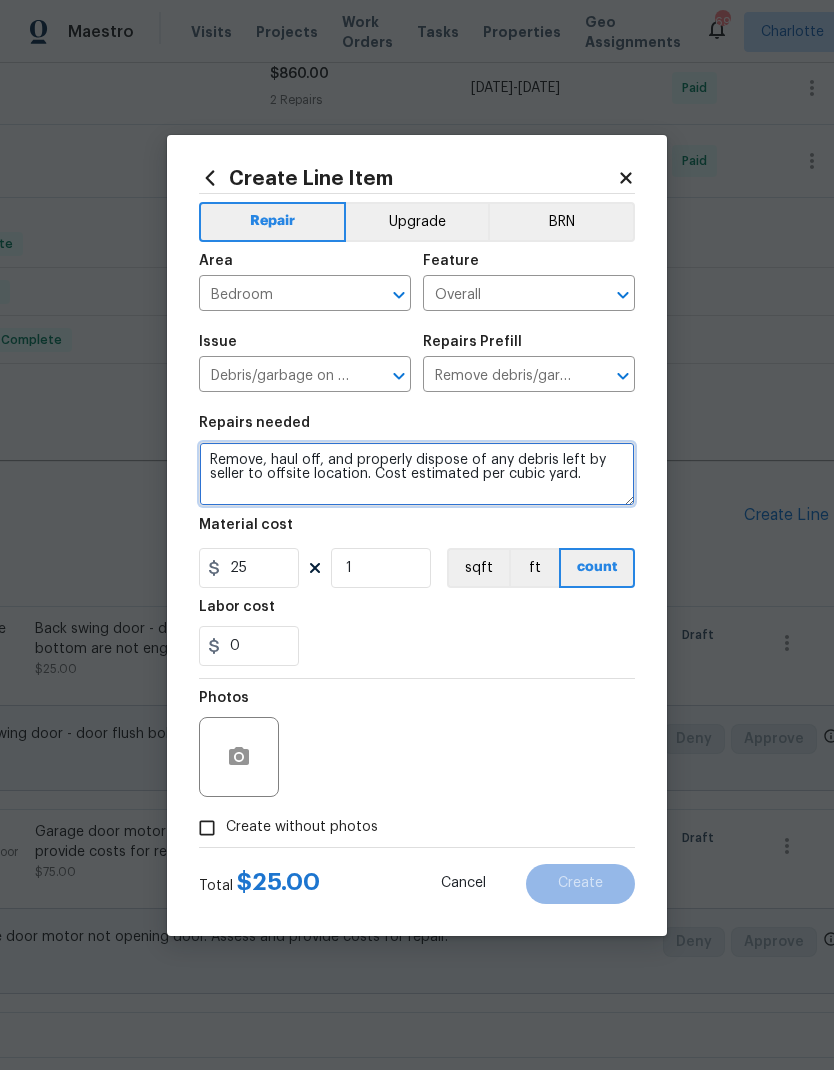 click on "Remove, haul off, and properly dispose of any debris left by seller to offsite location. Cost estimated per cubic yard." at bounding box center [417, 474] 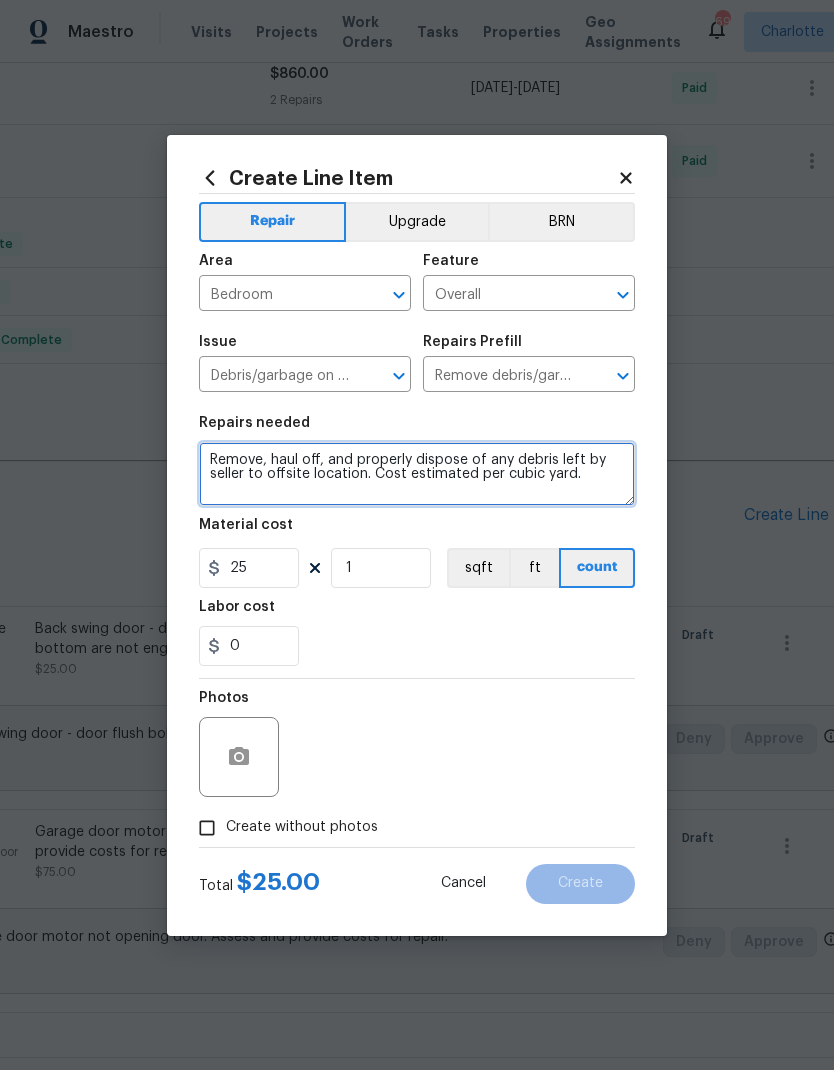 click on "Remove, haul off, and properly dispose of any debris left by seller to offsite location. Cost estimated per cubic yard." at bounding box center (417, 474) 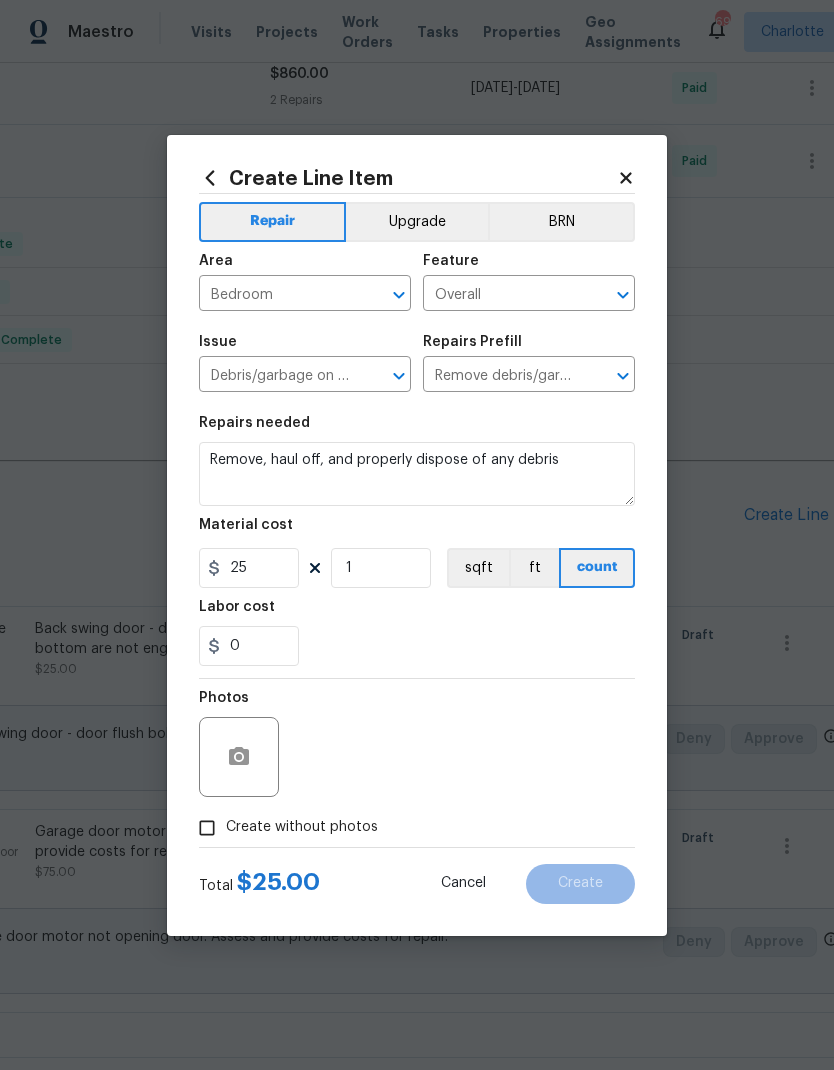 click on "0" at bounding box center [417, 646] 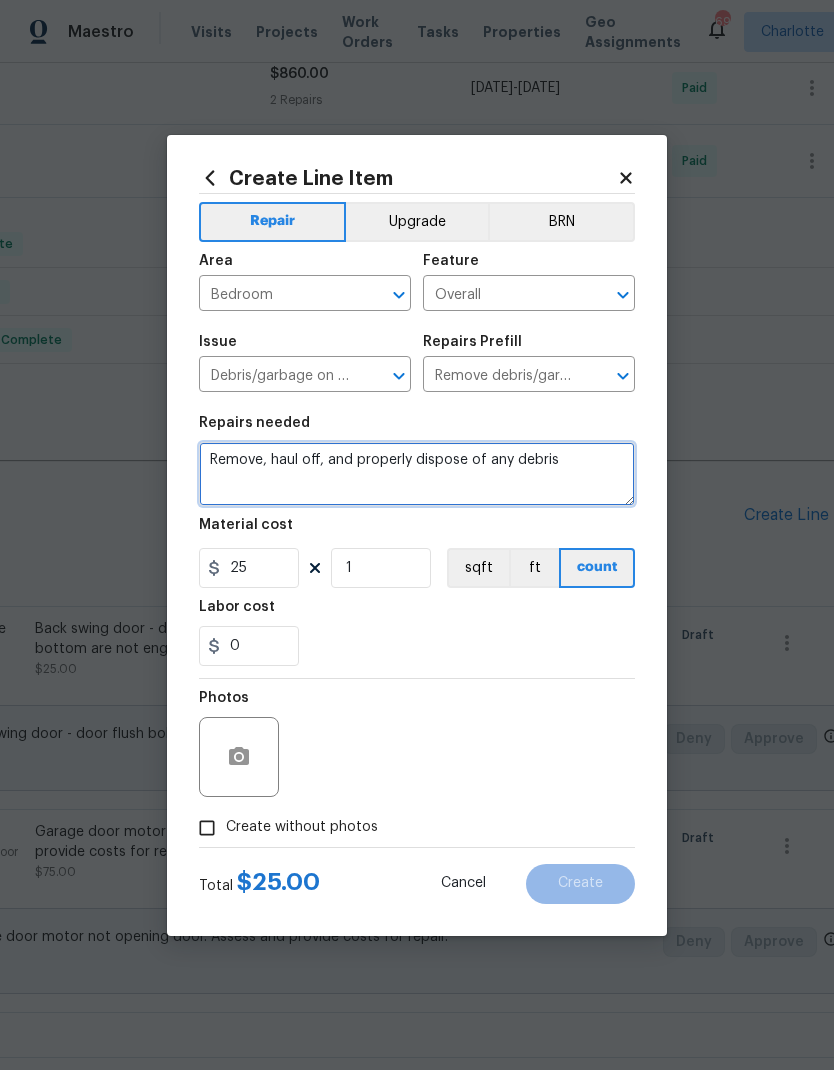 click on "Remove, haul off, and properly dispose of any debris" at bounding box center [417, 474] 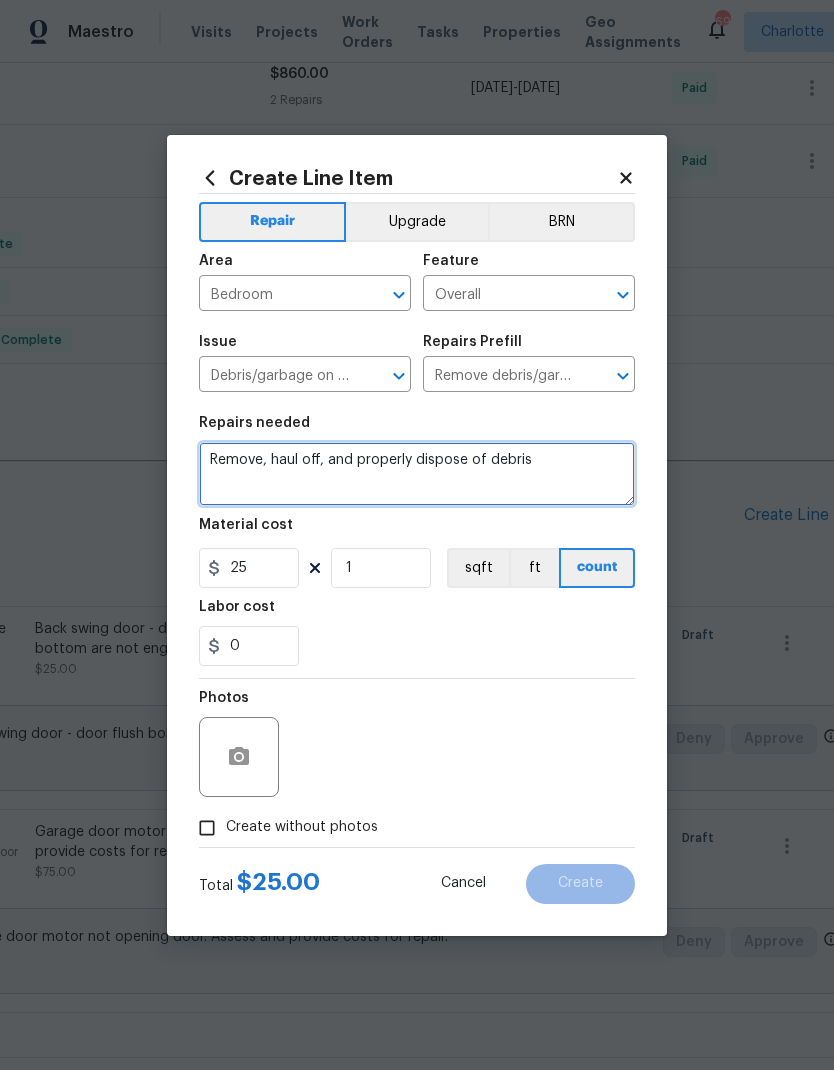 click on "Remove, haul off, and properly dispose of debris" at bounding box center [417, 474] 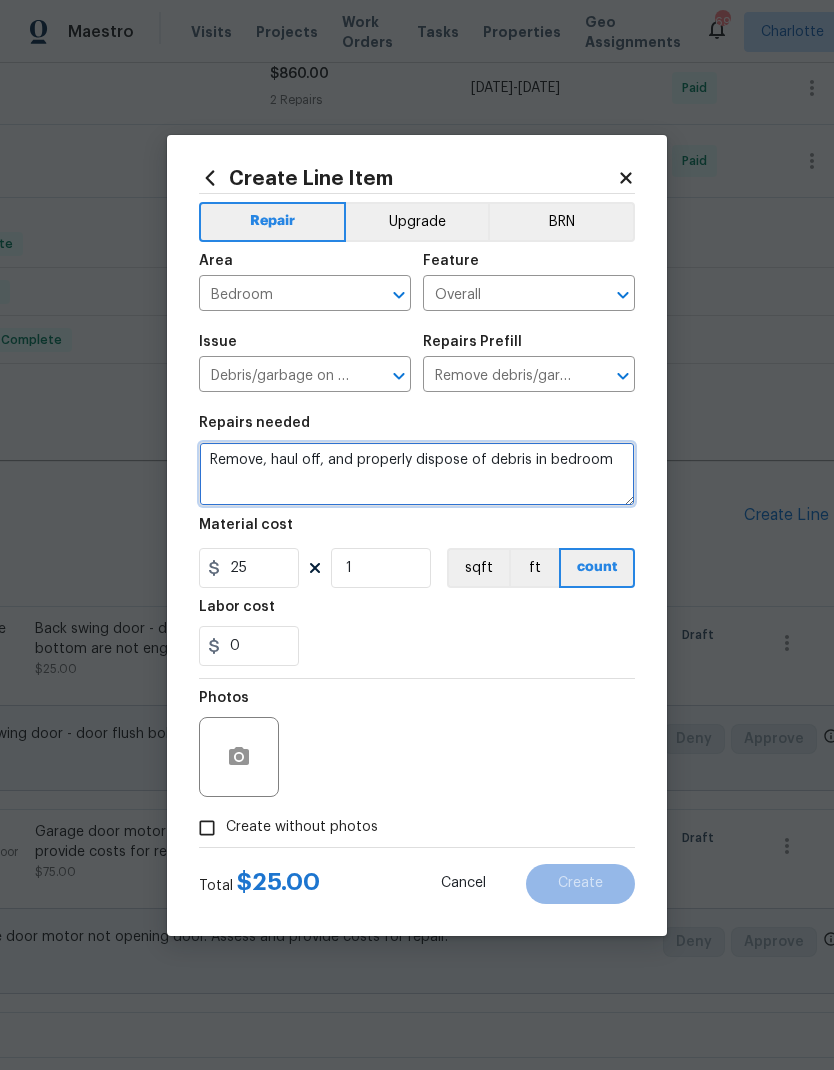 type on "Remove, haul off, and properly dispose of debris in bedroom" 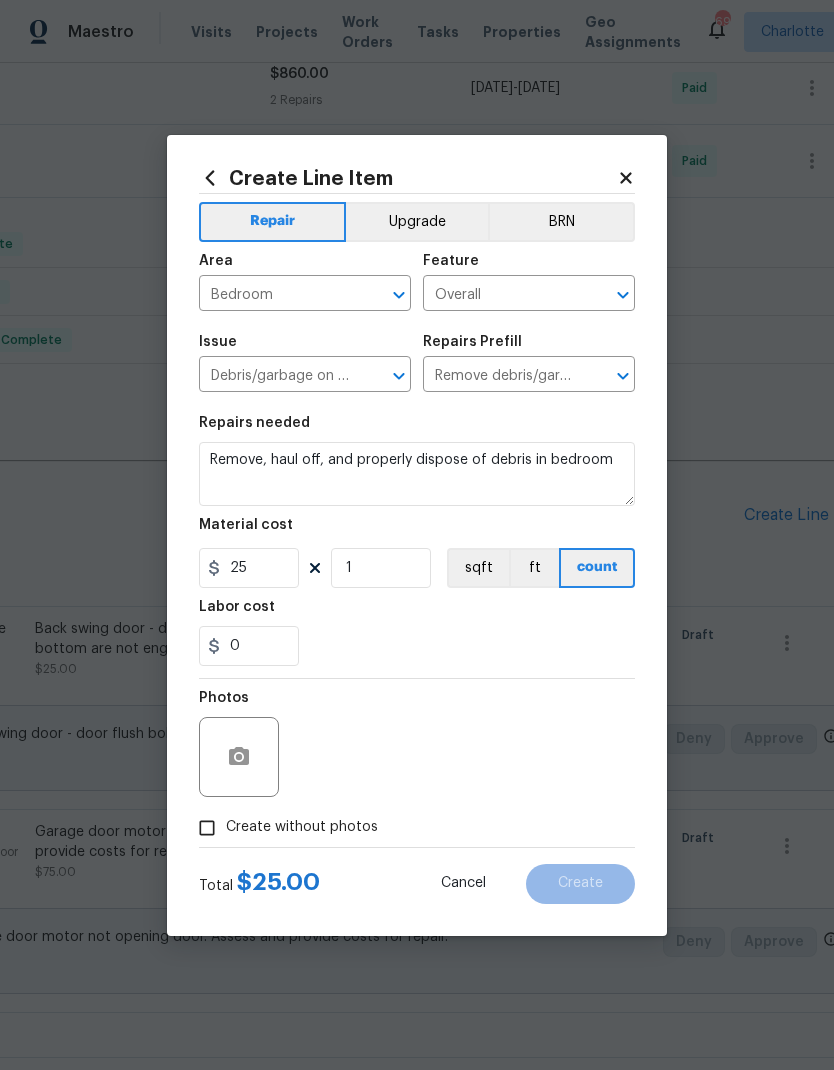 click on "0" at bounding box center (417, 646) 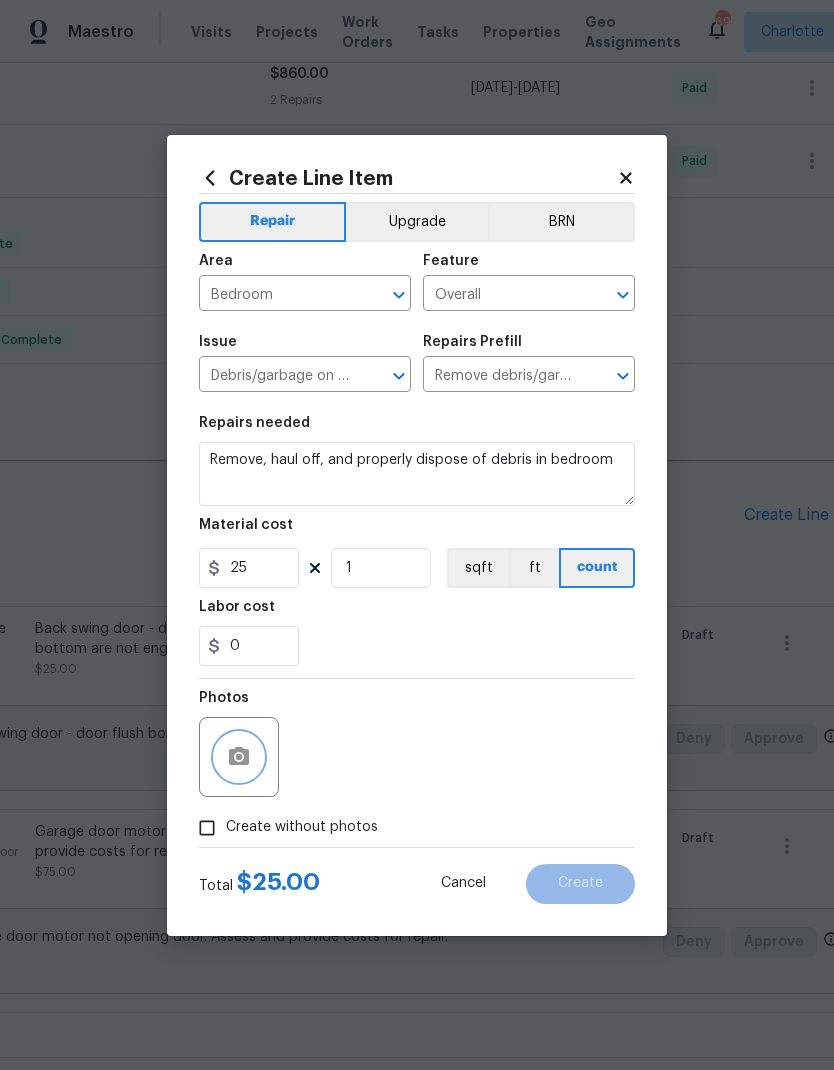 click 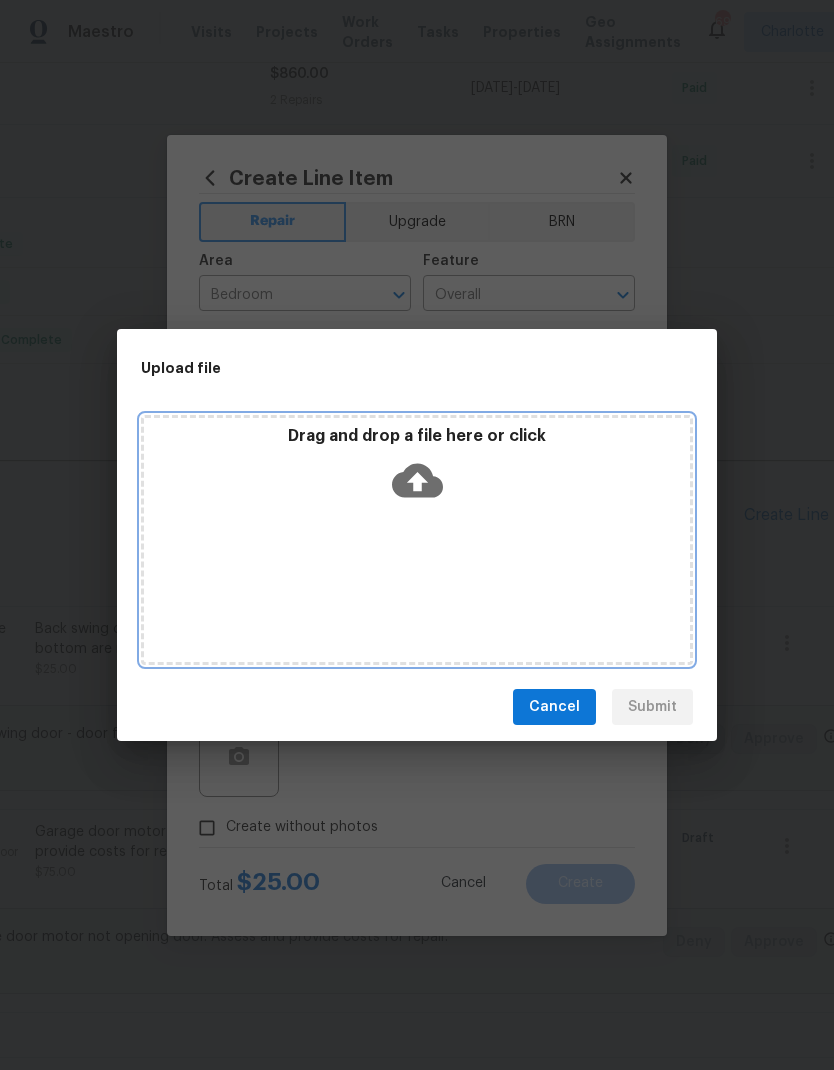 click on "Drag and drop a file here or click" at bounding box center (417, 540) 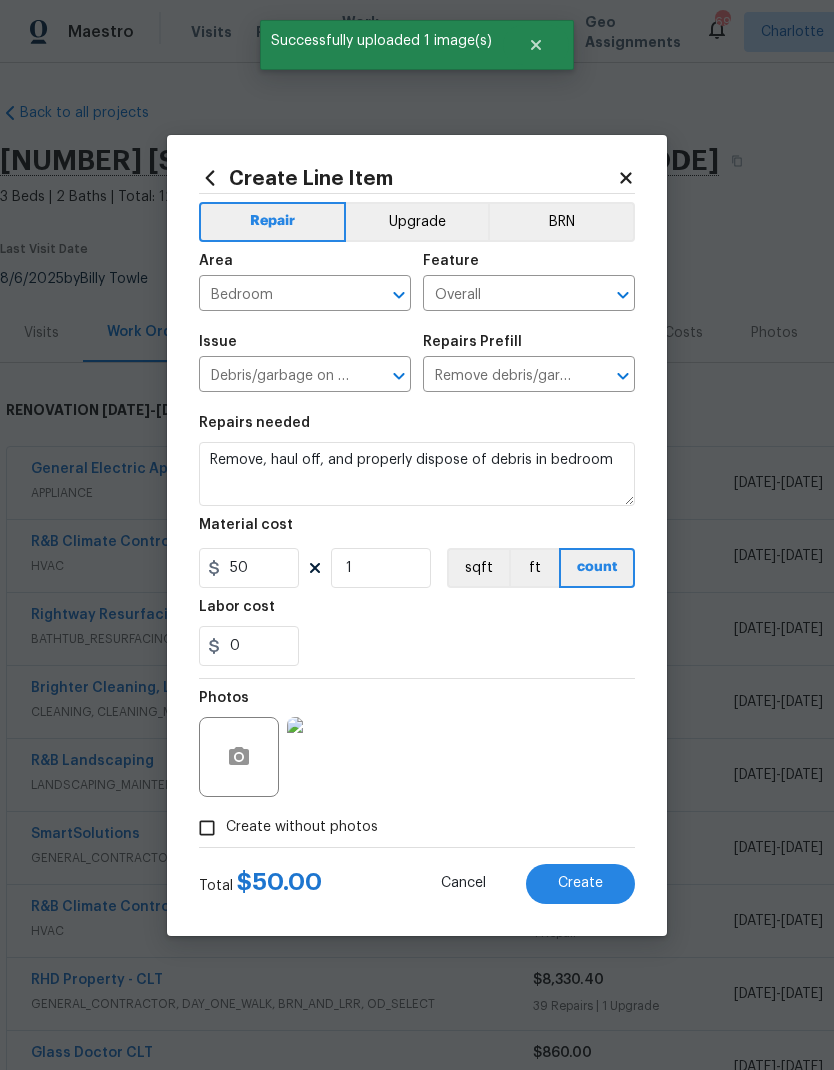 scroll, scrollTop: 0, scrollLeft: 0, axis: both 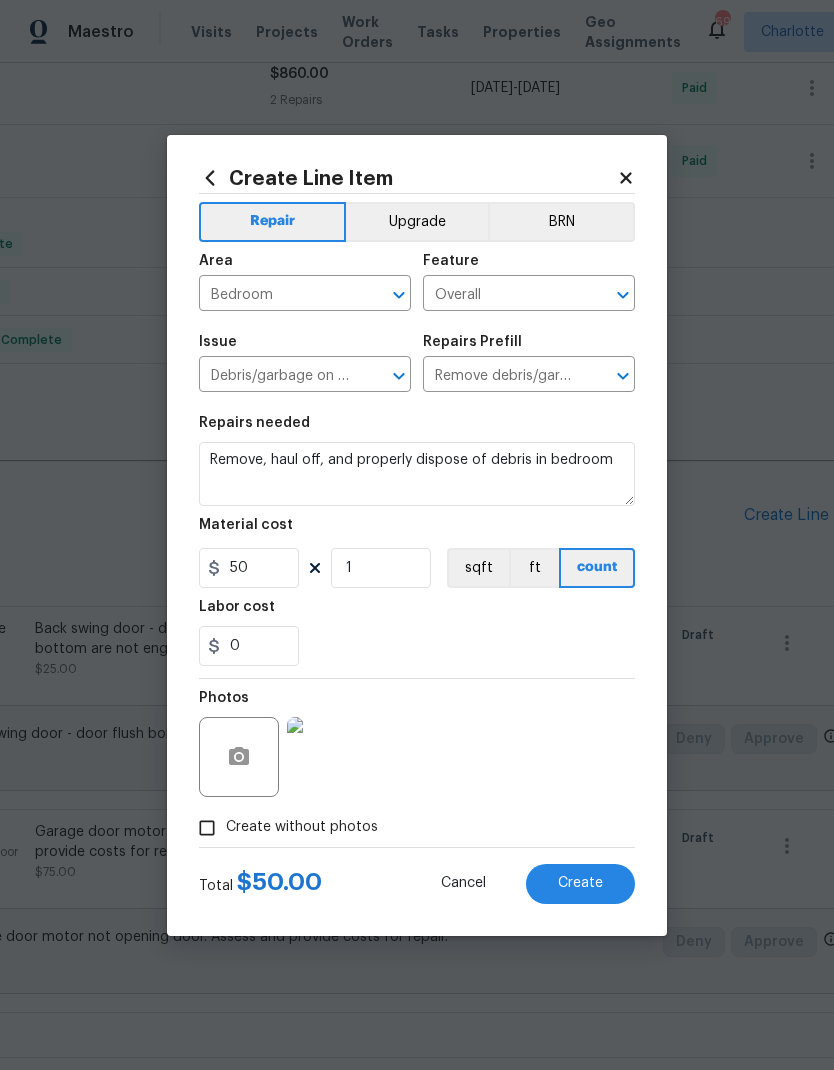 click on "Create" at bounding box center (580, 884) 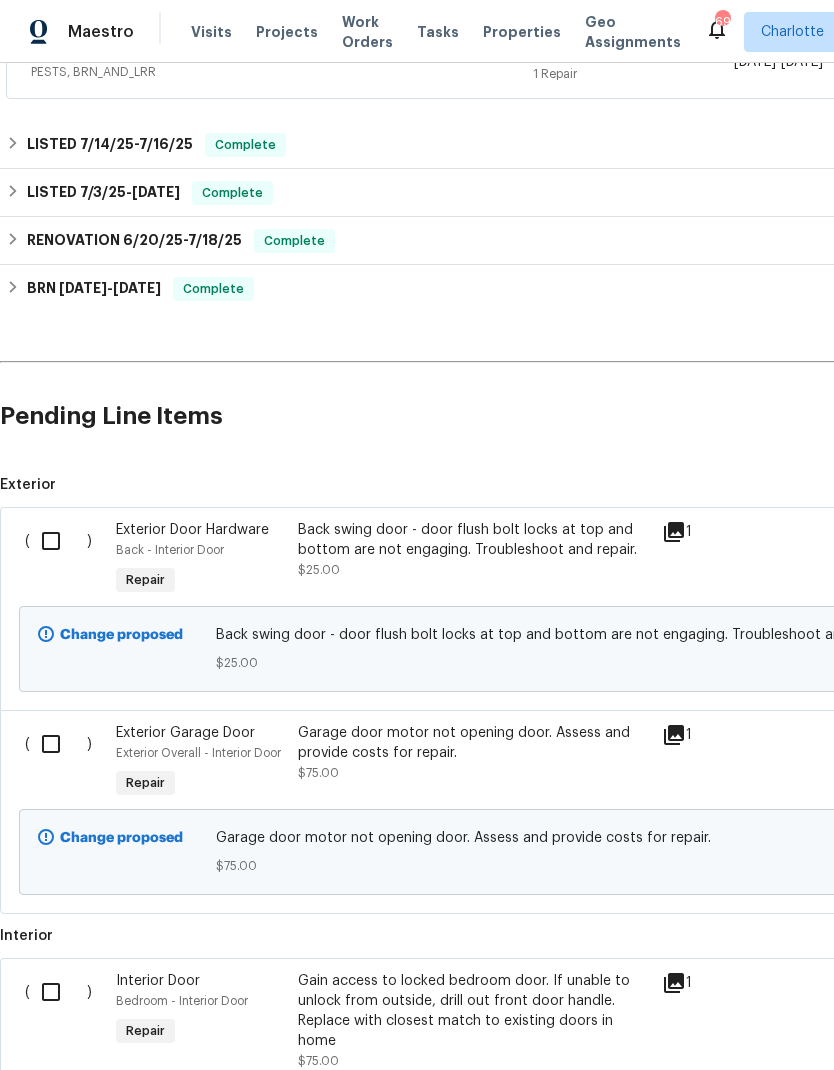 scroll, scrollTop: 1078, scrollLeft: 0, axis: vertical 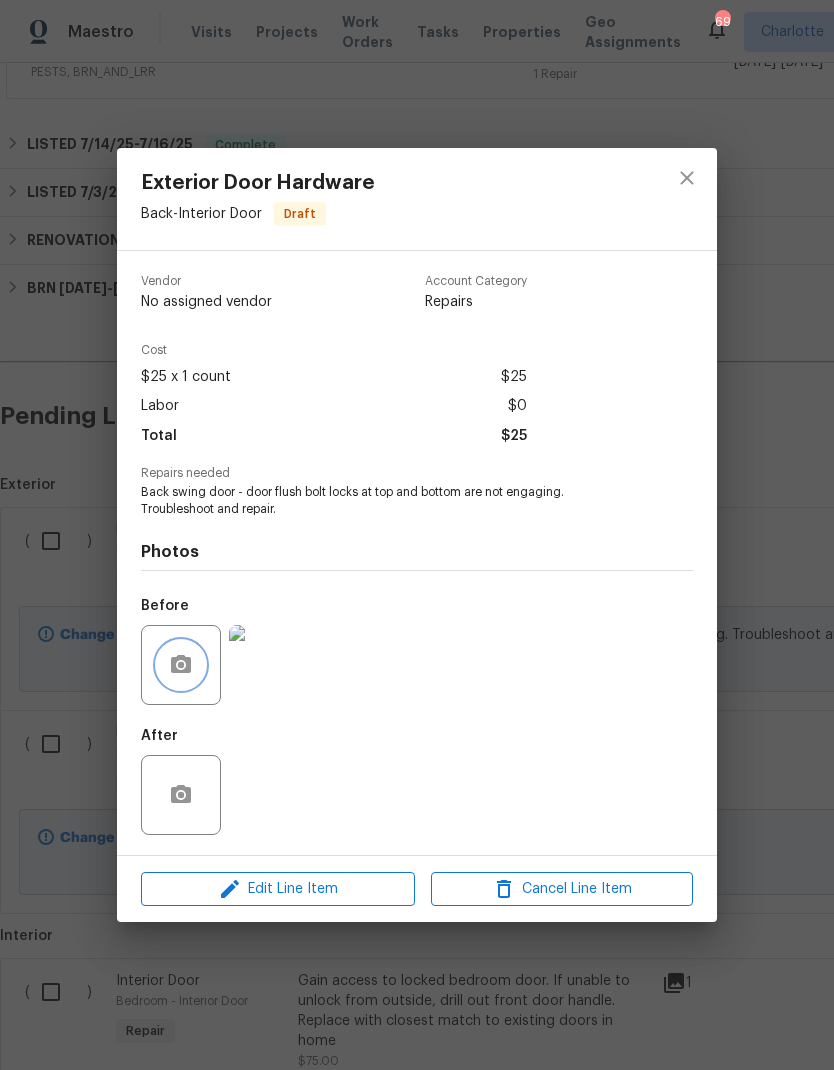 click 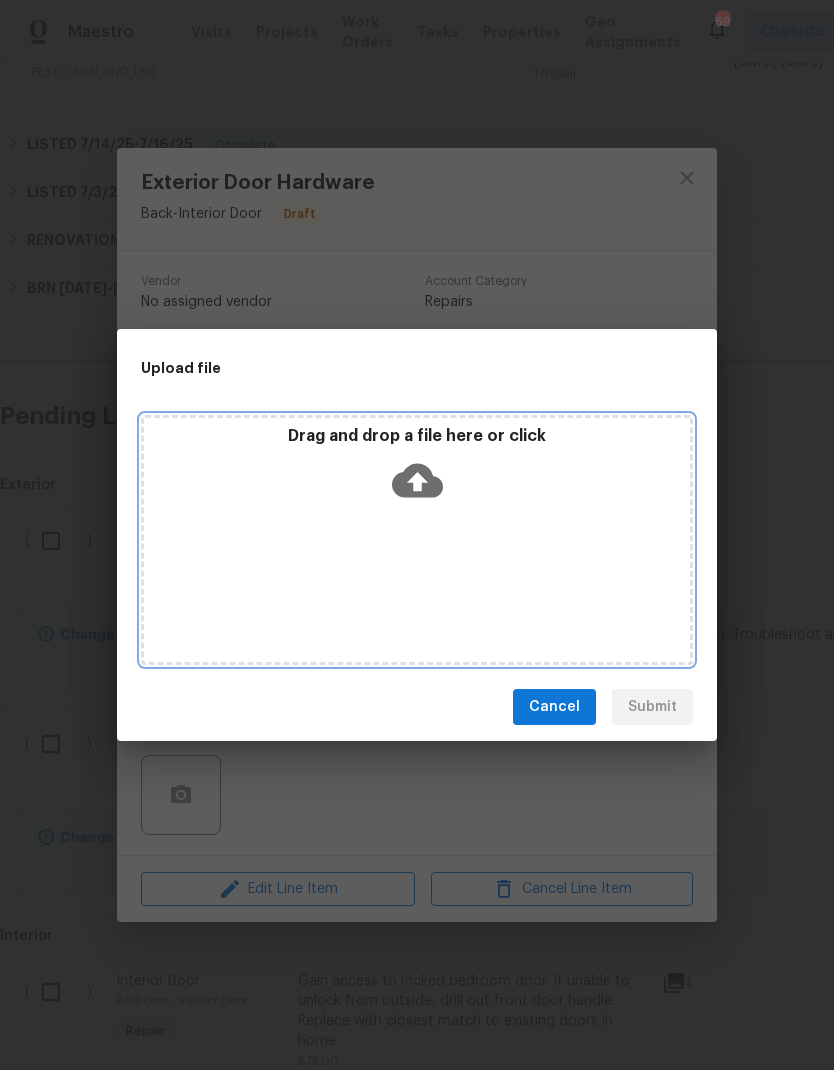 click on "Drag and drop a file here or click" at bounding box center [417, 540] 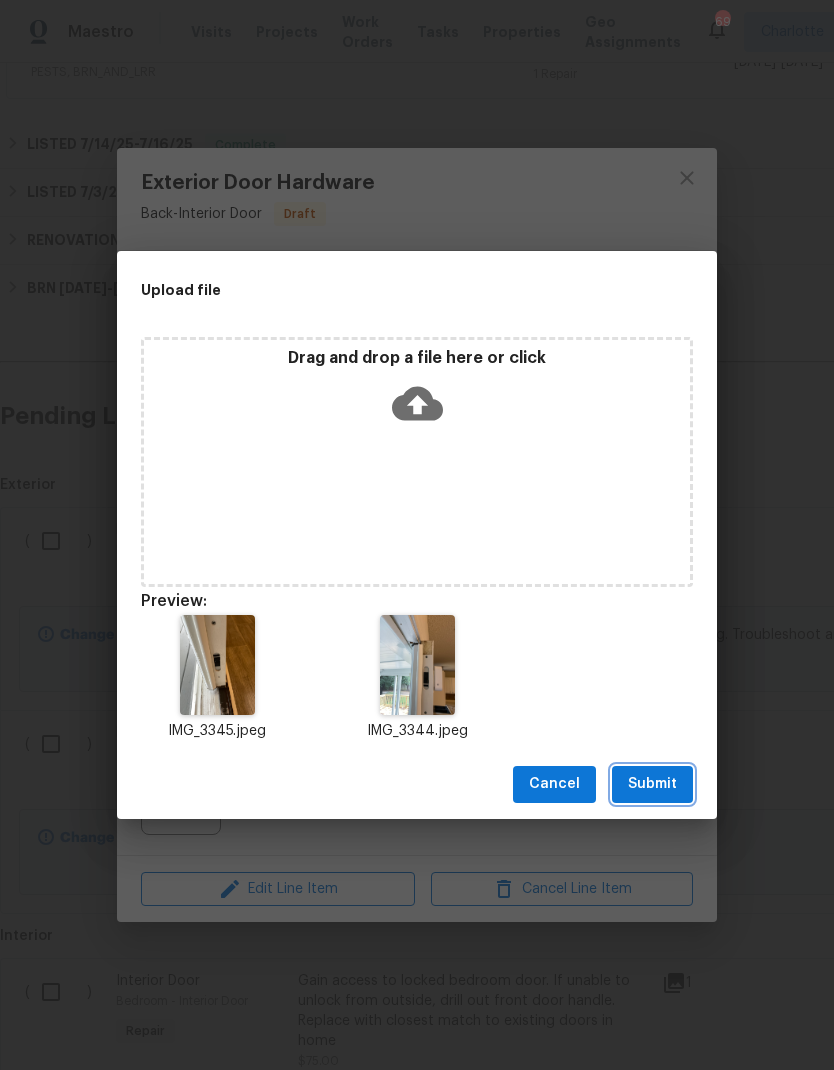 click on "Submit" at bounding box center [652, 784] 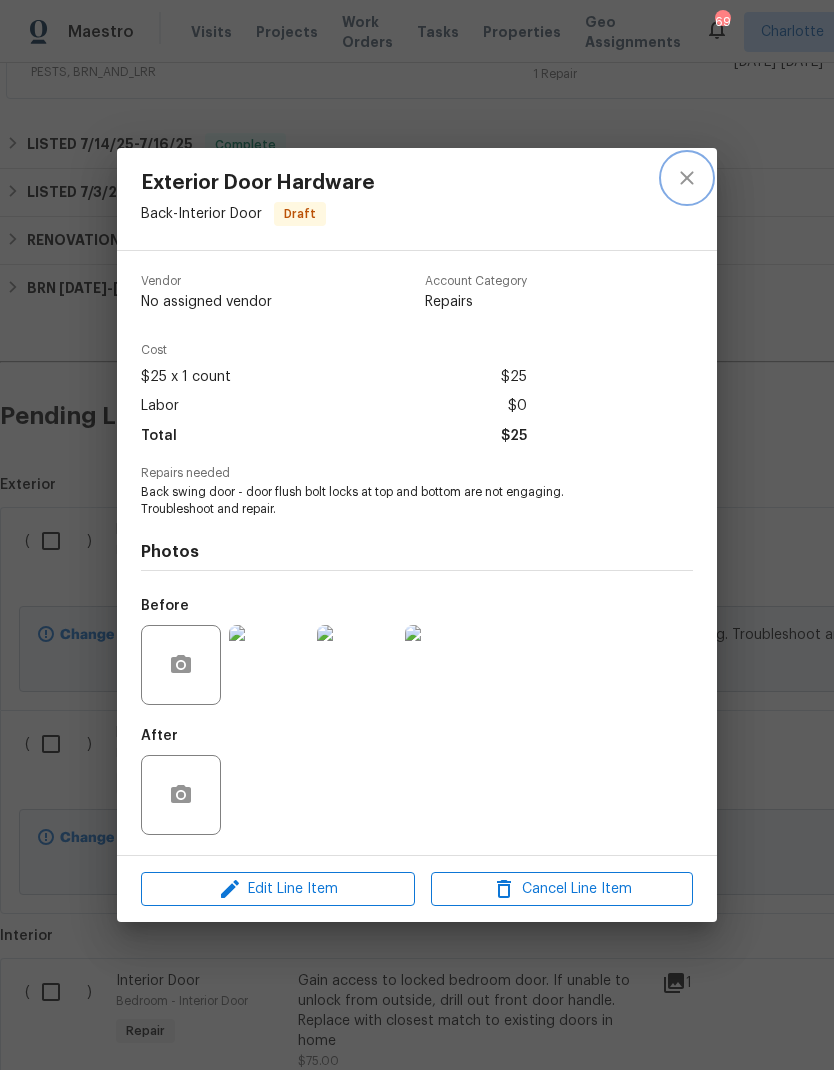 click 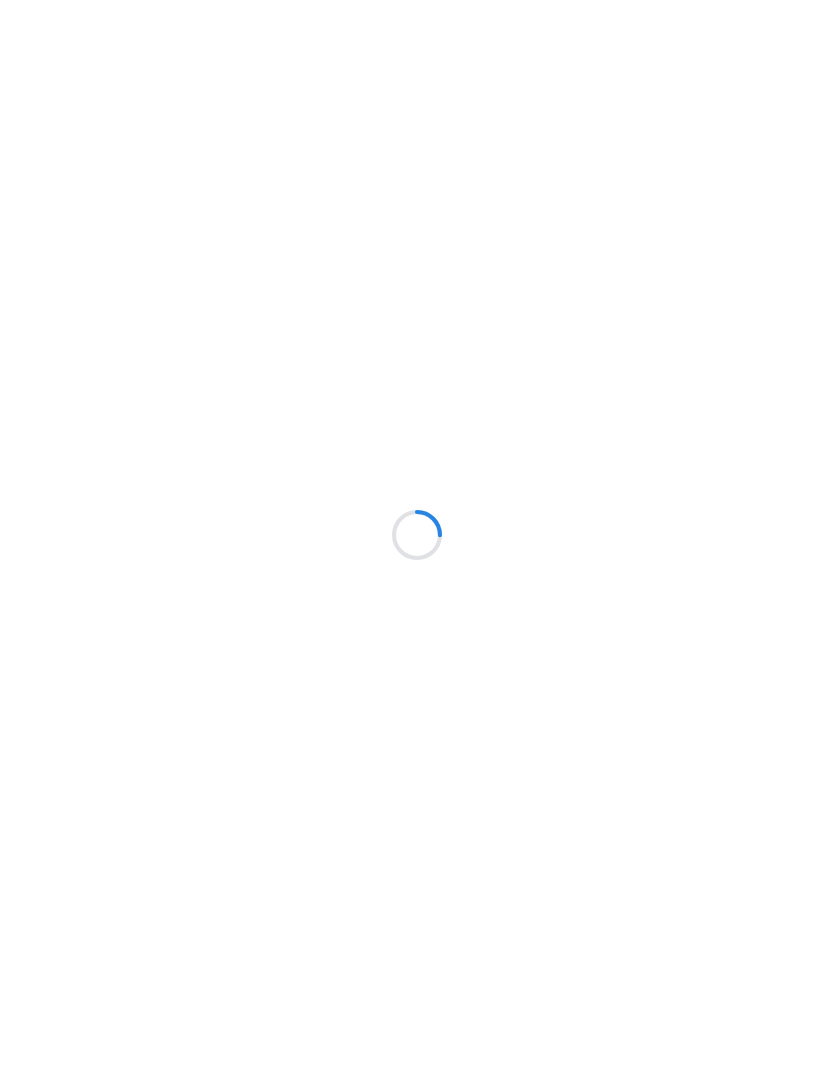 scroll, scrollTop: 0, scrollLeft: 0, axis: both 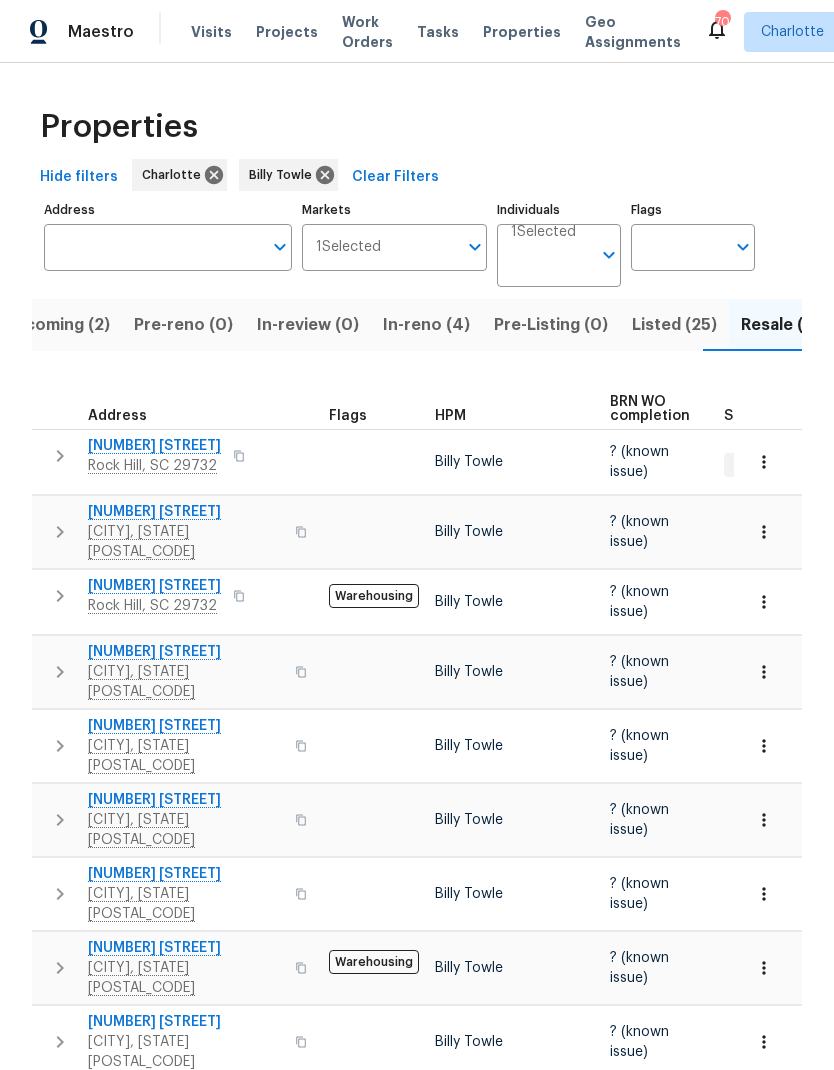 click on "Listed (25)" at bounding box center (674, 325) 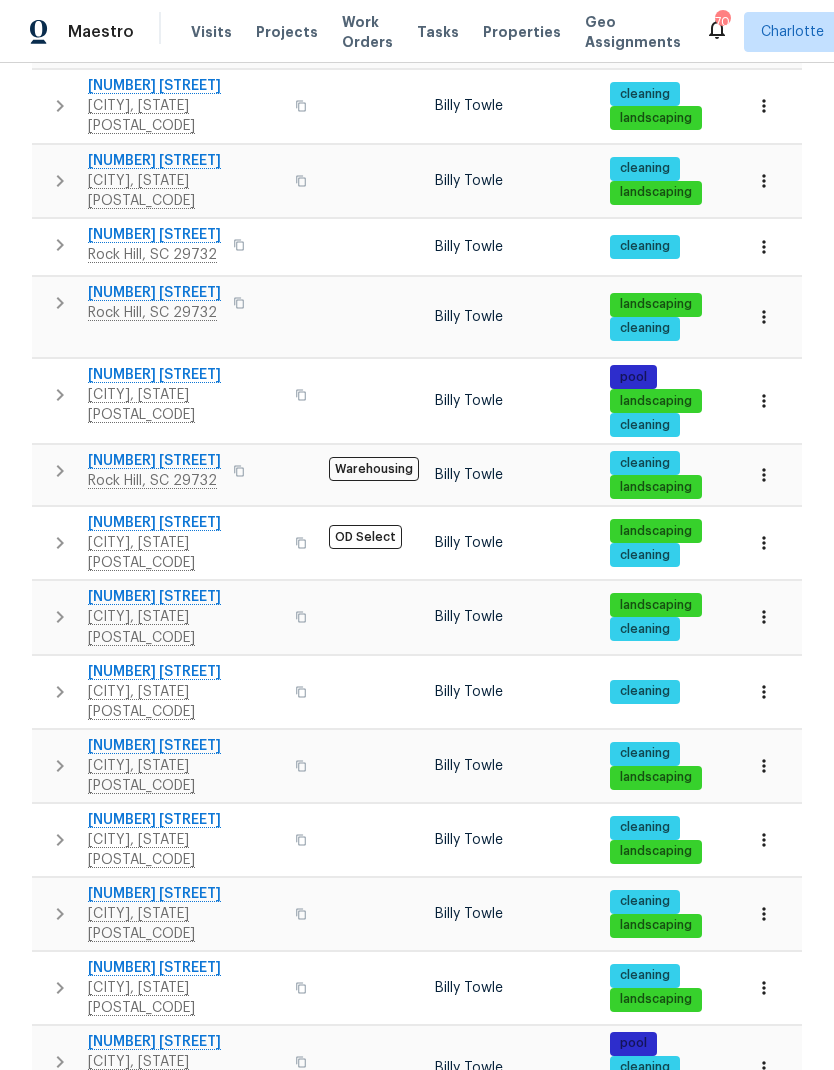 scroll, scrollTop: 935, scrollLeft: 0, axis: vertical 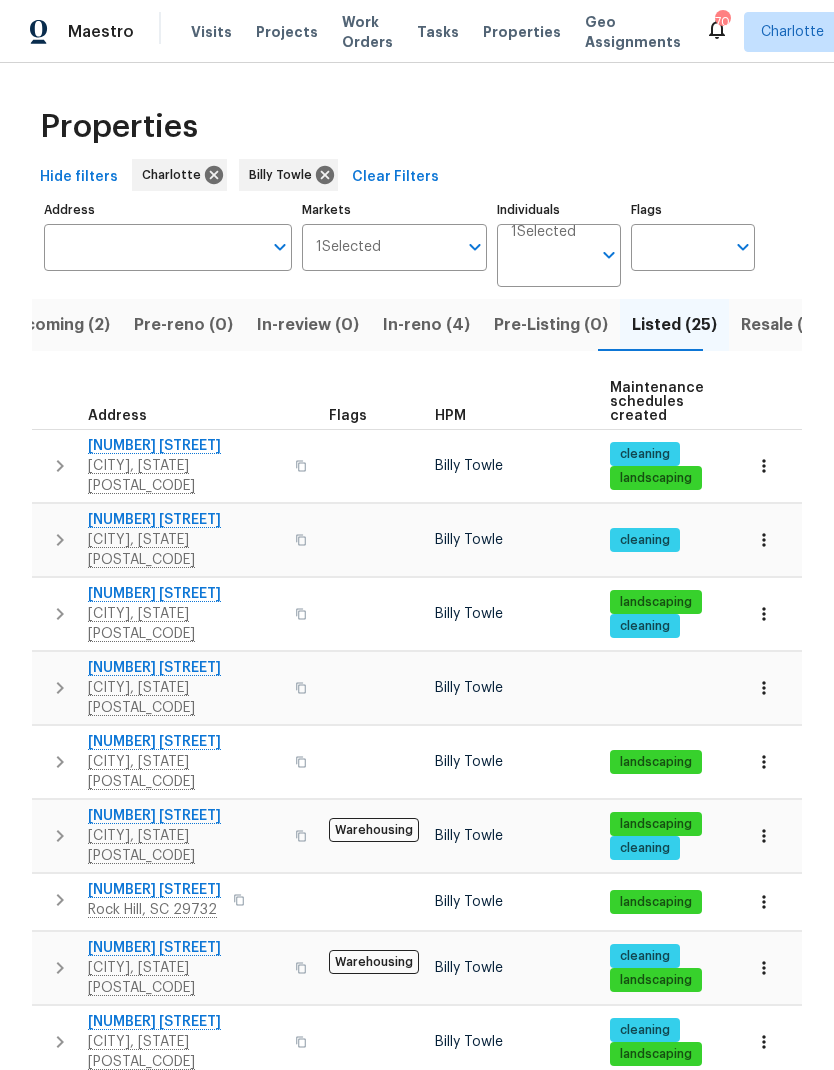 click on "Resale (9)" at bounding box center (780, 325) 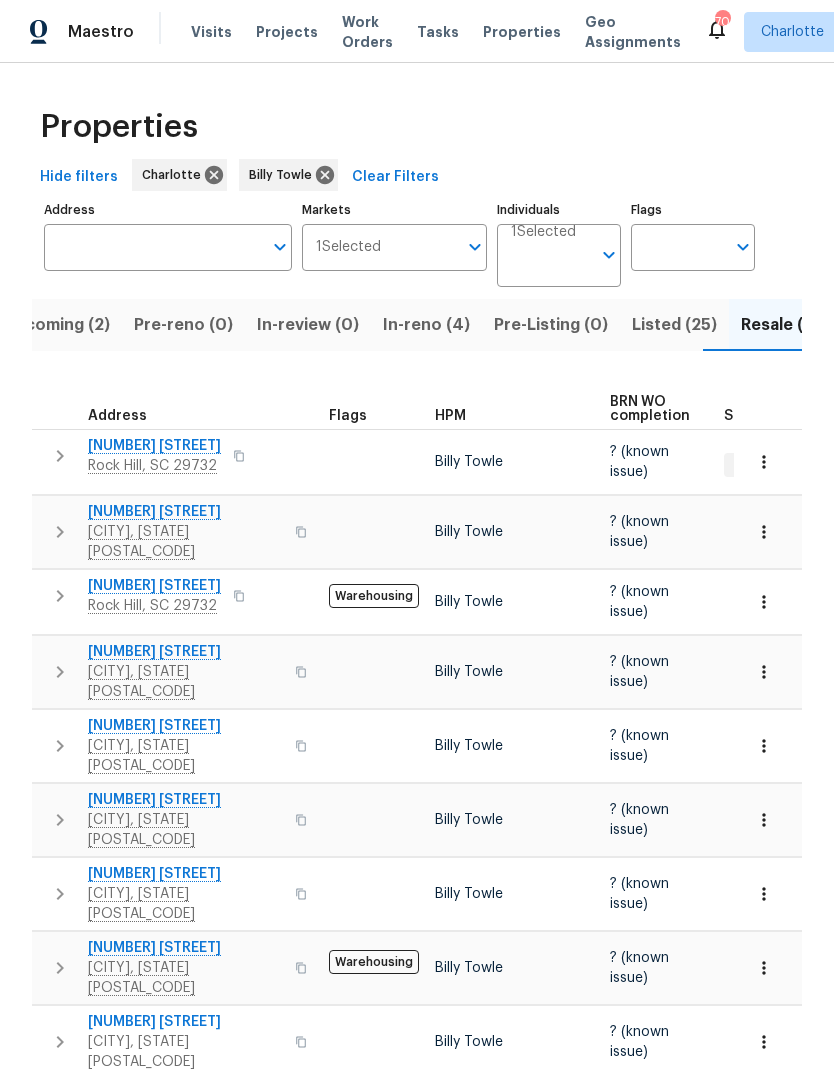 scroll, scrollTop: 35, scrollLeft: 0, axis: vertical 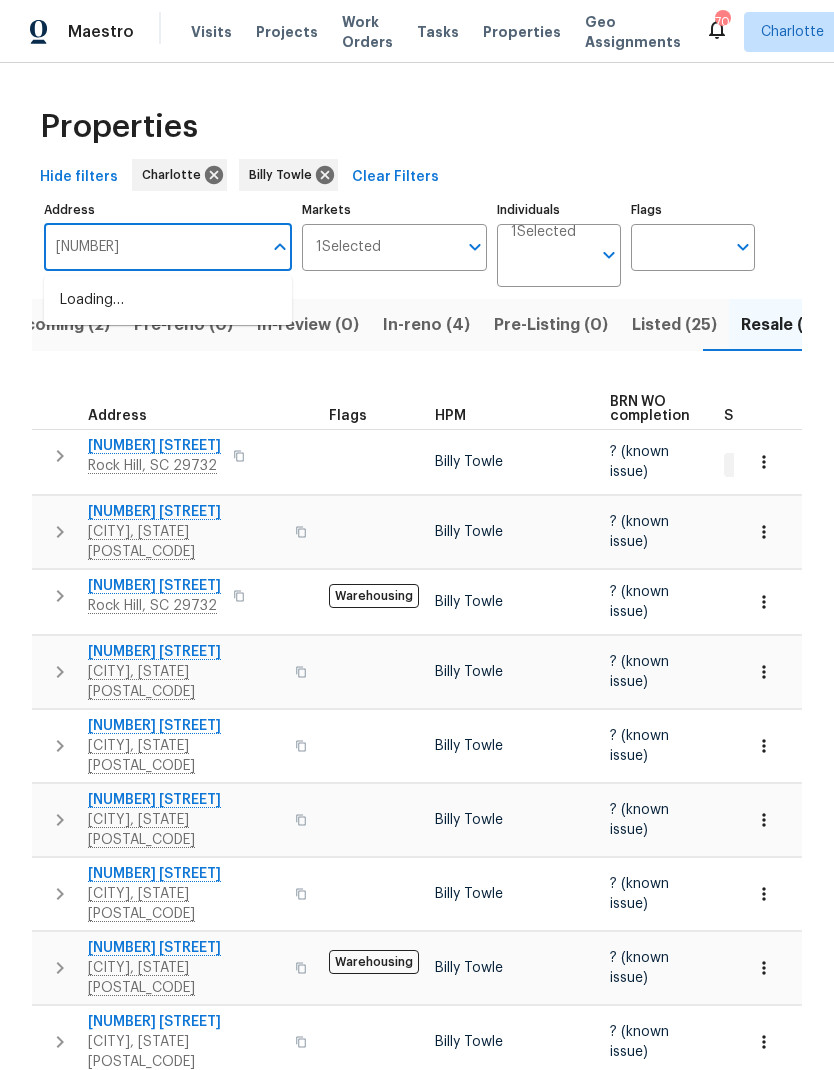 type on "[NUMBER]" 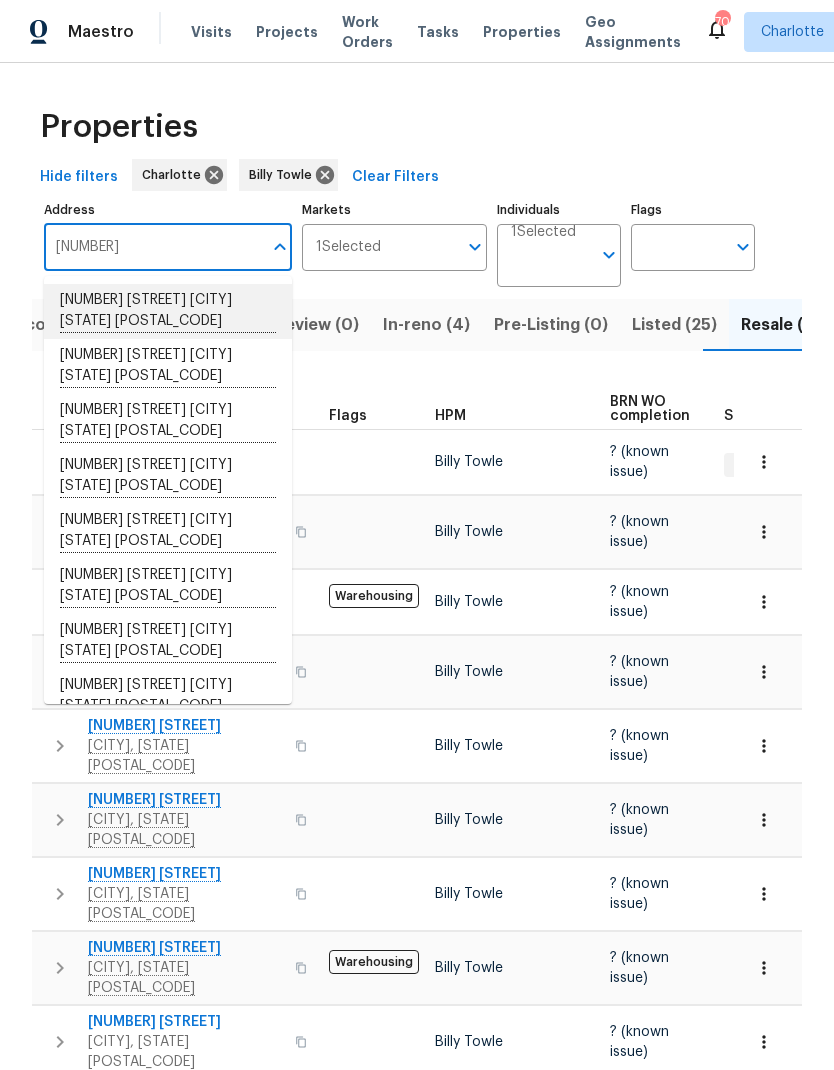 click on "[NUMBER] [STREET] [CITY] [STATE] [POSTAL_CODE]" at bounding box center [168, 311] 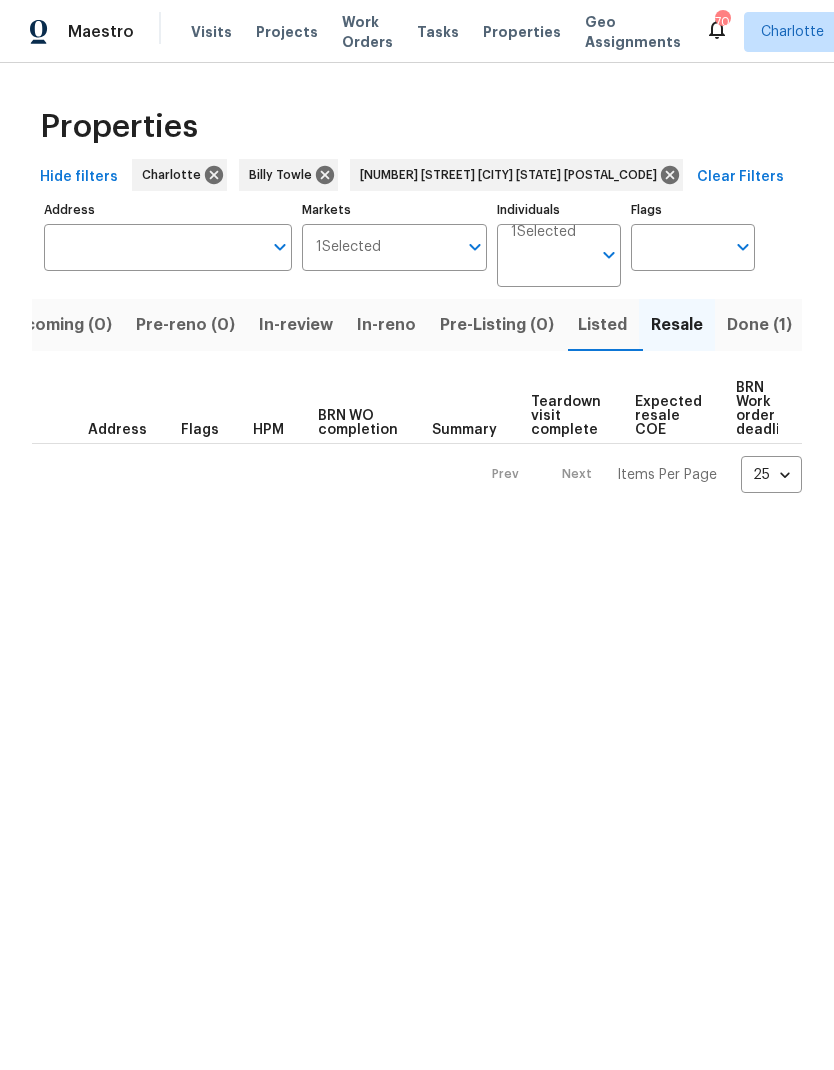 scroll, scrollTop: 0, scrollLeft: 0, axis: both 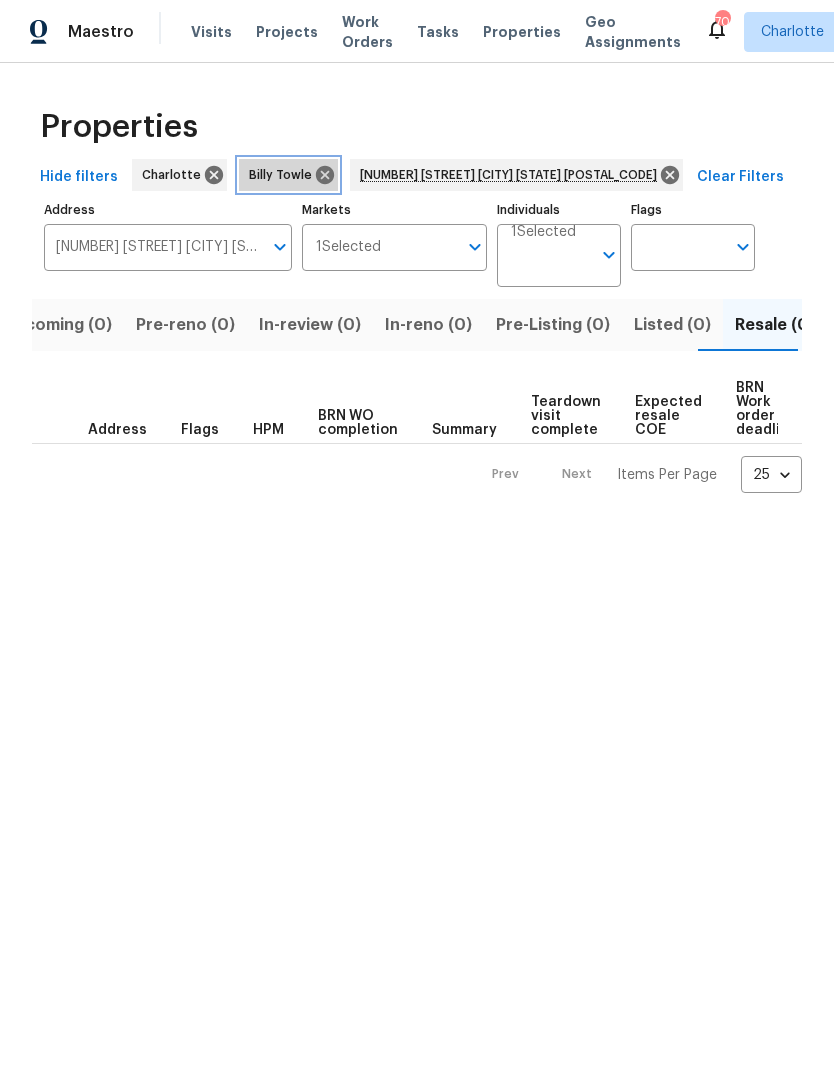 click 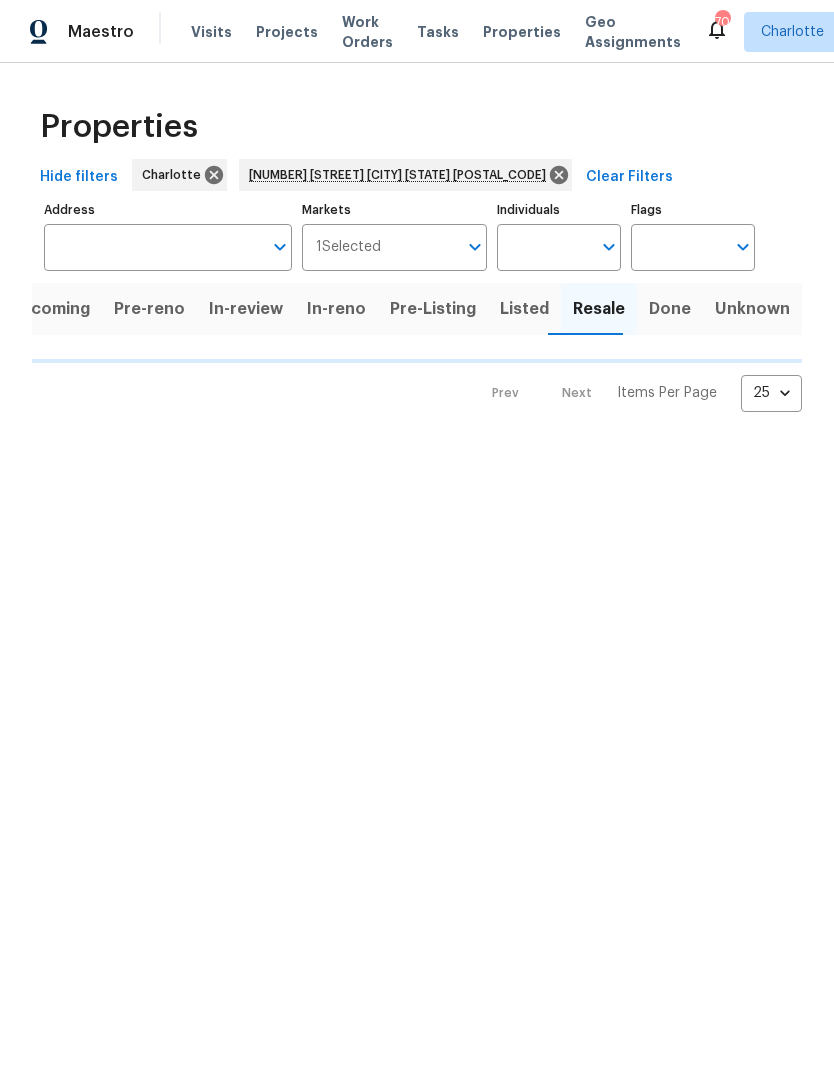 type on "[NUMBER] [STREET] [CITY] [STATE] [POSTAL_CODE]" 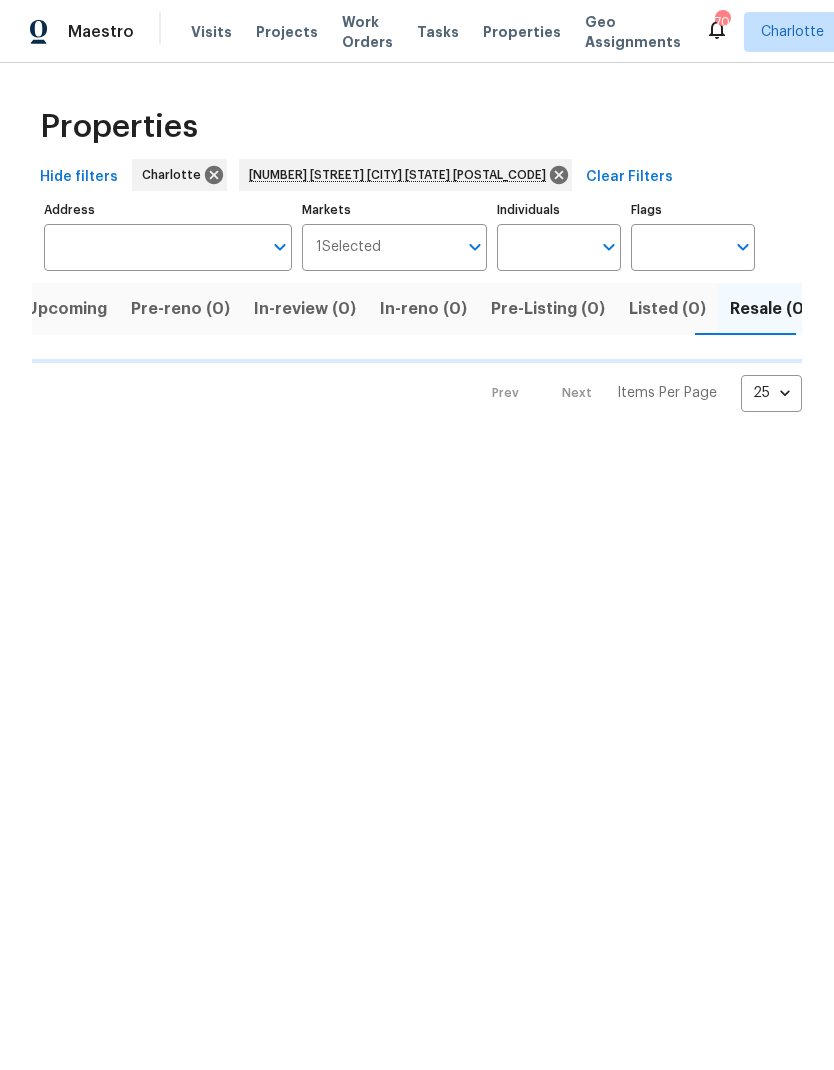 type on "[NUMBER] [STREET] [CITY] [STATE] [POSTAL_CODE]" 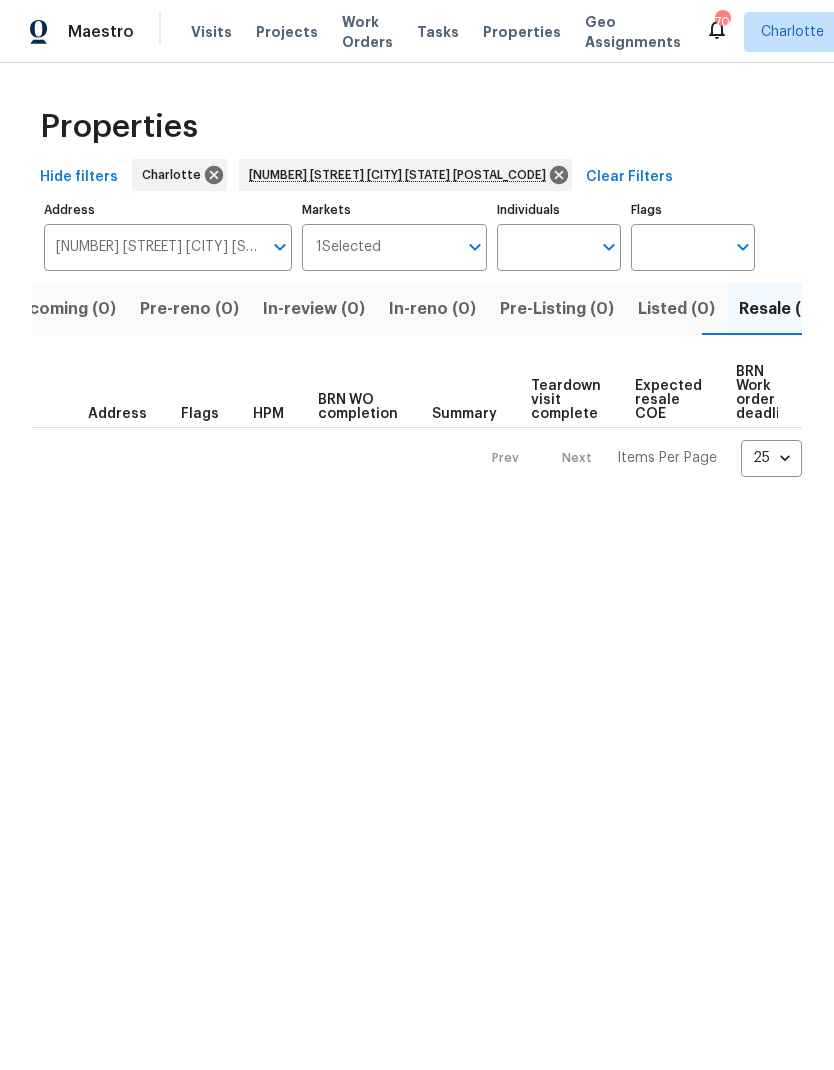 scroll, scrollTop: 0, scrollLeft: 37, axis: horizontal 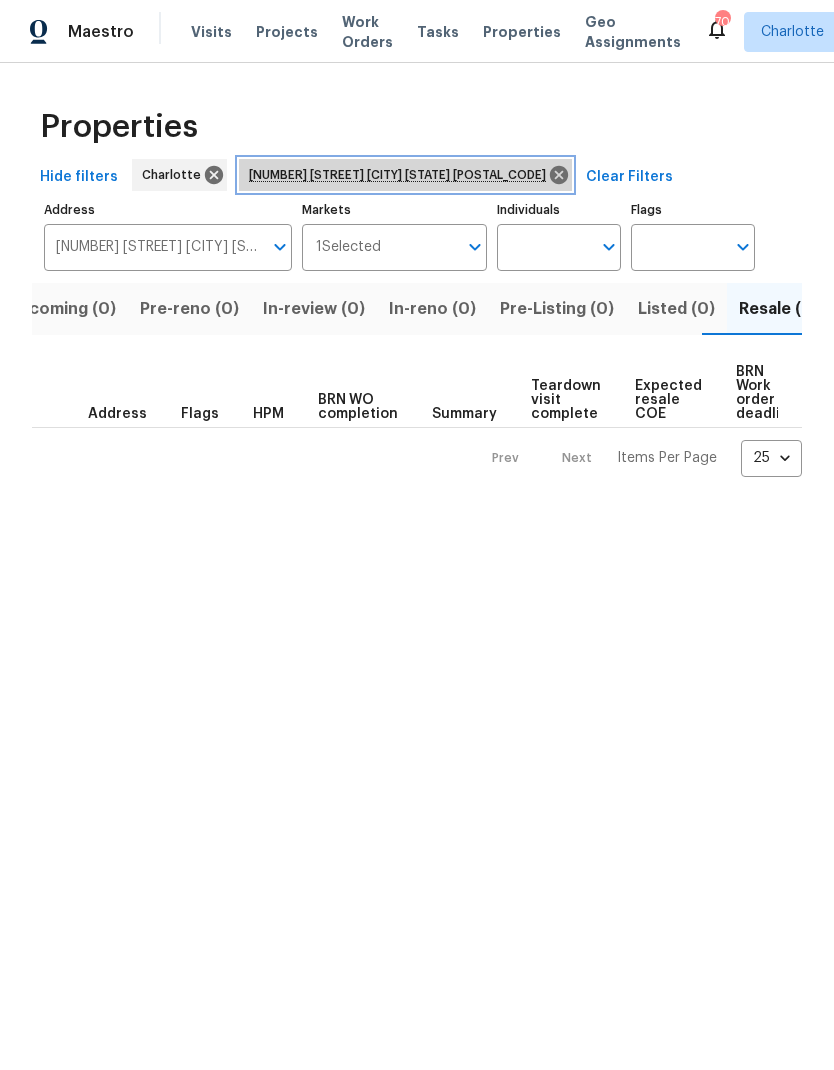 click 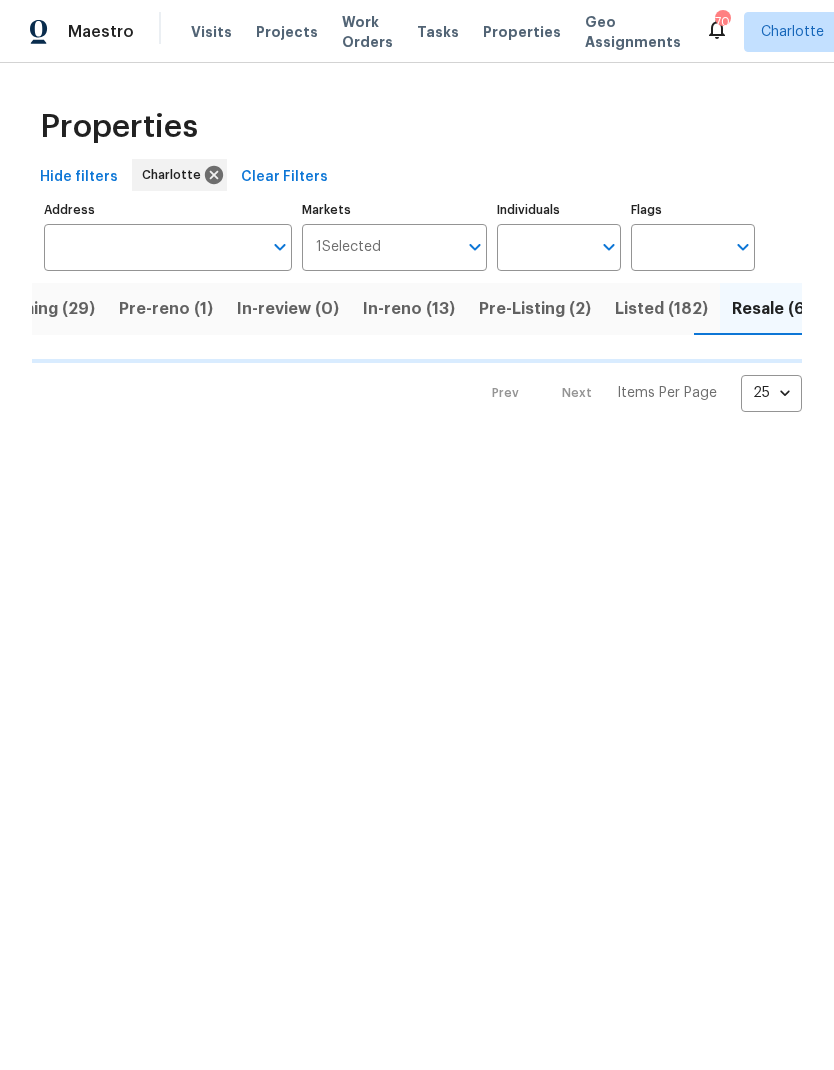 scroll, scrollTop: 0, scrollLeft: 68, axis: horizontal 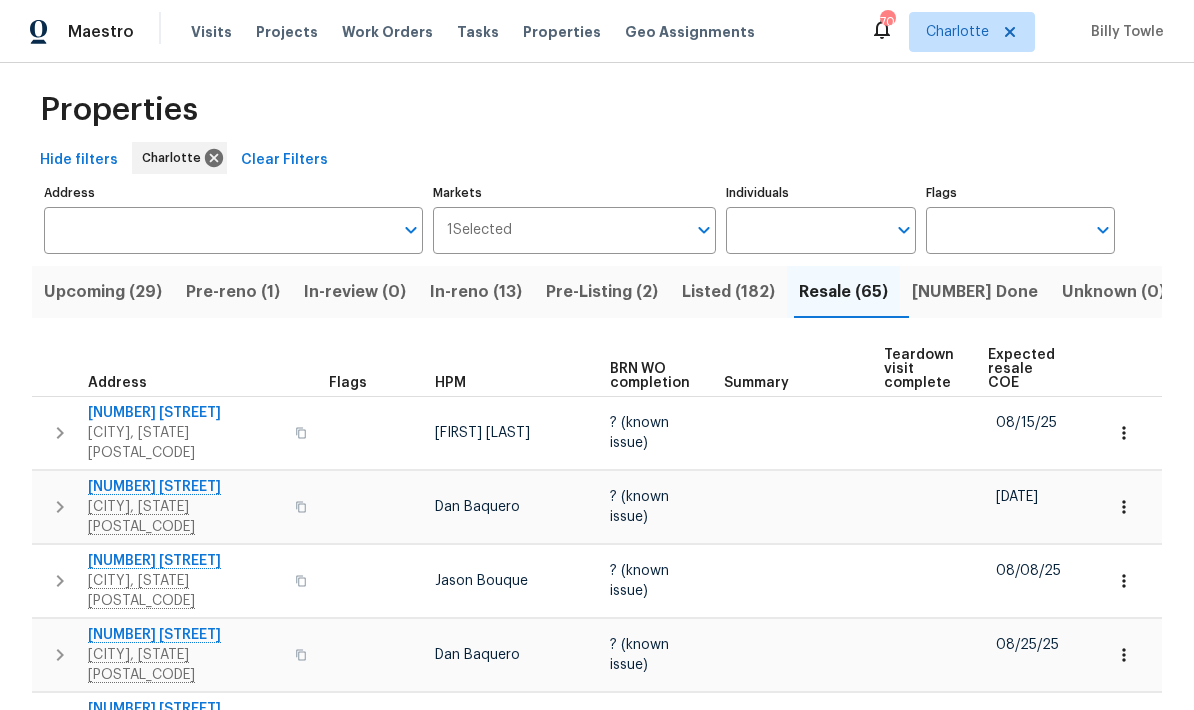 click on "Done (2507)" at bounding box center [975, 292] 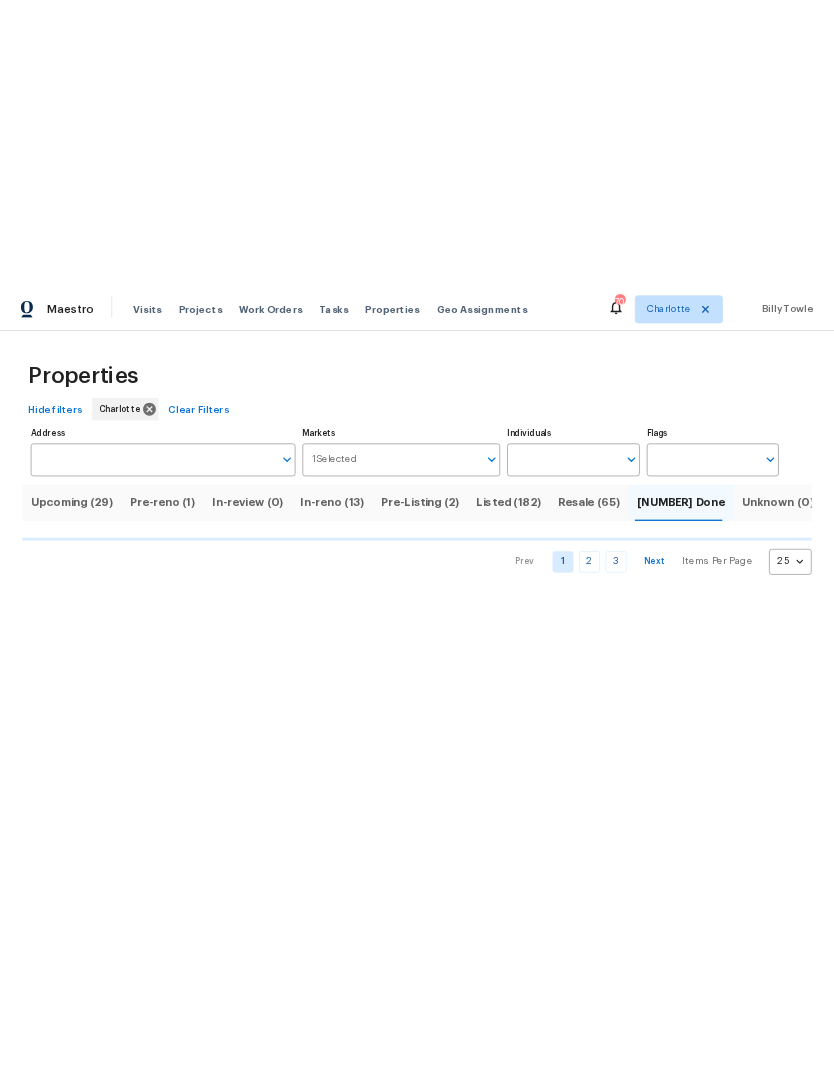 scroll, scrollTop: 0, scrollLeft: 0, axis: both 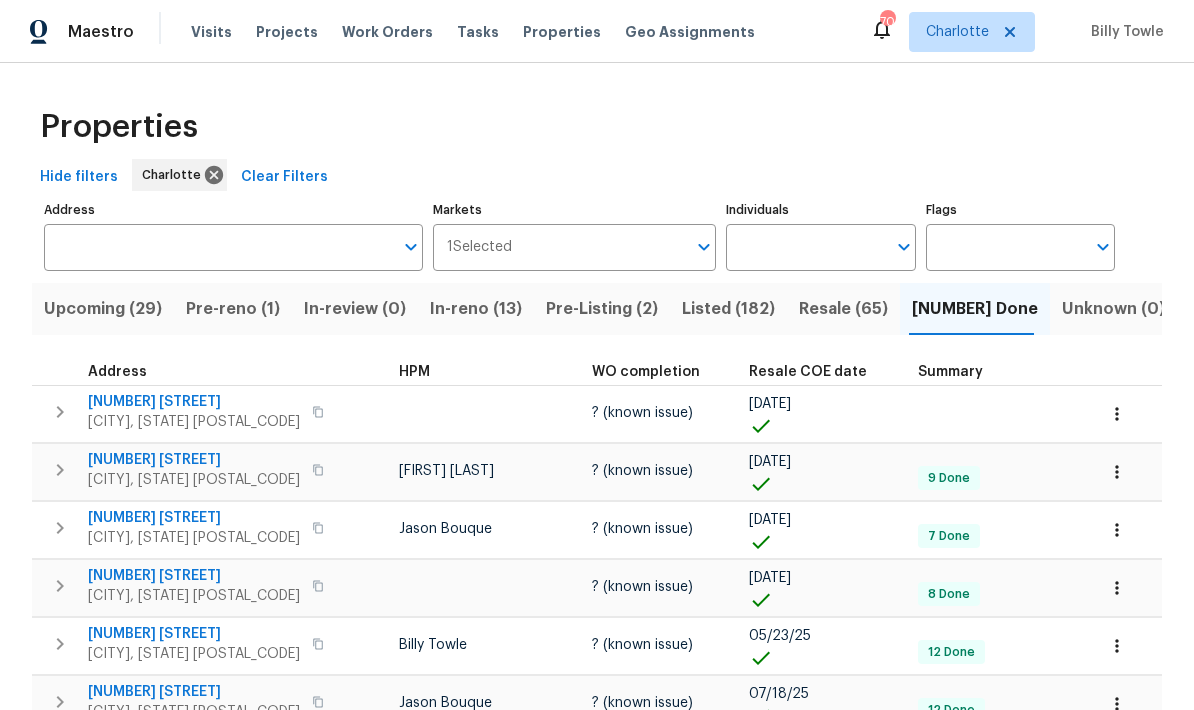 click on "Address" at bounding box center (218, 247) 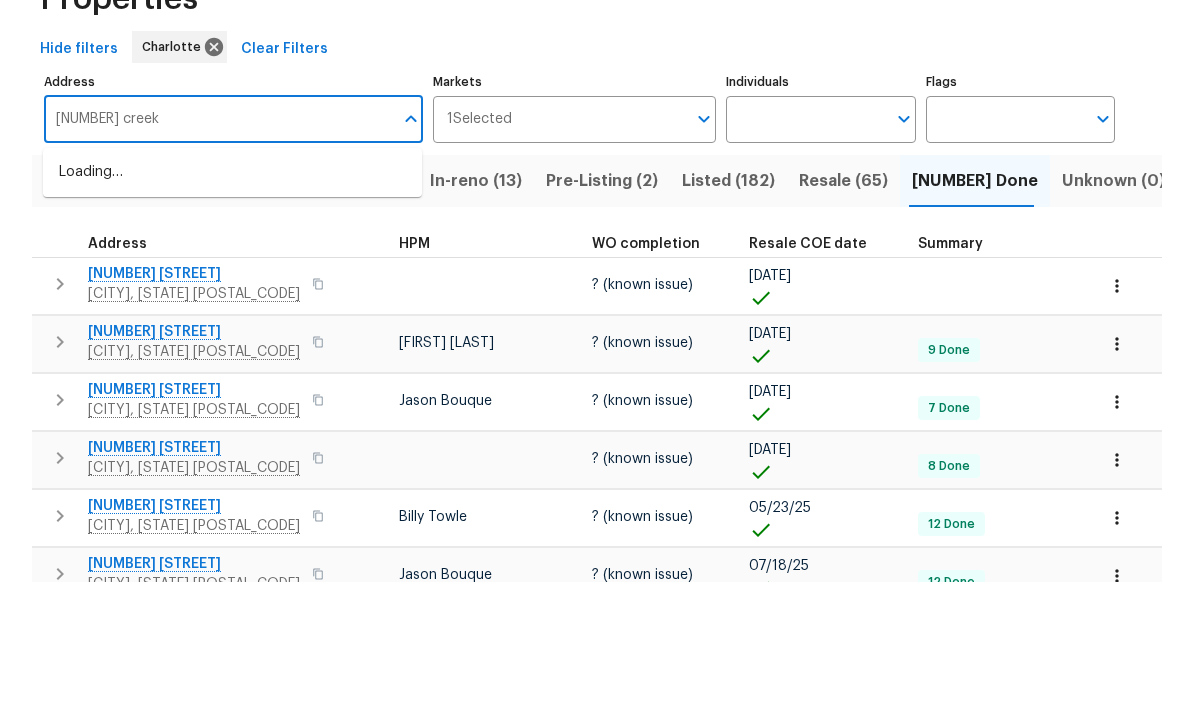 type on "845 creek" 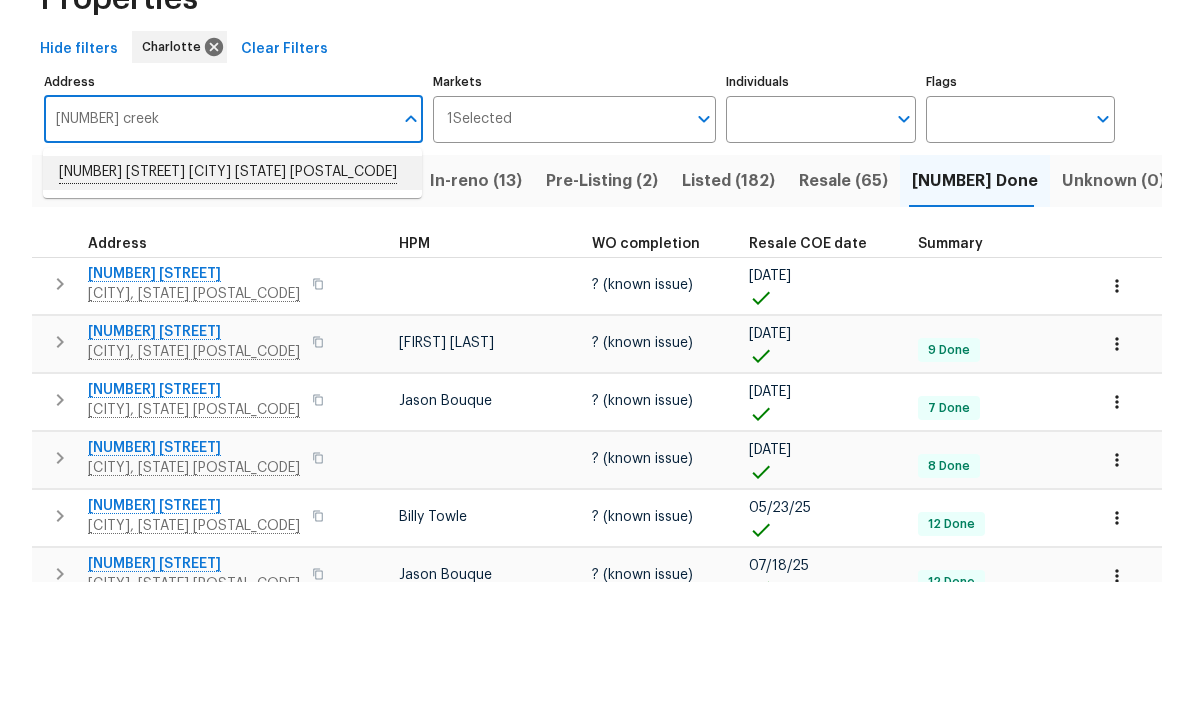 click on "845 Creek Bluff Rd Rock Hill SC 29732" at bounding box center (232, 301) 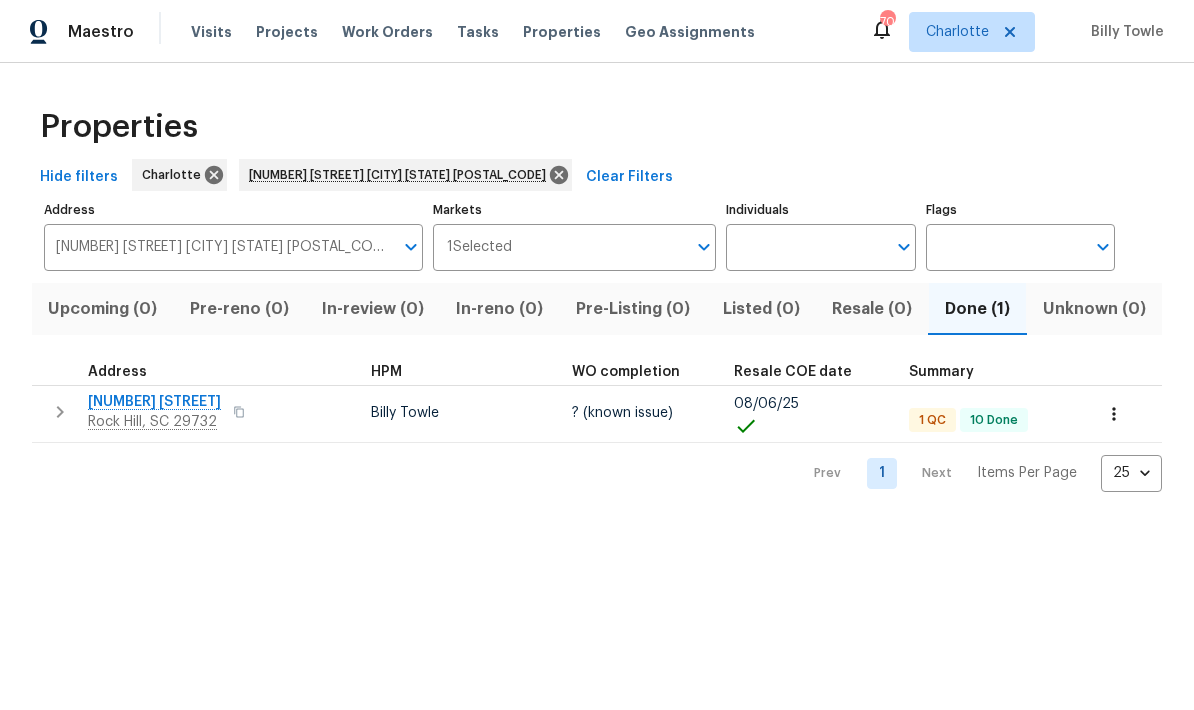click on "845 Creek Bluff Rd" at bounding box center (154, 402) 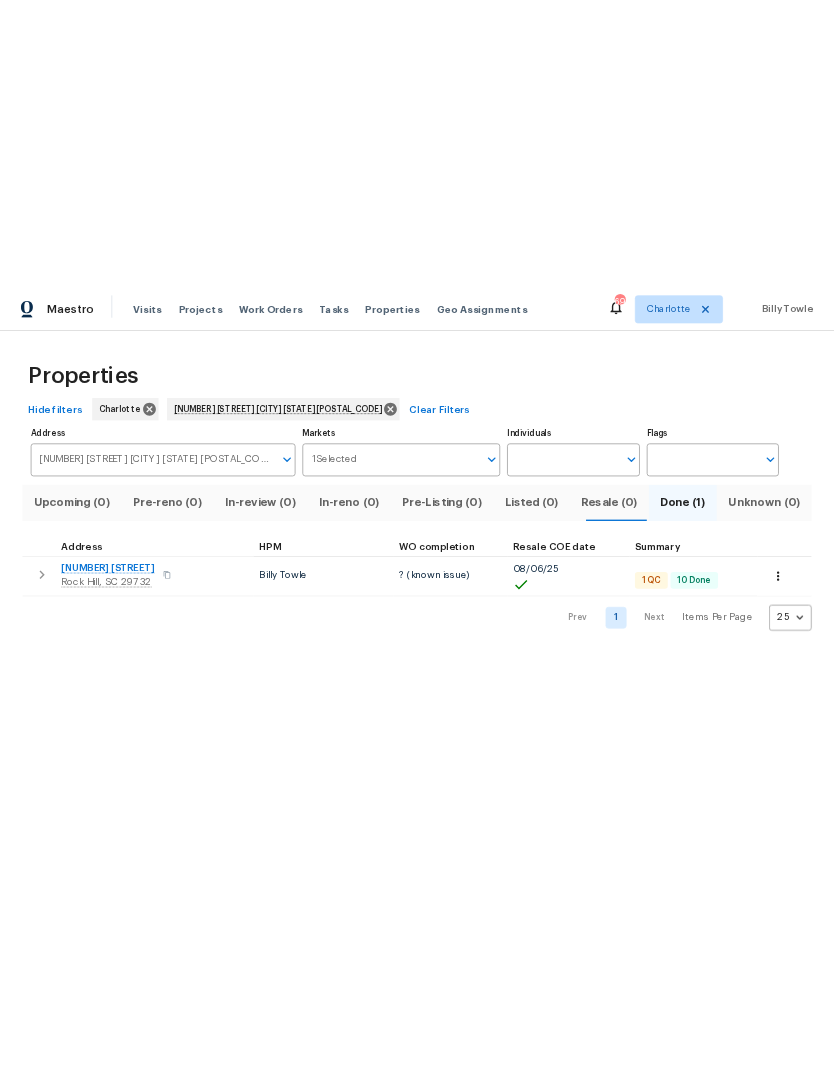 scroll, scrollTop: 0, scrollLeft: 0, axis: both 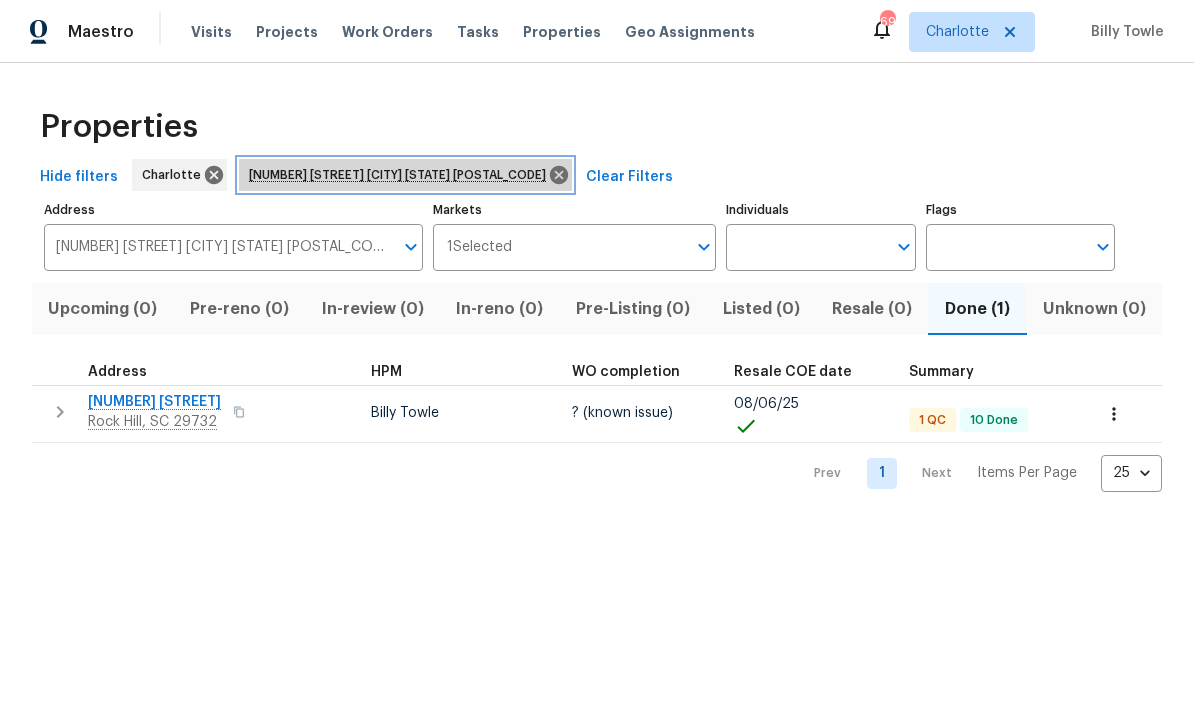 click 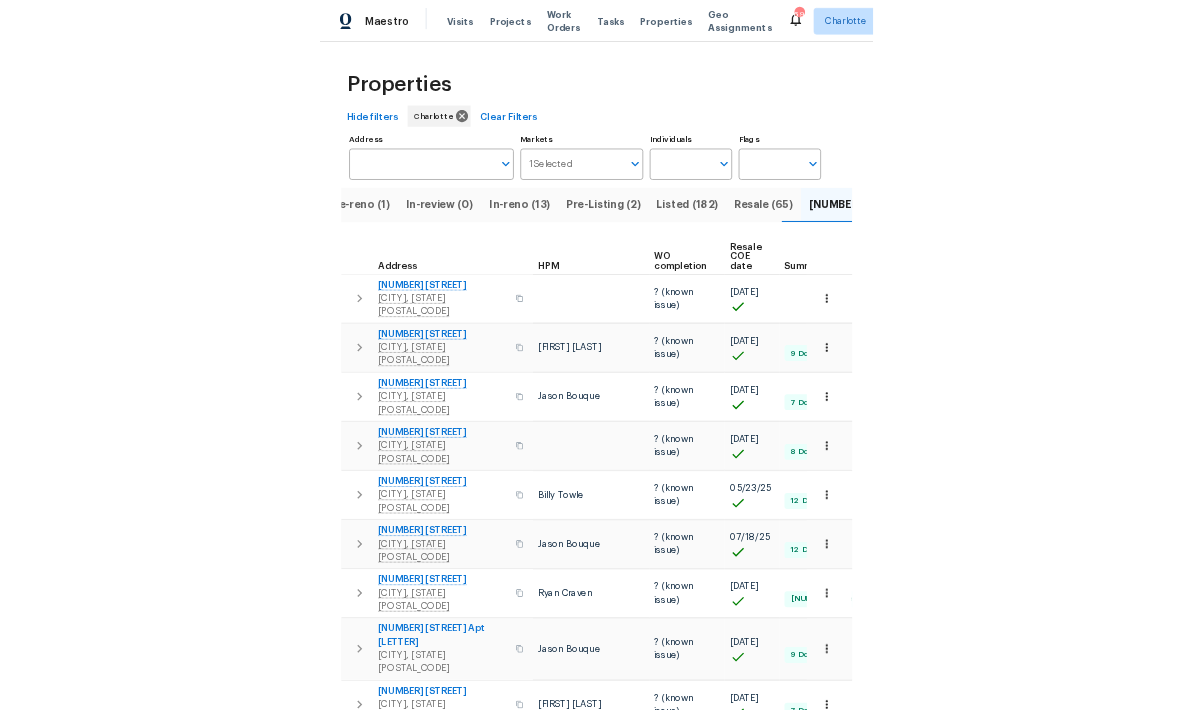 scroll, scrollTop: 0, scrollLeft: 187, axis: horizontal 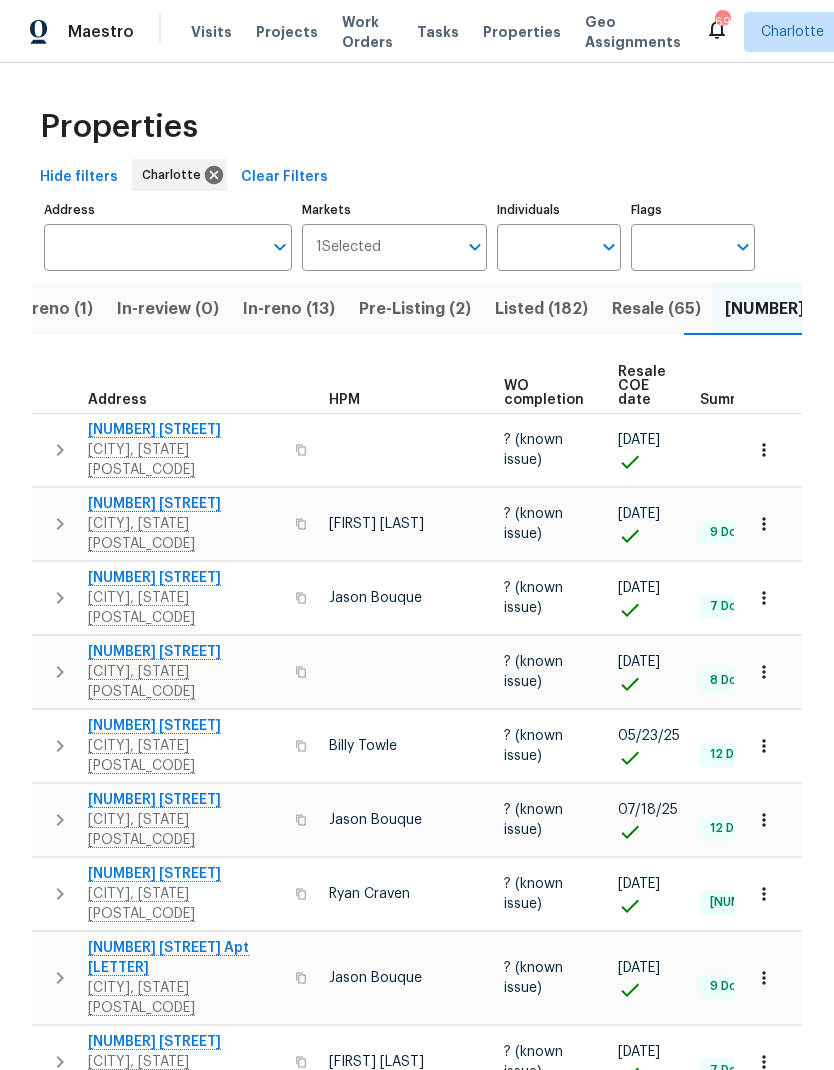 click 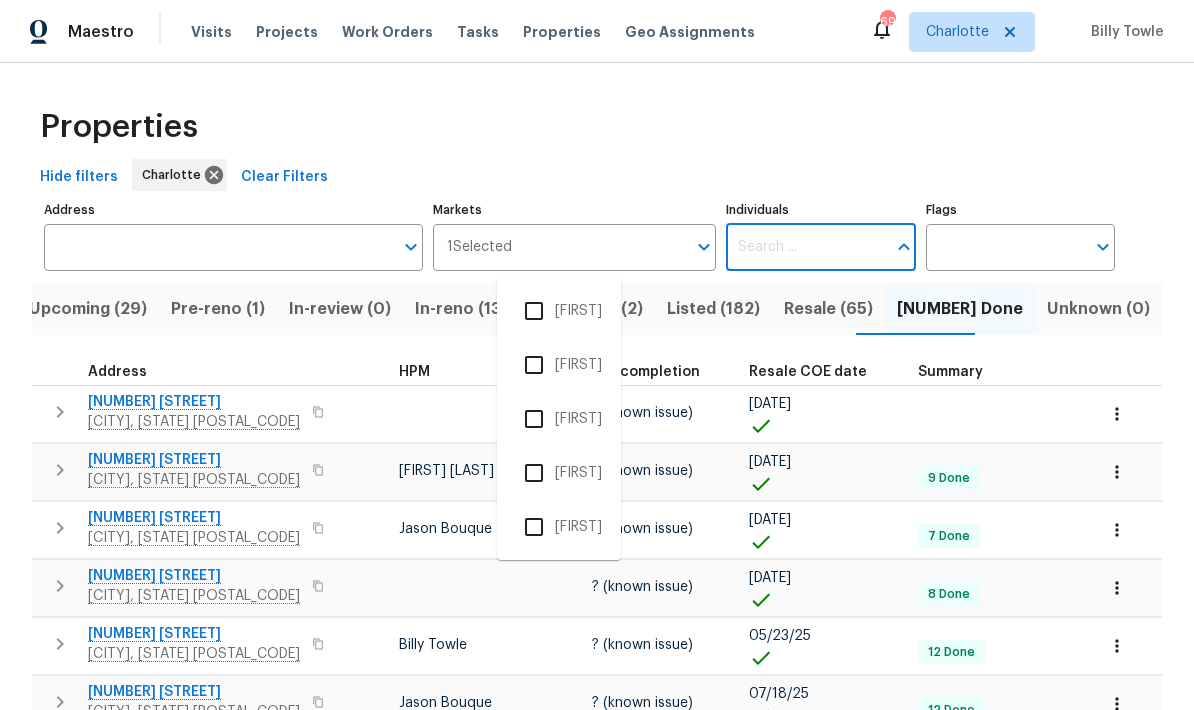 scroll, scrollTop: 0, scrollLeft: 0, axis: both 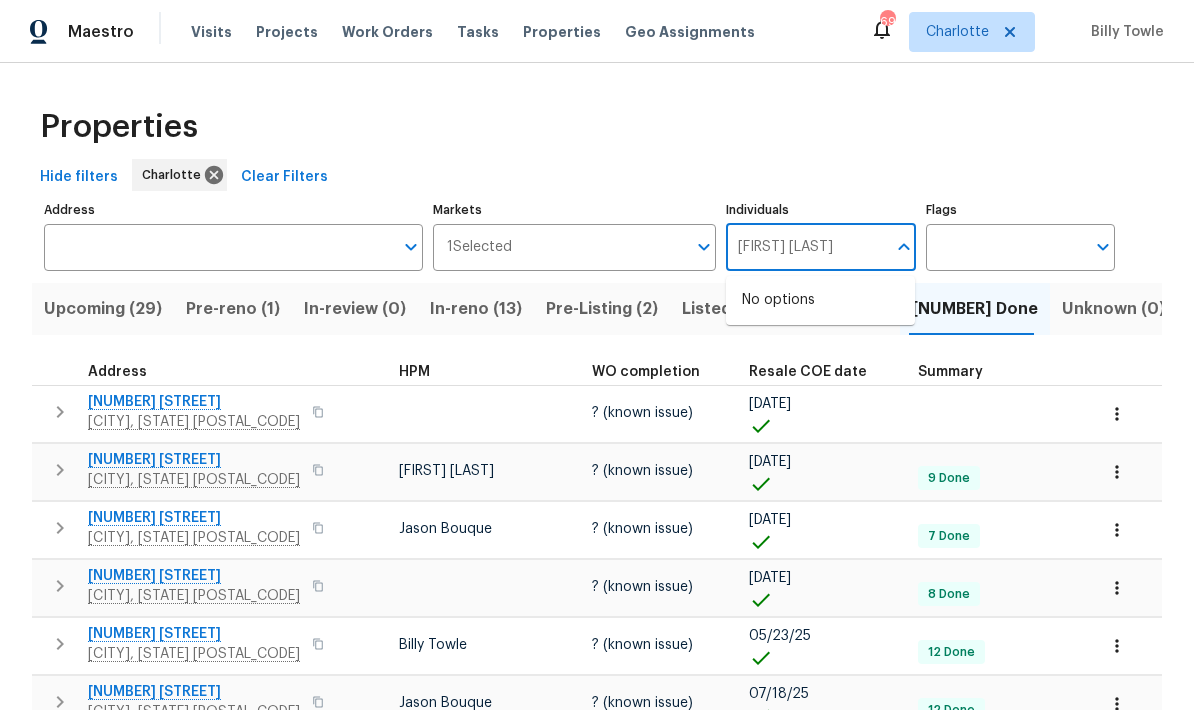 type on "billy towle" 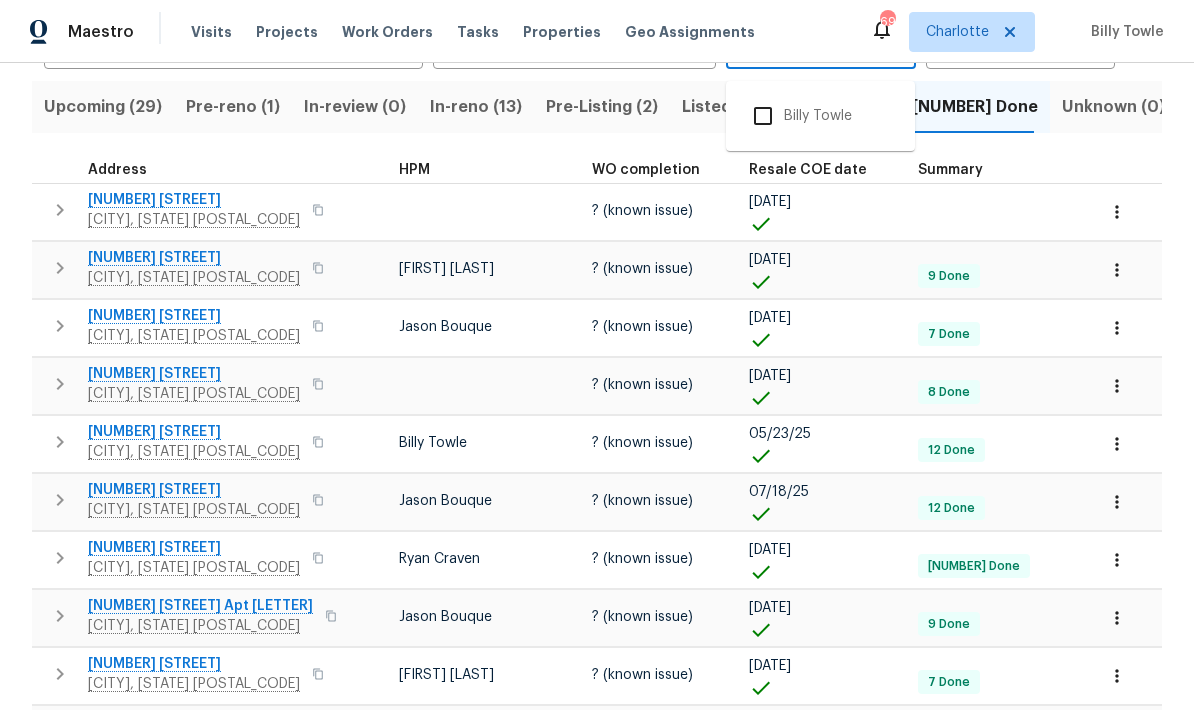 scroll, scrollTop: 193, scrollLeft: 0, axis: vertical 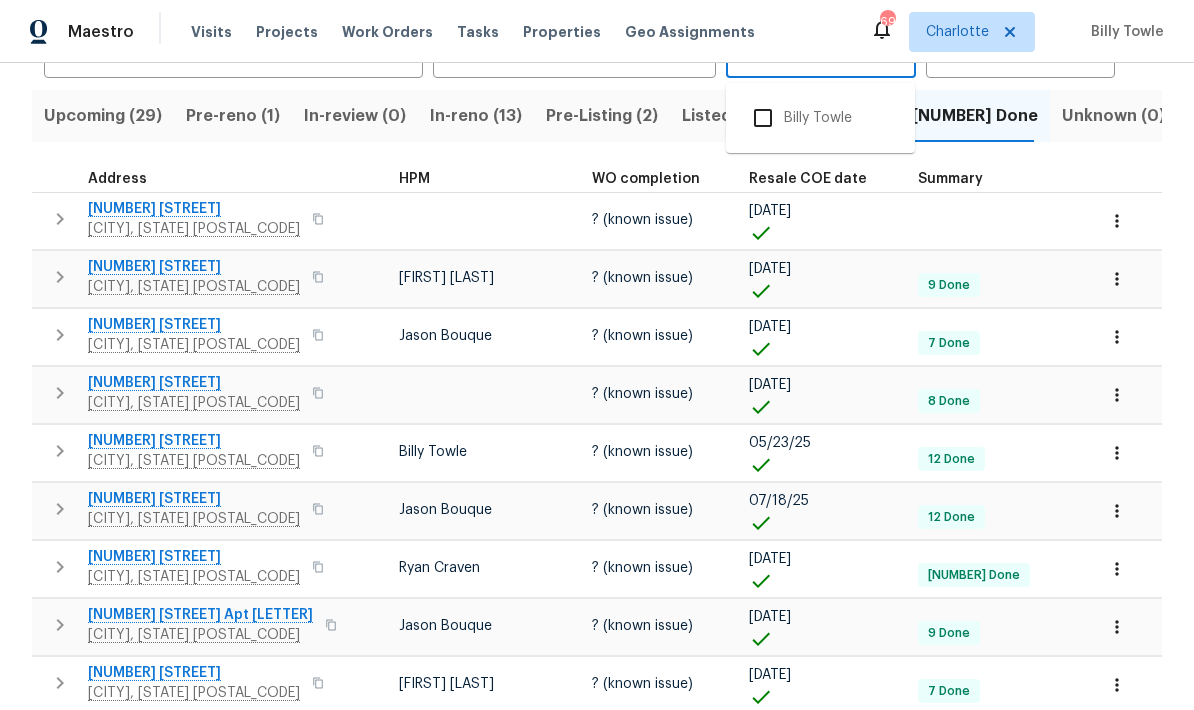 click at bounding box center [763, 118] 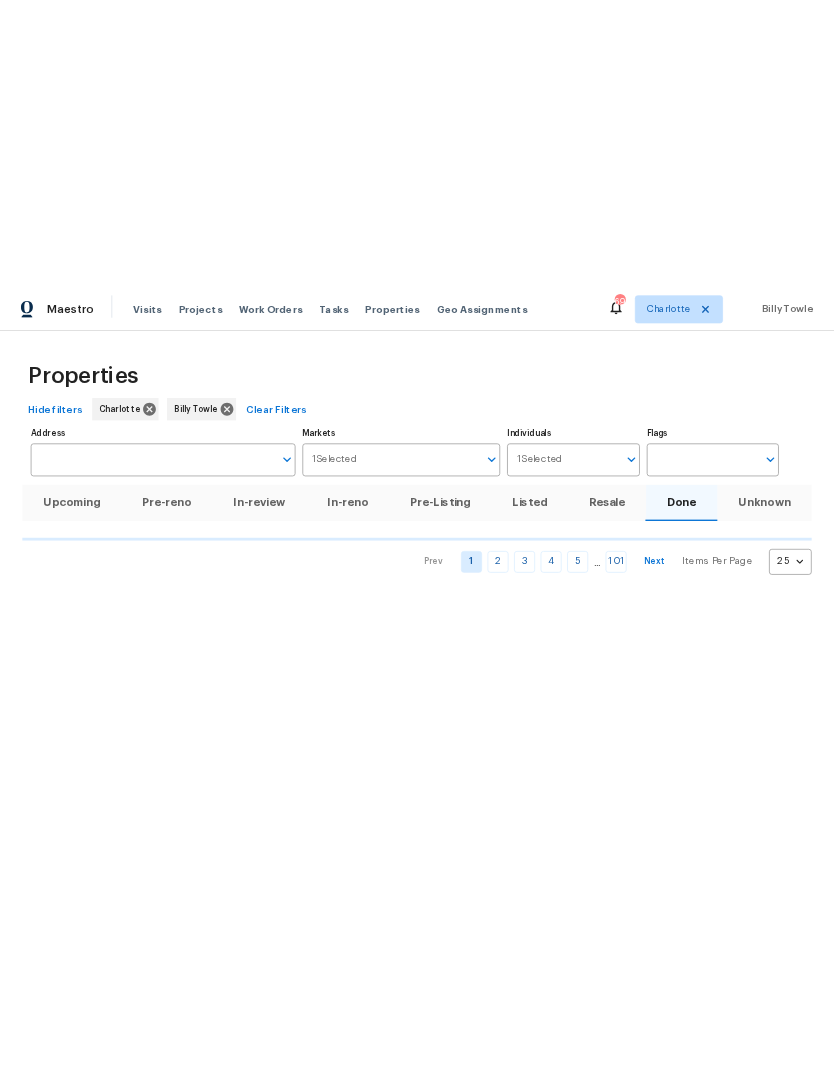 scroll, scrollTop: 0, scrollLeft: 0, axis: both 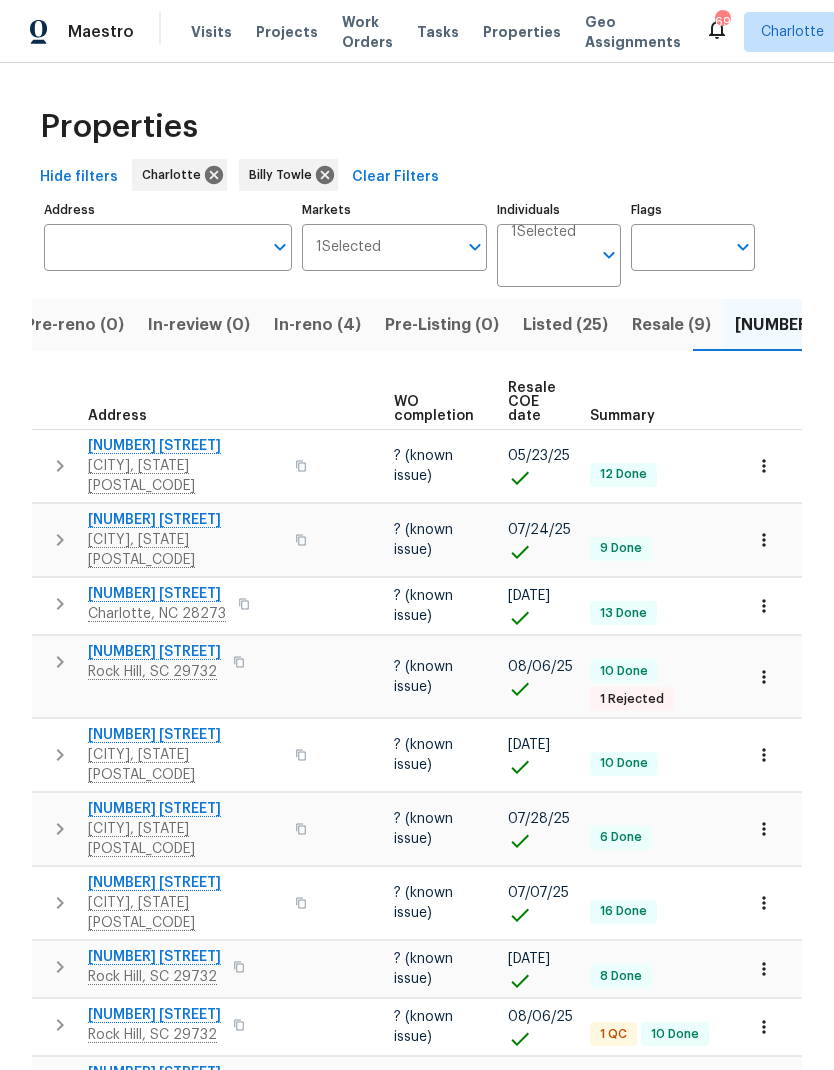 click on "Resale (9)" at bounding box center [671, 325] 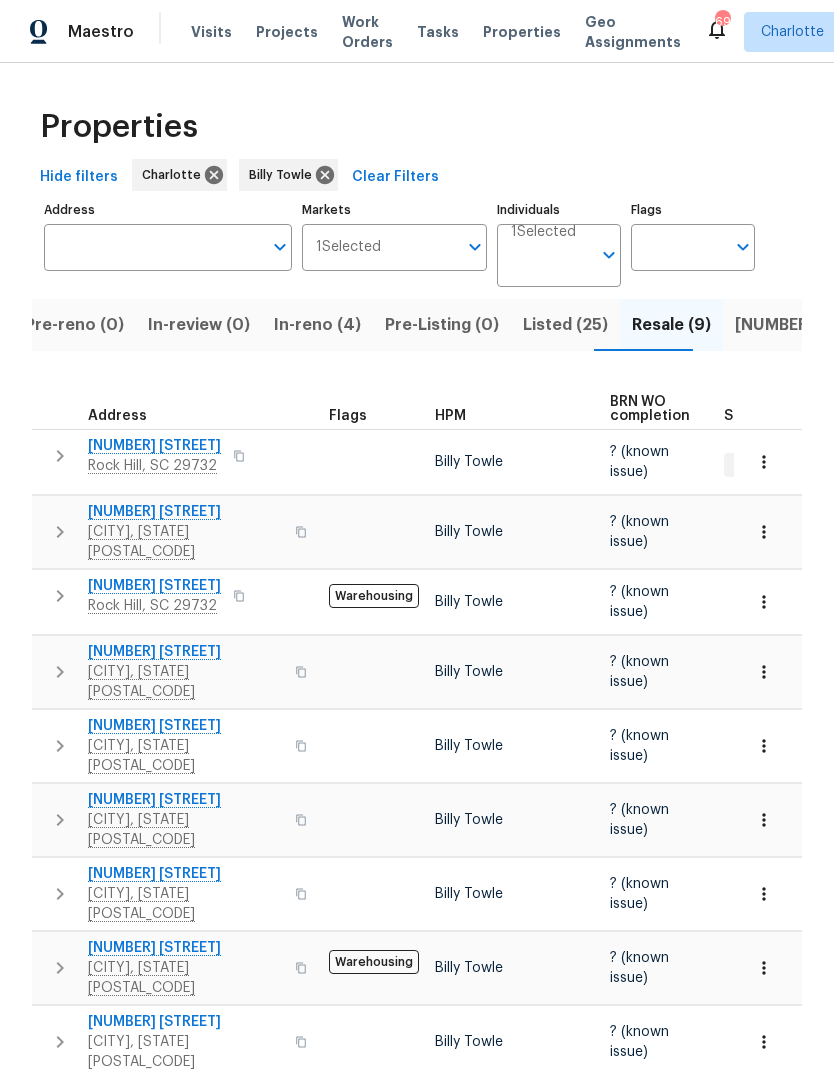 scroll, scrollTop: 0, scrollLeft: 0, axis: both 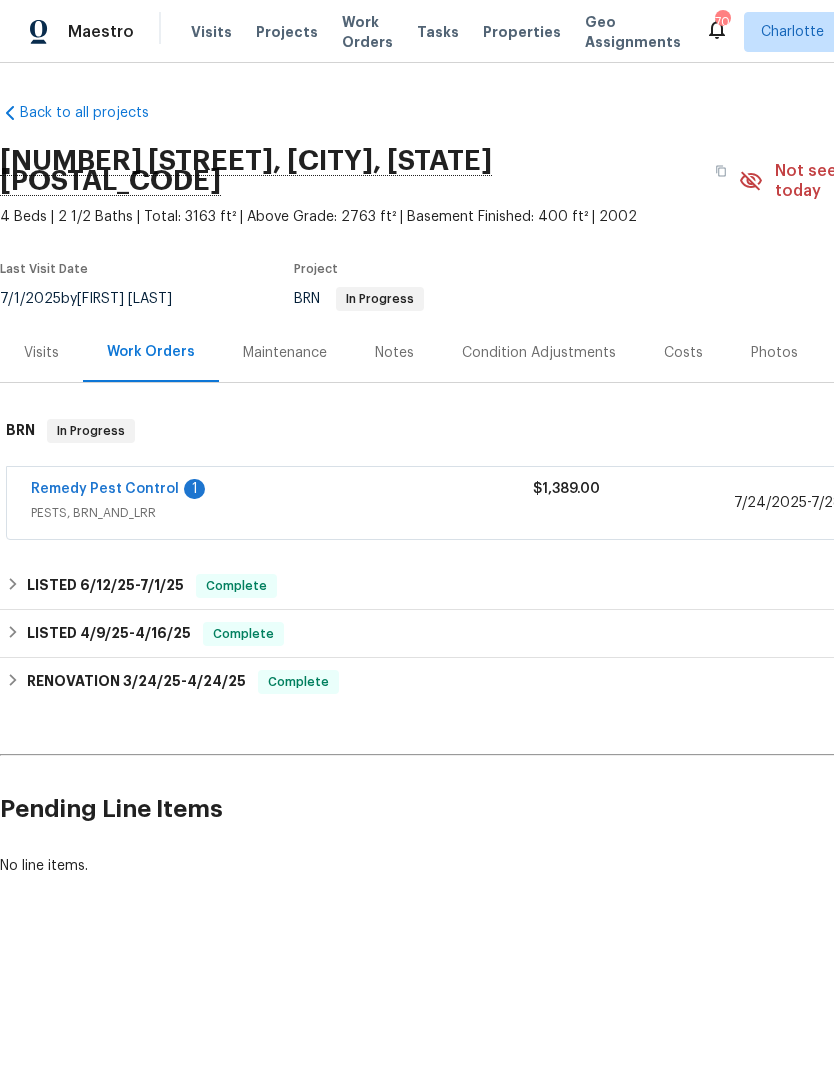 click on "Remedy Pest Control" at bounding box center (105, 489) 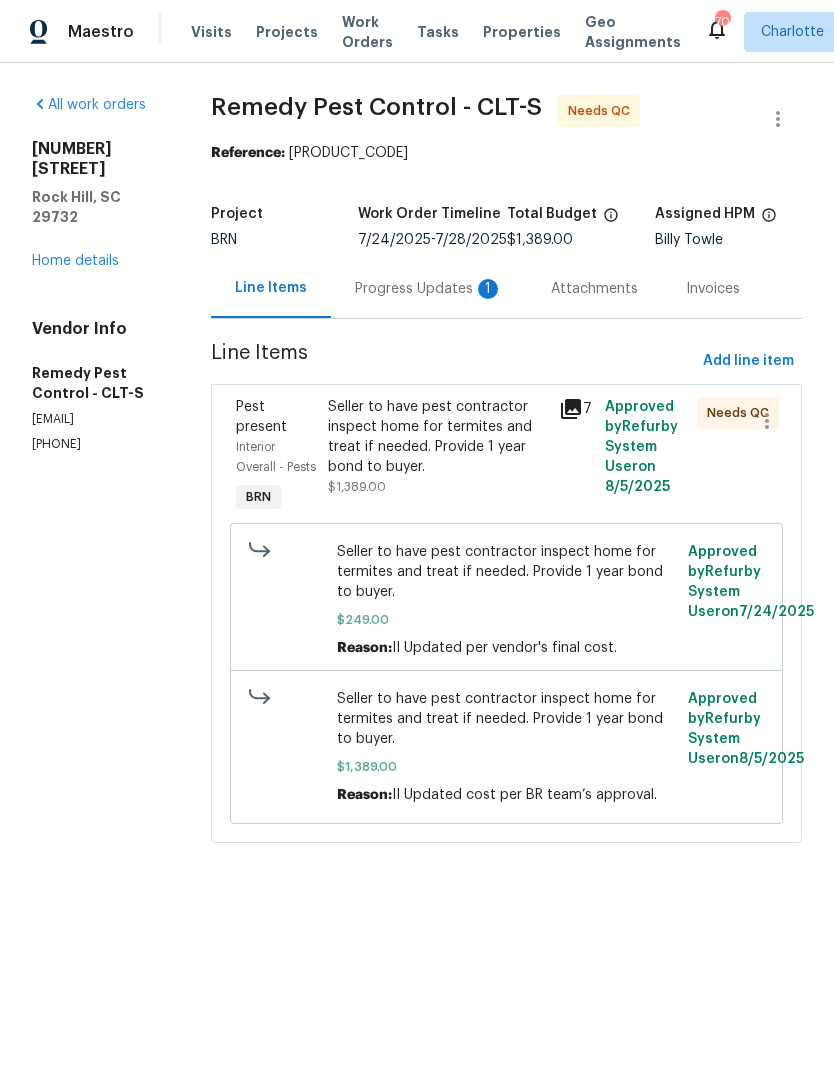 click on "Progress Updates 1" at bounding box center [429, 289] 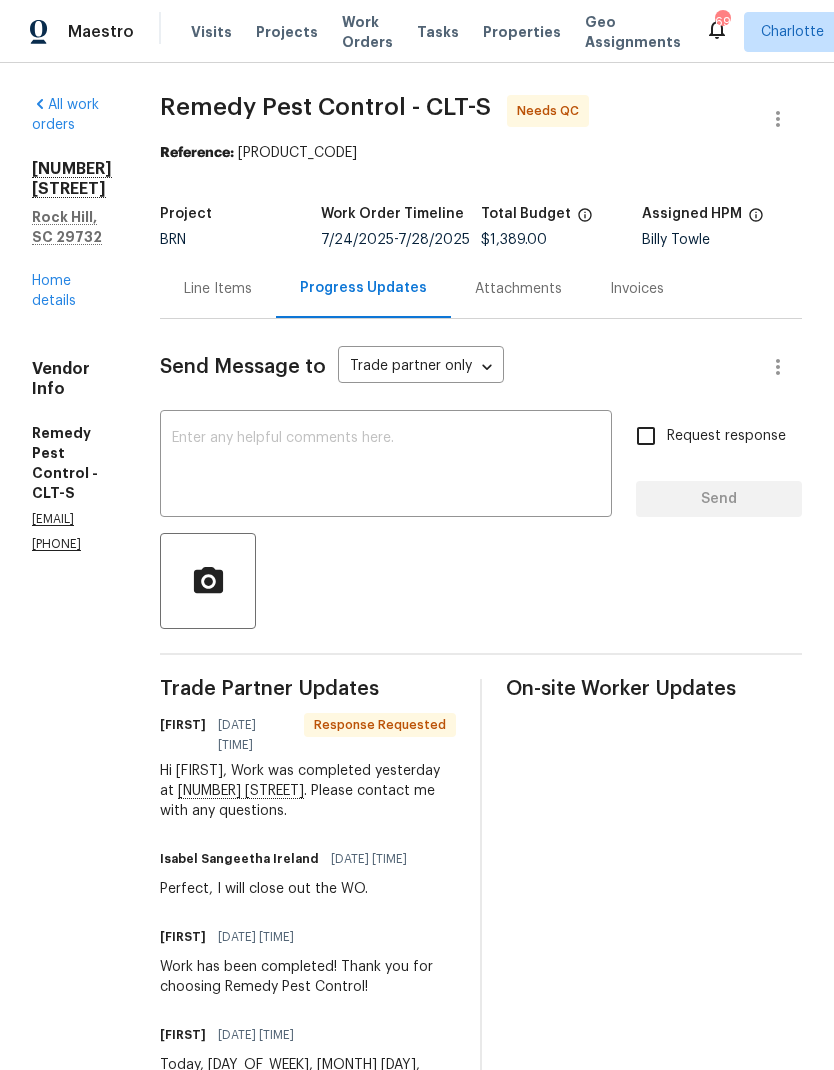 scroll, scrollTop: 0, scrollLeft: 0, axis: both 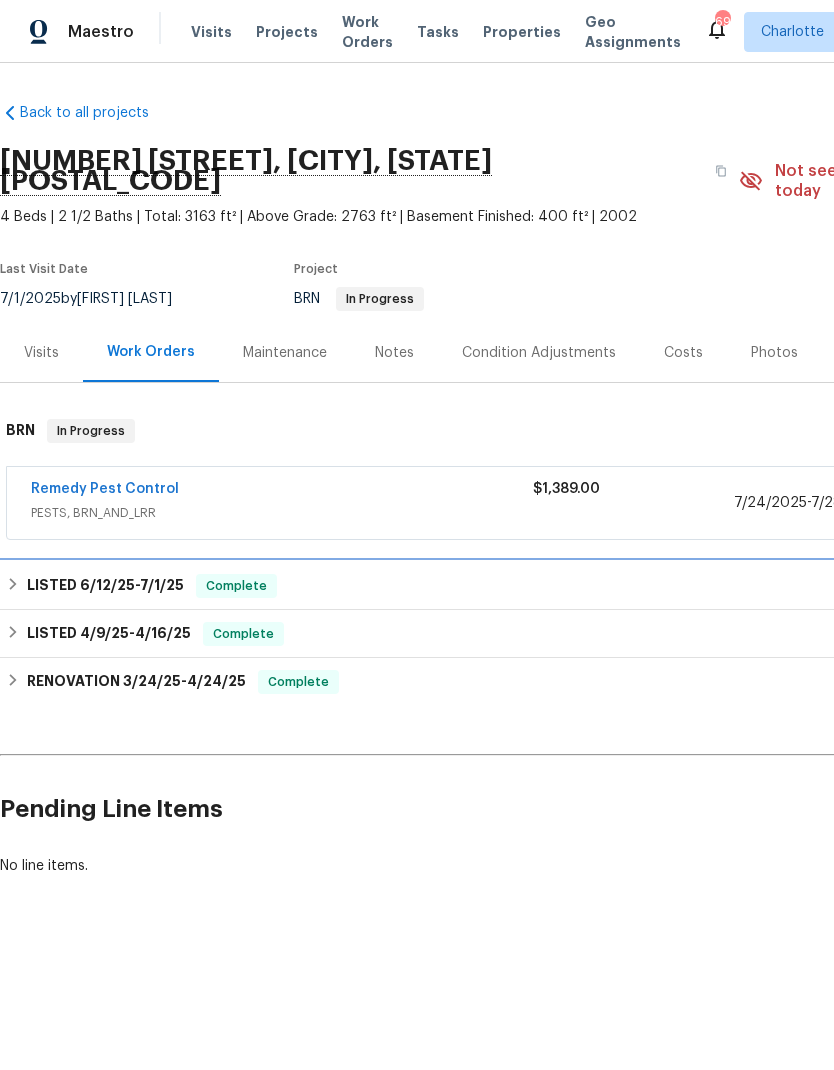 click on "LISTED   6/12/25  -  7/1/25 Complete" at bounding box center [565, 586] 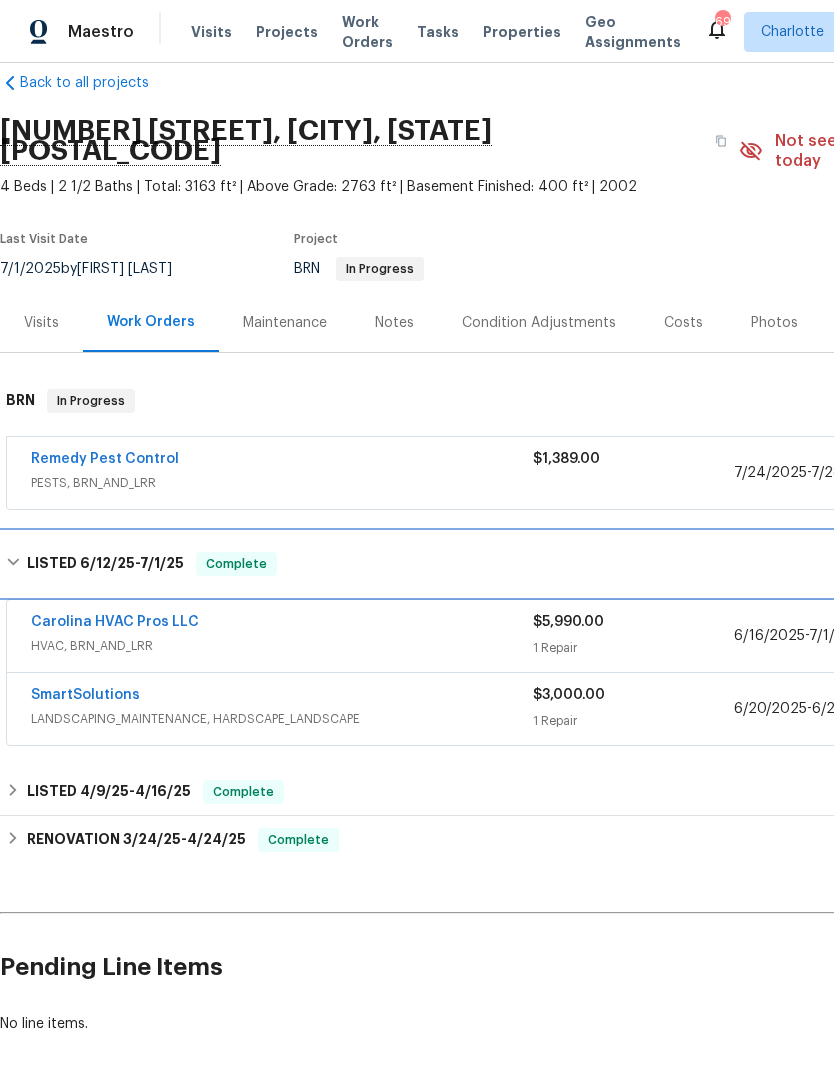 scroll, scrollTop: 29, scrollLeft: 0, axis: vertical 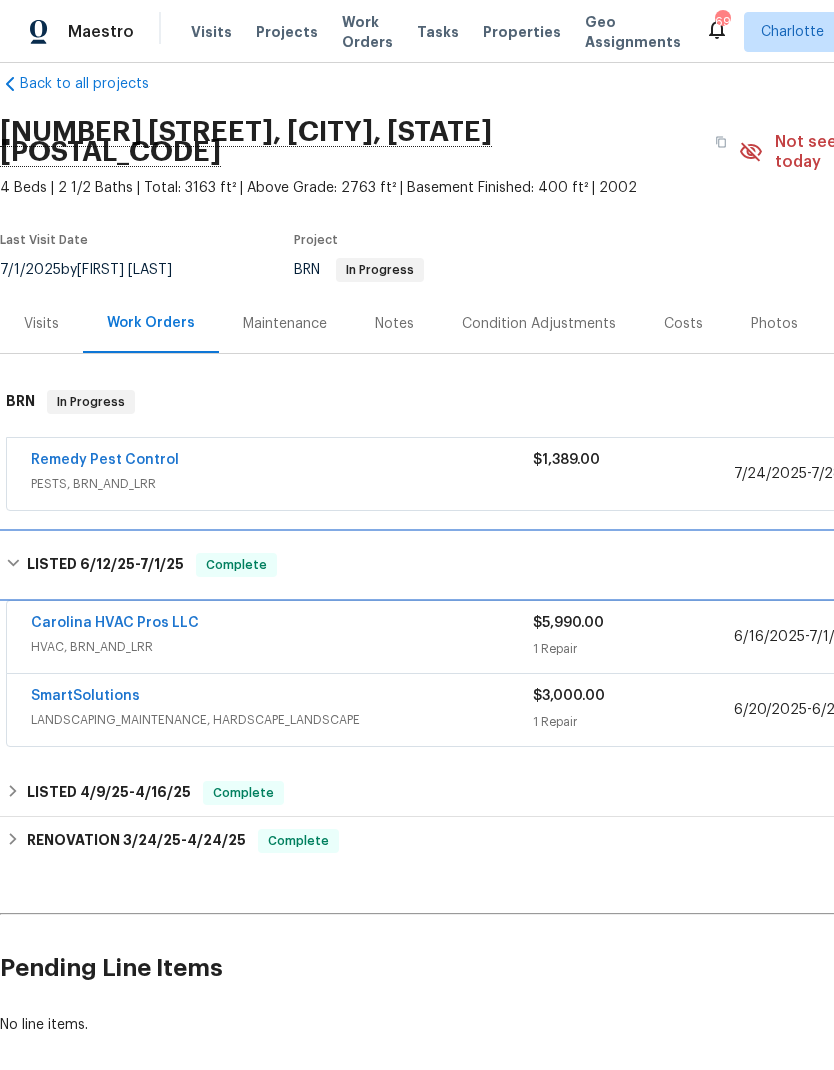 click on "LISTED   6/12/25  -  7/1/25" at bounding box center [105, 565] 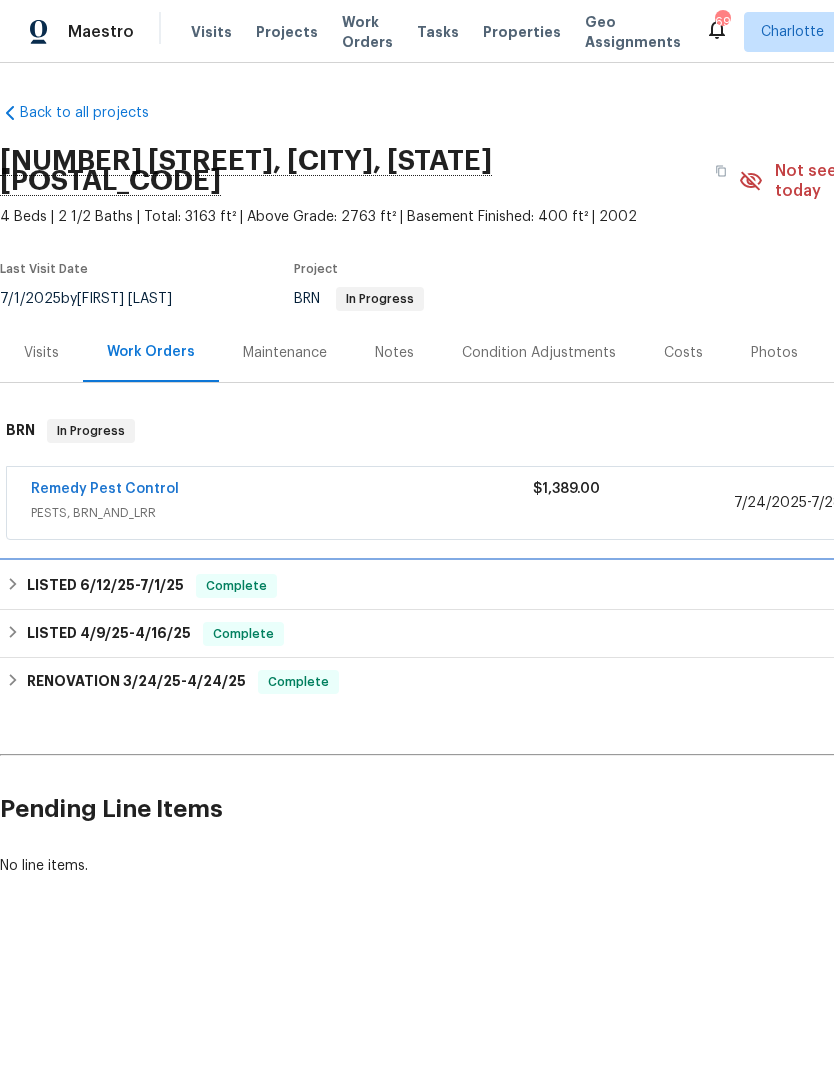 scroll, scrollTop: 0, scrollLeft: 0, axis: both 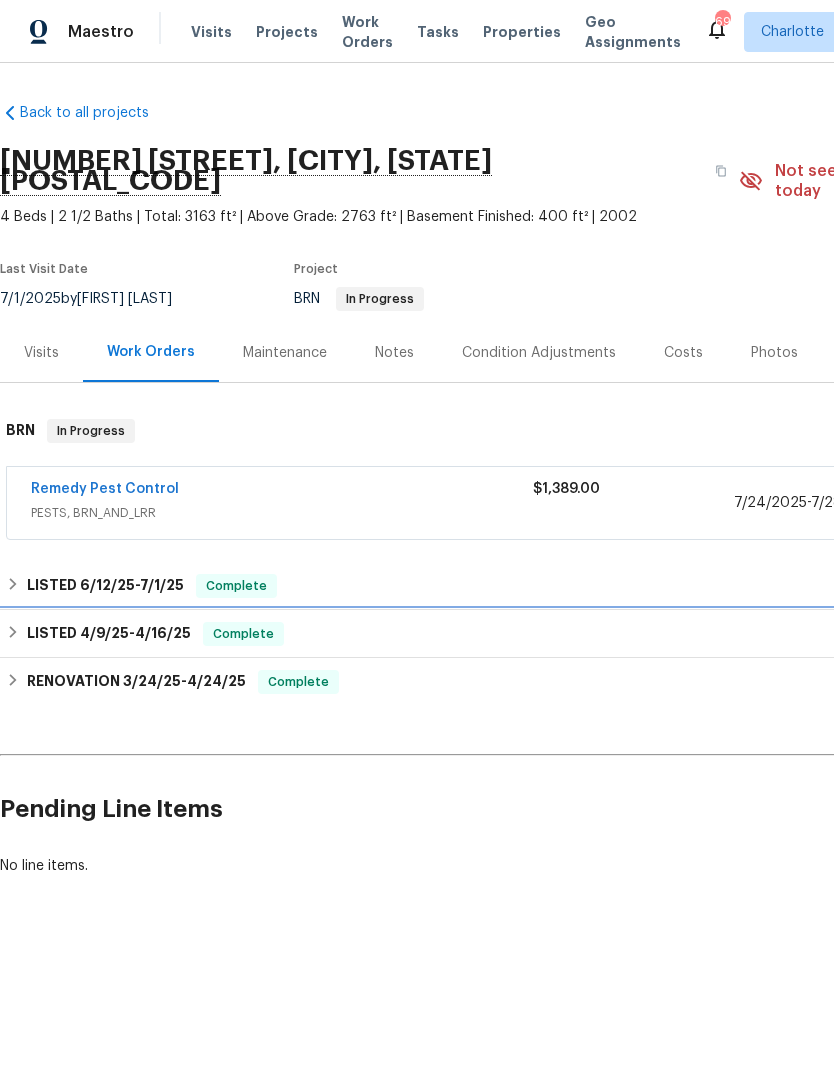 click on "LISTED   4/9/25  -  4/16/25" at bounding box center [109, 634] 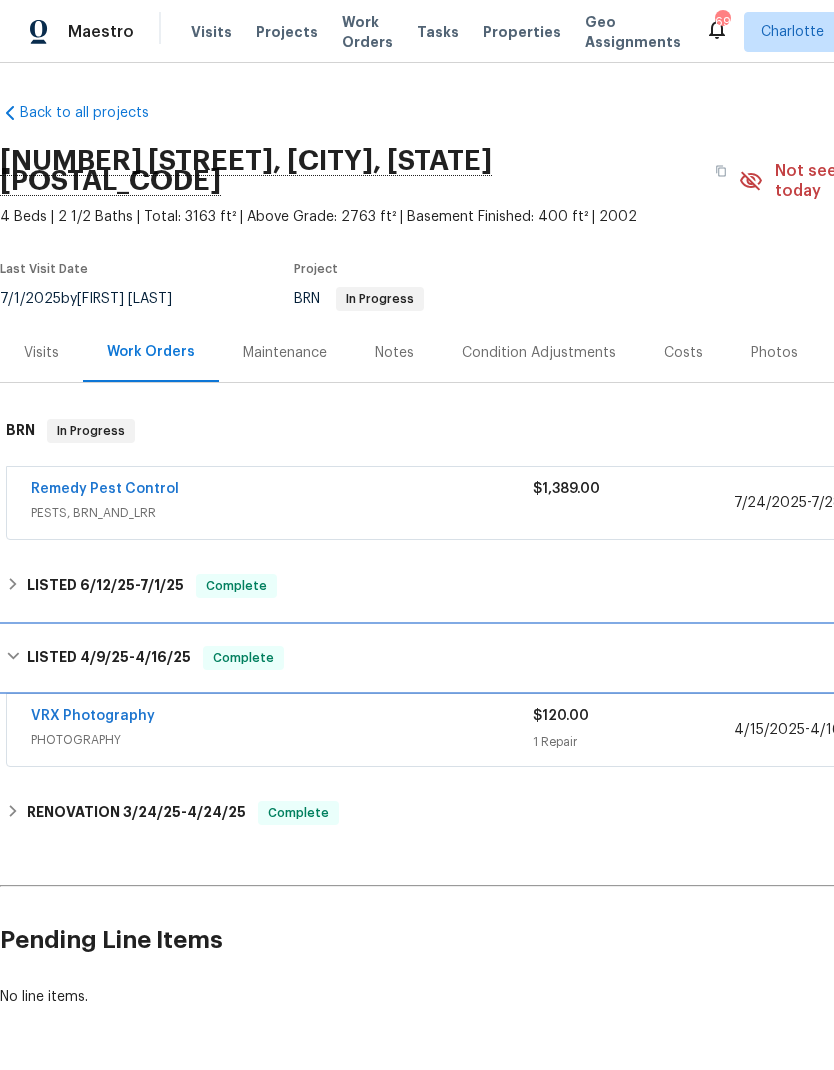 click on "4/9/25" at bounding box center (104, 657) 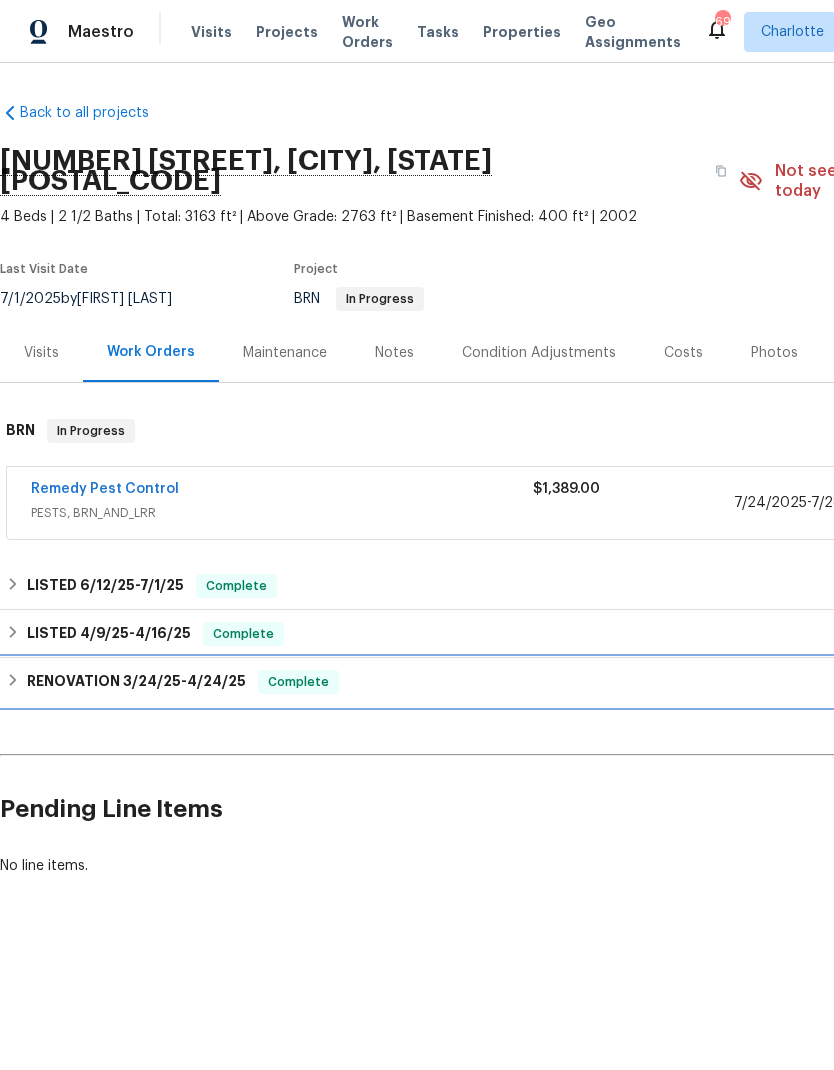 click on "RENOVATION   3/24/25  -  4/24/25" at bounding box center [136, 682] 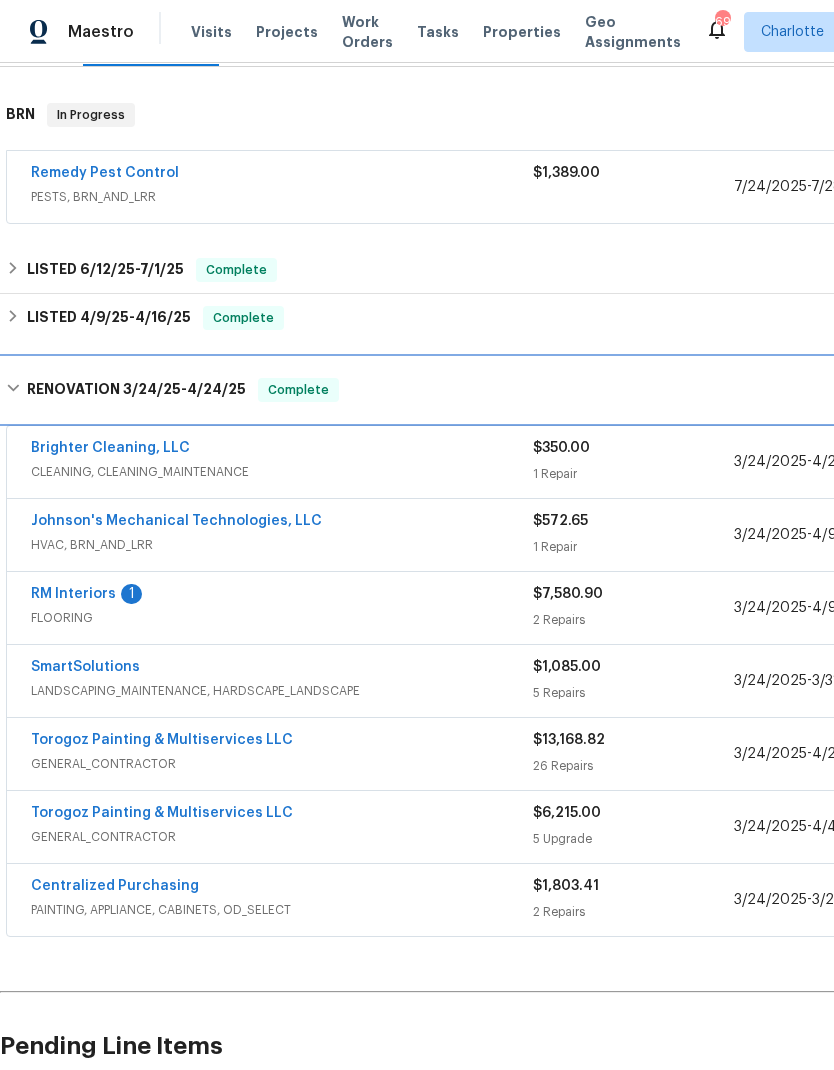 scroll, scrollTop: 369, scrollLeft: -1, axis: both 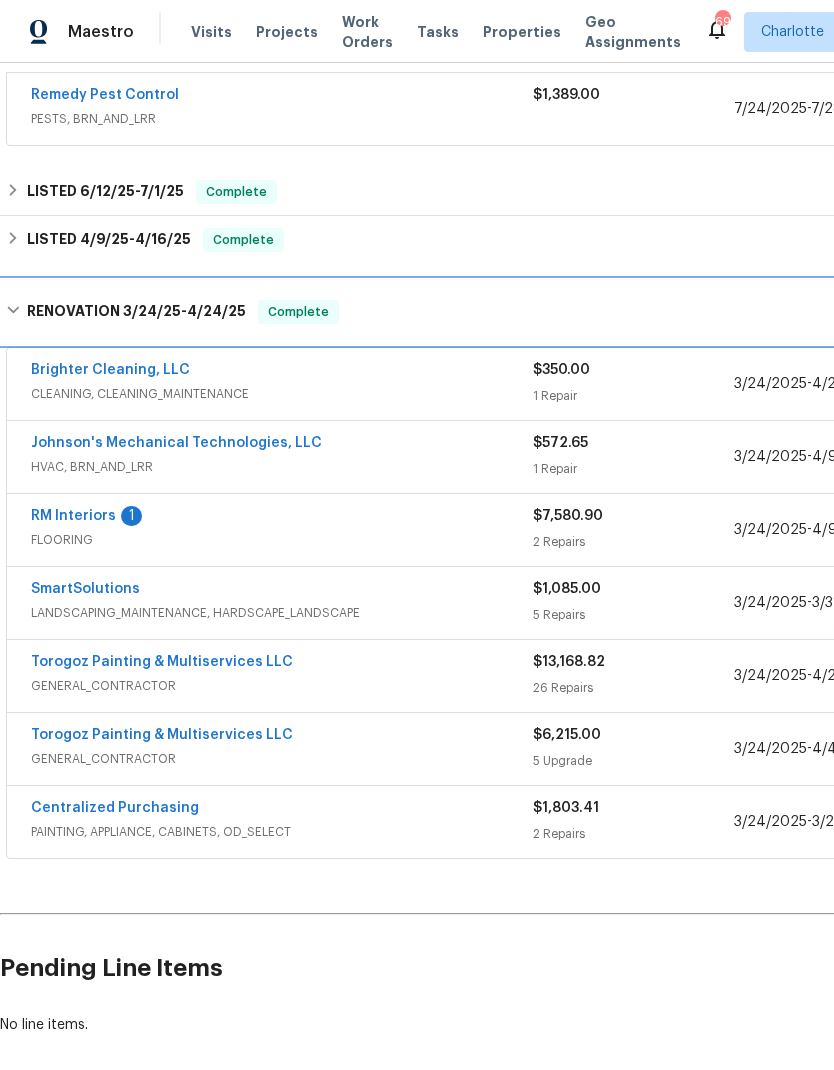 click on "3/24/25" at bounding box center (152, 311) 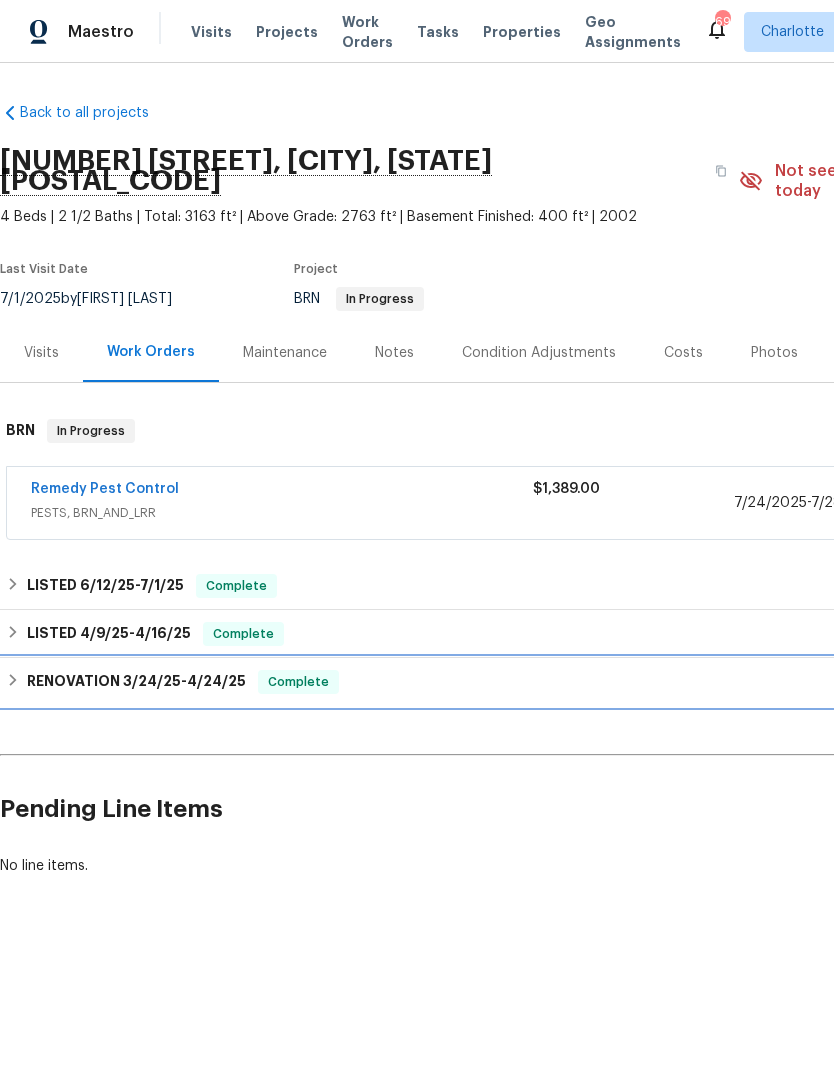 scroll, scrollTop: 0, scrollLeft: 0, axis: both 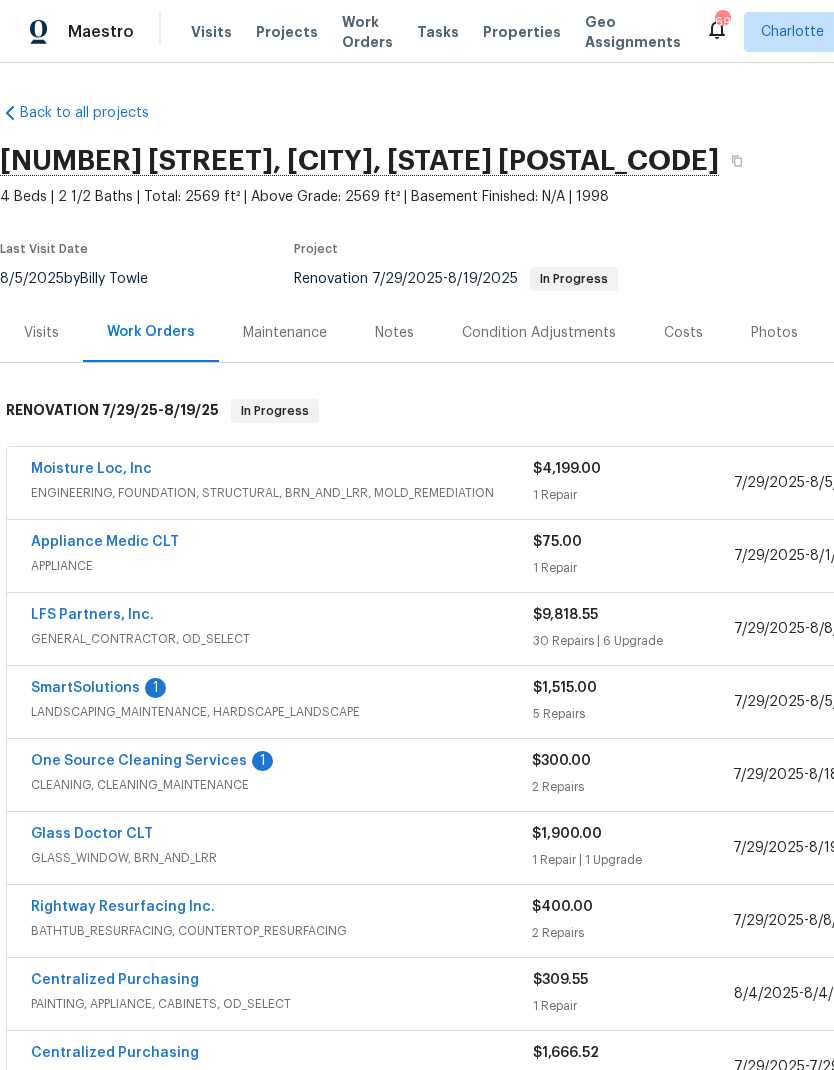 click on "SmartSolutions" at bounding box center (85, 688) 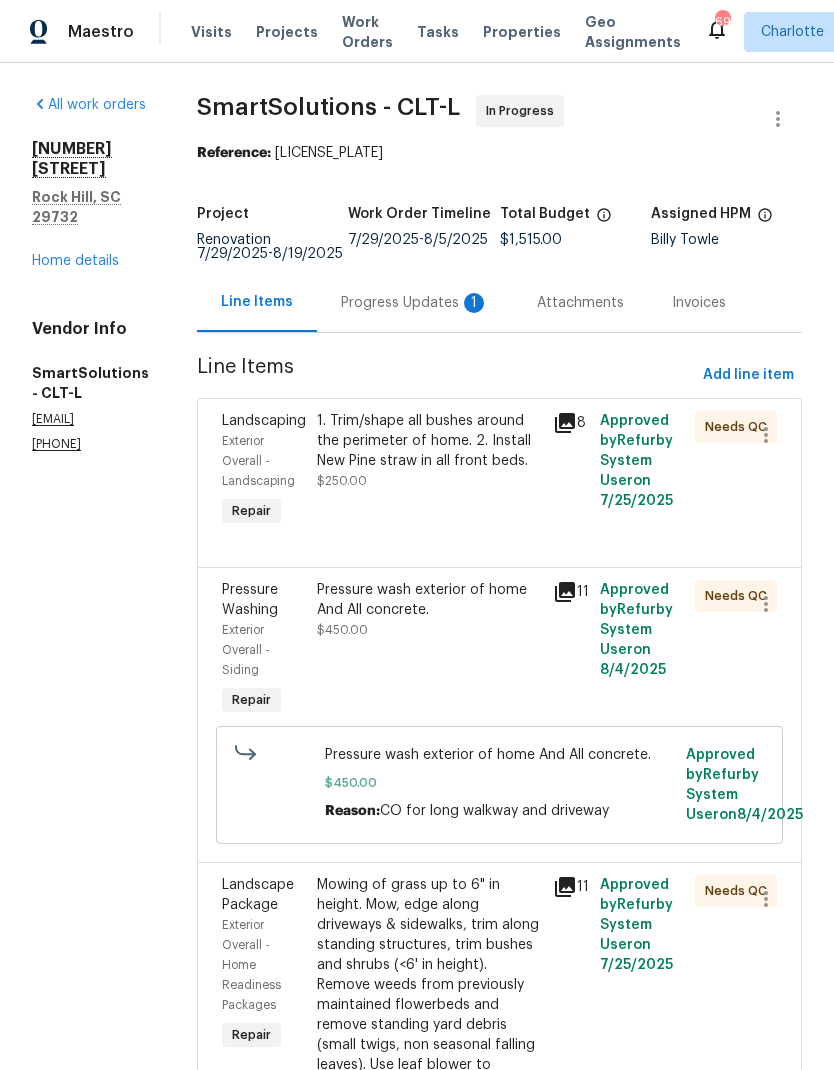 click on "Progress Updates 1" at bounding box center [415, 303] 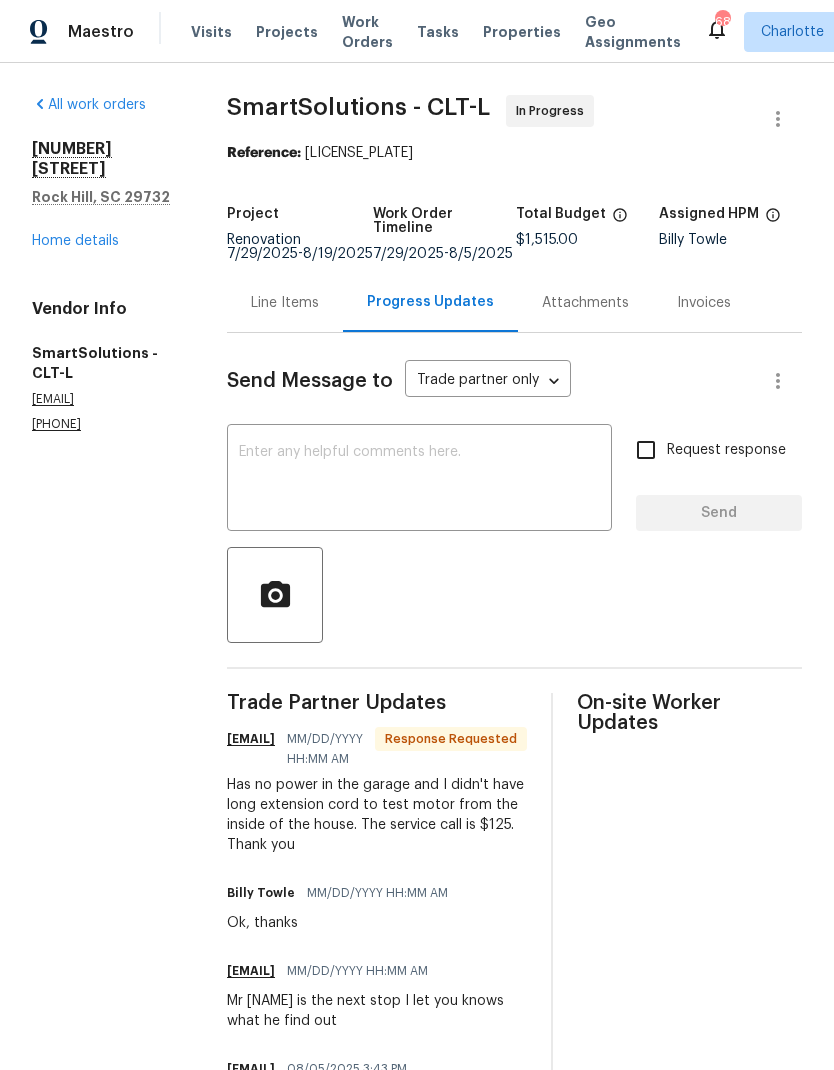 click on "Line Items" at bounding box center (285, 303) 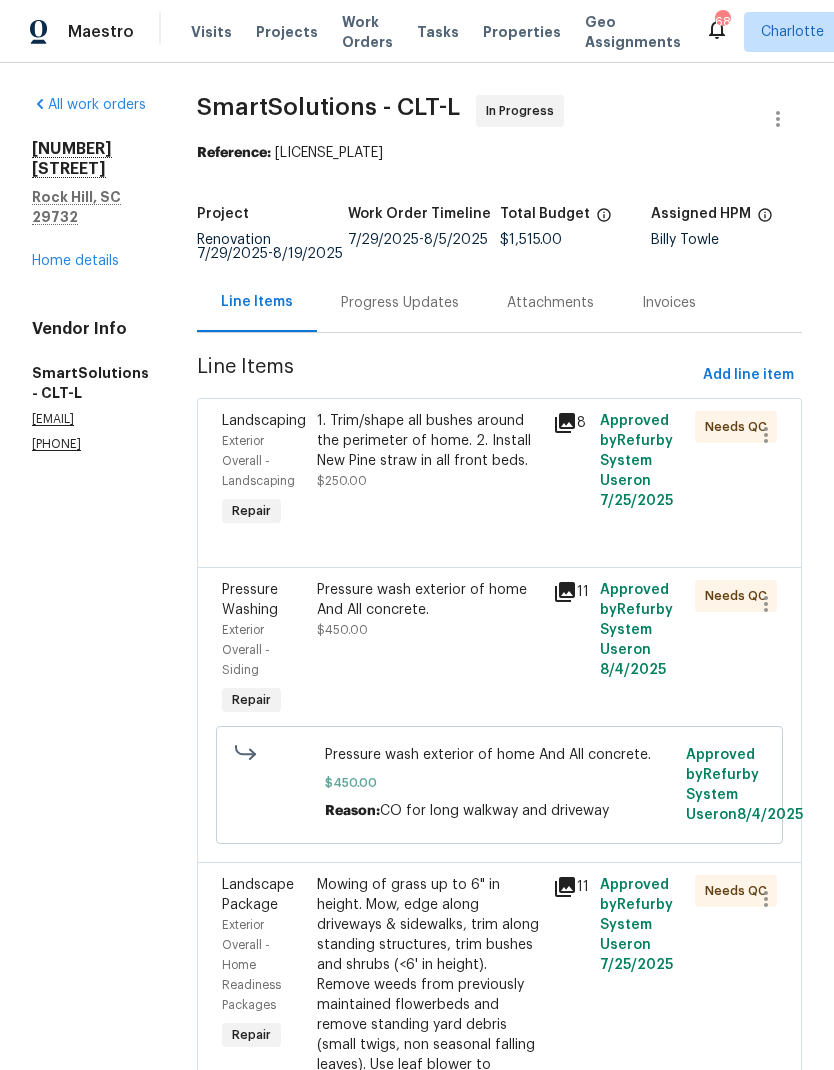 scroll, scrollTop: 0, scrollLeft: 0, axis: both 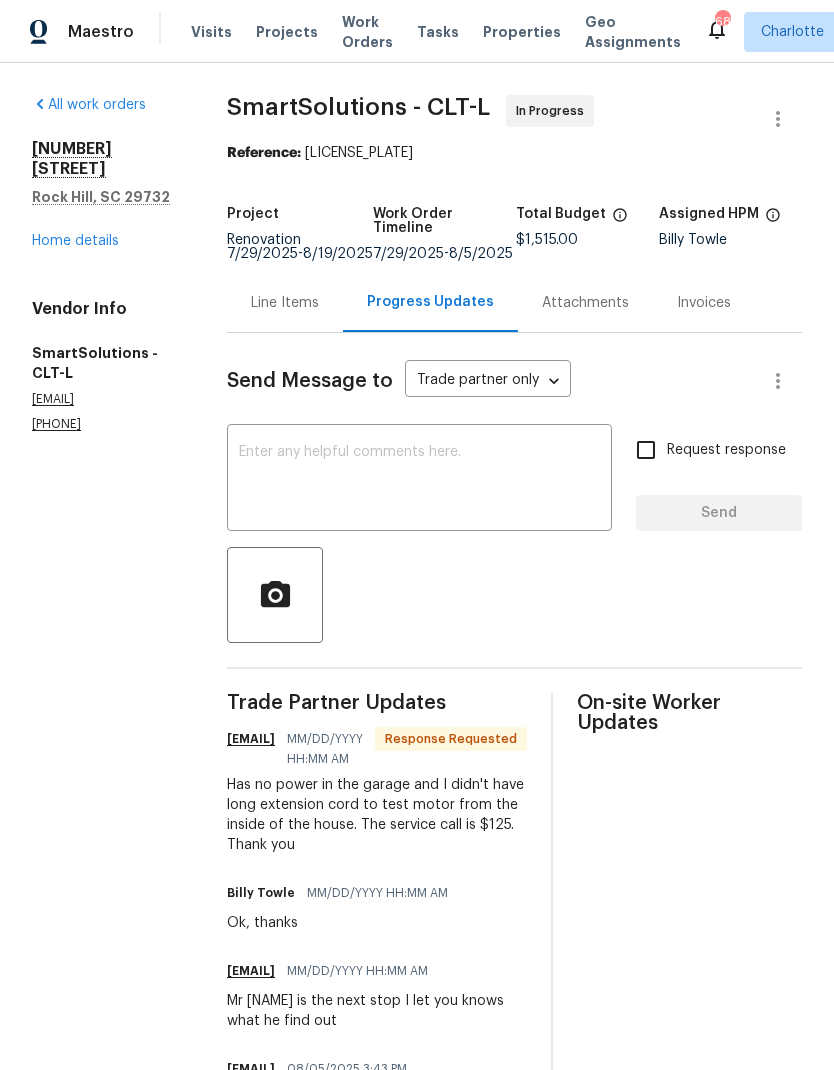 click on "Line Items" at bounding box center (285, 302) 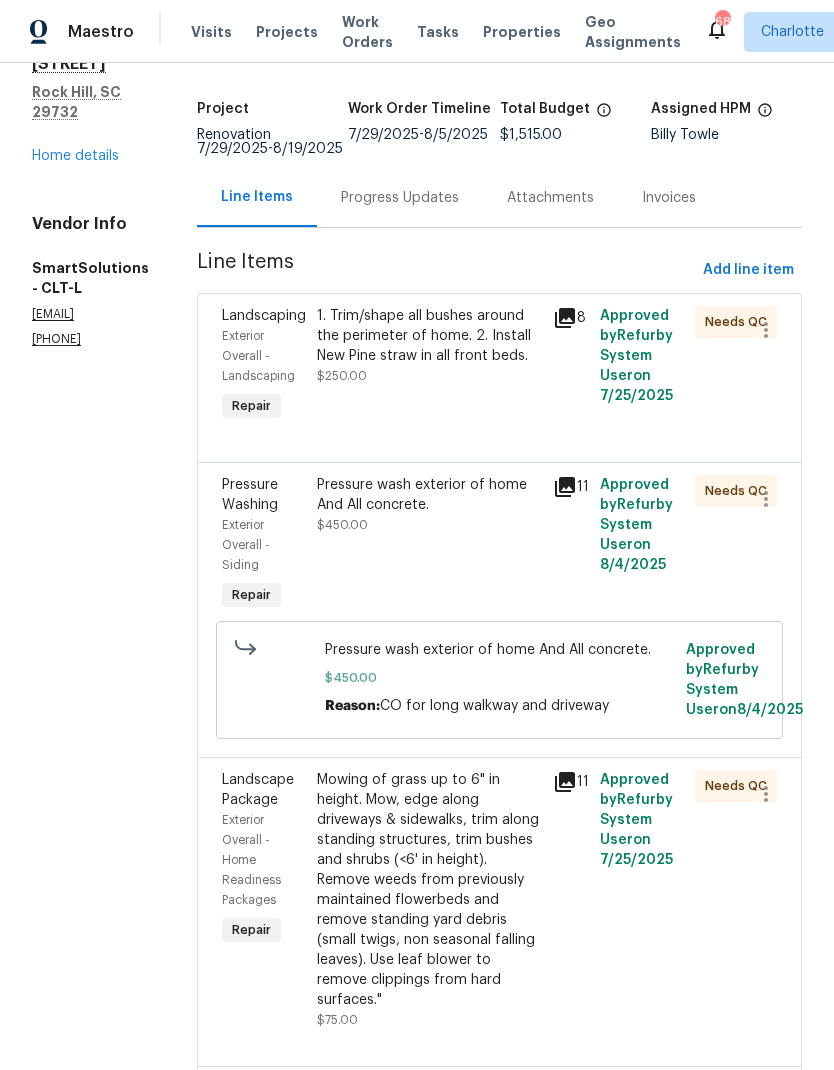 scroll, scrollTop: 115, scrollLeft: 0, axis: vertical 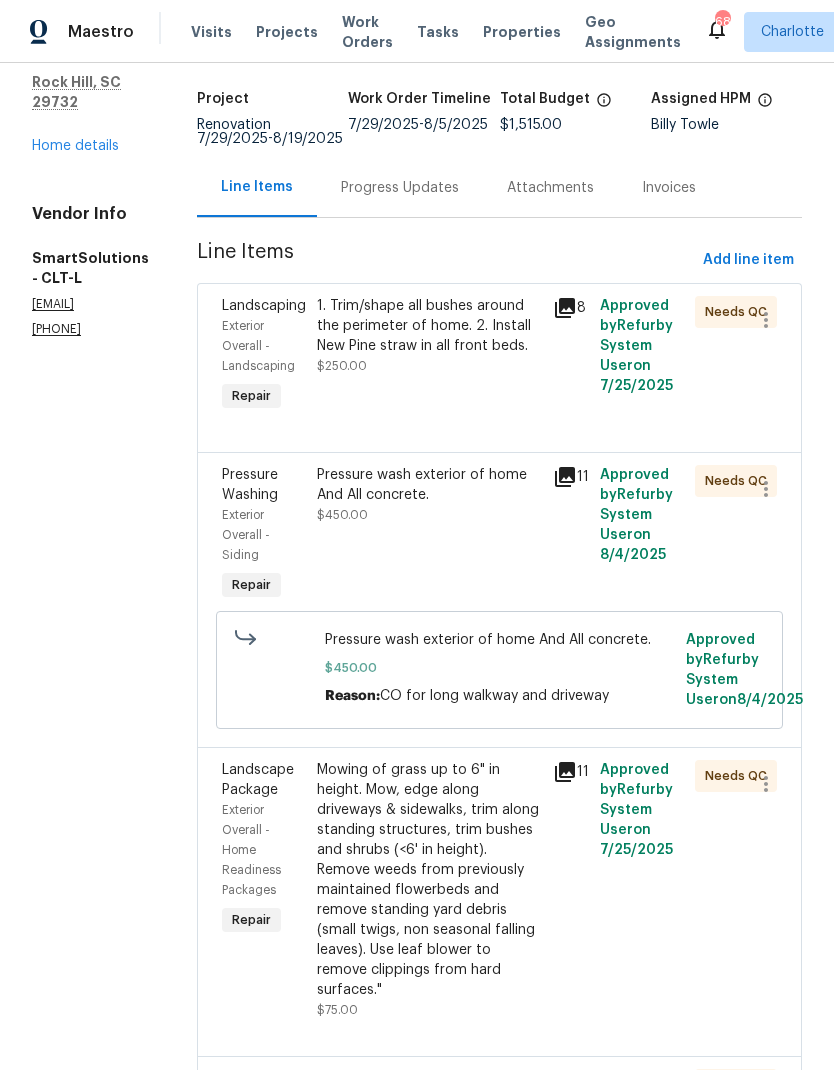 click 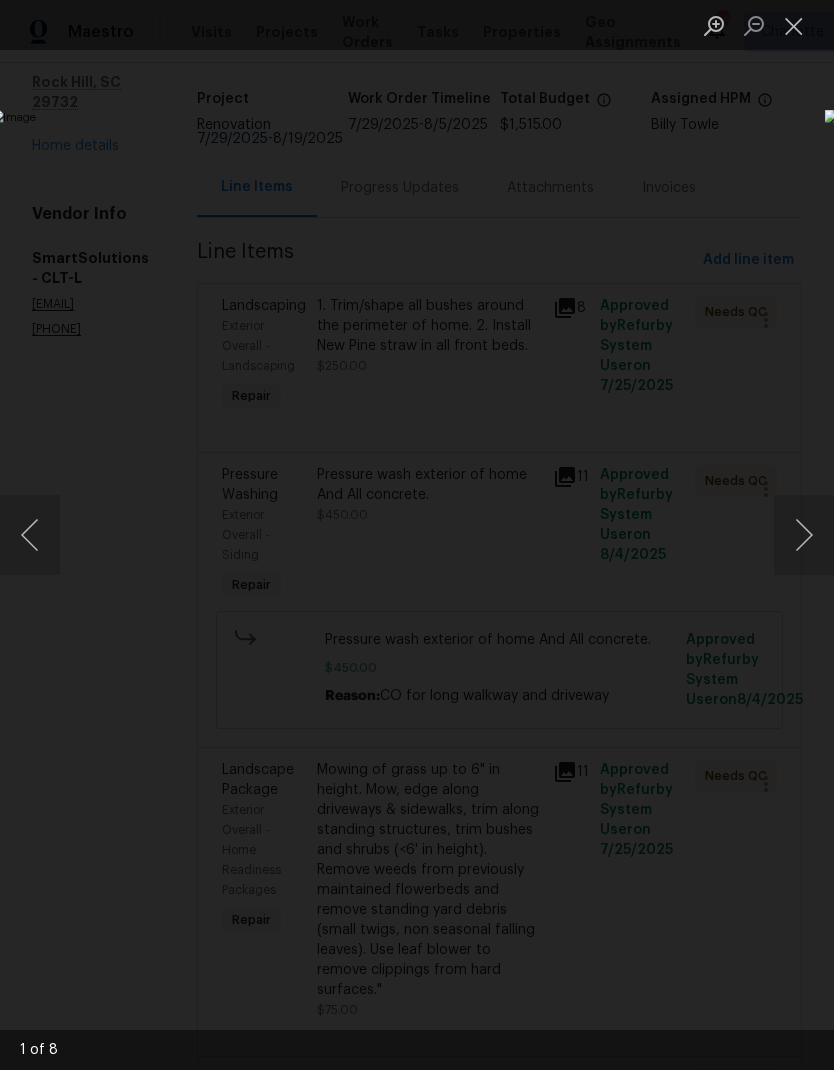 click at bounding box center [322, 535] 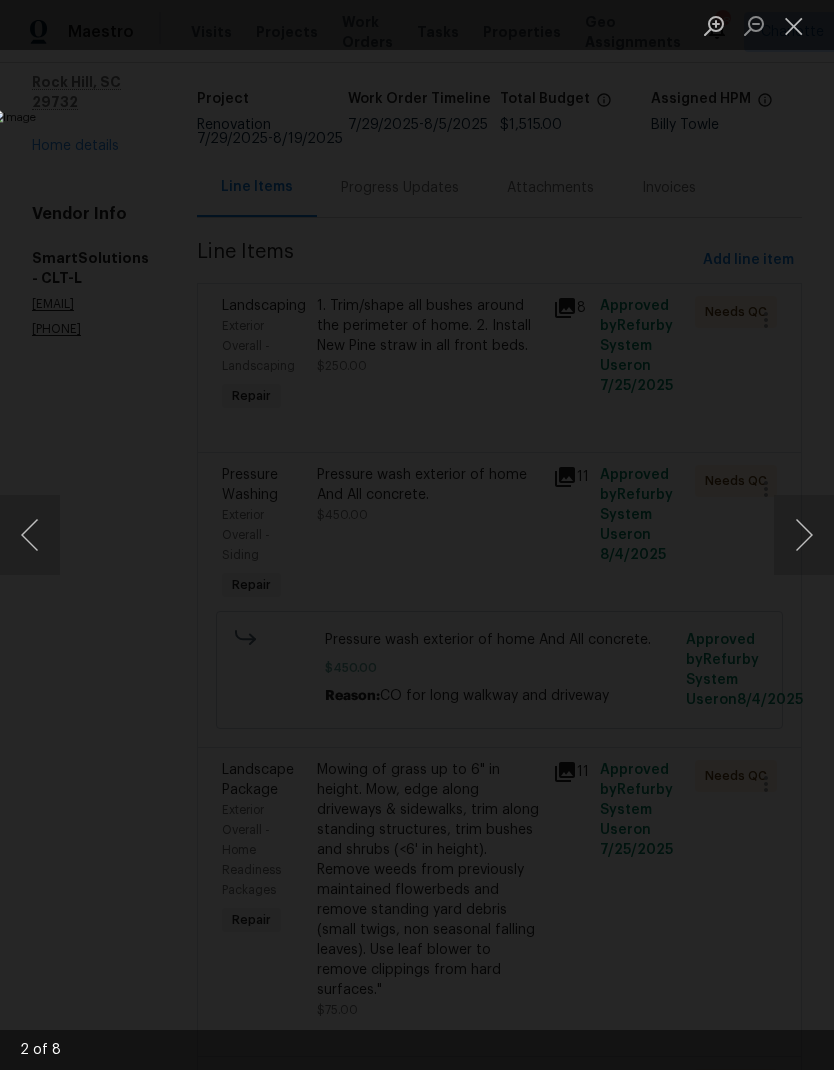 click at bounding box center [804, 535] 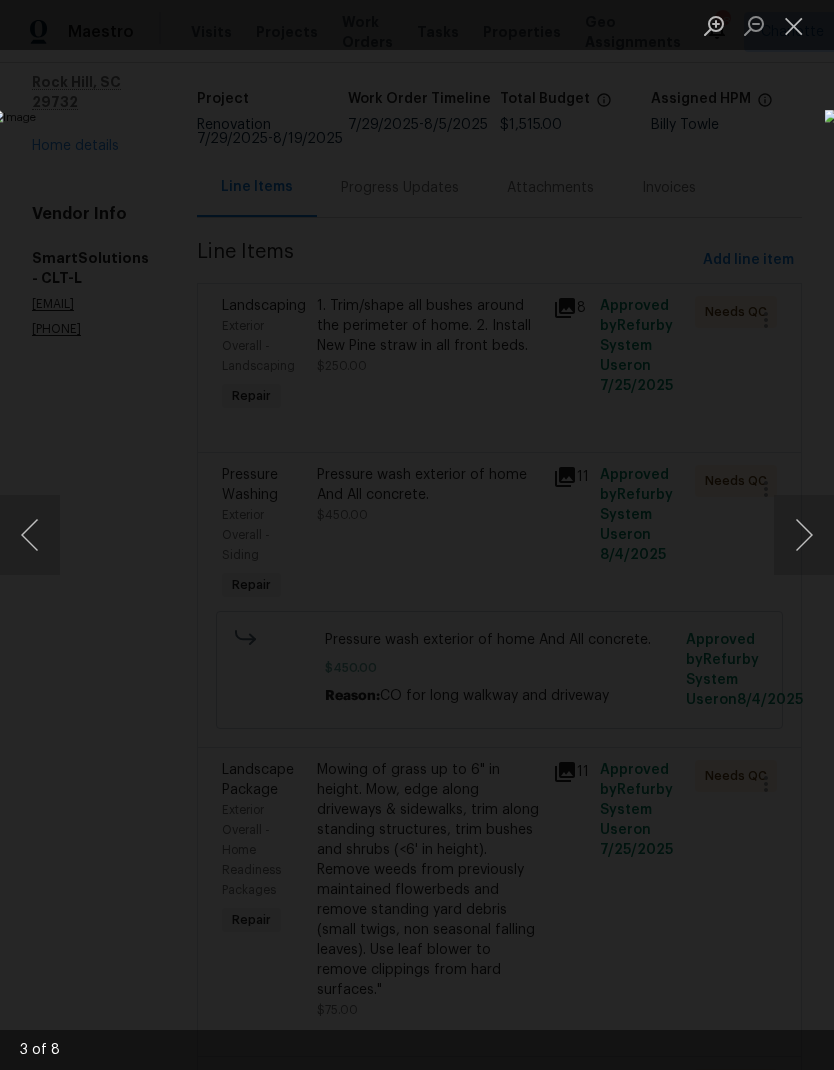 click at bounding box center (804, 535) 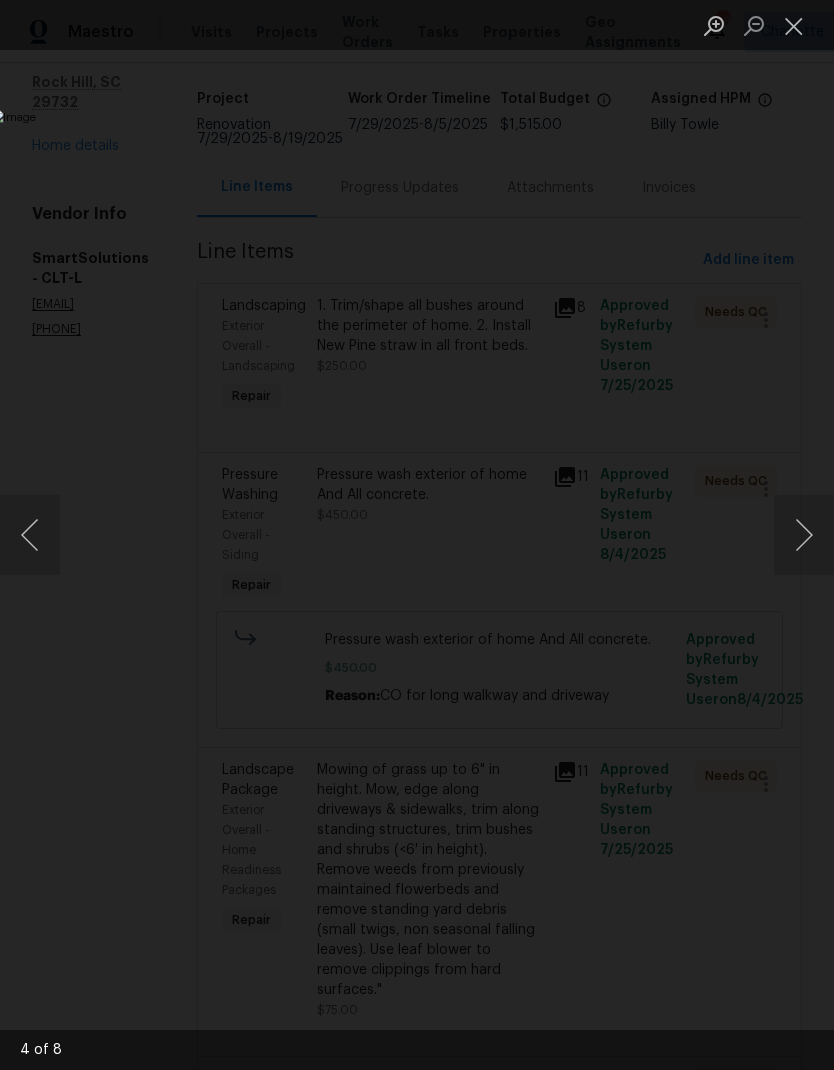 click at bounding box center [804, 535] 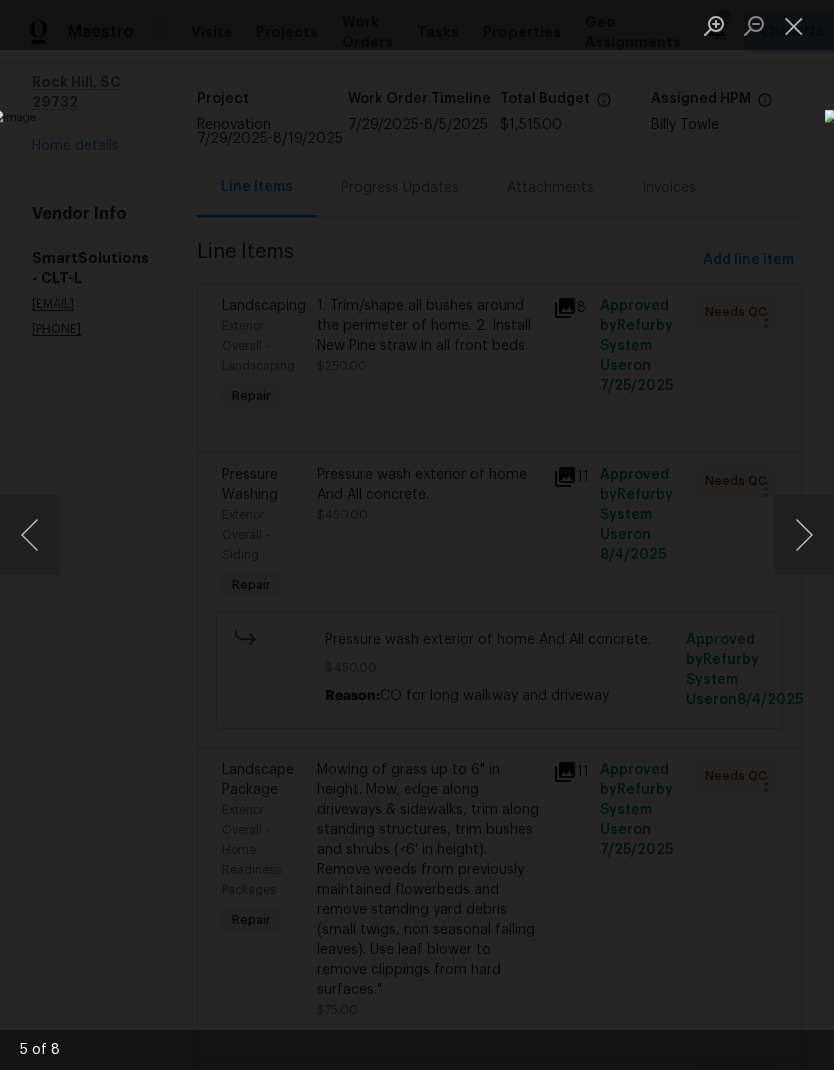 click at bounding box center [794, 25] 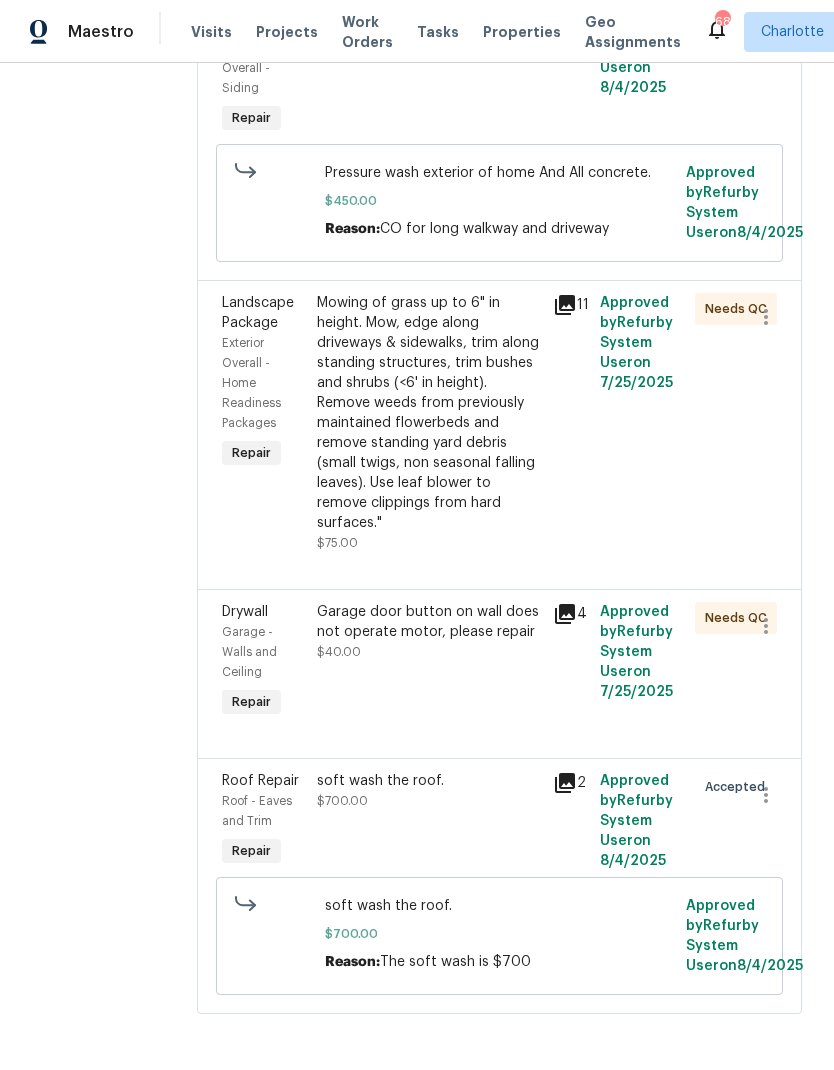 scroll, scrollTop: 648, scrollLeft: 0, axis: vertical 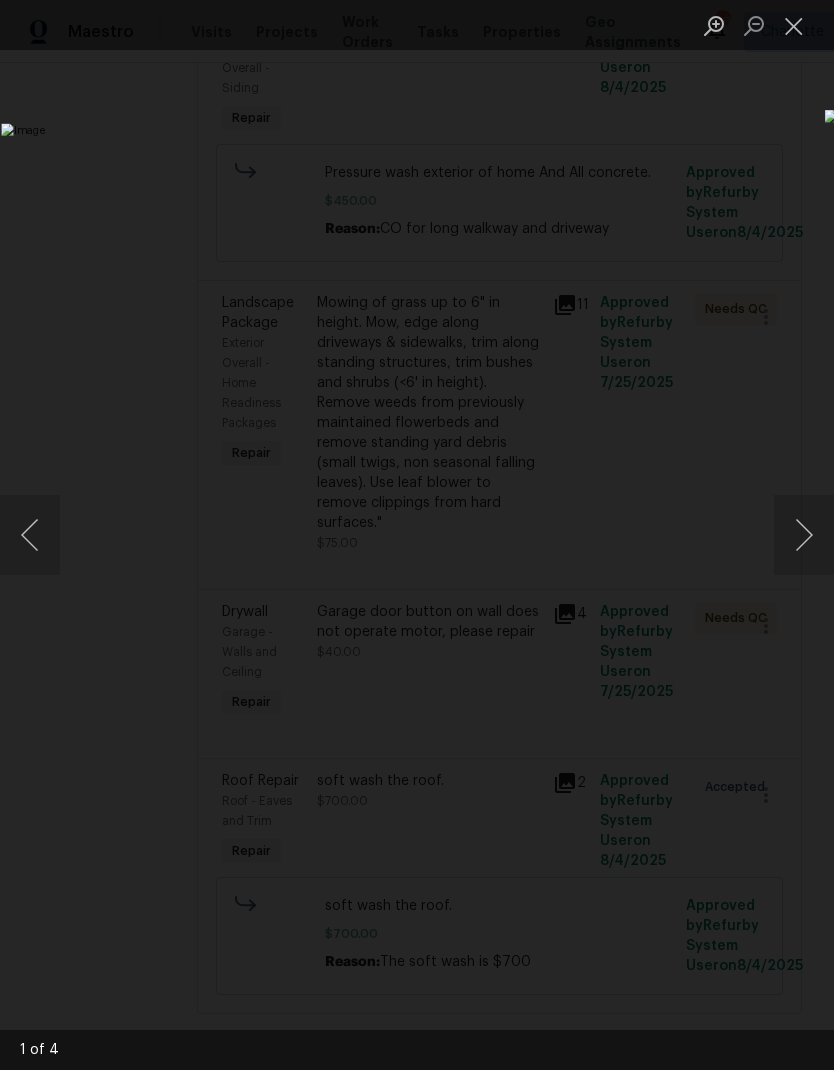 click at bounding box center (804, 535) 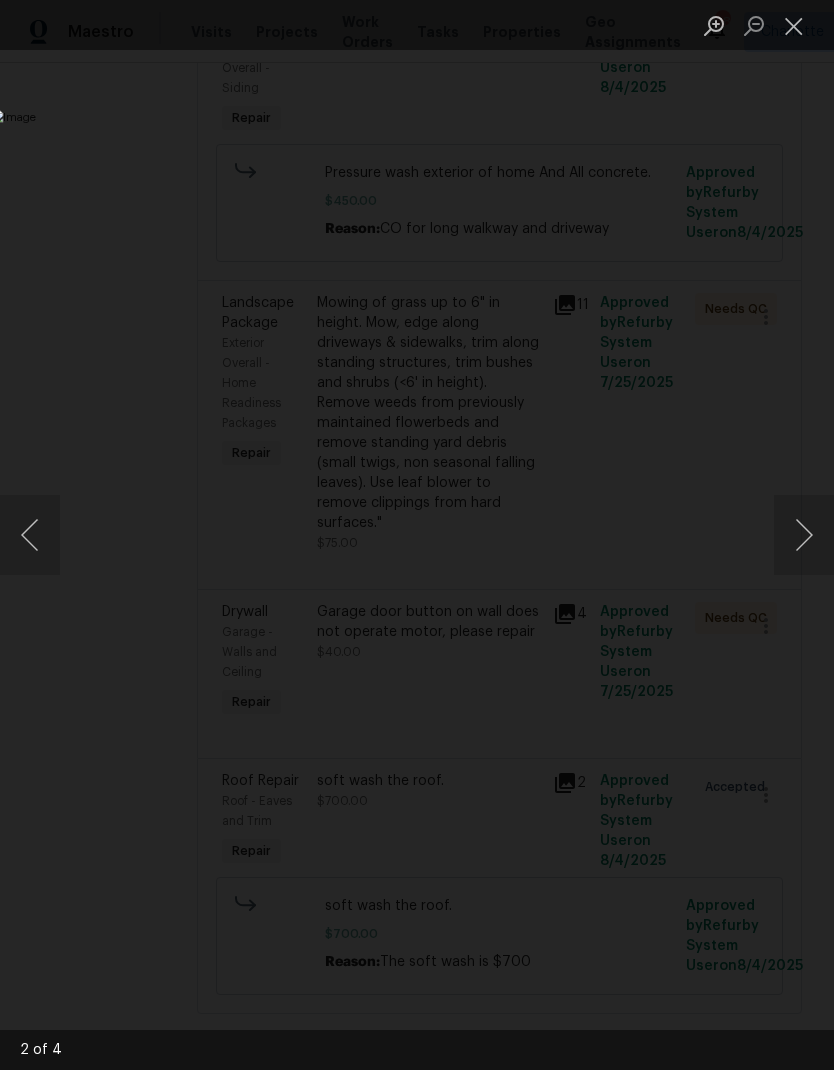 click at bounding box center [804, 535] 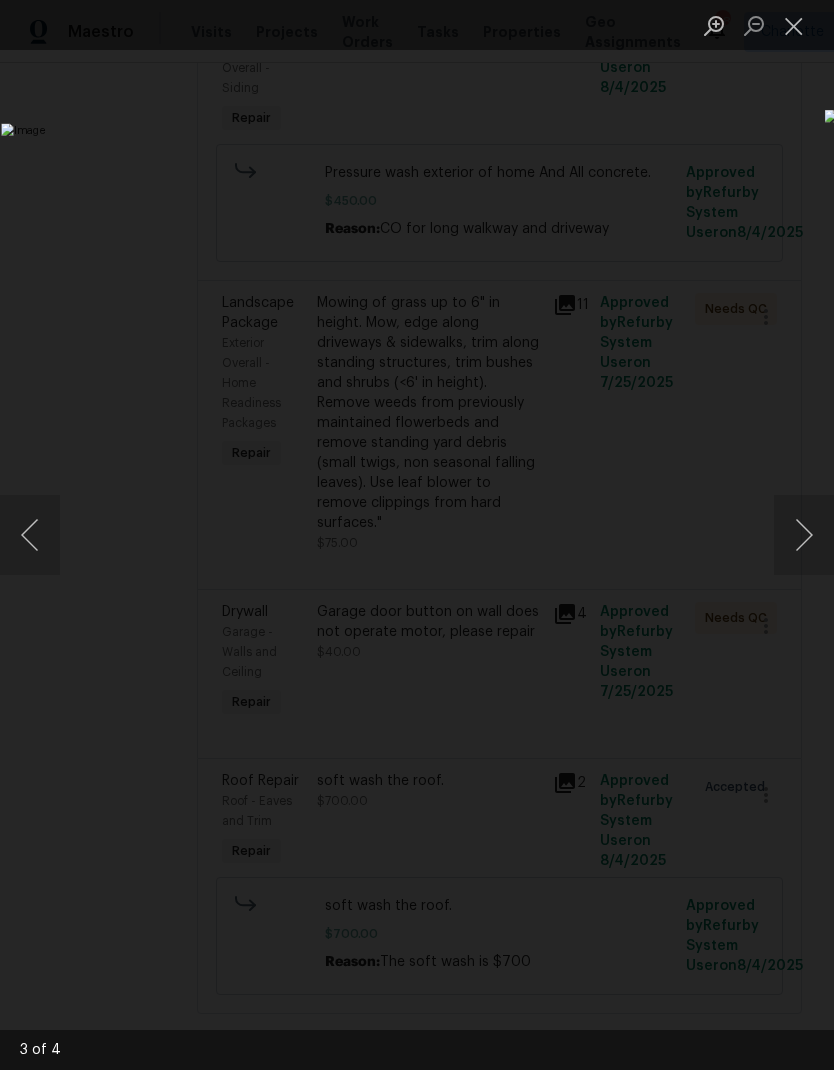 click at bounding box center (804, 535) 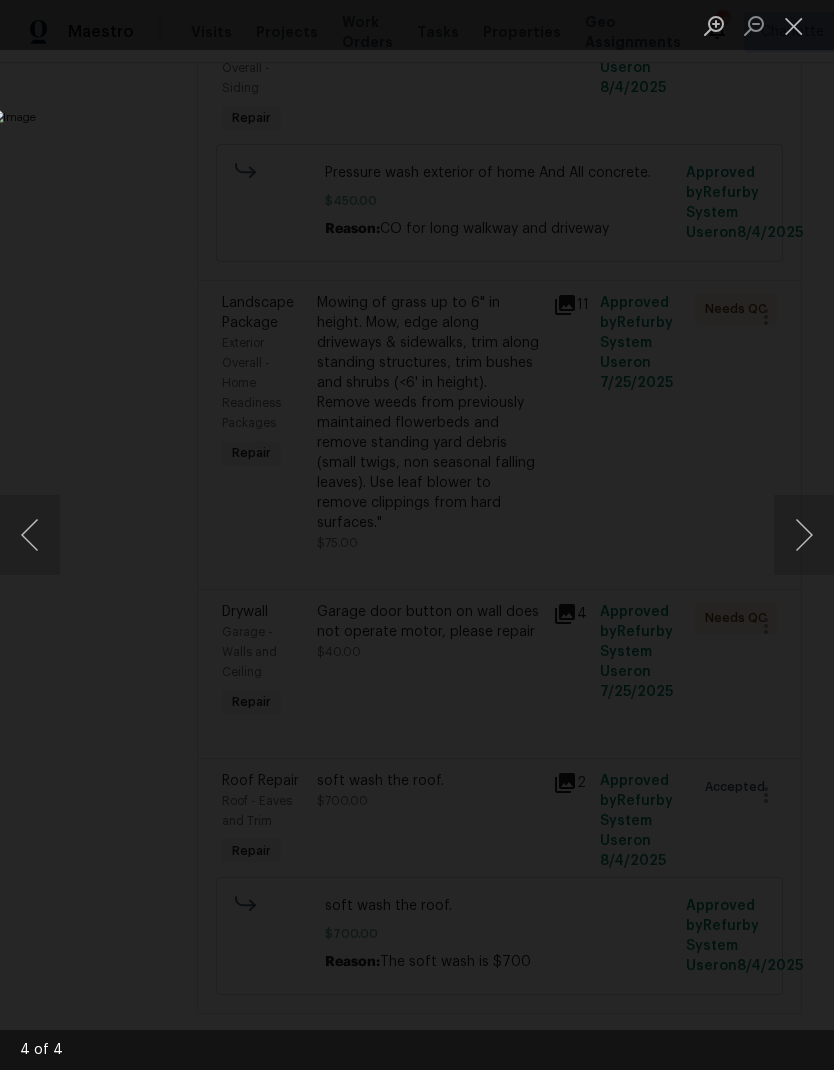 click at bounding box center [804, 535] 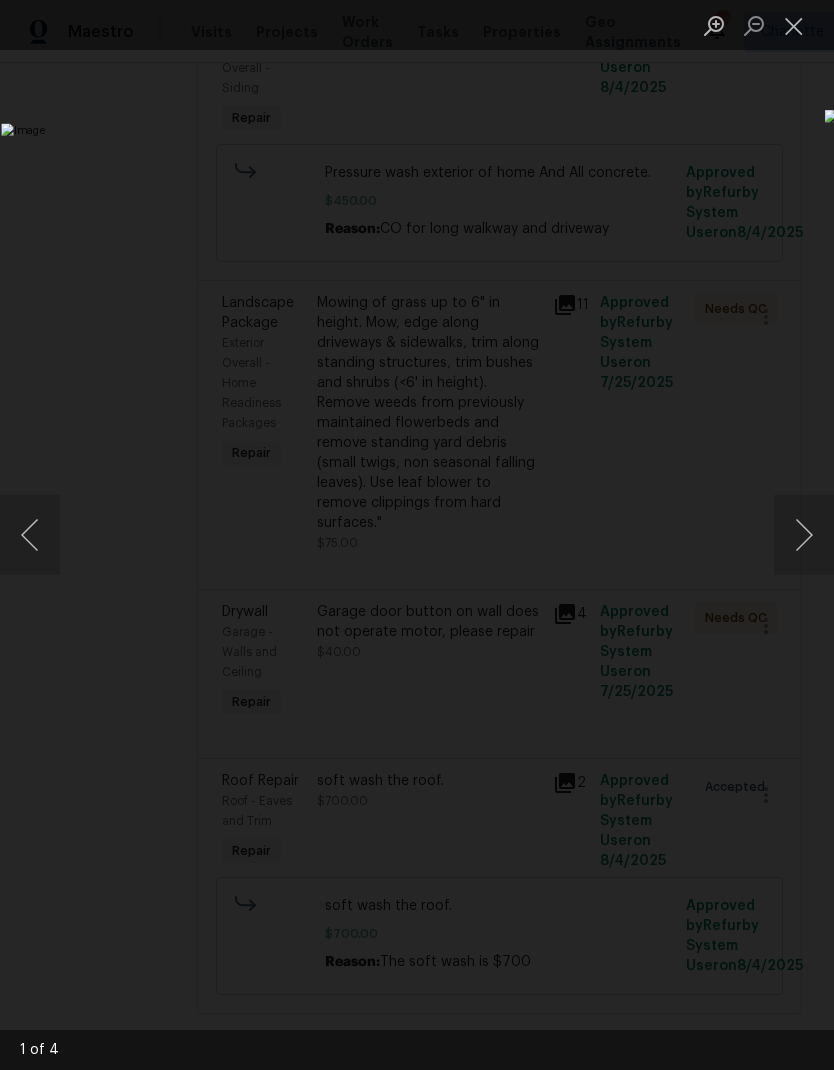 click at bounding box center (804, 535) 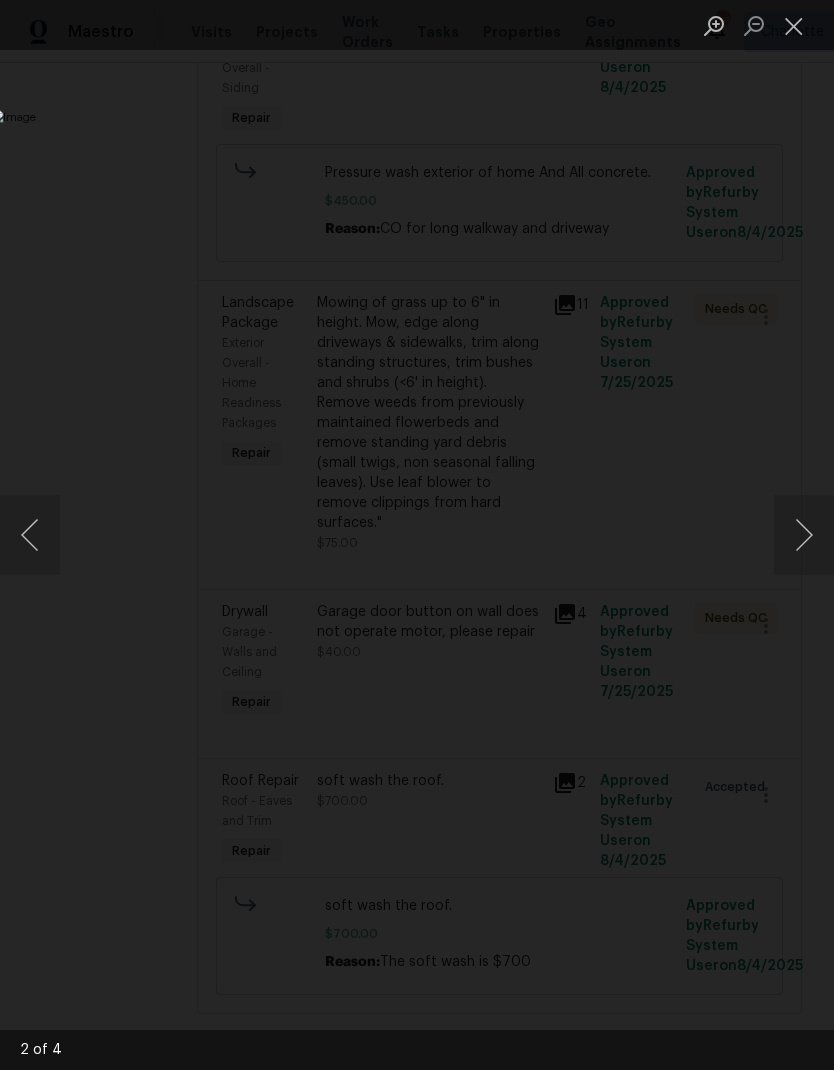 click at bounding box center [794, 25] 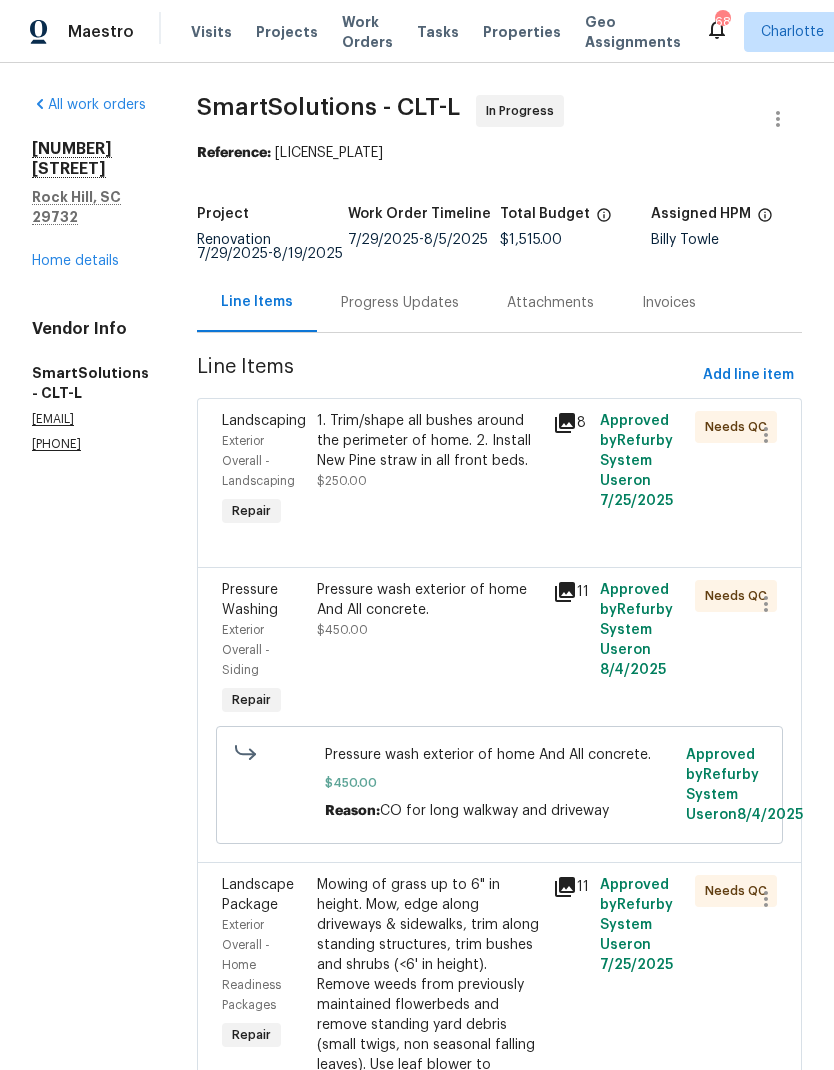 scroll, scrollTop: 0, scrollLeft: 0, axis: both 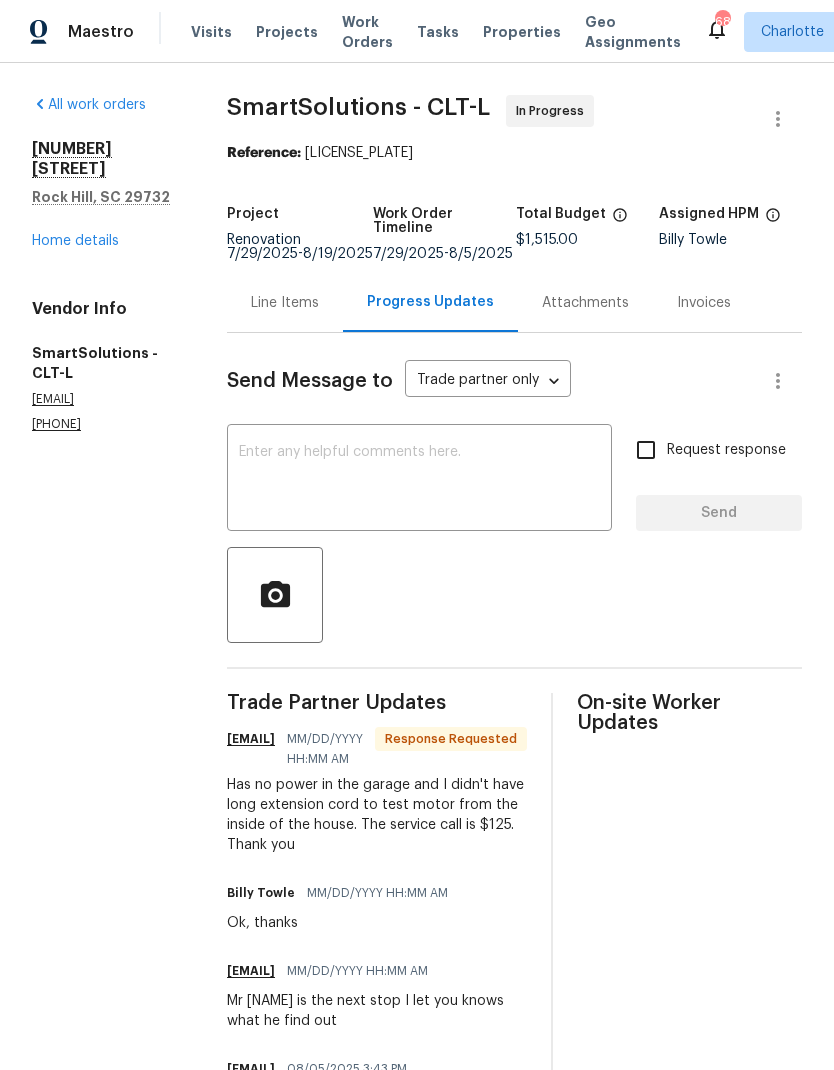 click at bounding box center [419, 480] 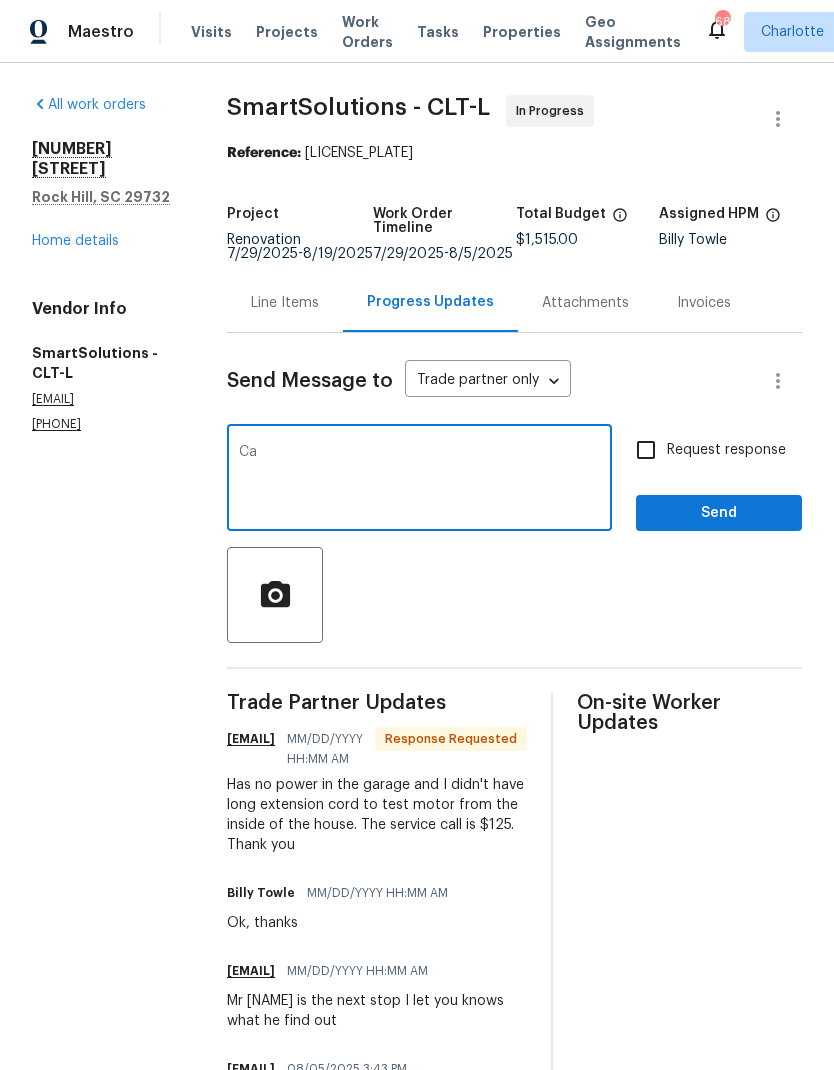 type on "C" 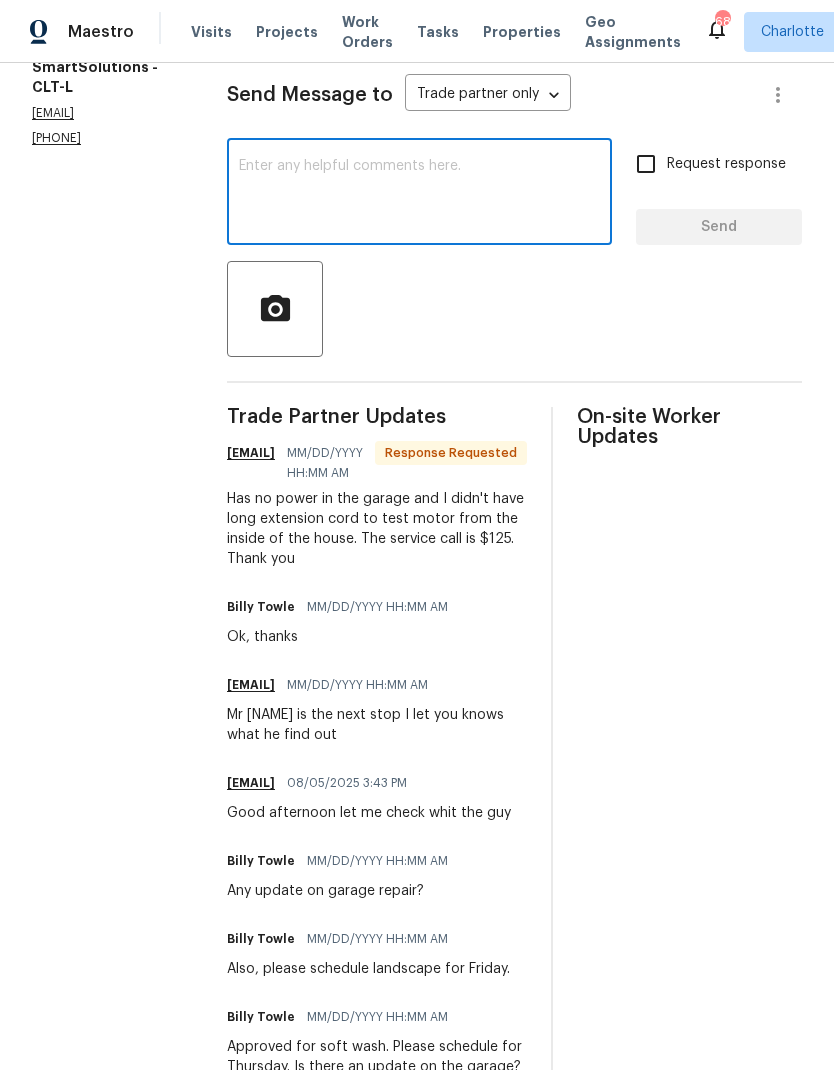 scroll, scrollTop: 303, scrollLeft: 0, axis: vertical 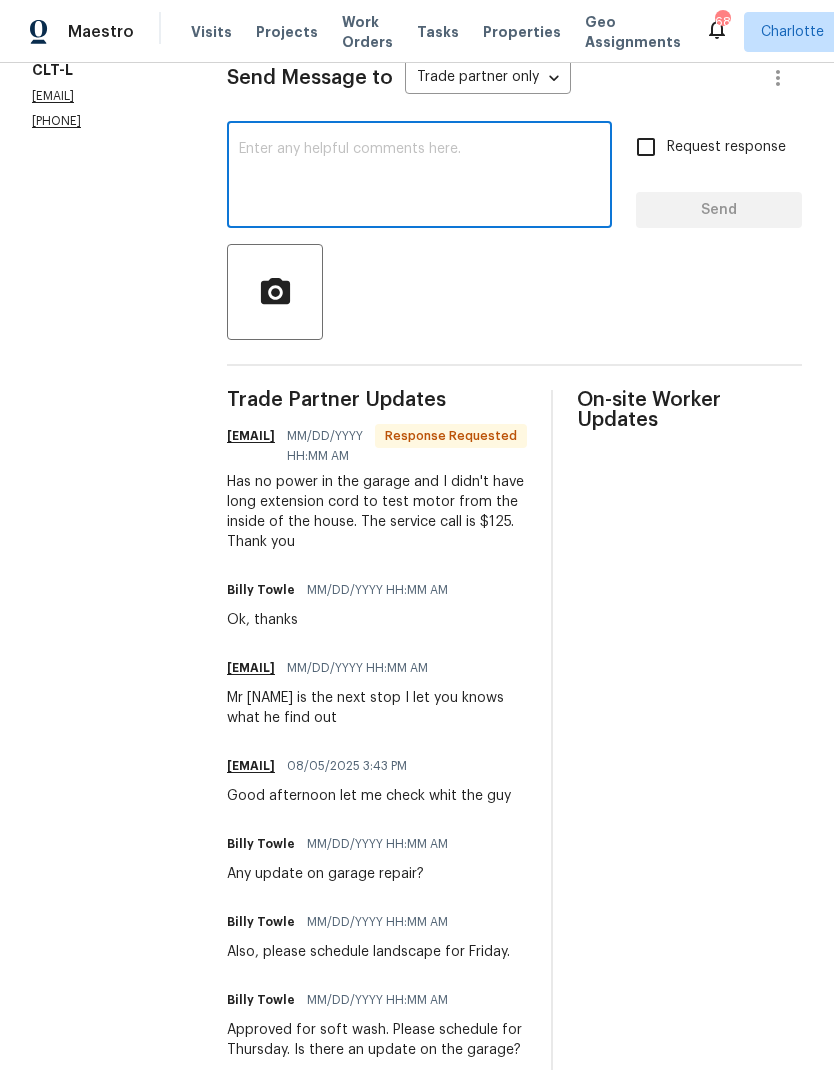 click at bounding box center [419, 177] 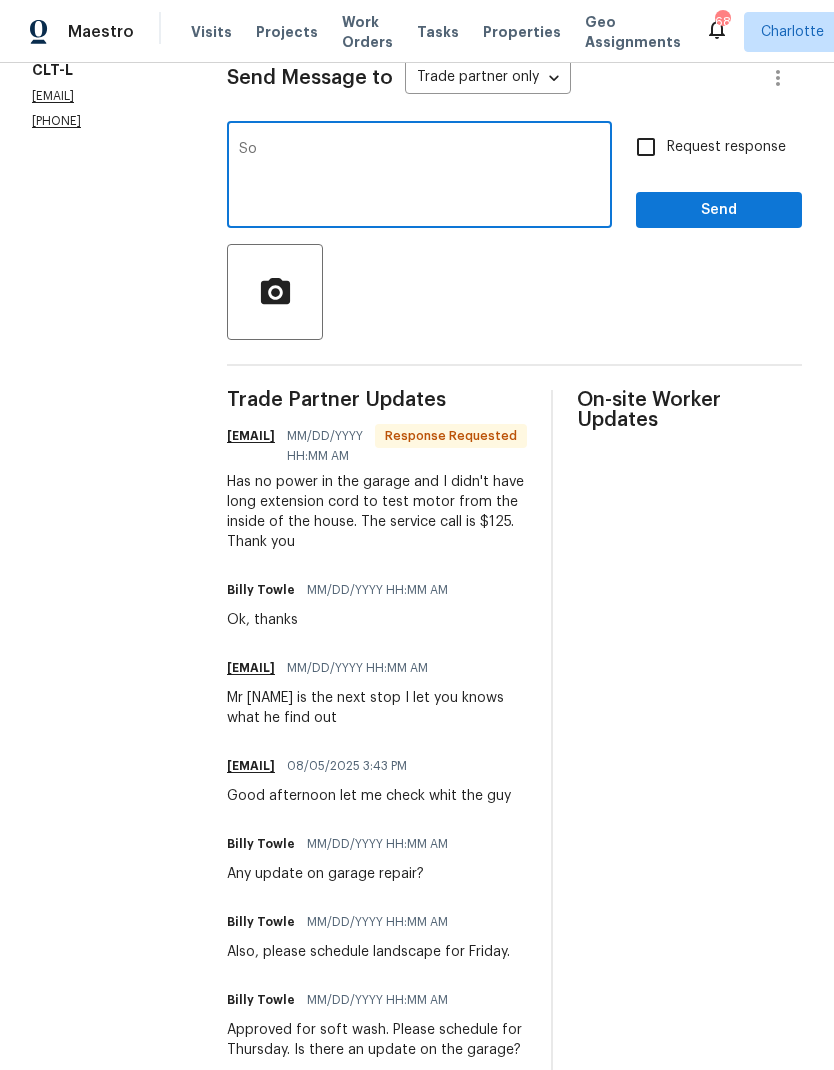 type on "S" 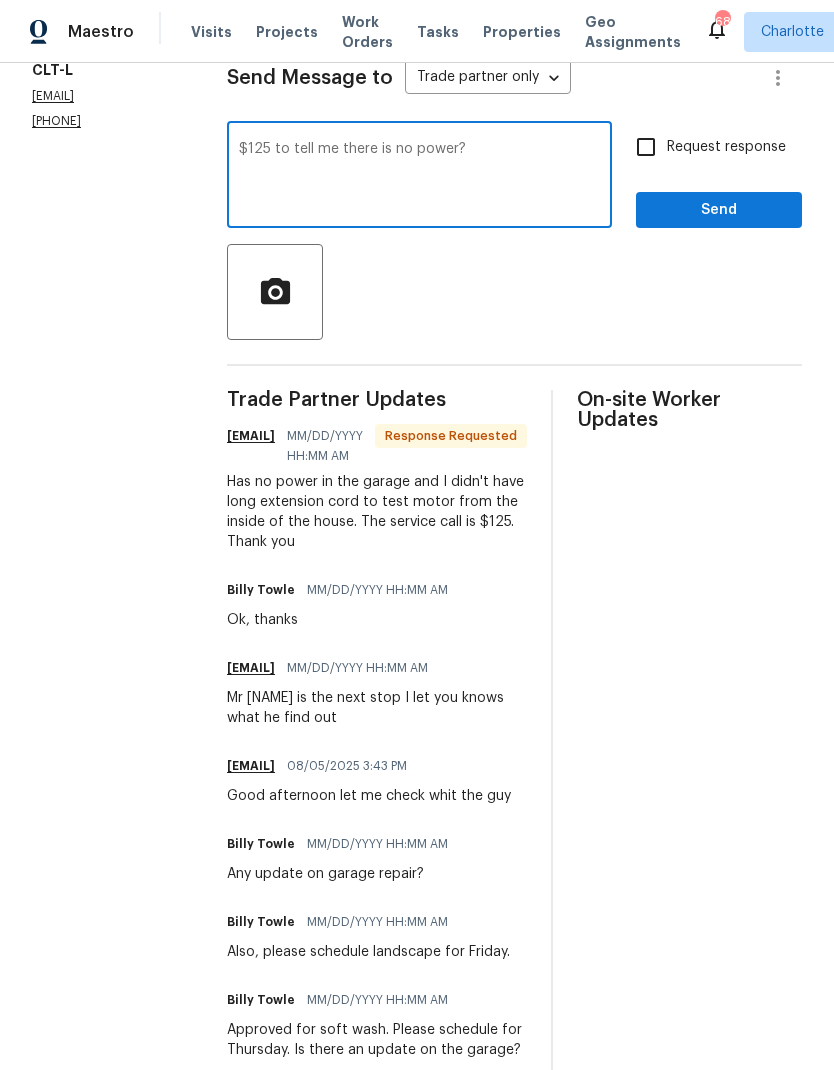 type on "$125 to tell me there is no power?" 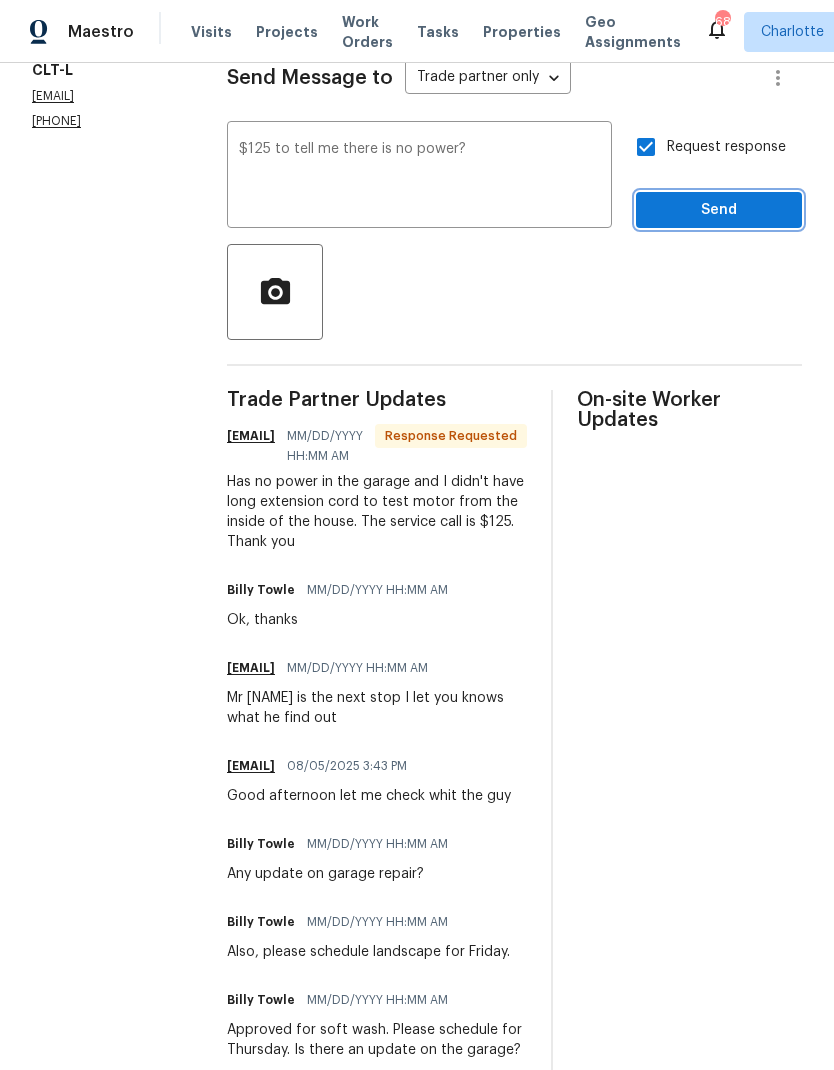 click on "Send" at bounding box center [719, 210] 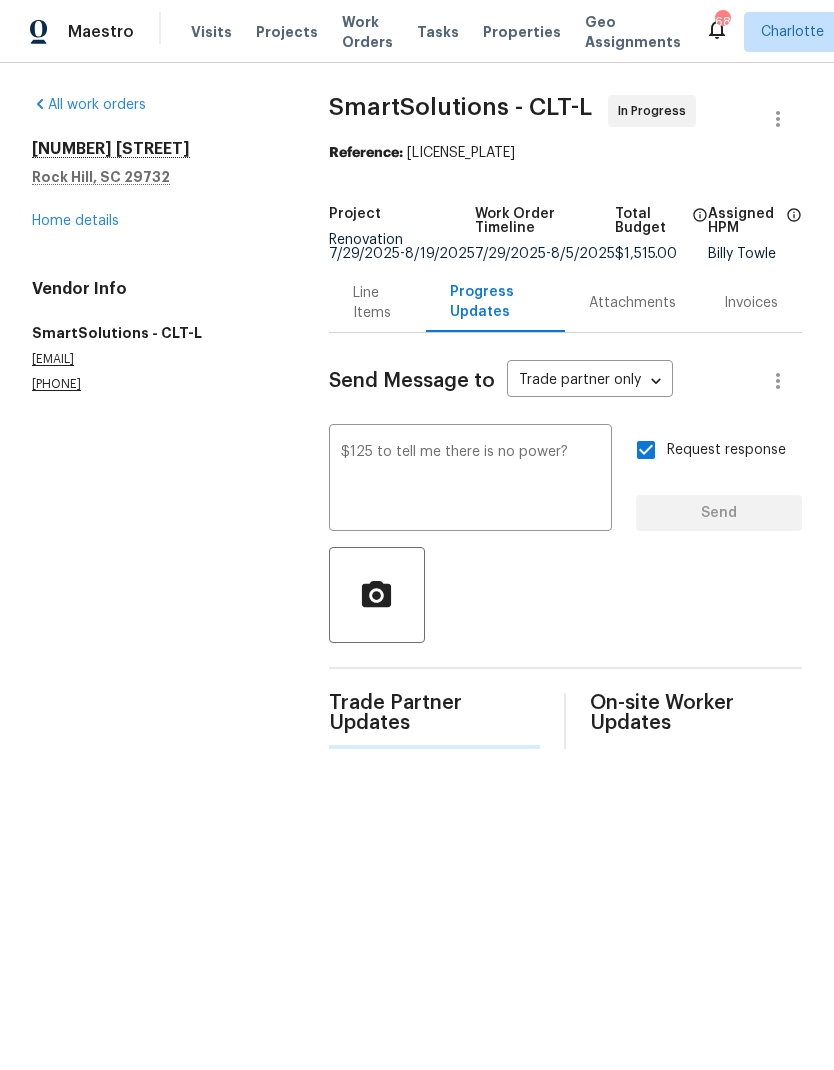scroll, scrollTop: 0, scrollLeft: 0, axis: both 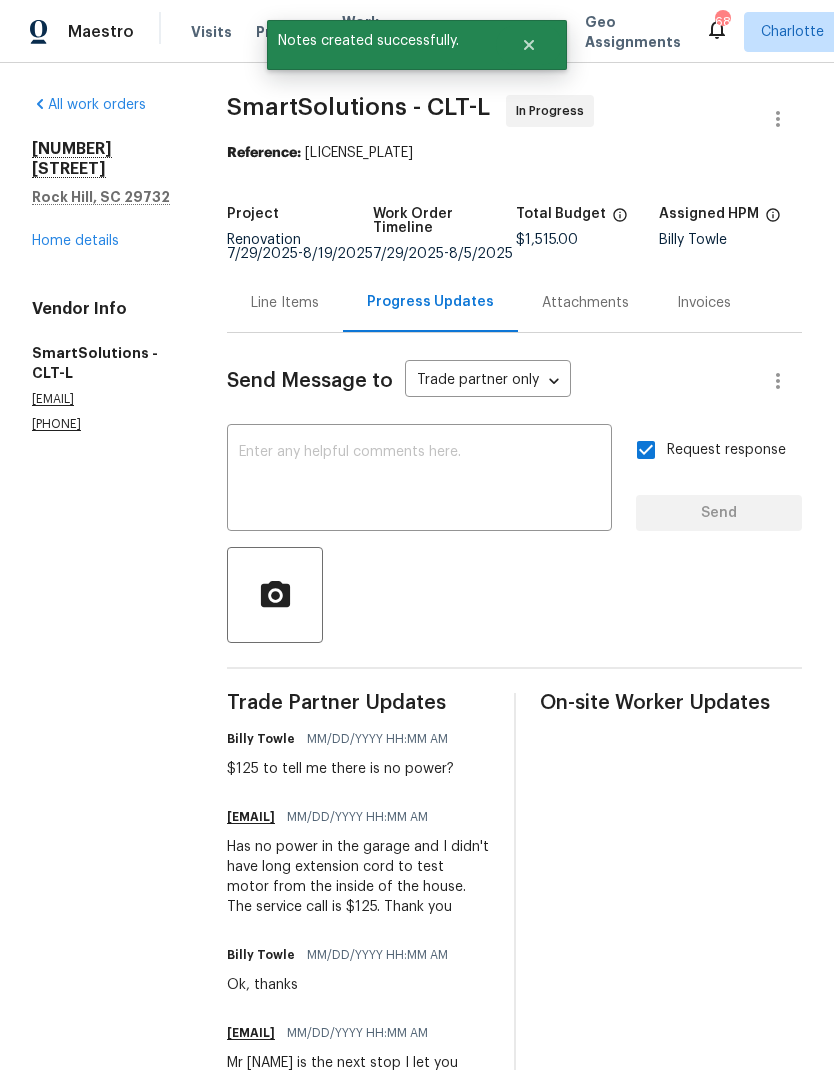 click on "Home details" at bounding box center (75, 241) 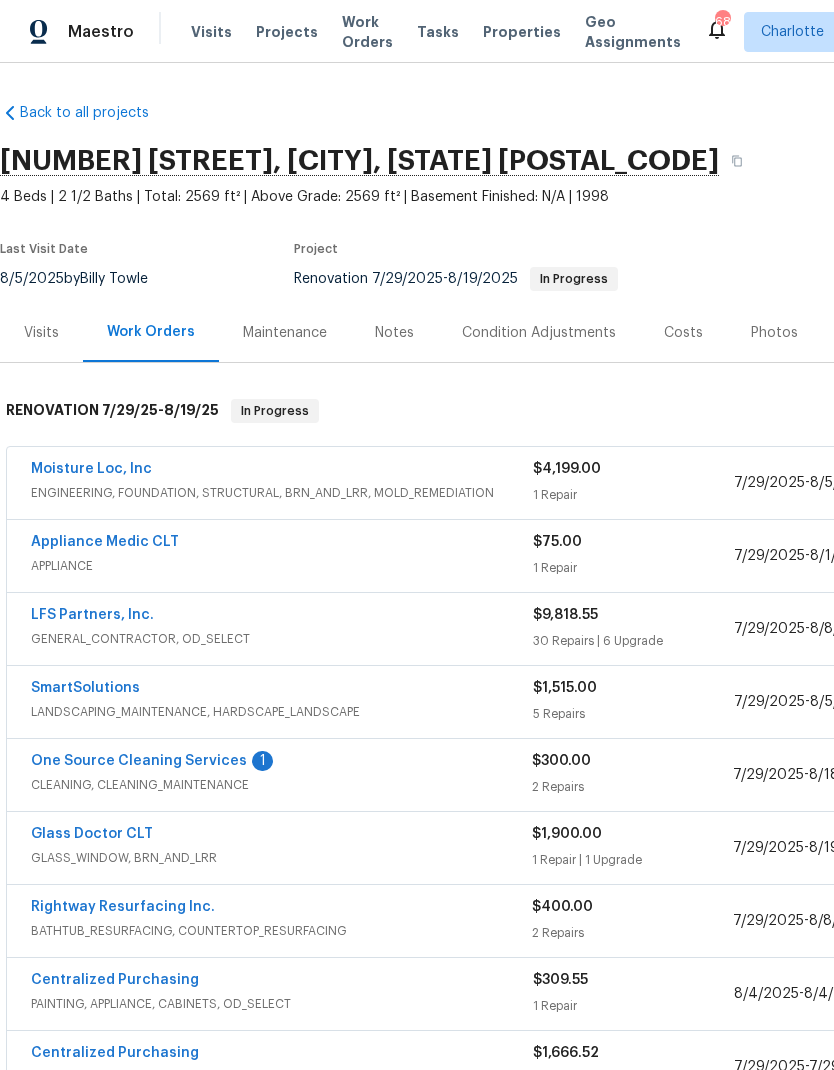 click on "One Source Cleaning Services" at bounding box center (139, 761) 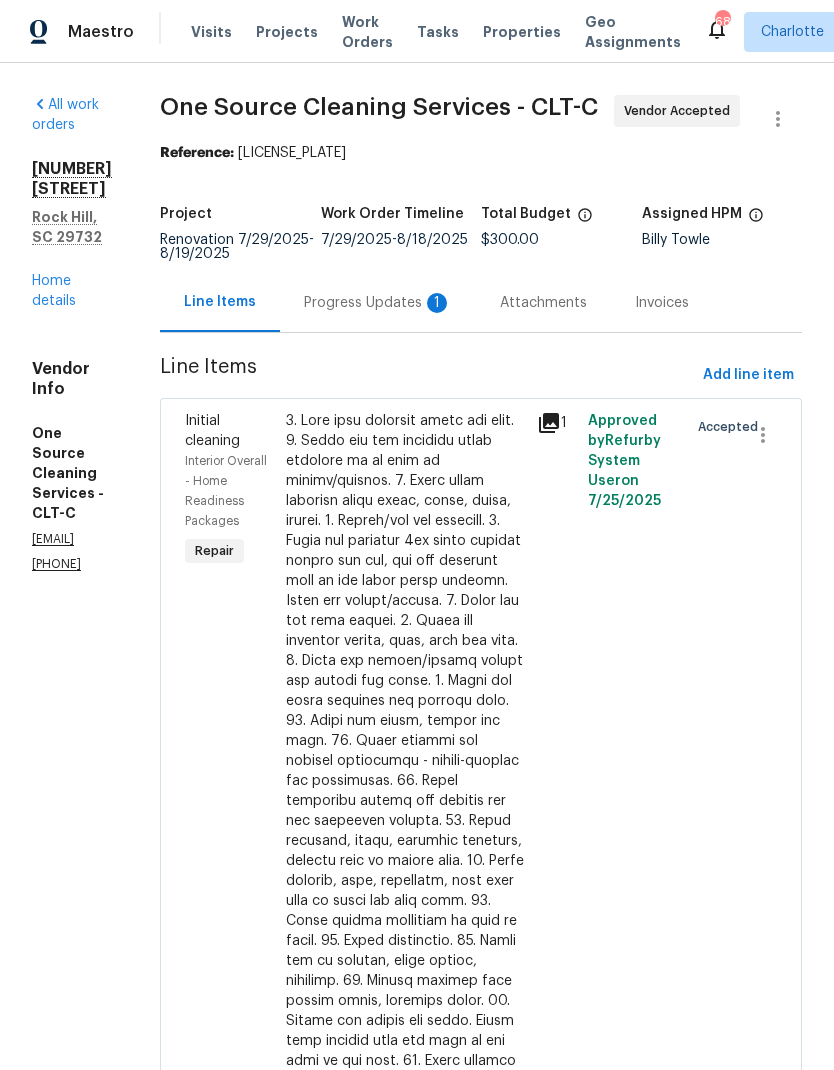 click on "Progress Updates 1" at bounding box center [378, 303] 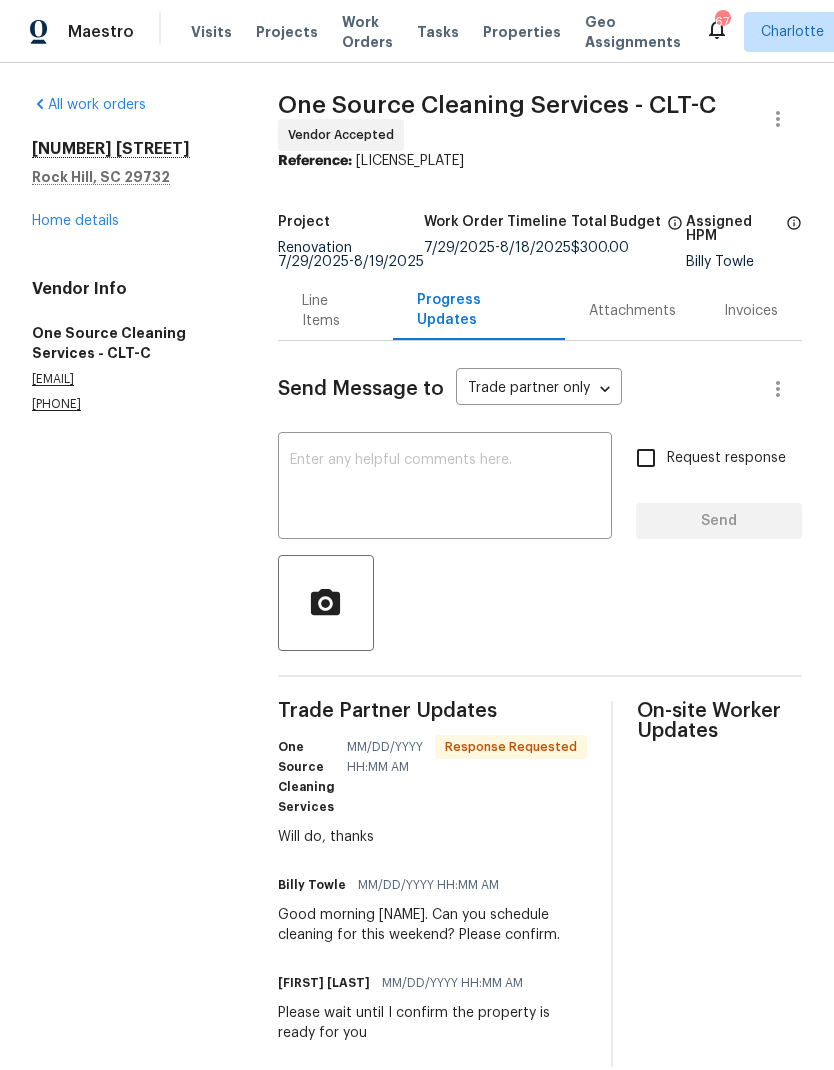 click at bounding box center [445, 488] 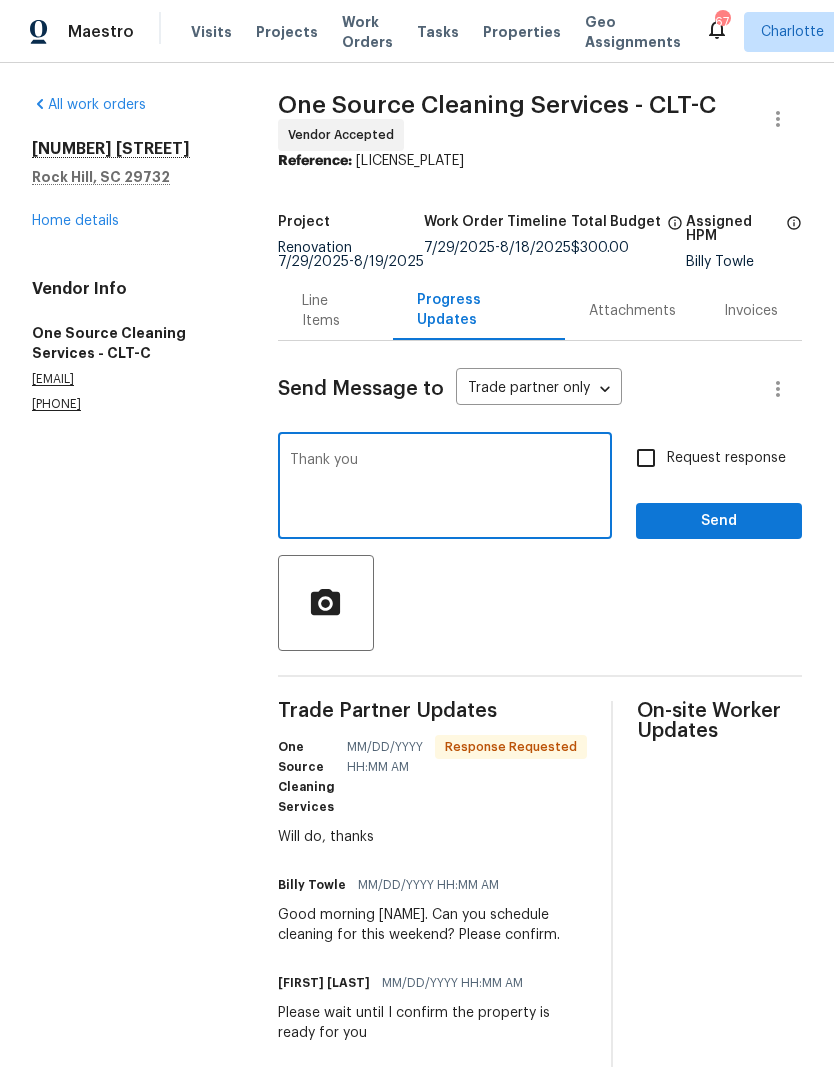 type on "Thank you" 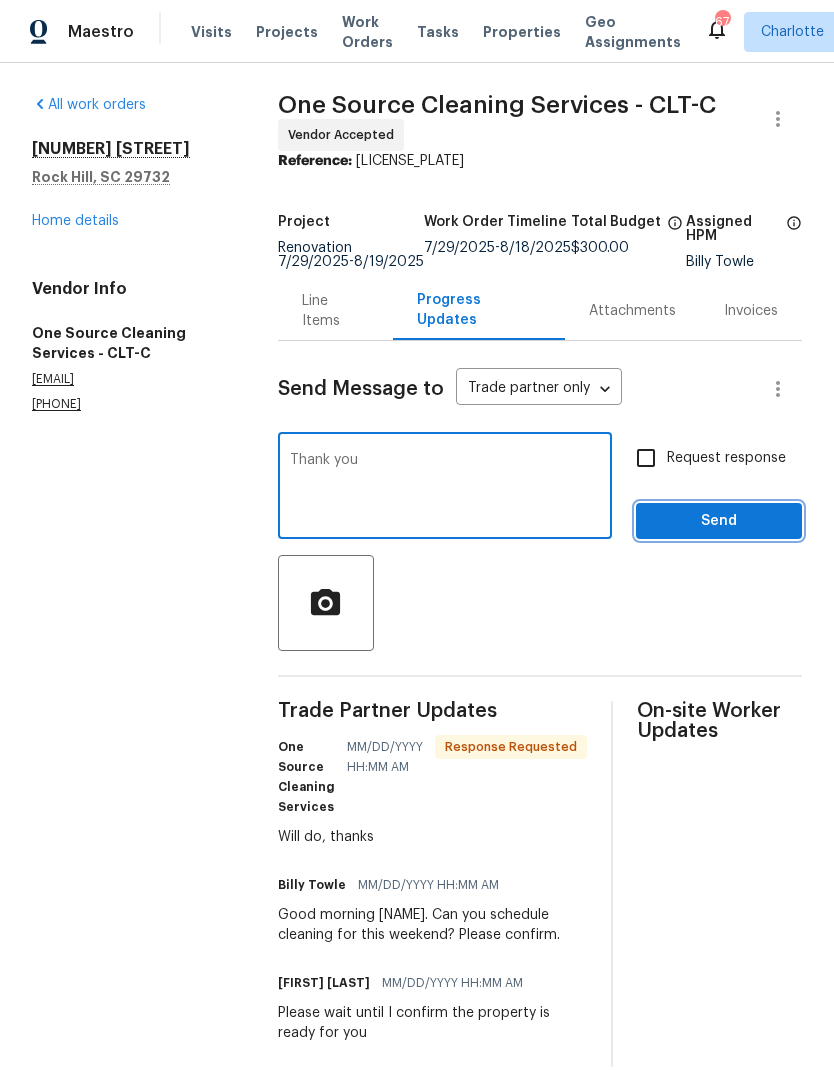 click on "Send" at bounding box center (719, 521) 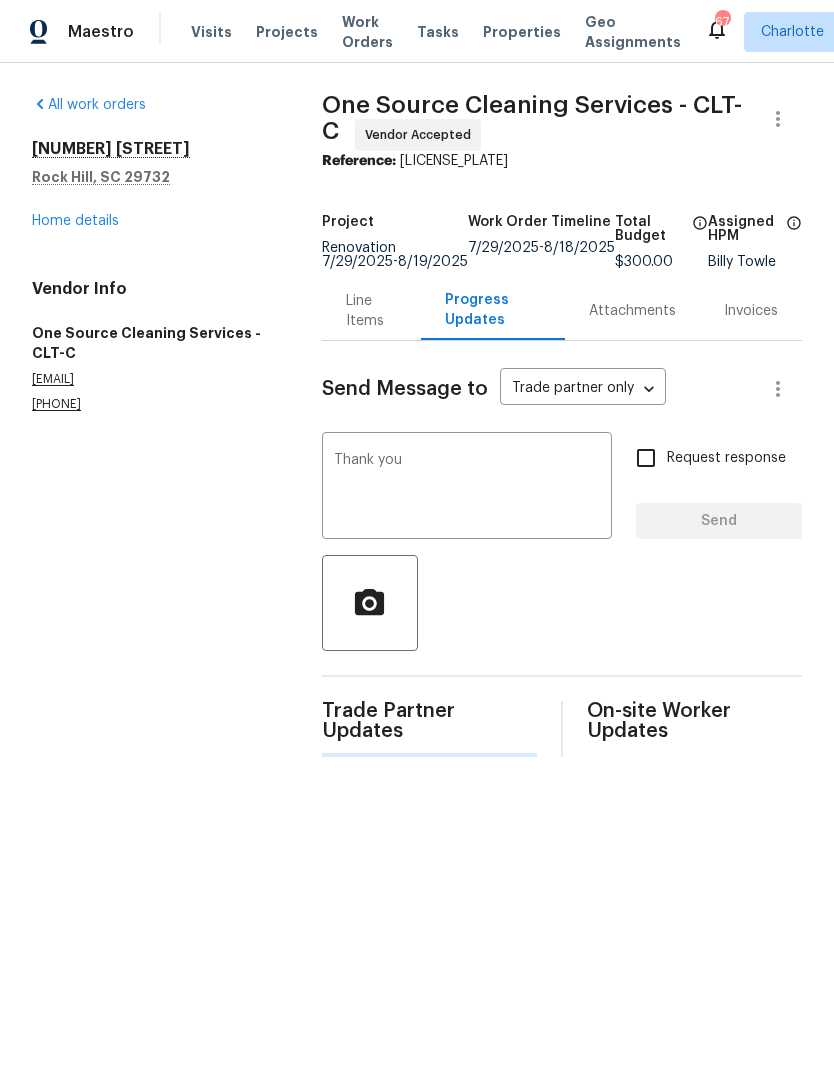type 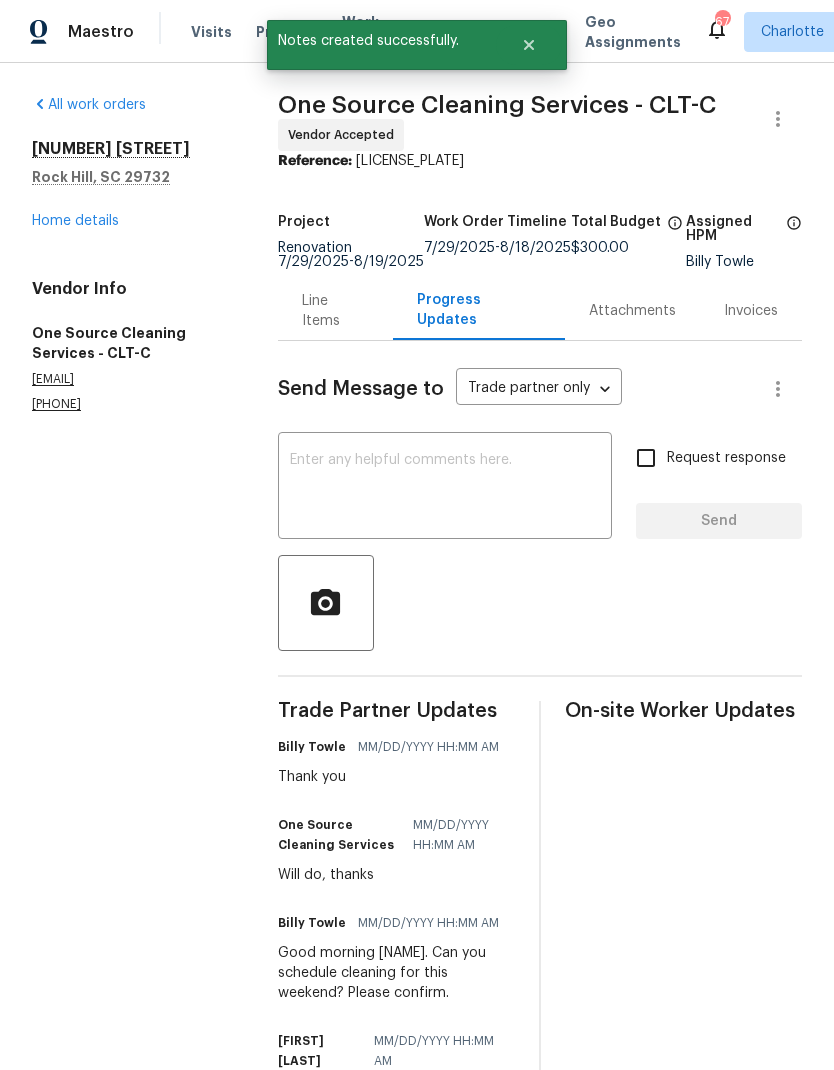 click on "Home details" at bounding box center [75, 221] 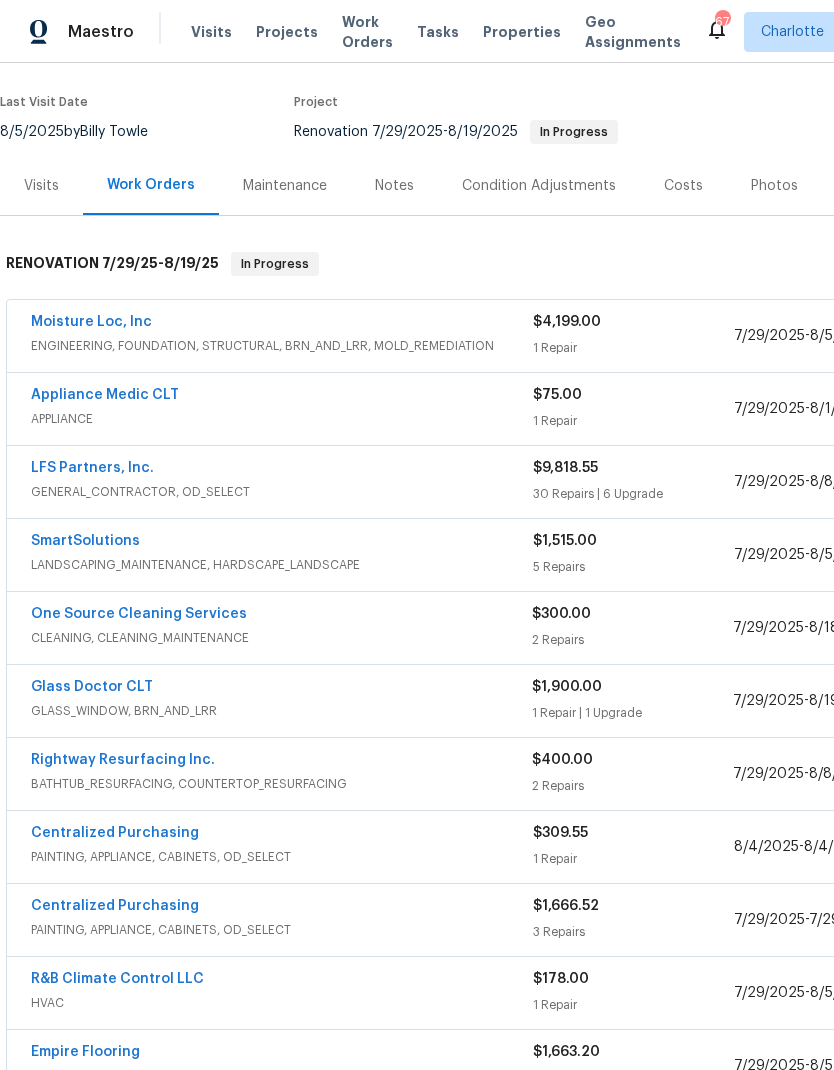 scroll, scrollTop: 147, scrollLeft: 0, axis: vertical 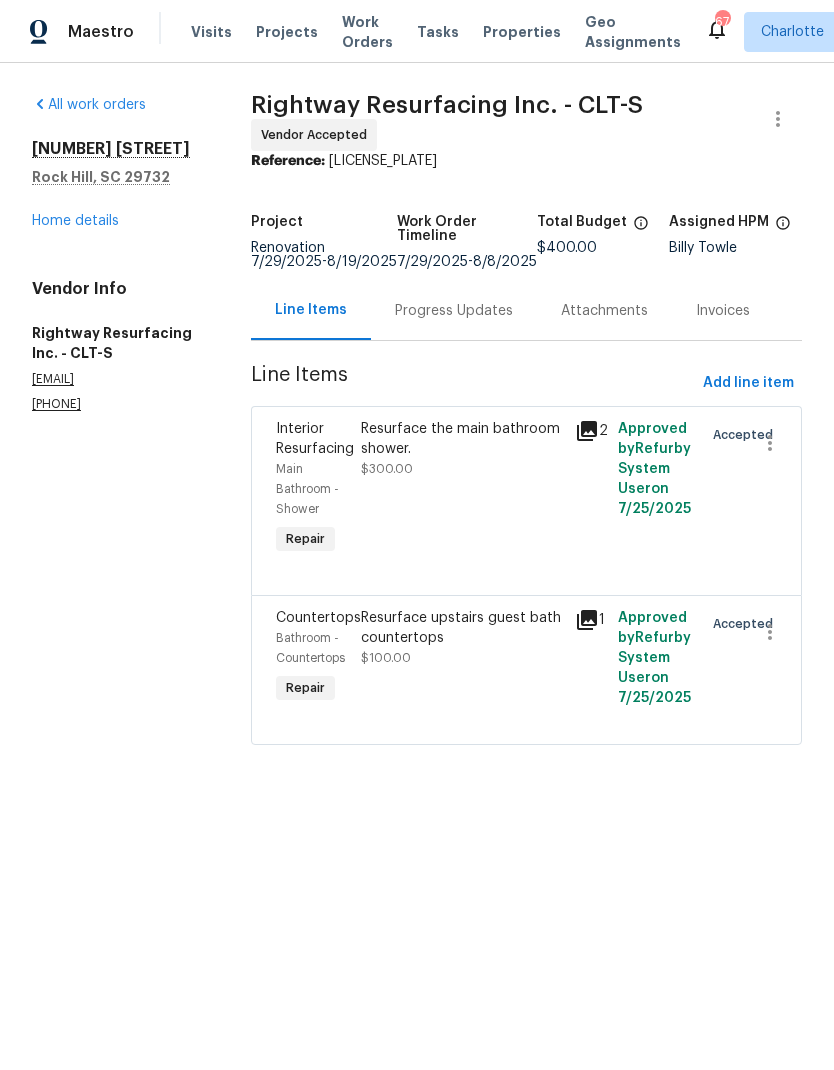 click on "Progress Updates" at bounding box center [454, 310] 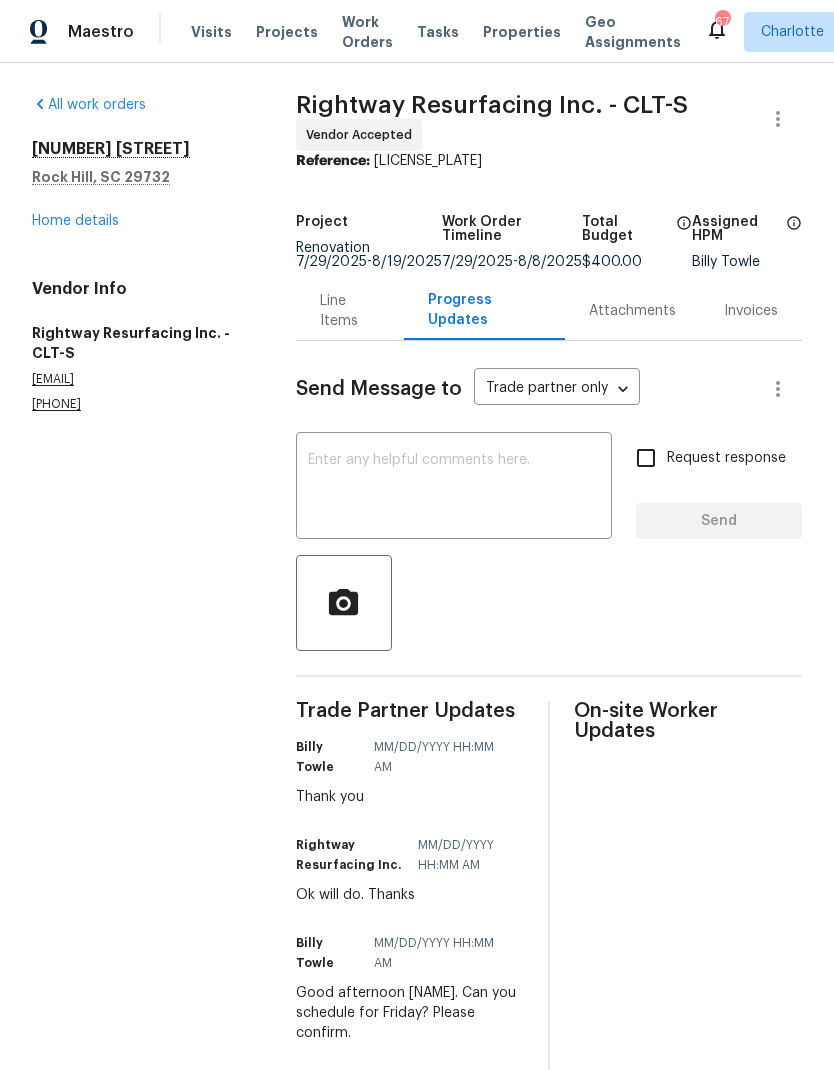 click on "Home details" at bounding box center [75, 221] 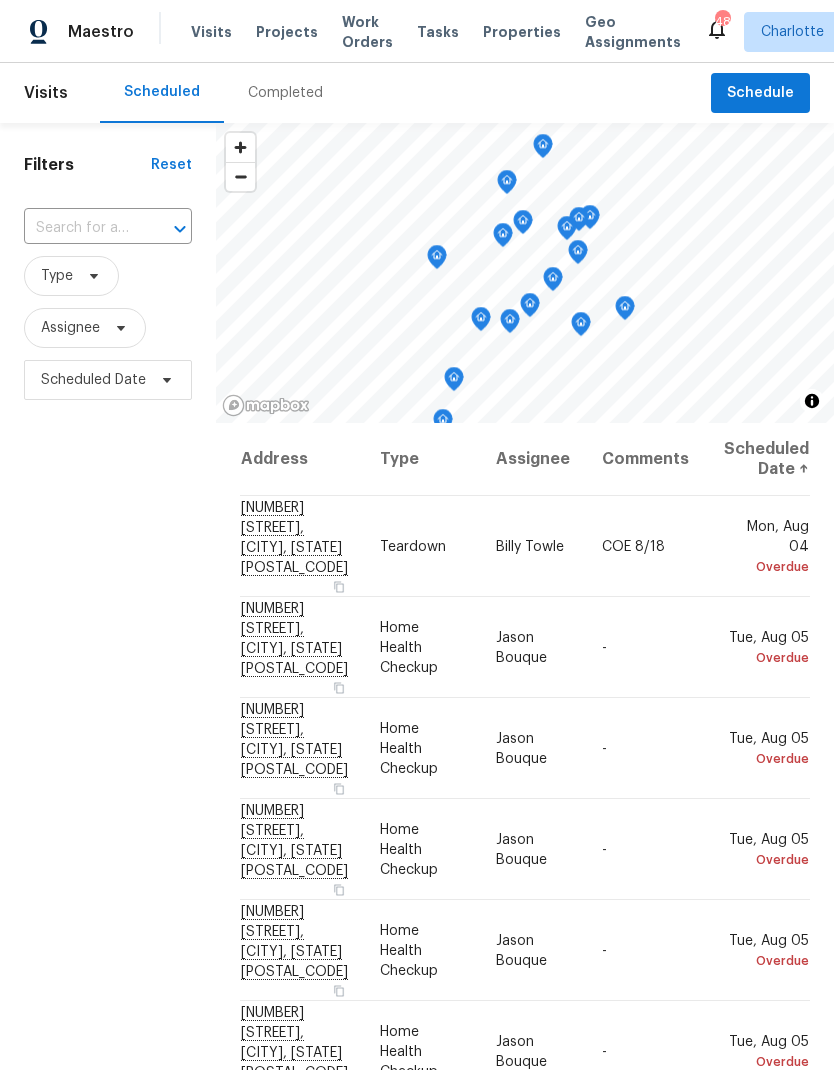 scroll, scrollTop: 0, scrollLeft: 0, axis: both 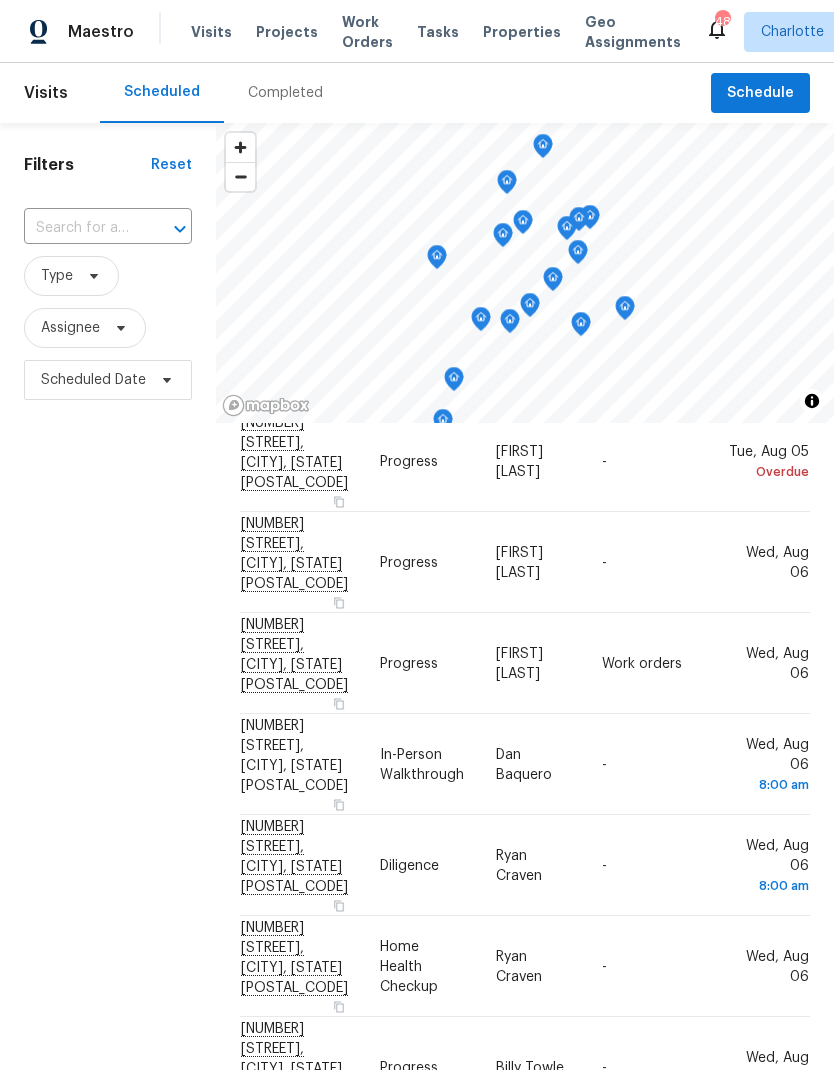 click at bounding box center (80, 228) 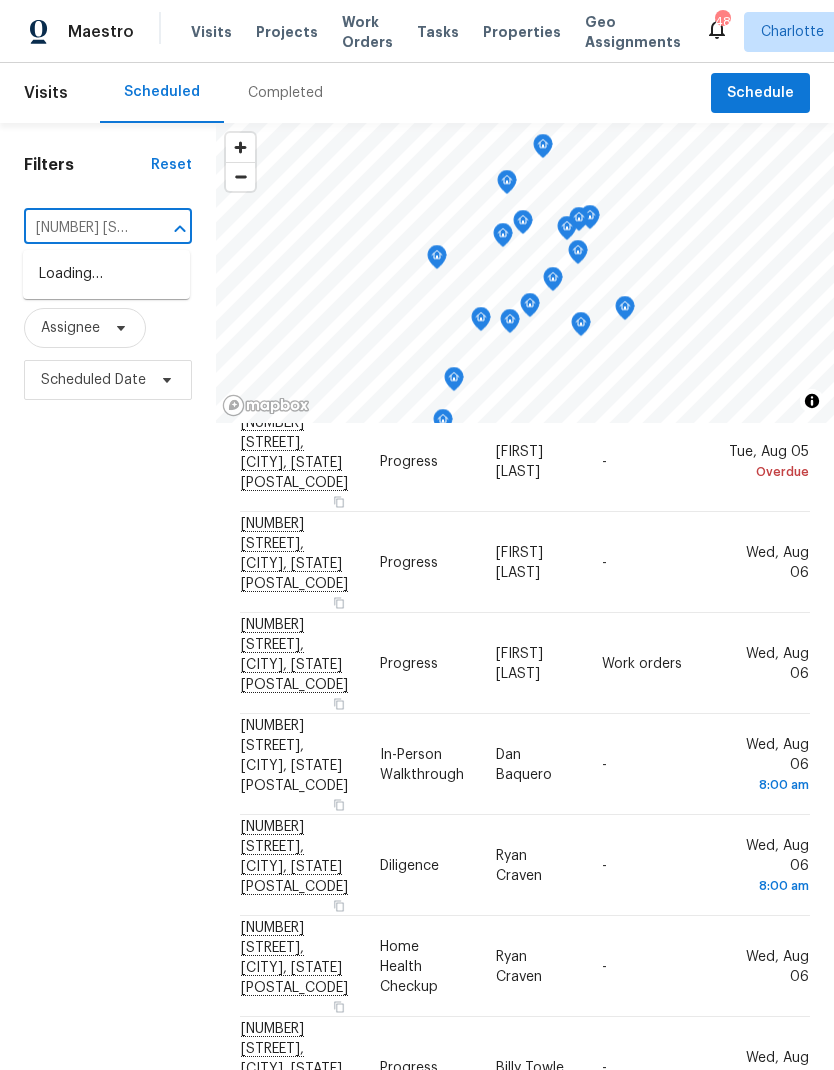 type on "141 ed" 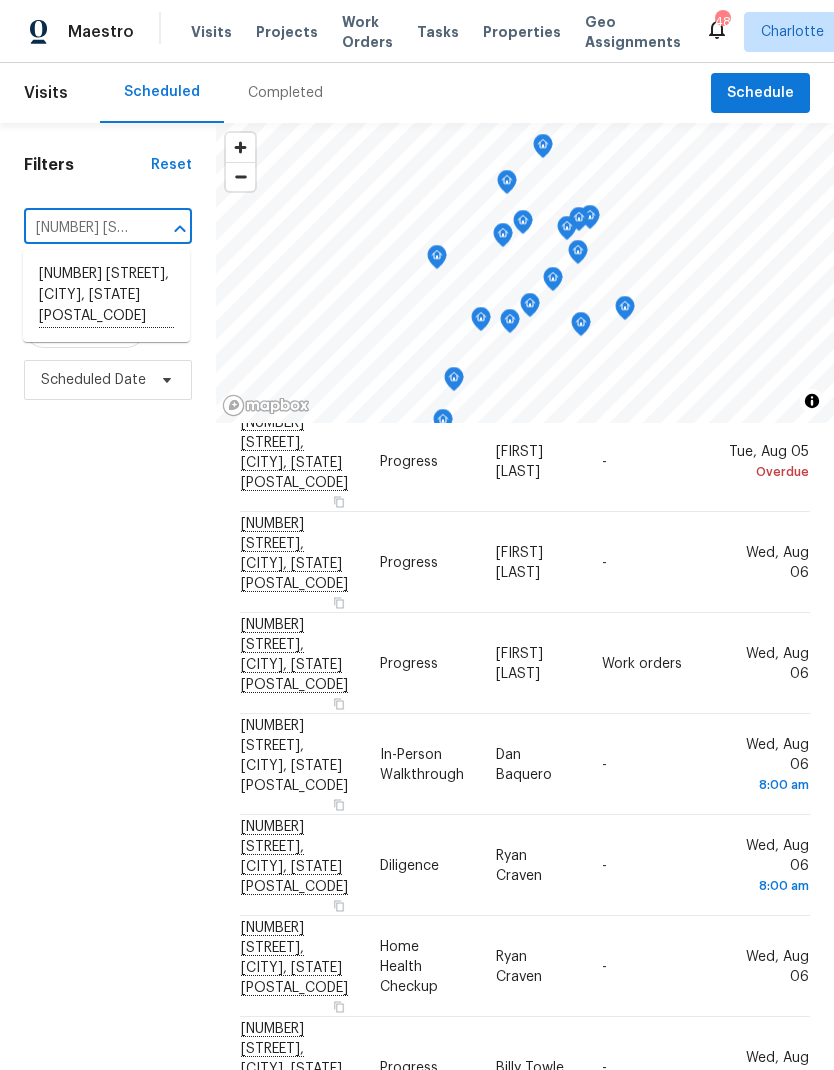 click on "141 Edenvale Rd, Rock Hill, SC 29730" at bounding box center (106, 296) 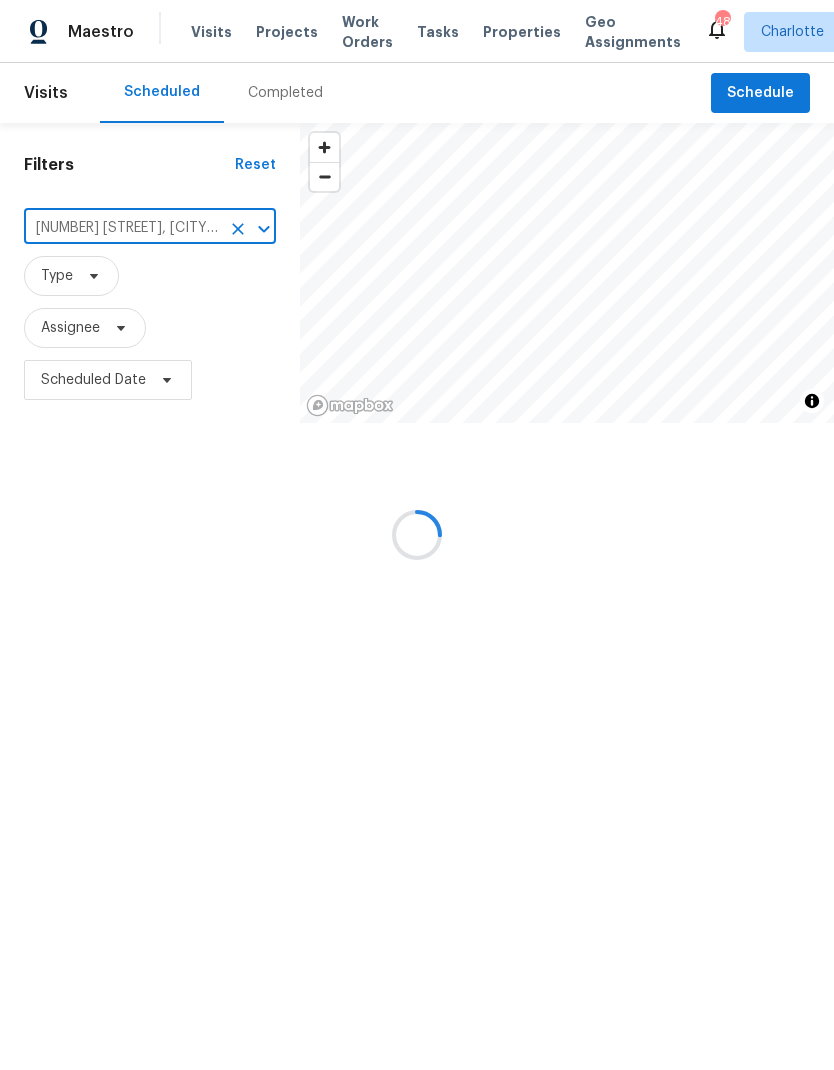 scroll, scrollTop: 0, scrollLeft: 0, axis: both 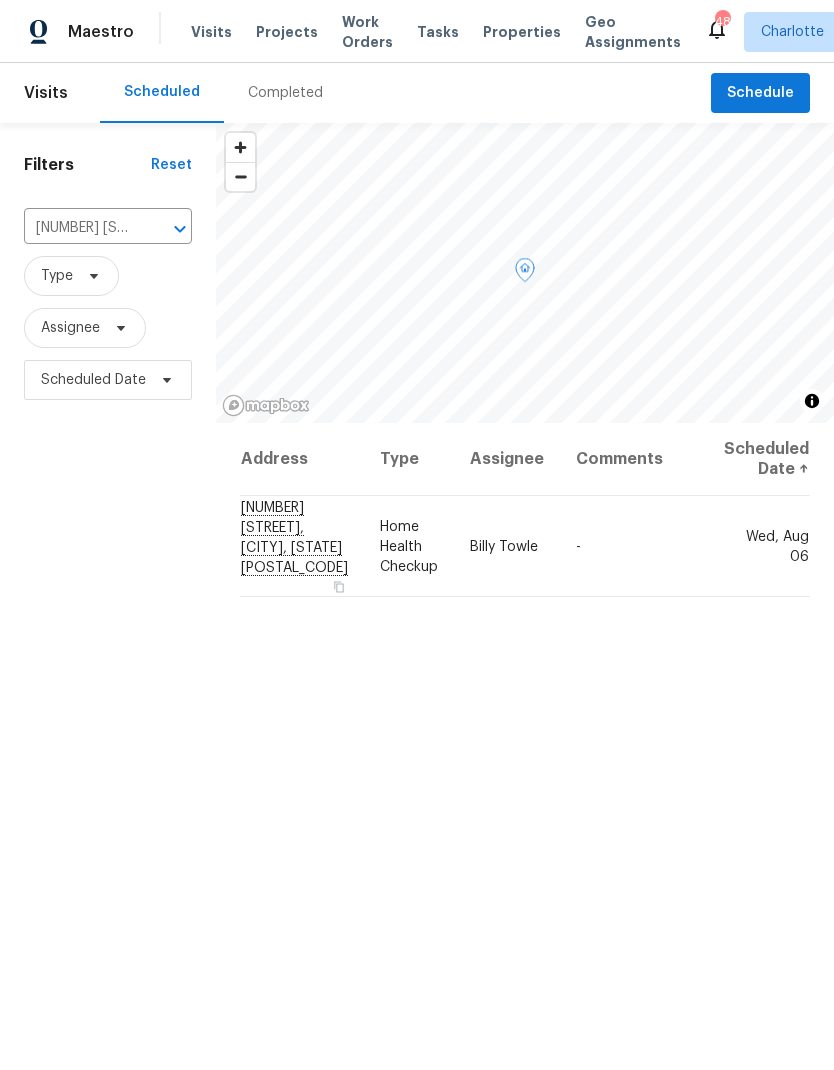 click 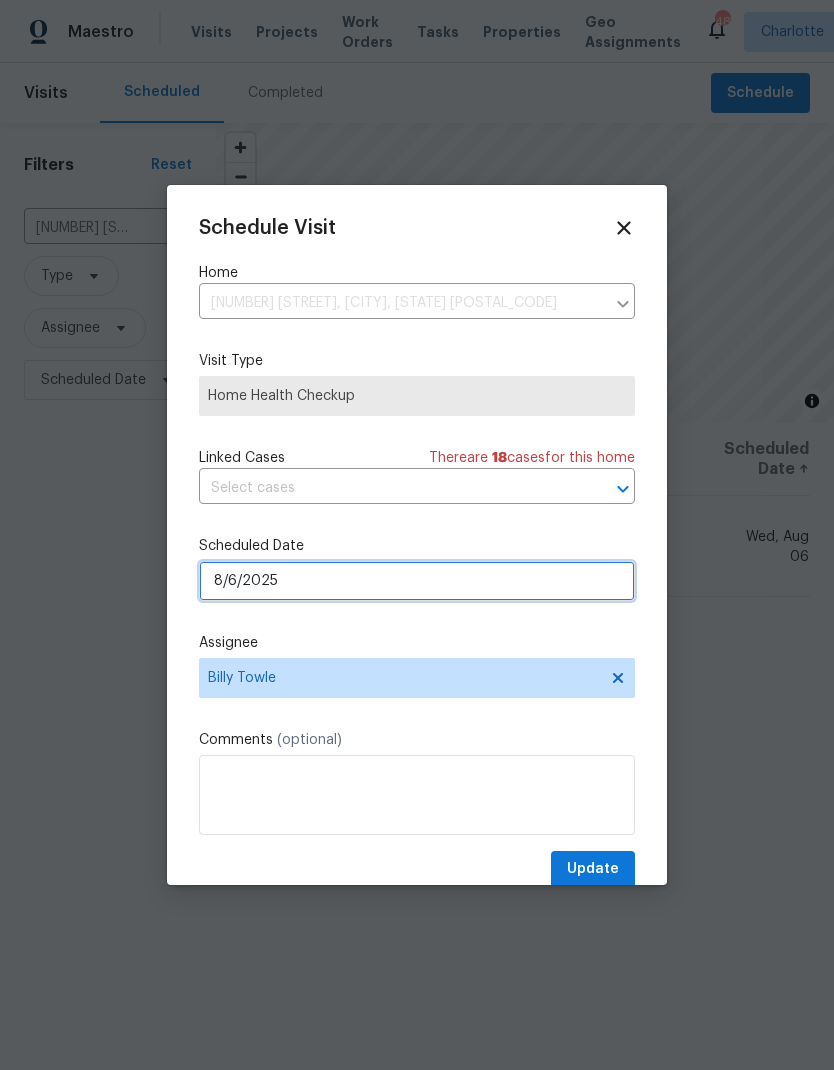 click on "8/6/2025" at bounding box center [417, 581] 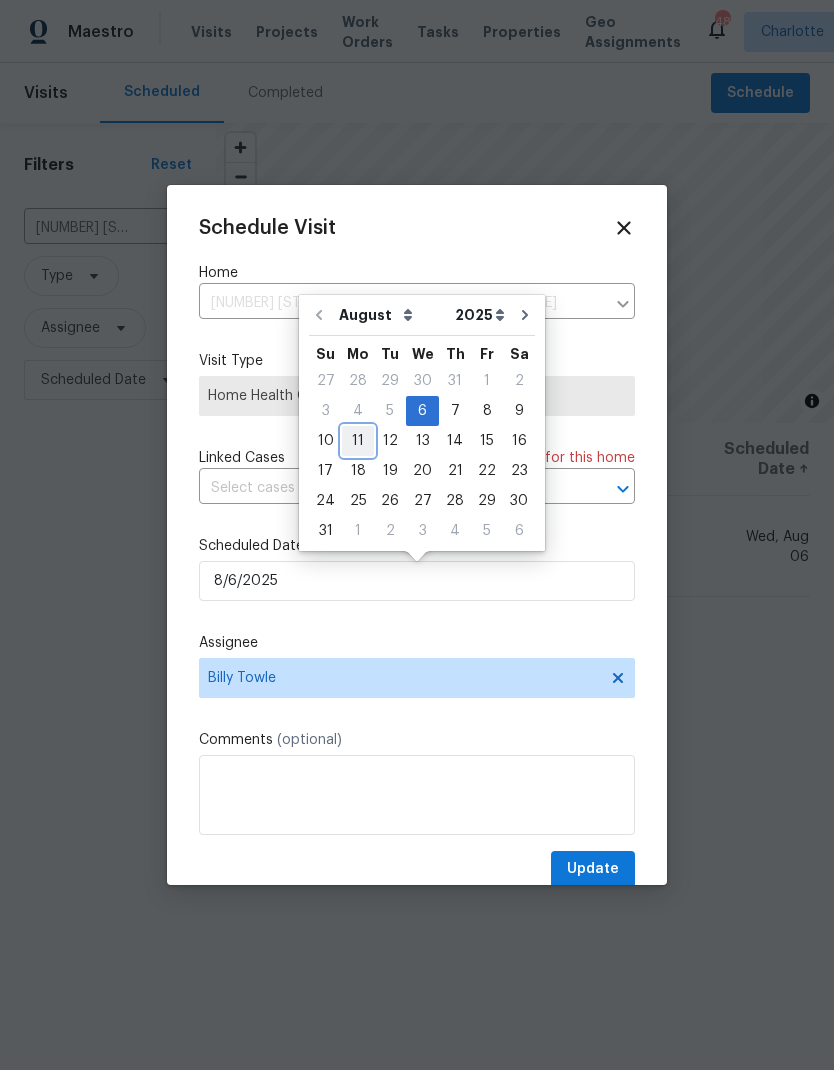 click on "11" at bounding box center [358, 441] 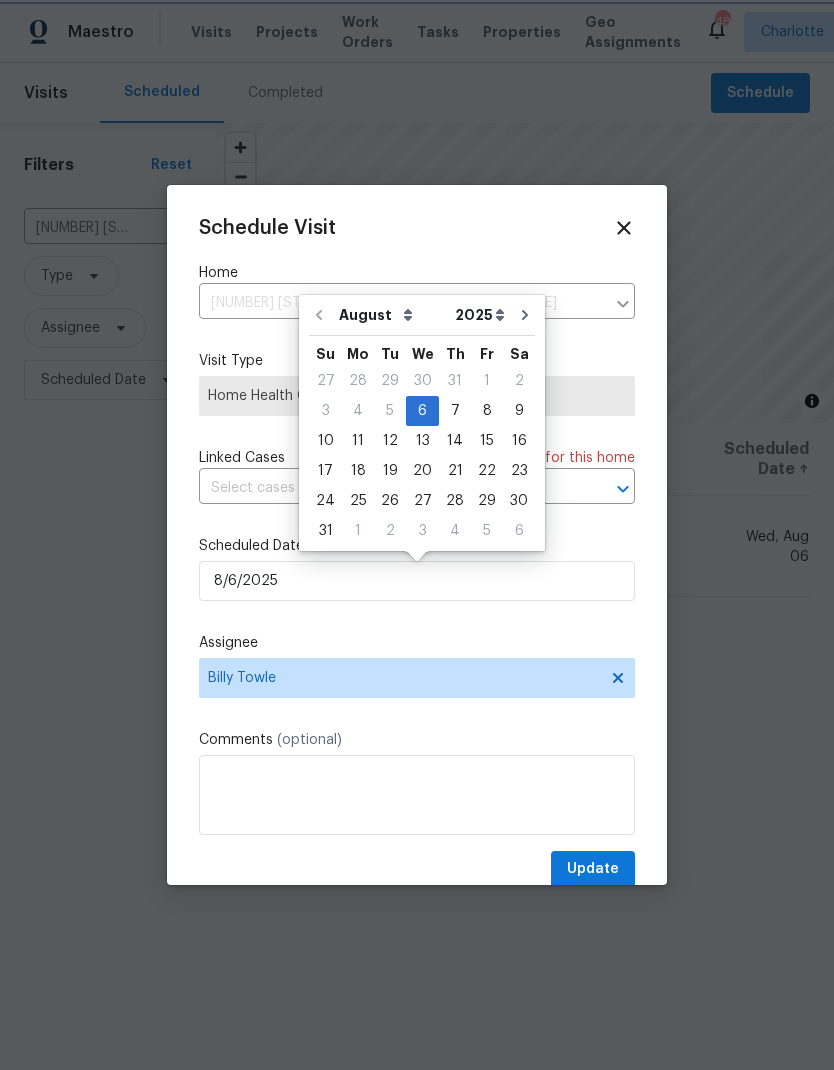 type on "8/11/2025" 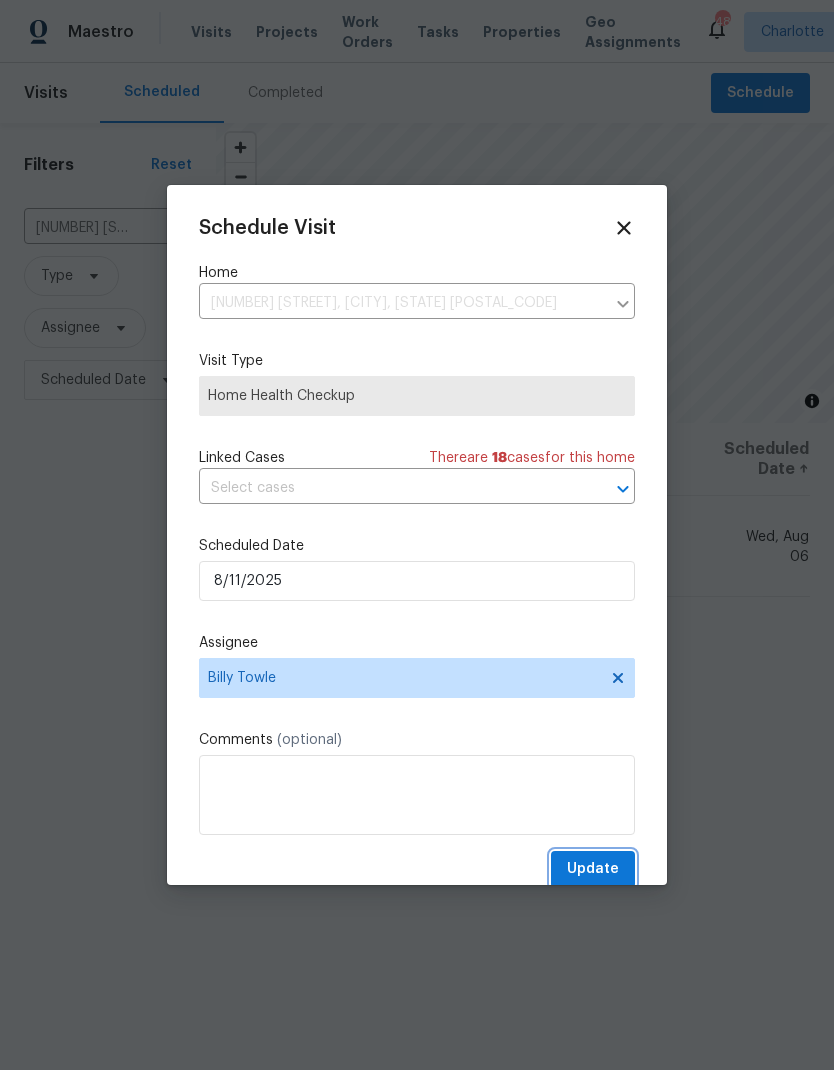 click on "Update" at bounding box center [593, 869] 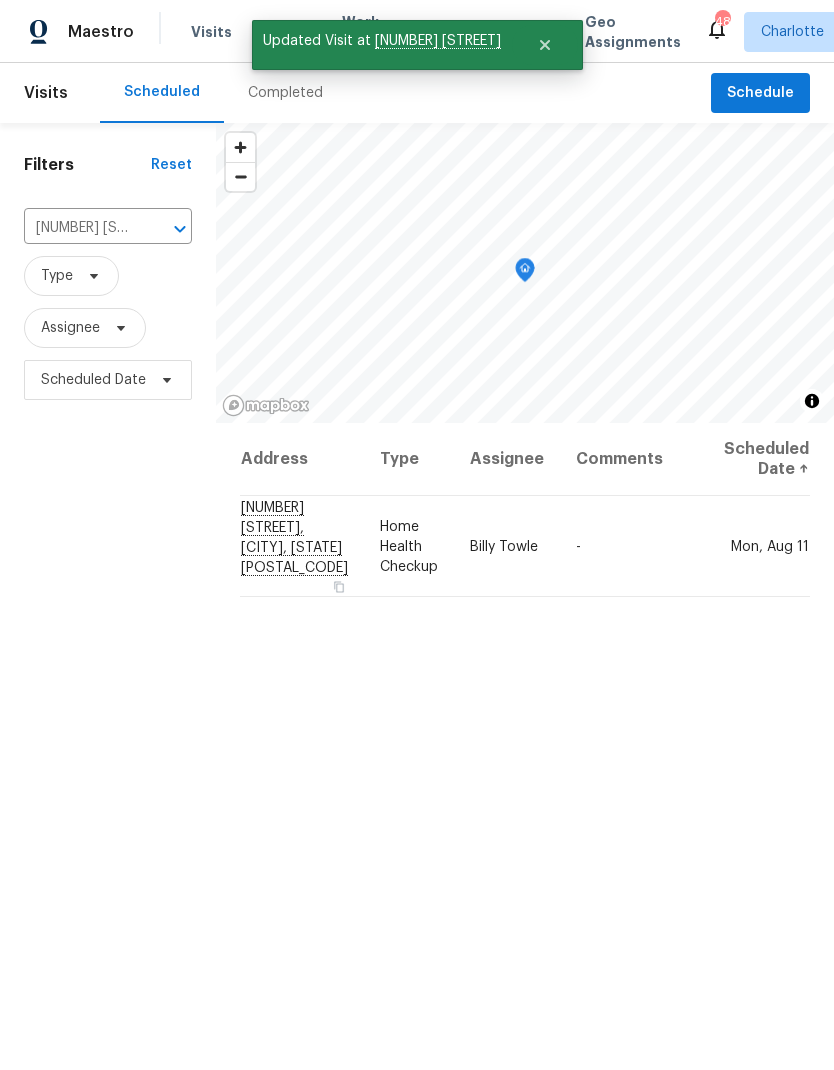 click at bounding box center [154, 229] 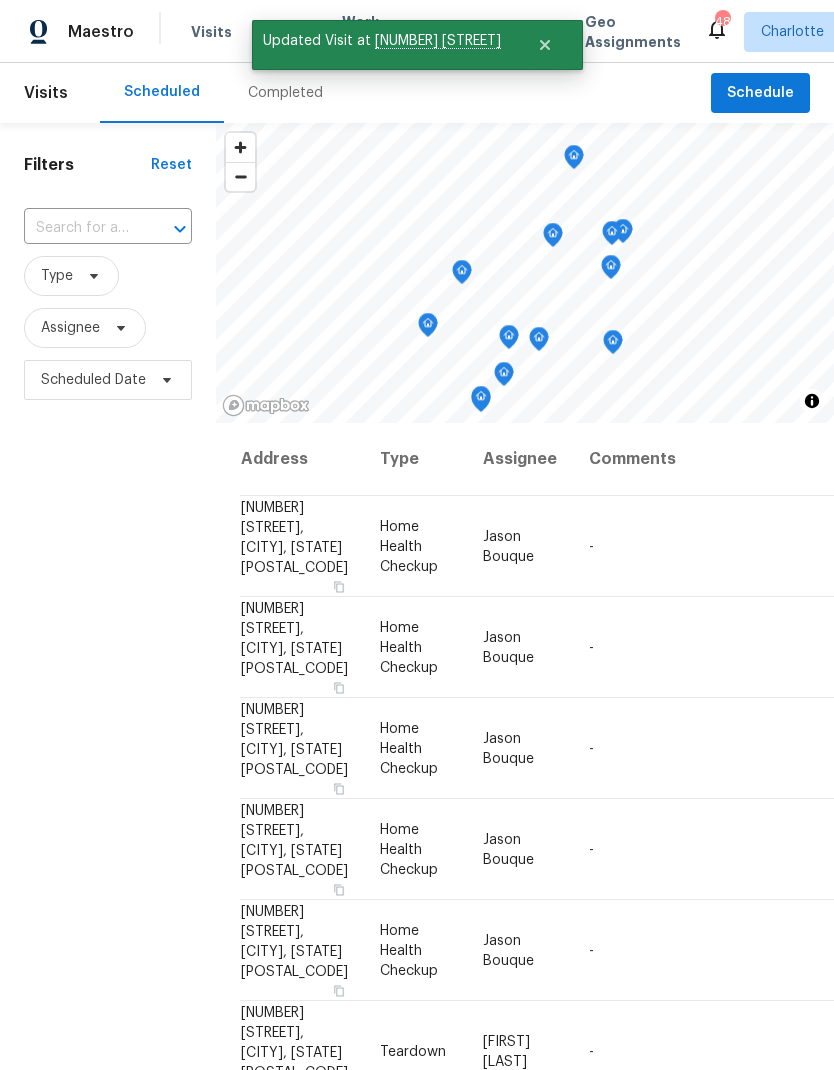 click at bounding box center (80, 228) 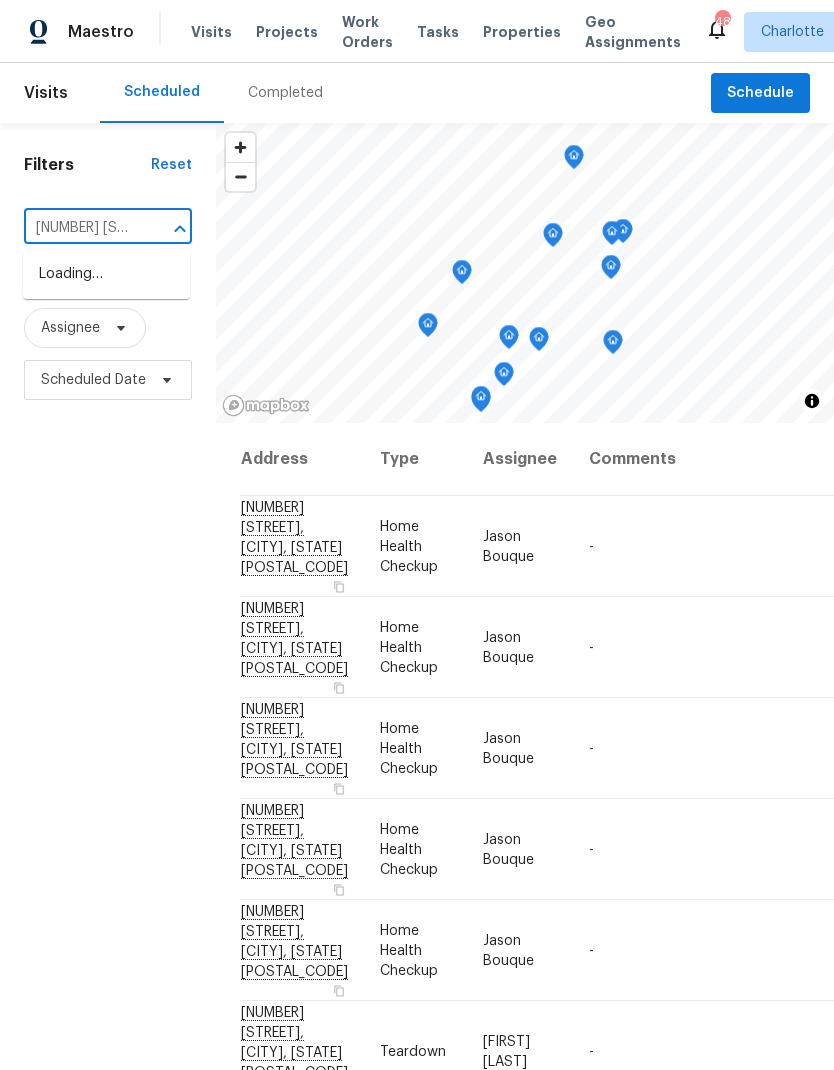 type on "1047 mall" 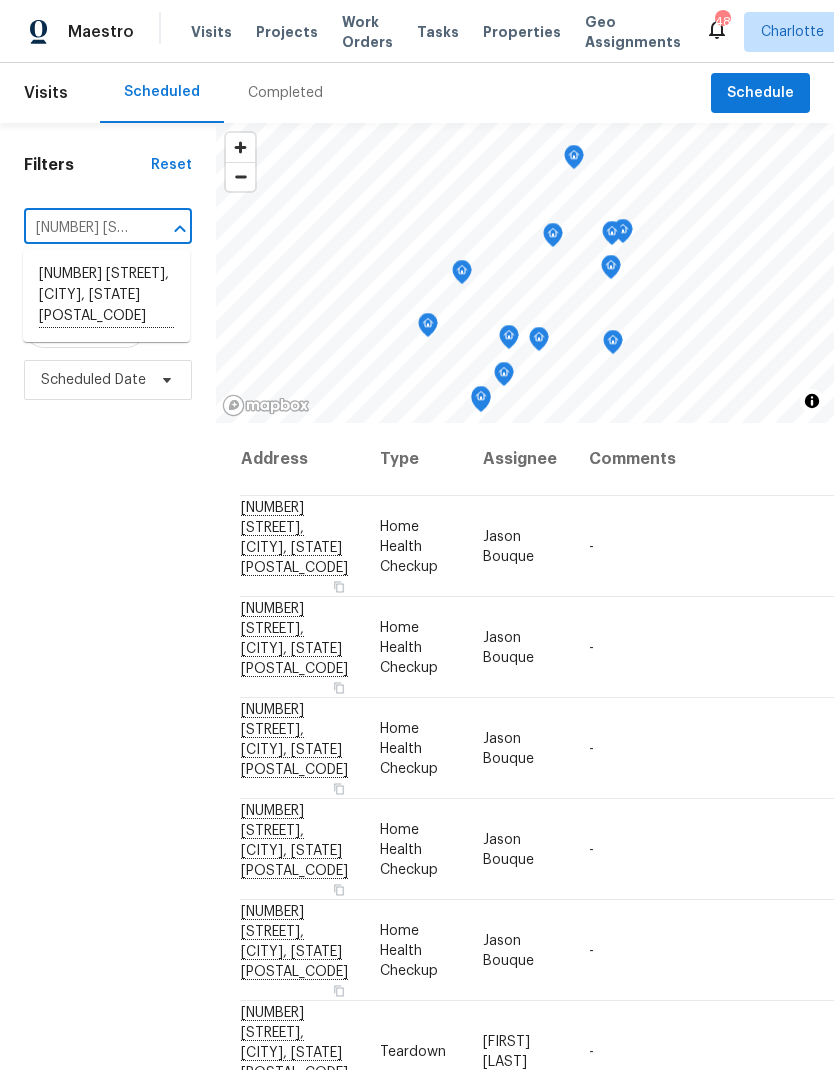 click on "1047 Mallard Dr, Rock Hill, SC 29732" at bounding box center [106, 296] 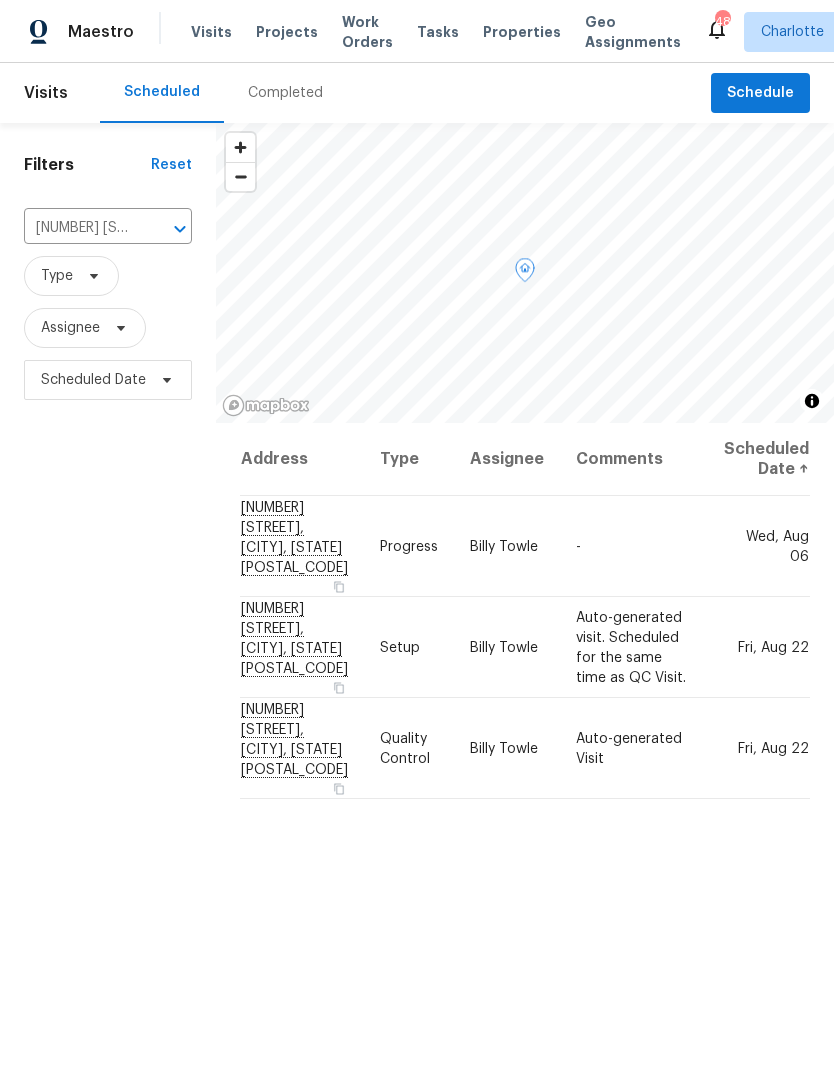 click 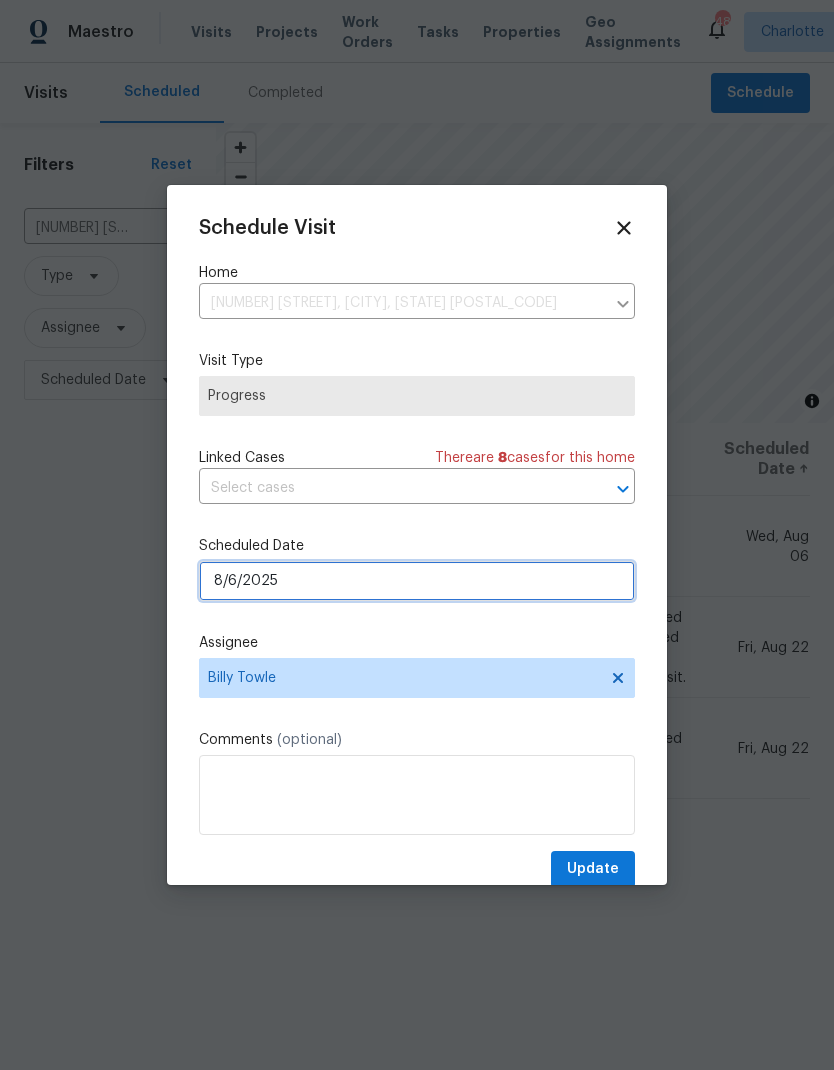 click on "8/6/2025" at bounding box center [417, 581] 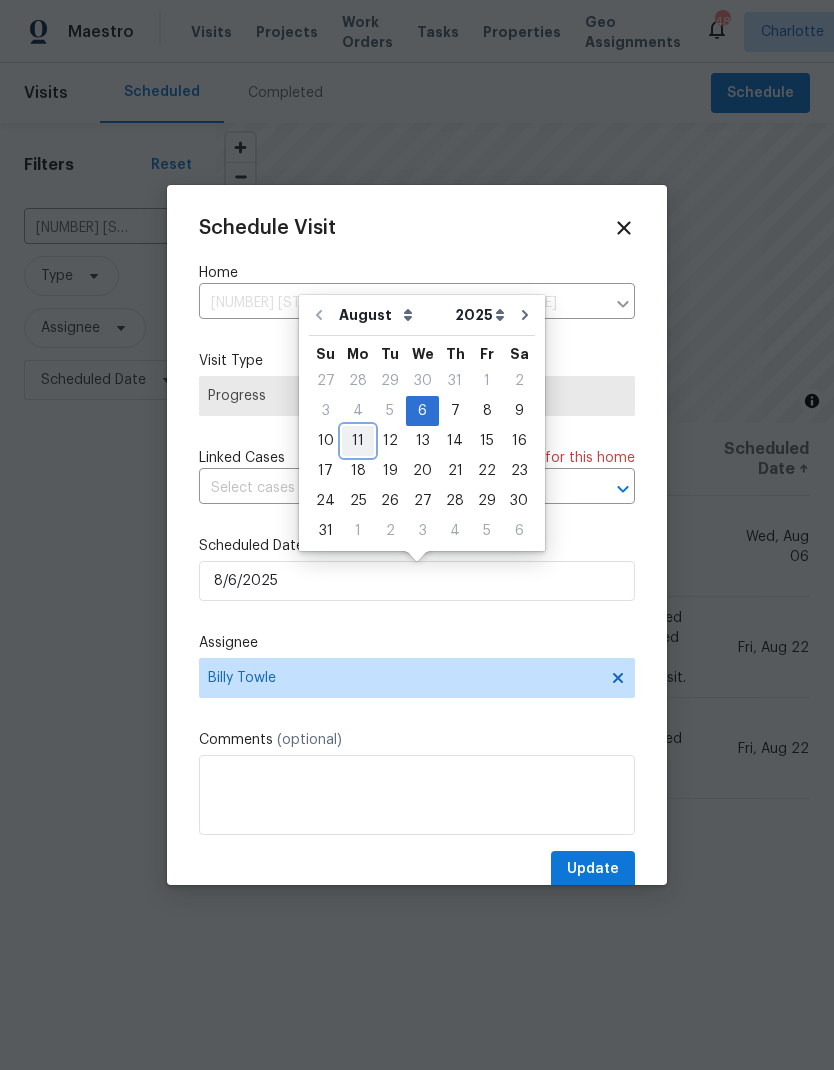 click on "11" at bounding box center [358, 441] 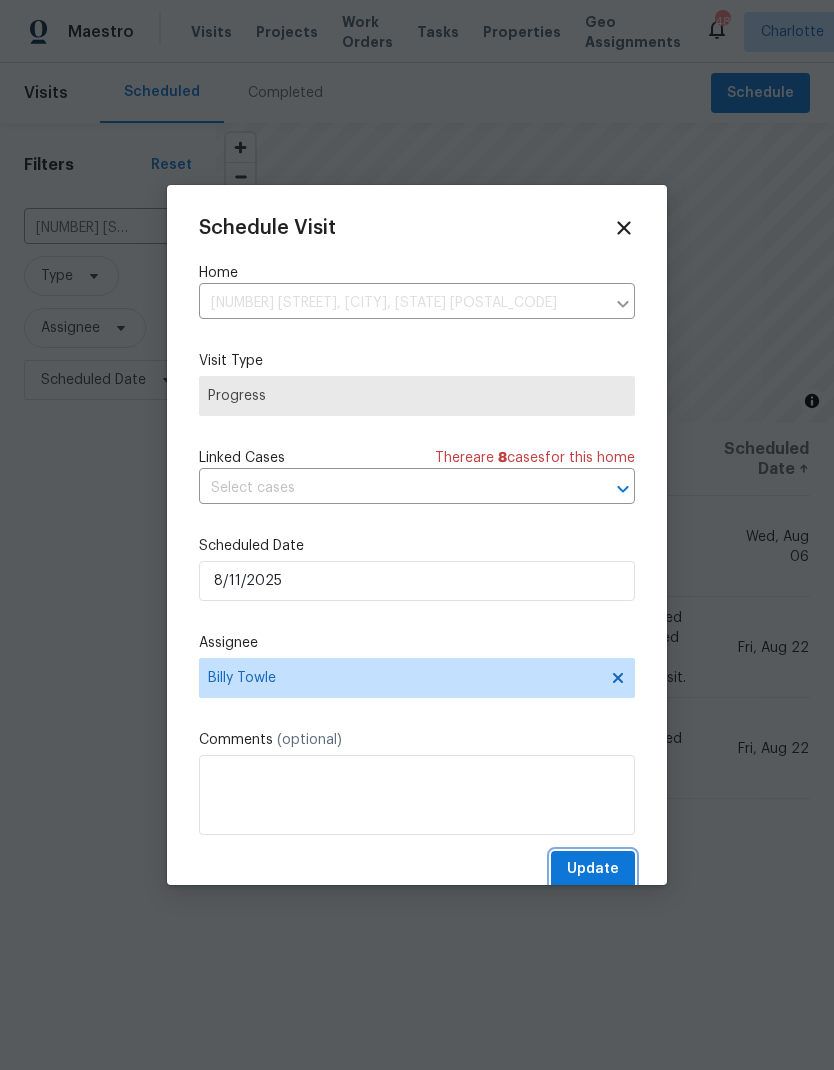 click on "Update" at bounding box center (593, 869) 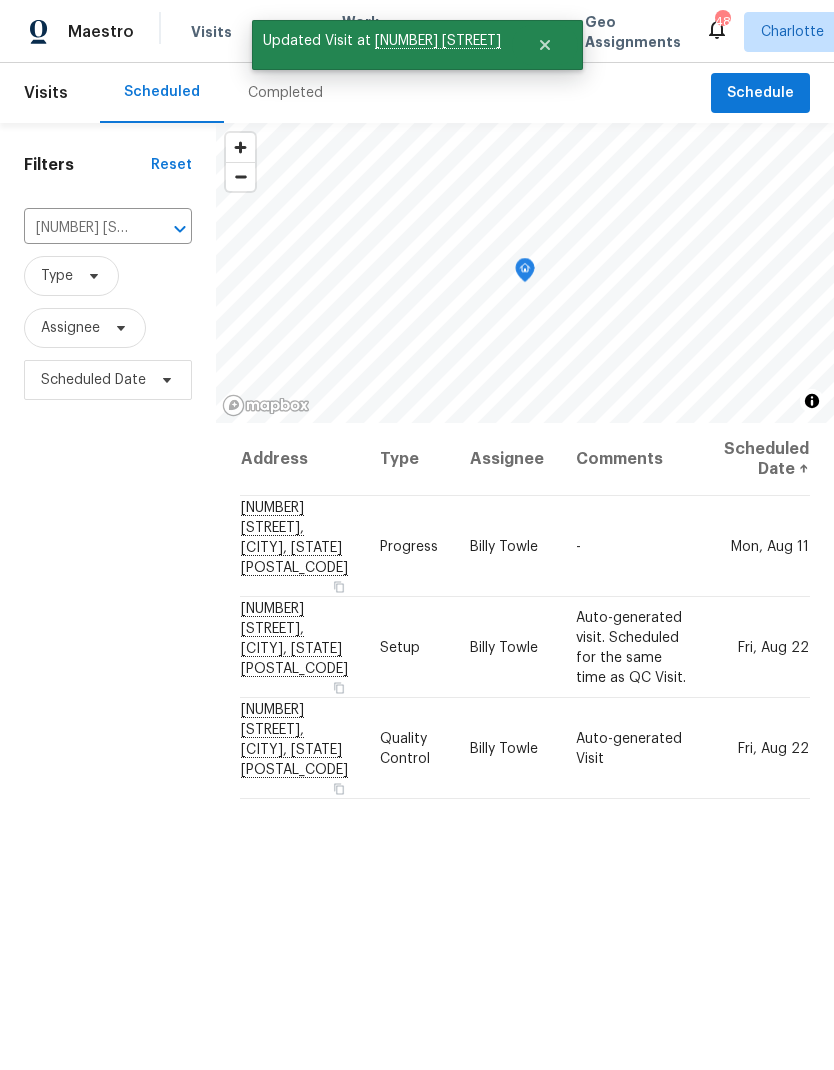 click 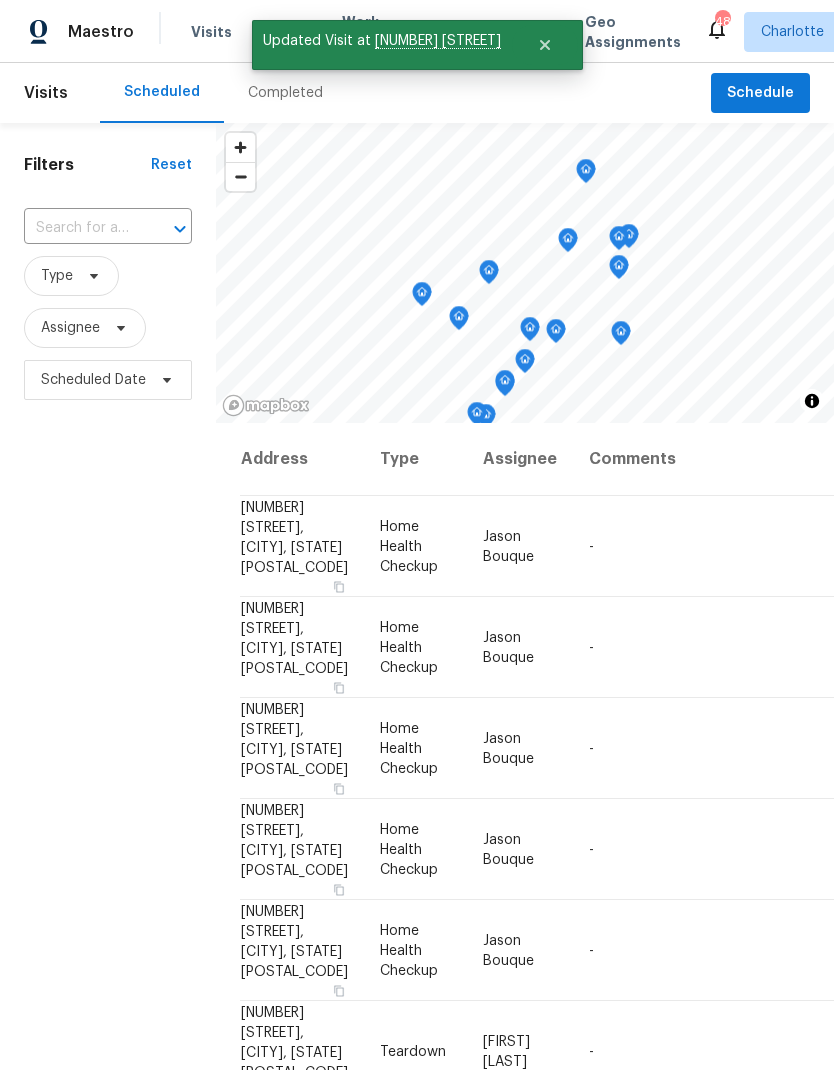 click at bounding box center [80, 228] 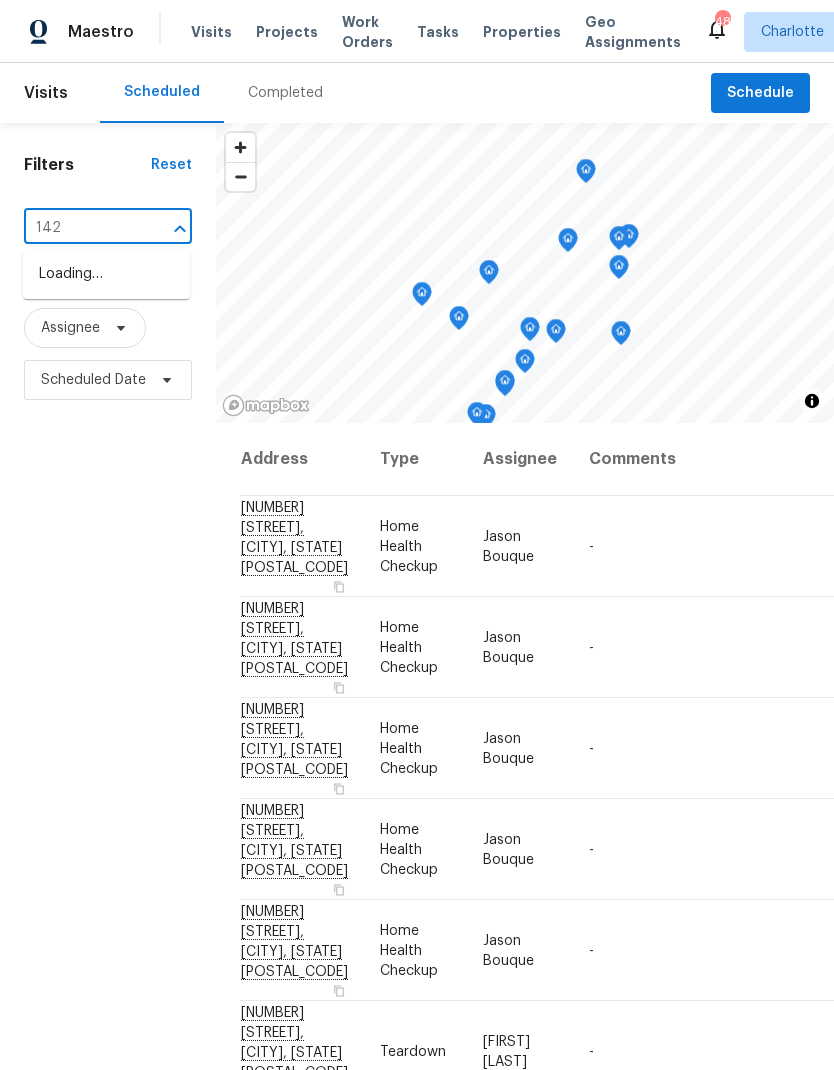 type on "1429" 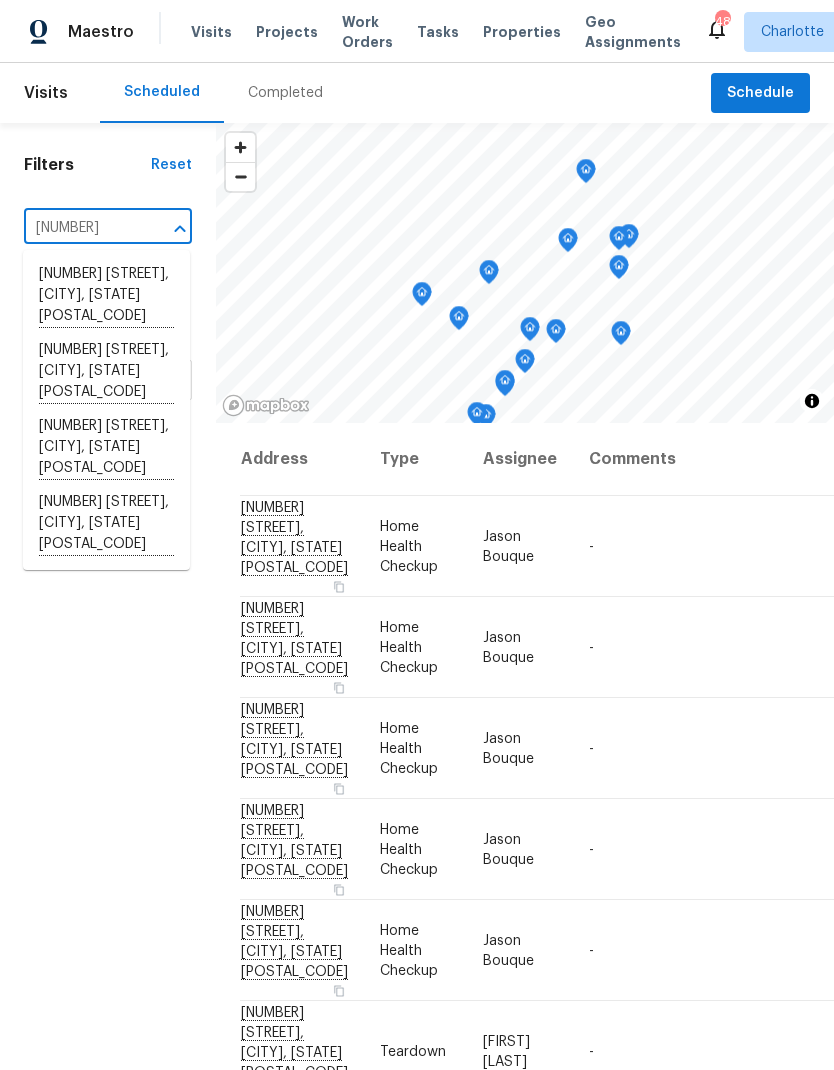 click on "1429 Alexander Rd, Rock Hill, SC 29732" at bounding box center (106, 524) 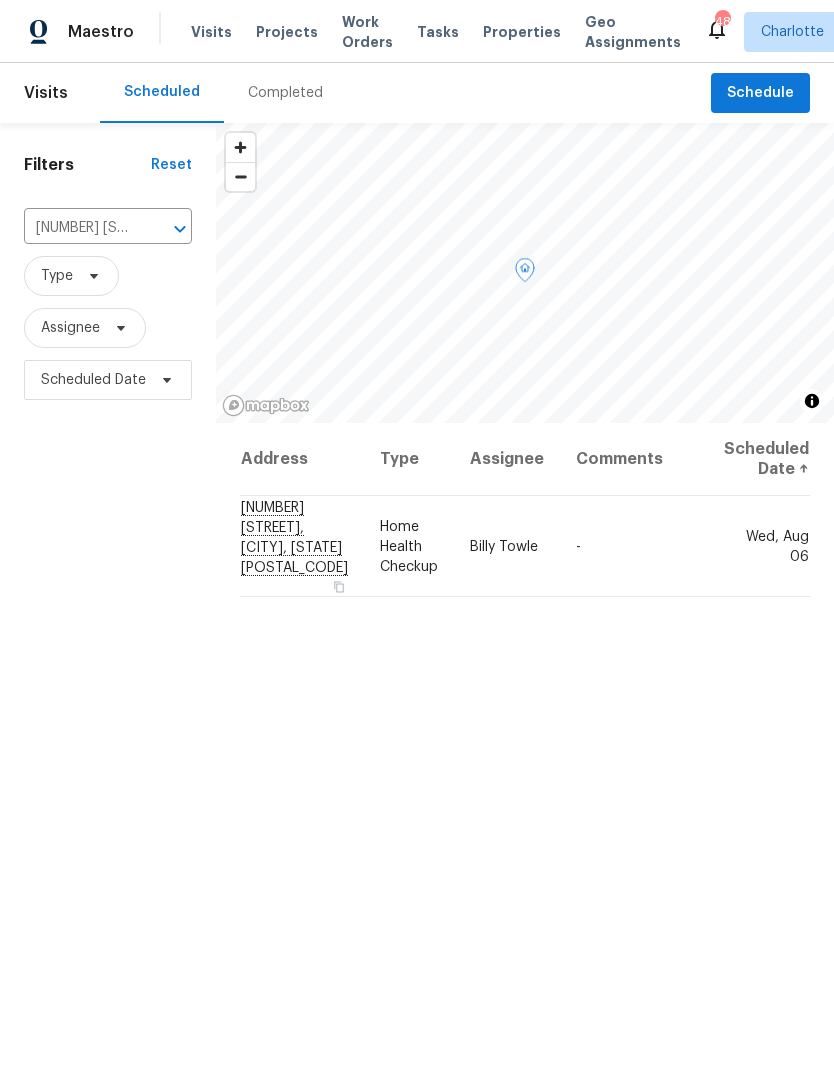 click 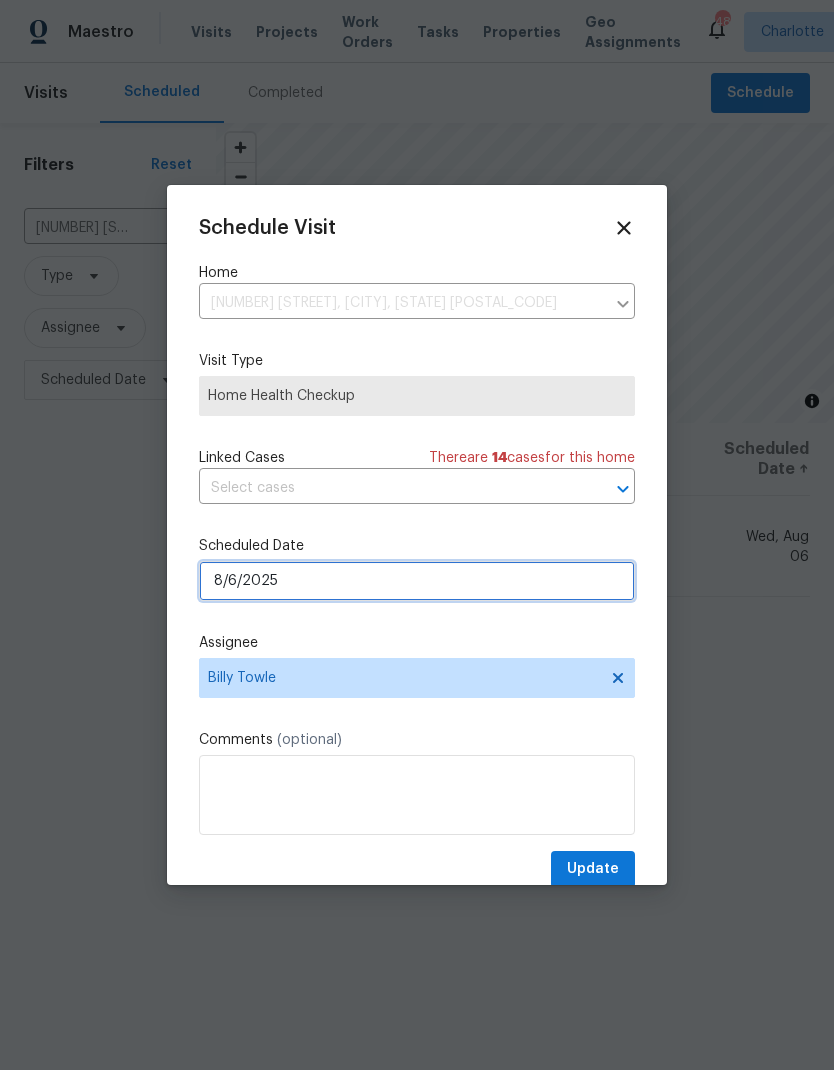 click on "8/6/2025" at bounding box center [417, 581] 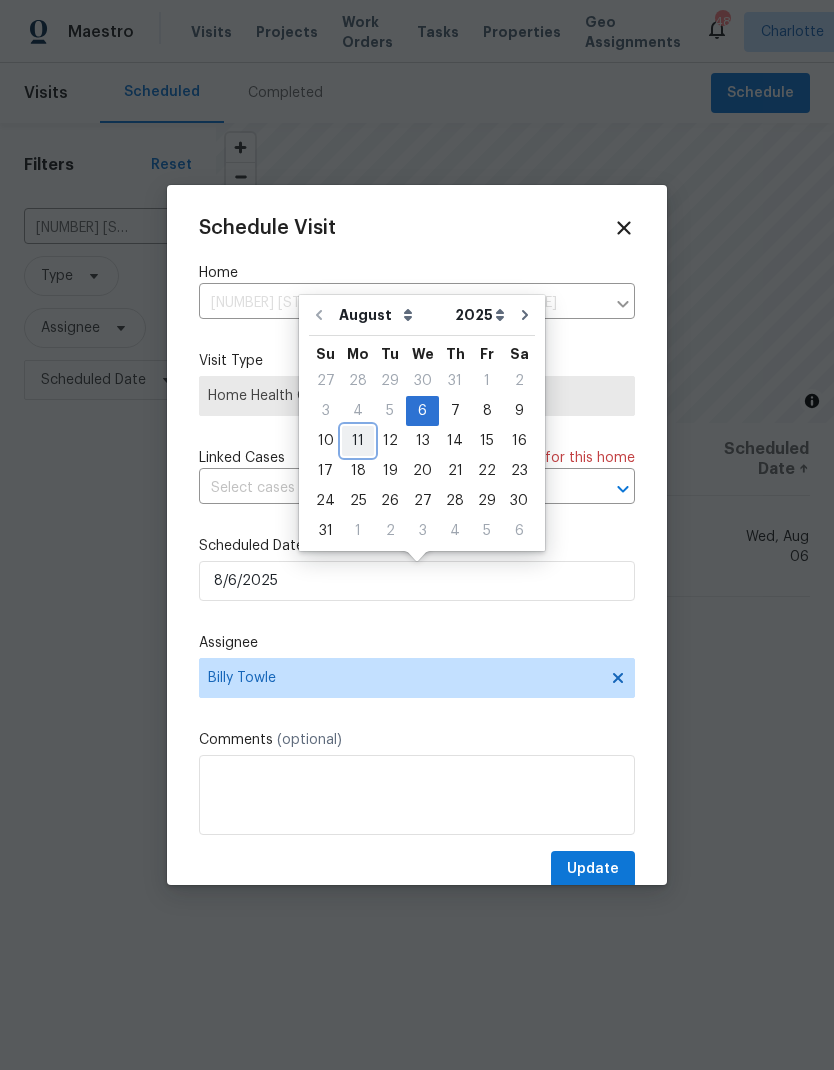 click on "11" at bounding box center [358, 441] 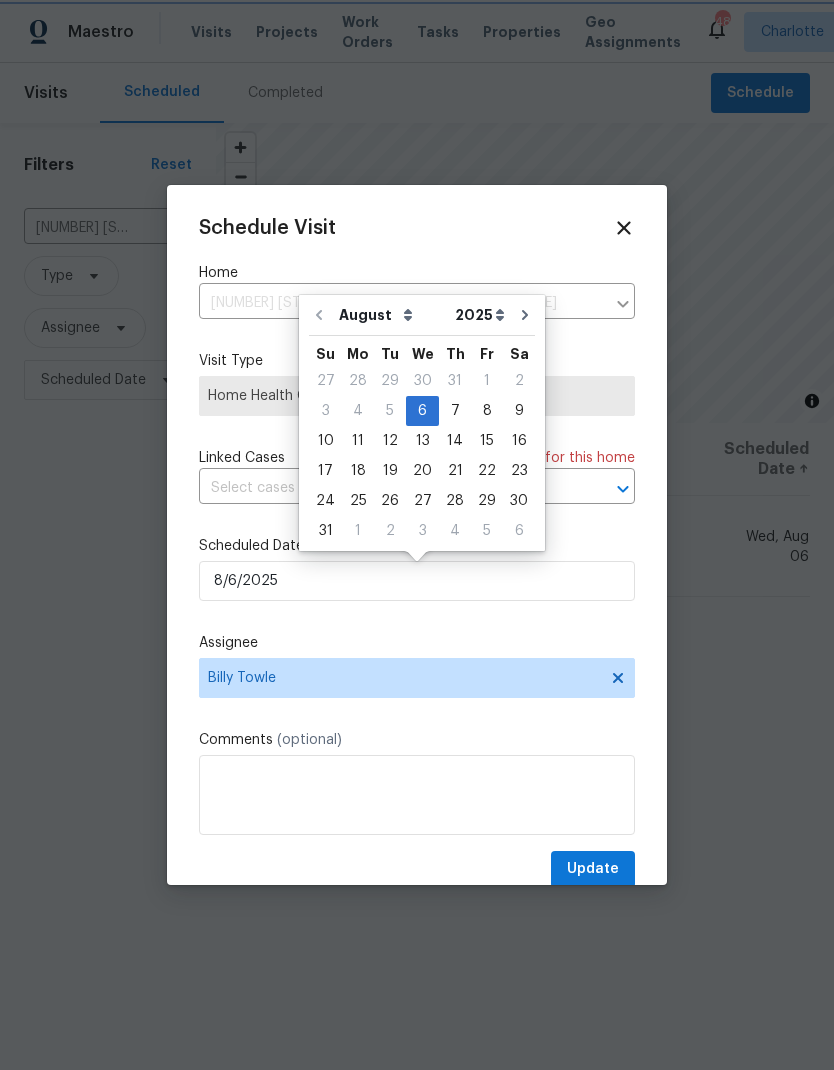 type on "8/11/2025" 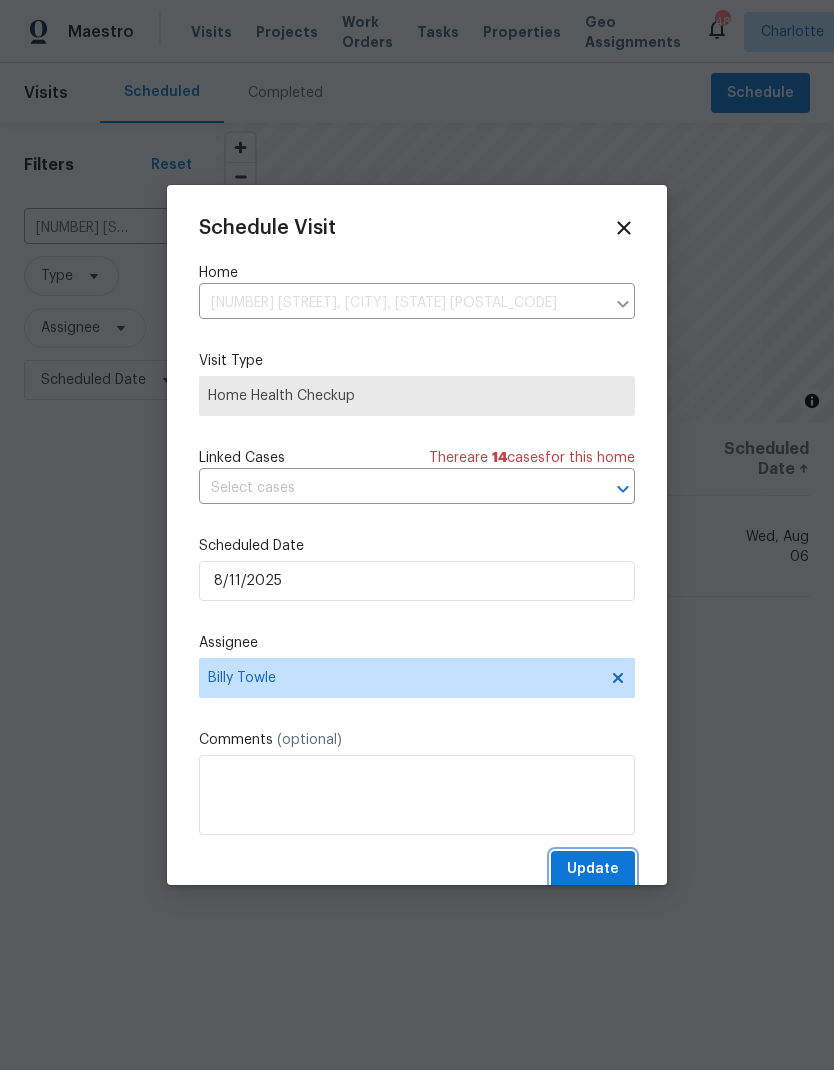 click on "Update" at bounding box center (593, 869) 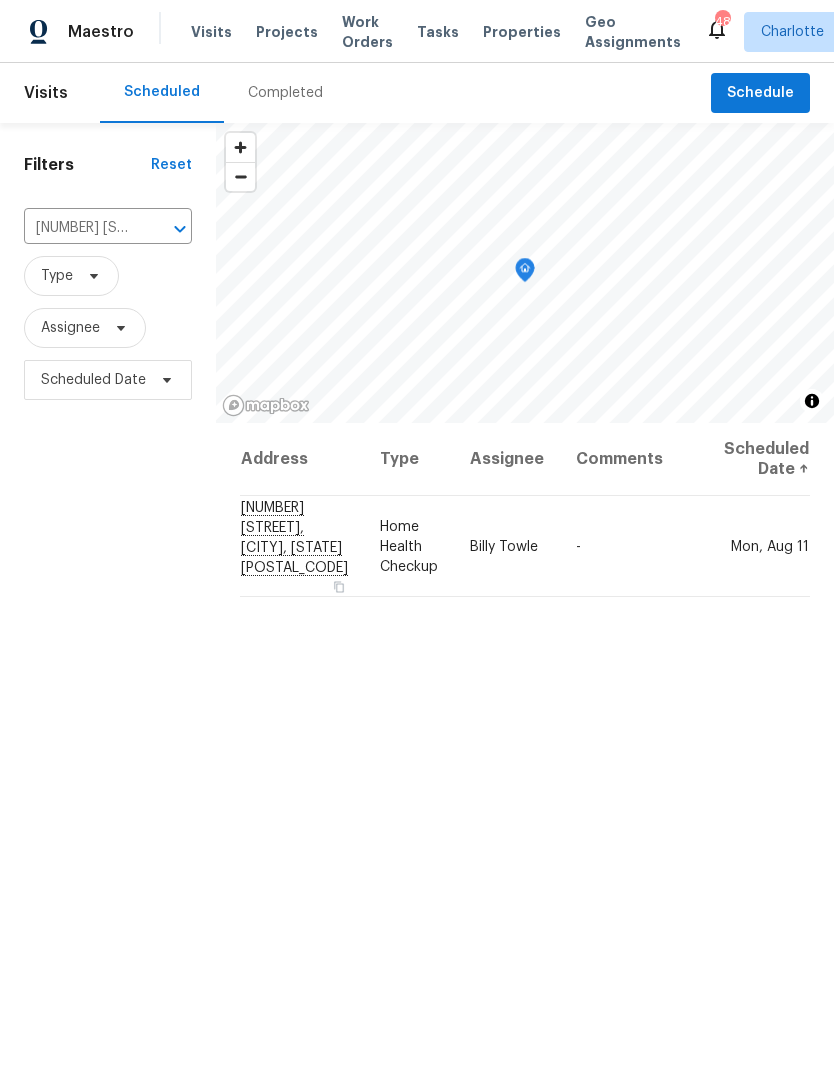 click 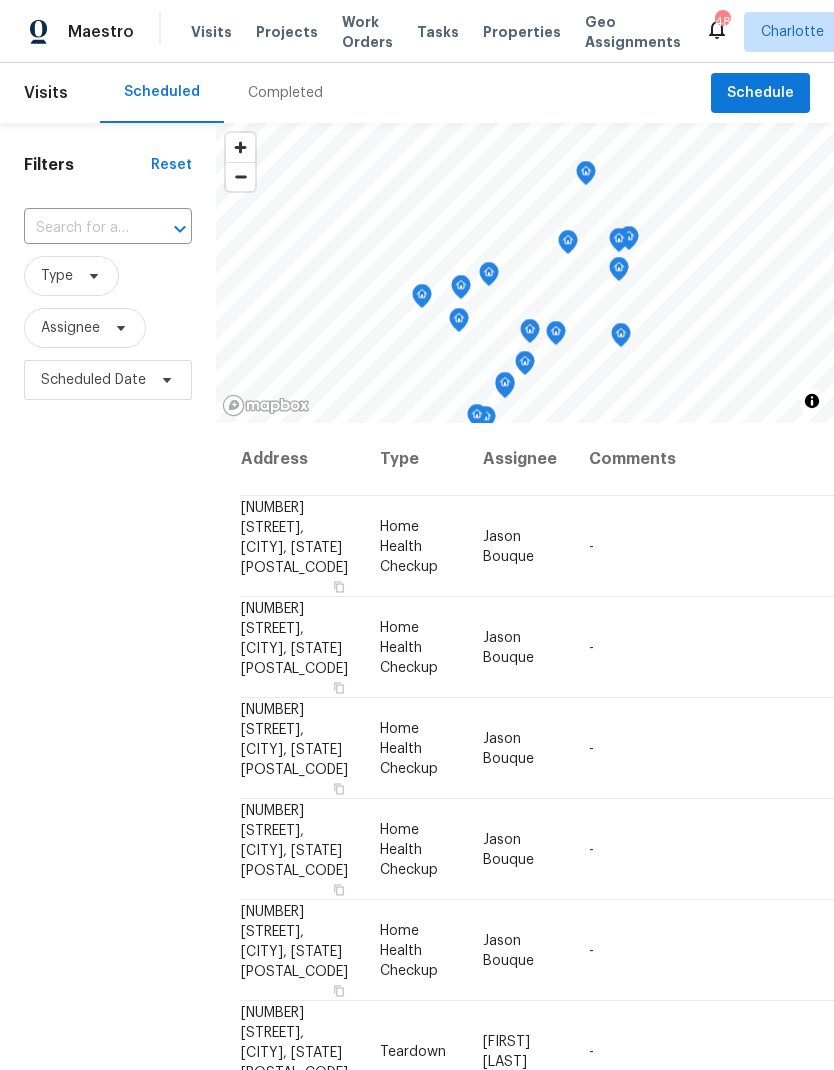 click at bounding box center [80, 228] 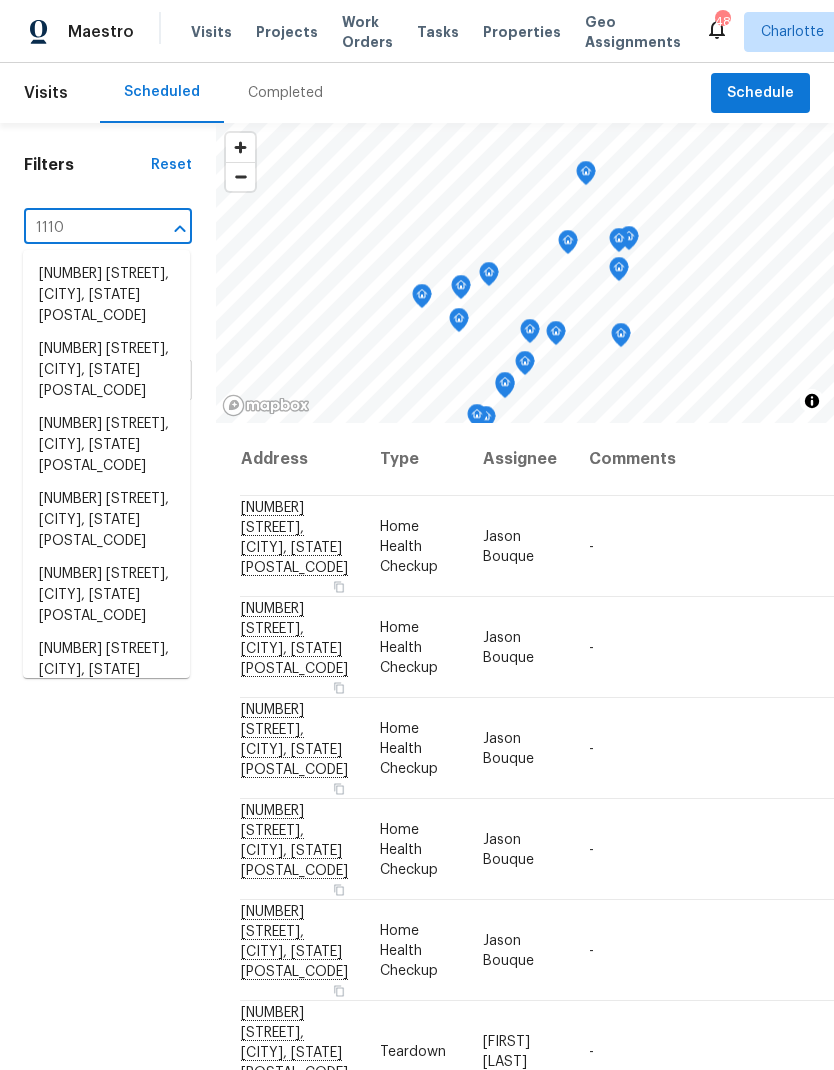 type on "1110 m" 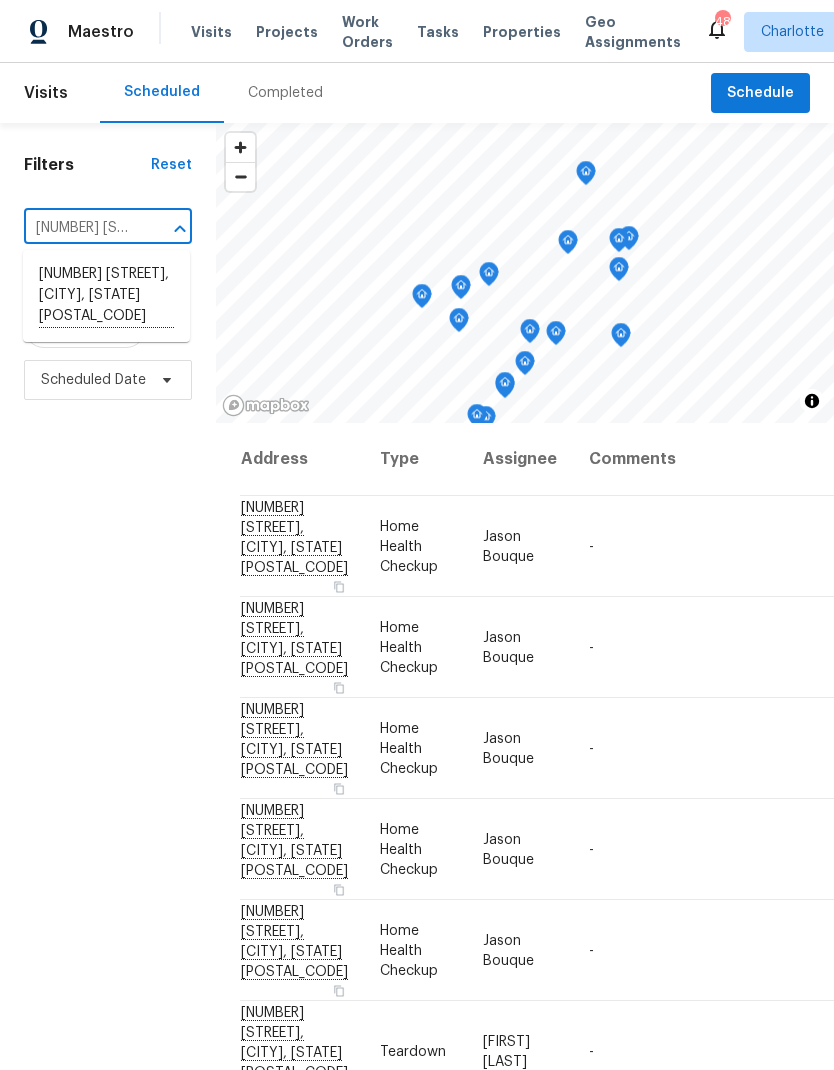 click on "1110 McKinnon Dr, Rock Hill, SC 29732" at bounding box center [106, 296] 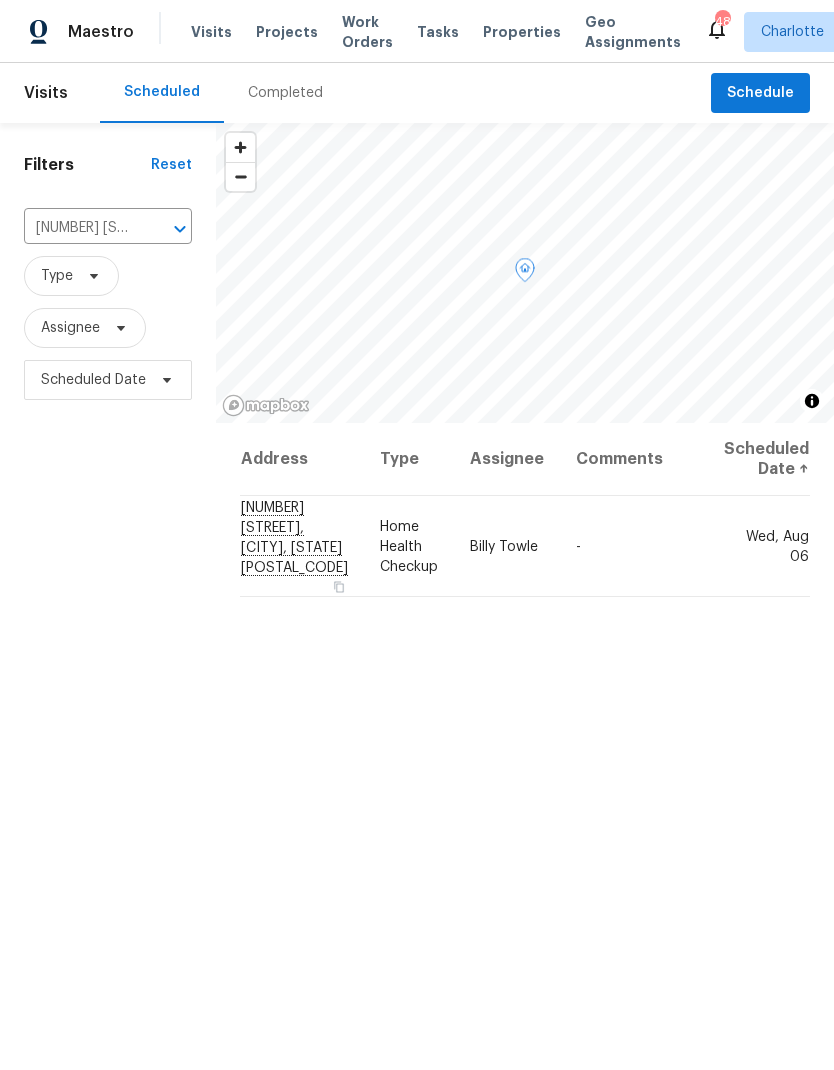 click 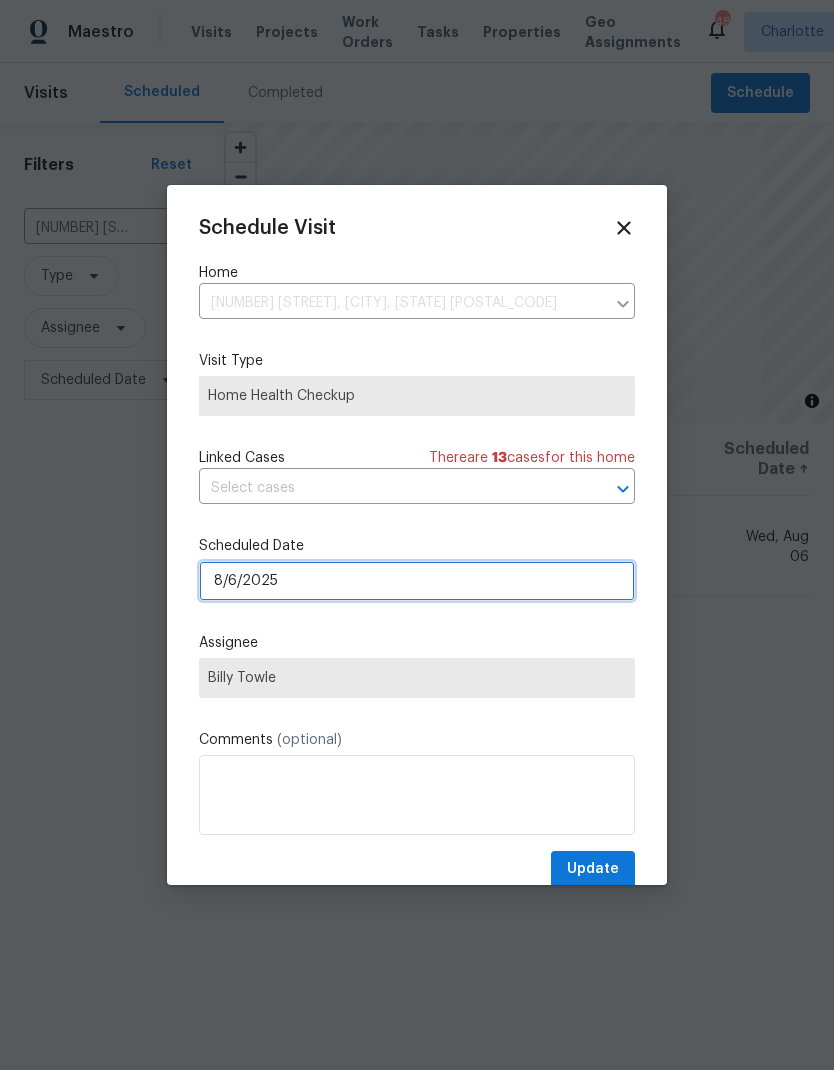 click on "8/6/2025" at bounding box center (417, 581) 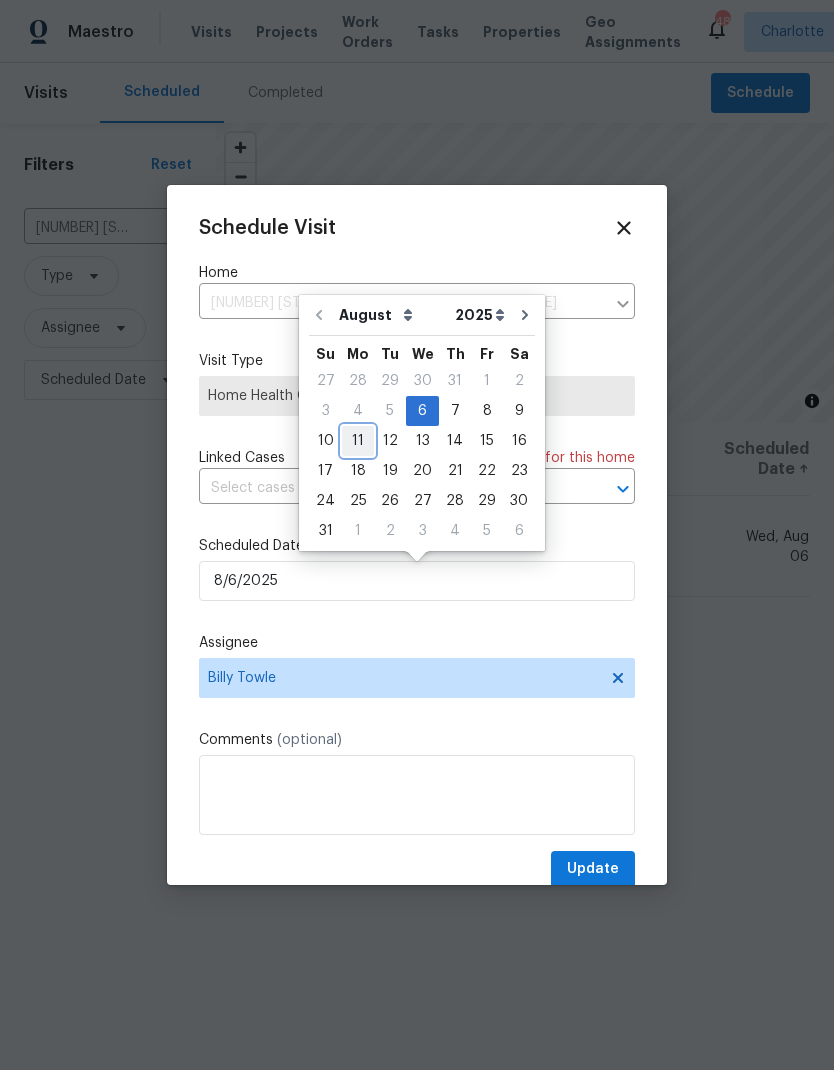 click on "11" at bounding box center (358, 441) 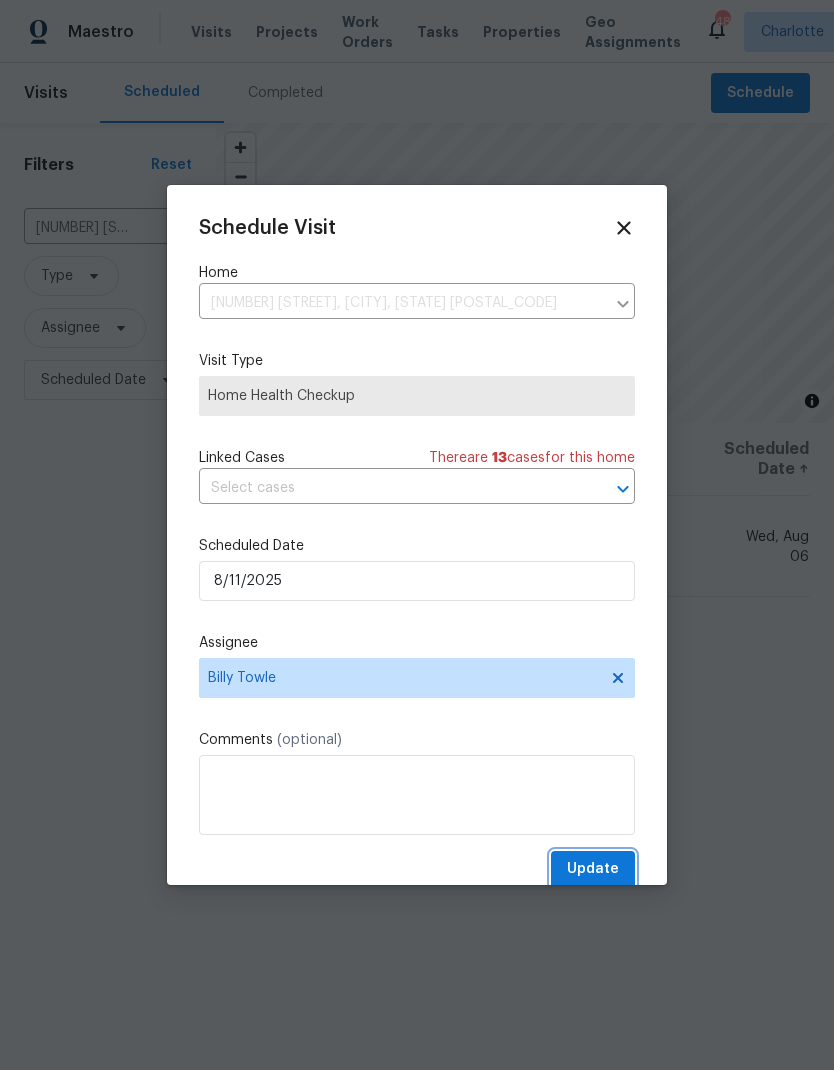 click on "Update" at bounding box center [593, 869] 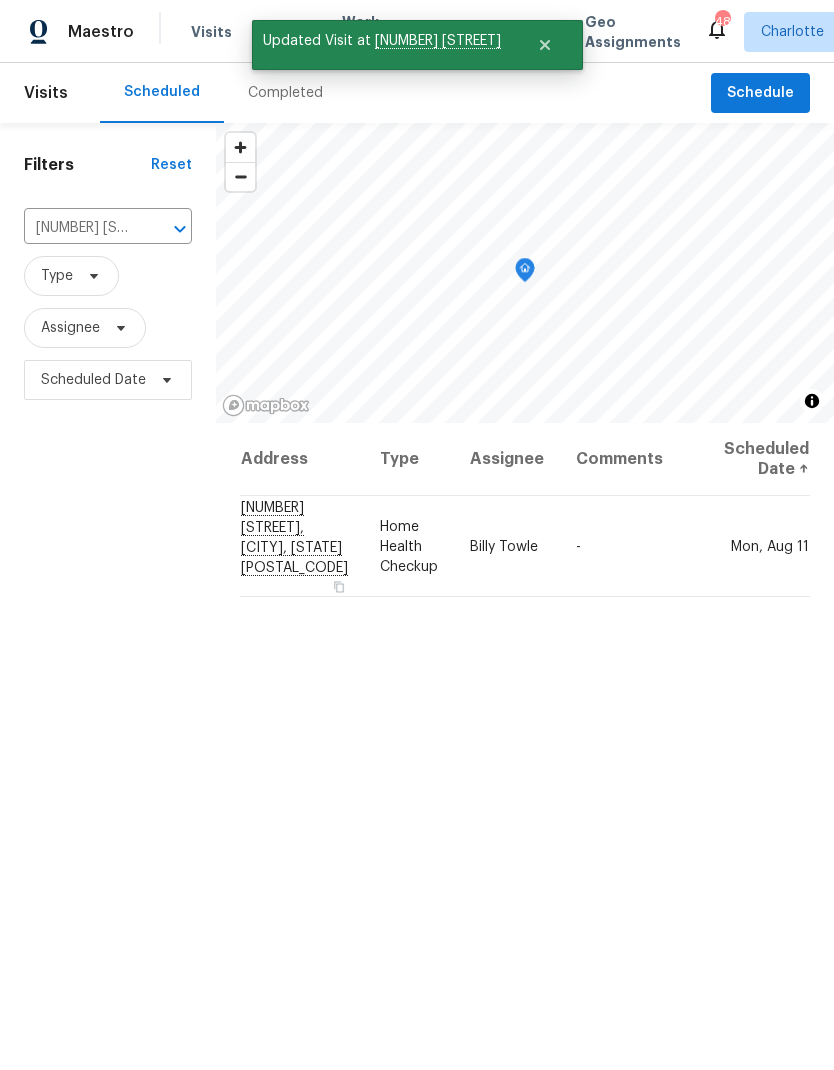 click 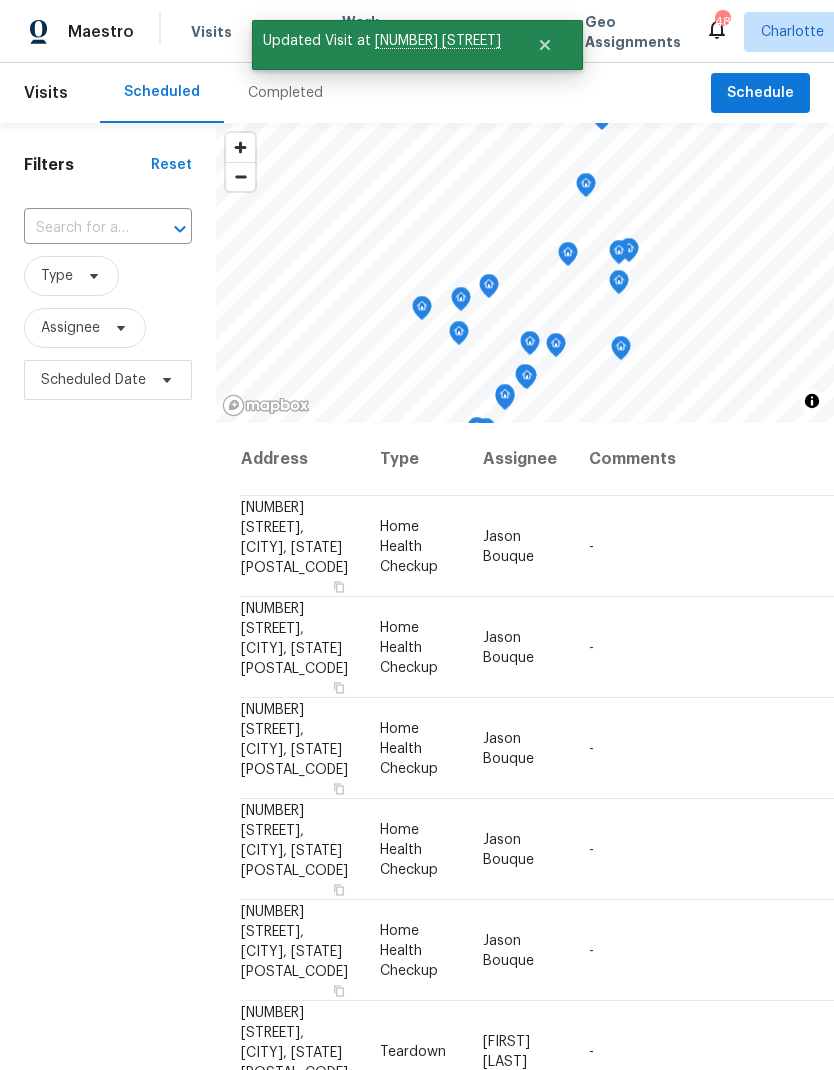 click at bounding box center [80, 228] 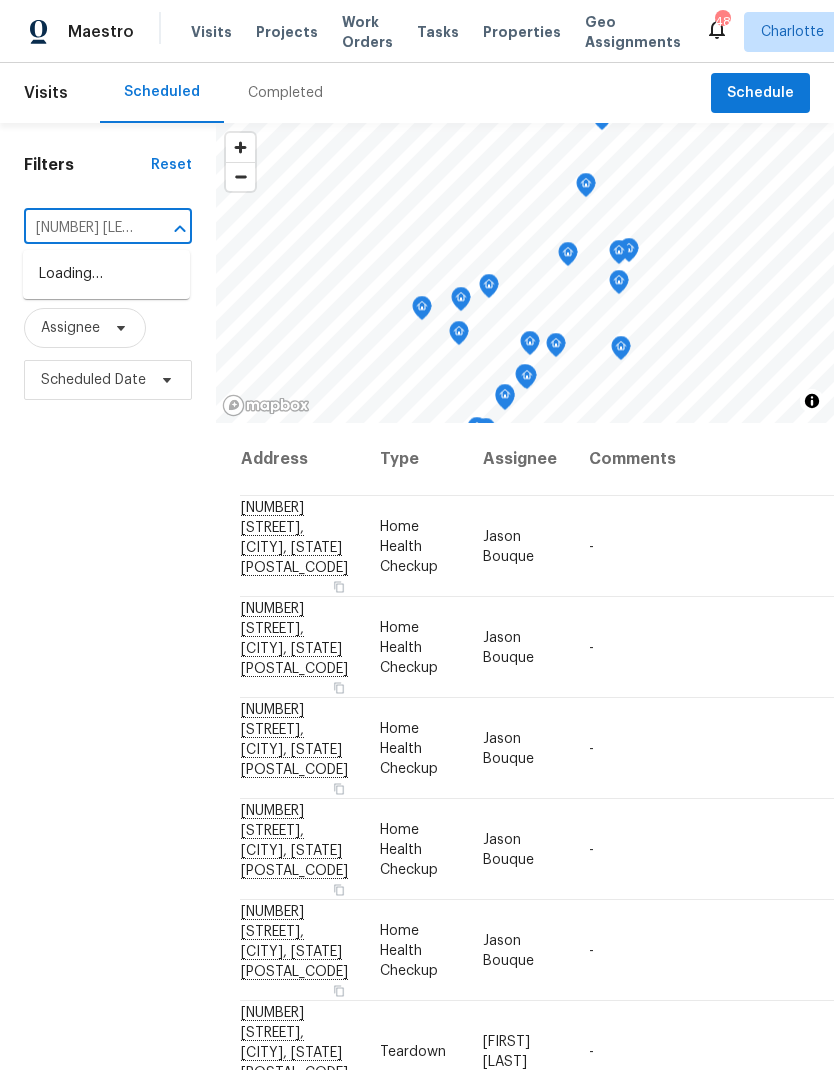 type on "1210 ar" 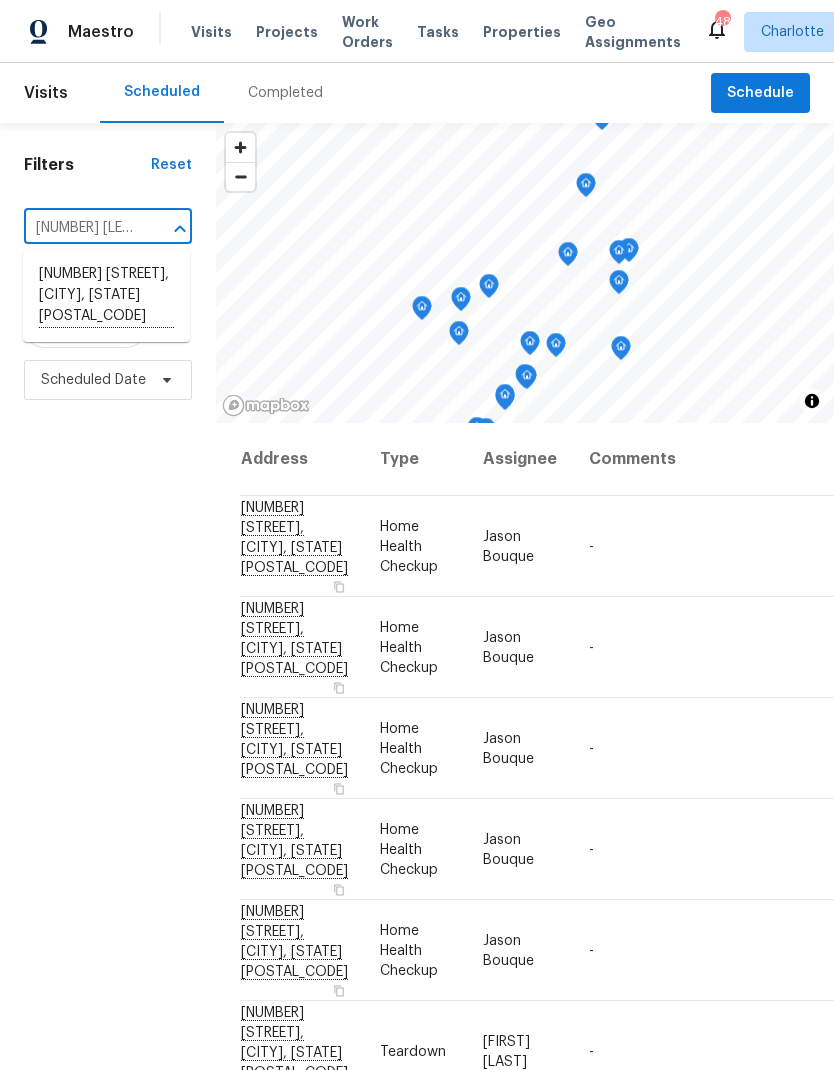 click on "1210 Aragon Beach Rd, Rock Hill, SC 29732" at bounding box center (106, 296) 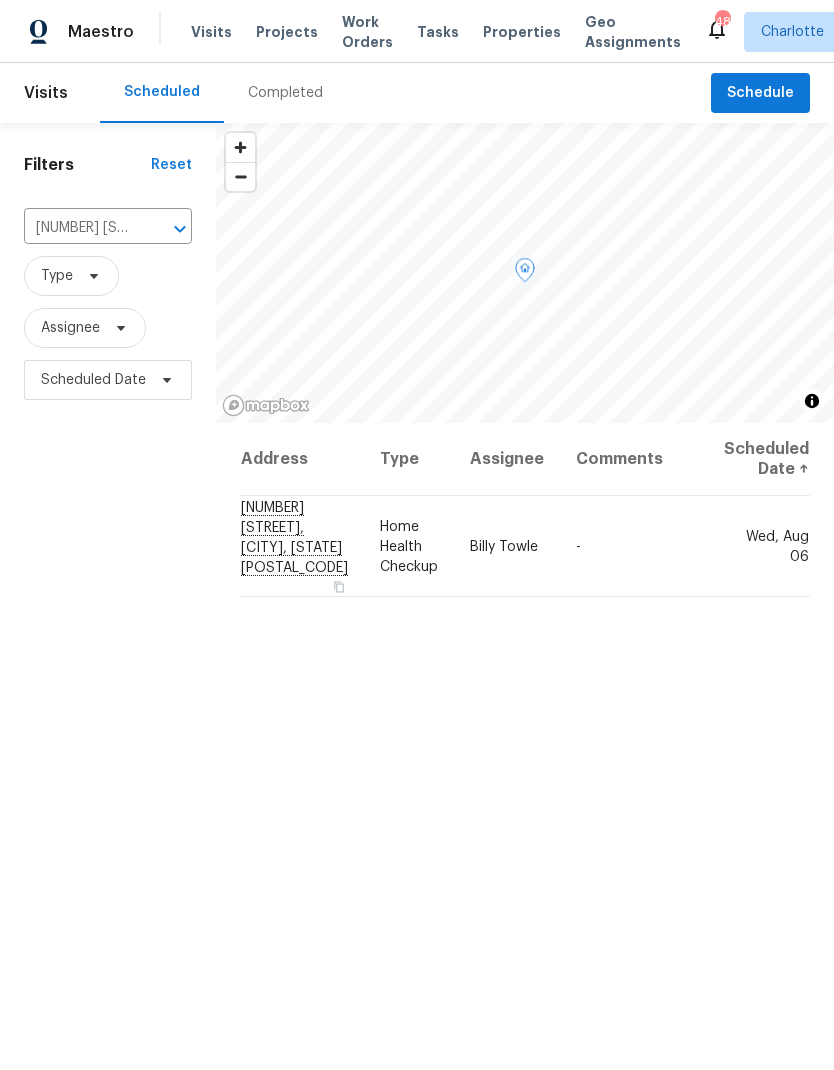 click 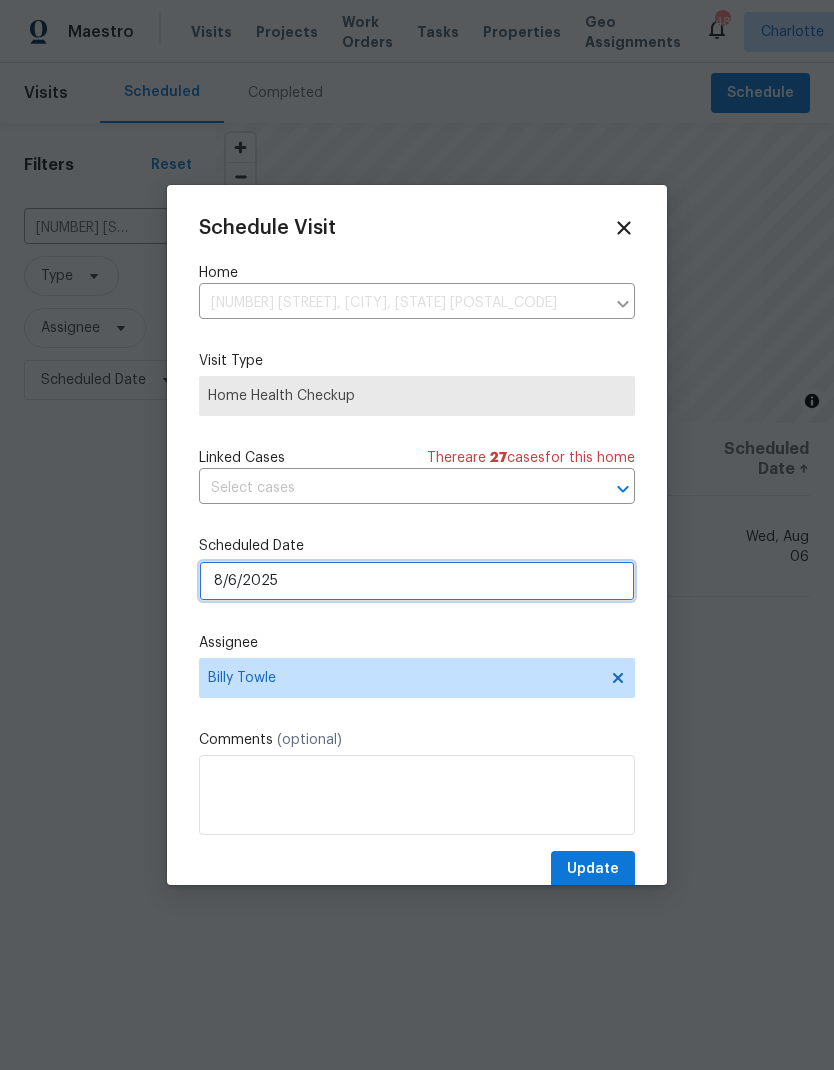 click on "8/6/2025" at bounding box center (417, 581) 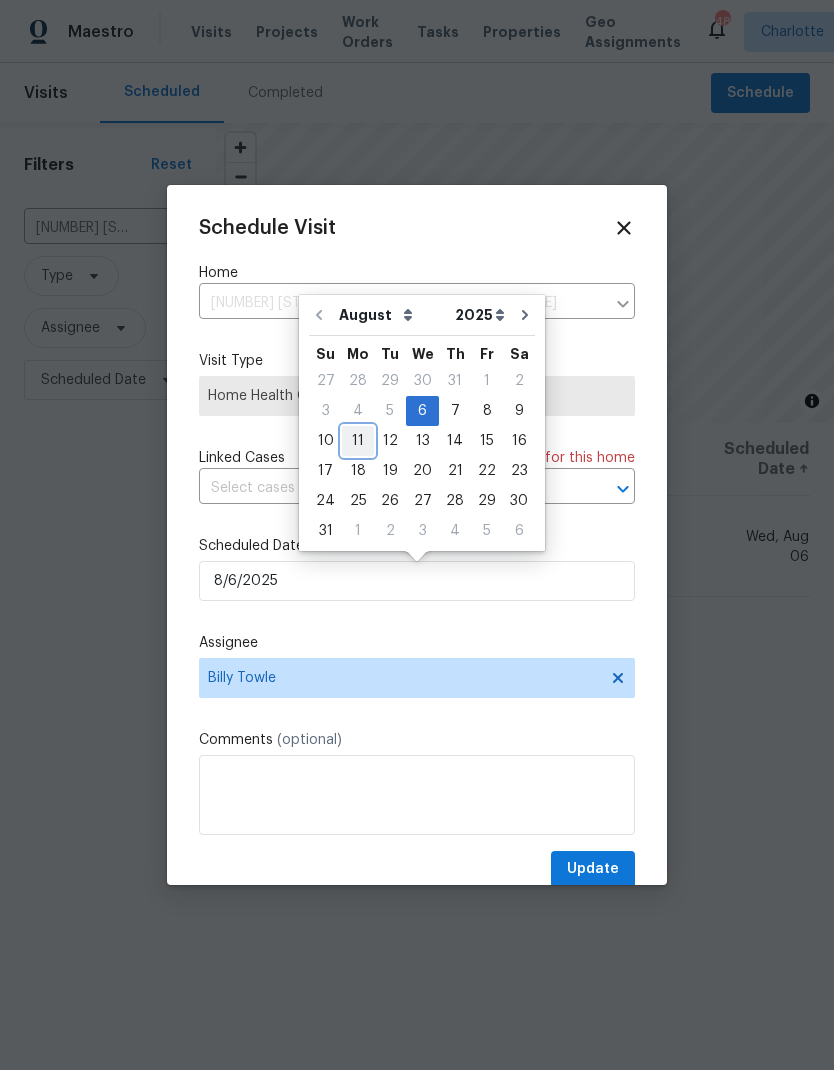 click on "11" at bounding box center [358, 441] 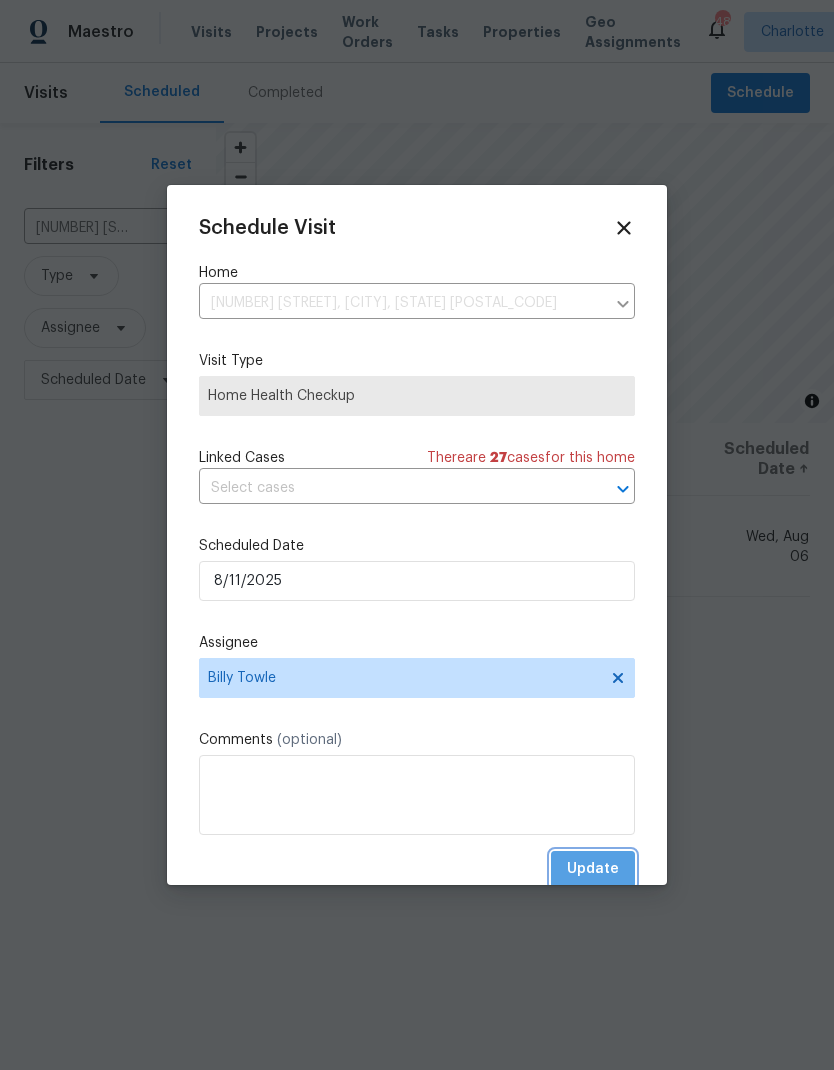 click on "Update" at bounding box center (593, 869) 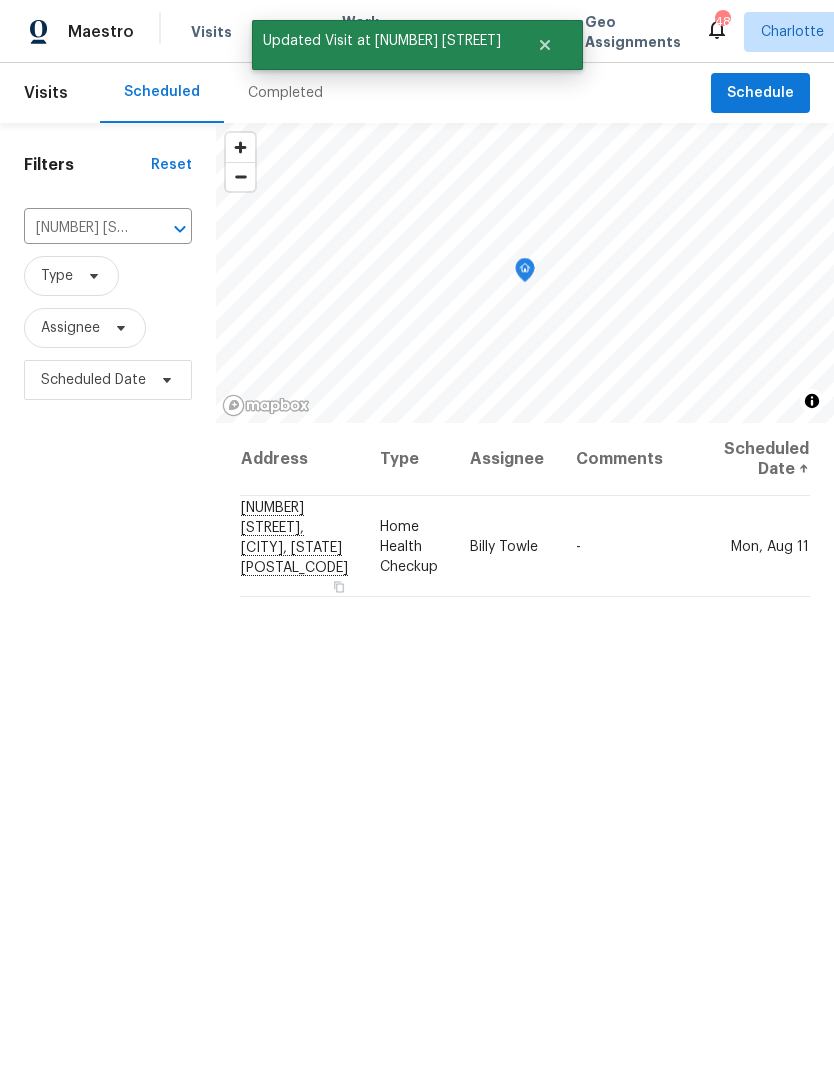 click 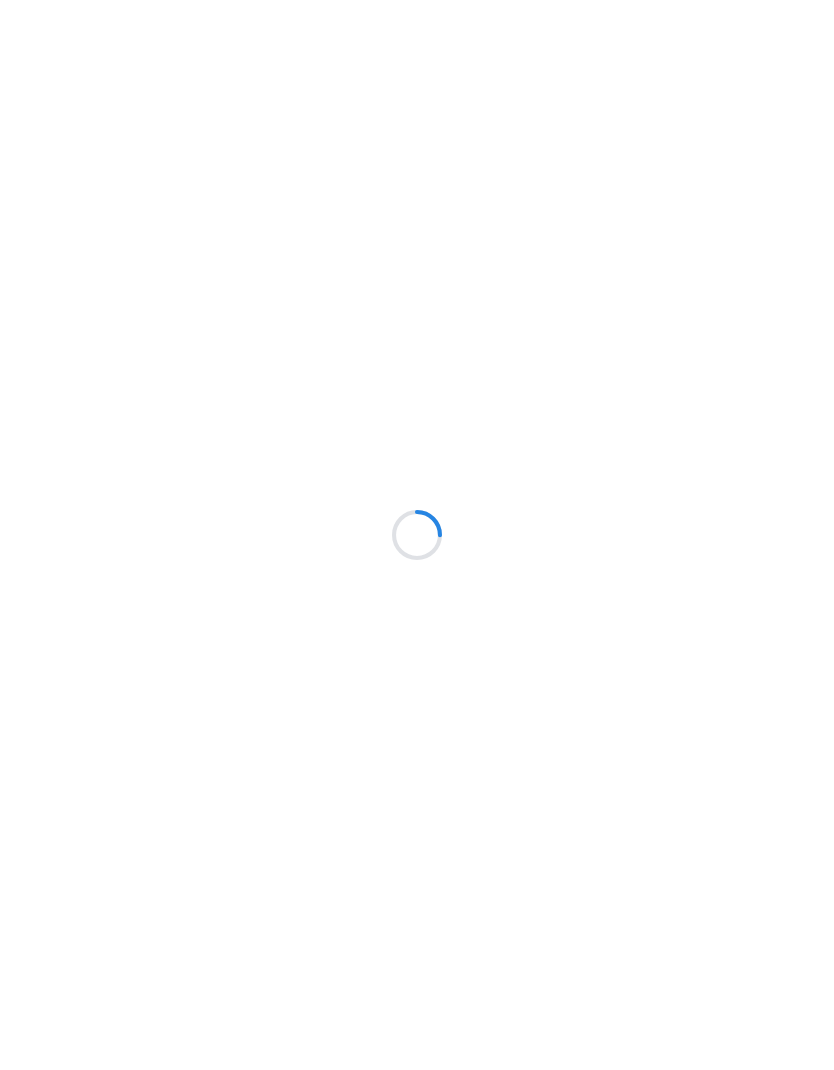 scroll, scrollTop: 0, scrollLeft: 0, axis: both 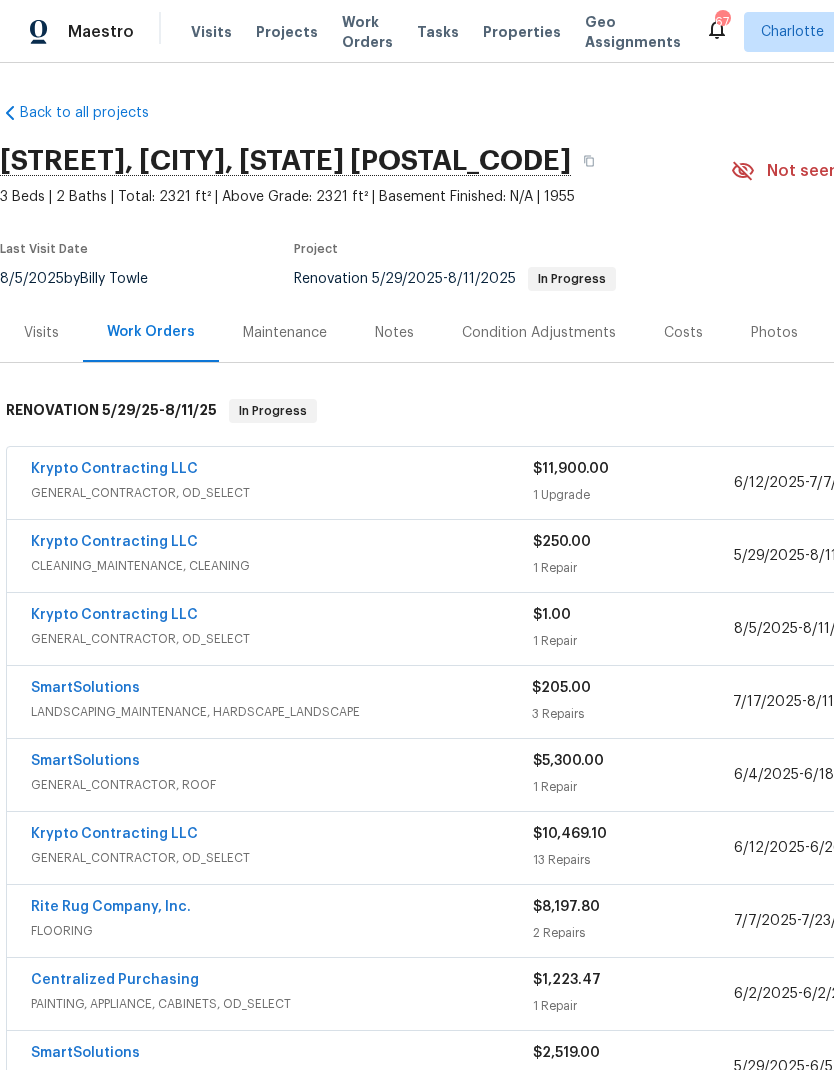 click on "SmartSolutions" at bounding box center [85, 688] 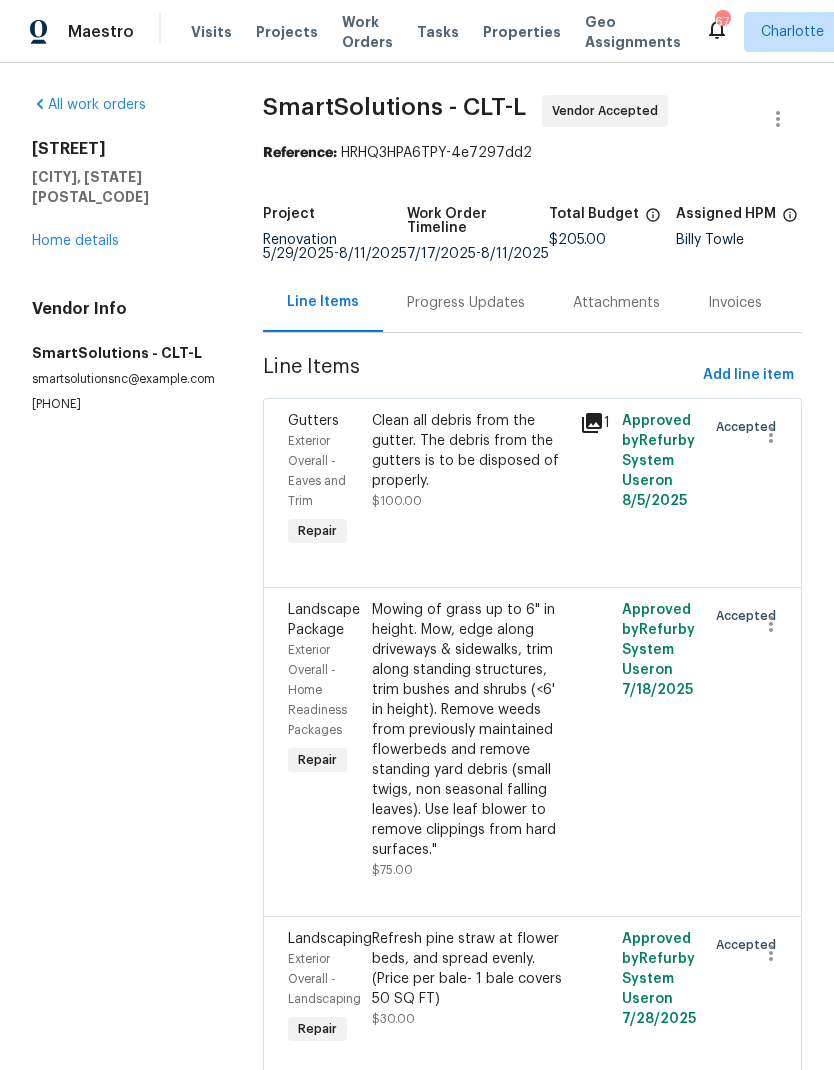 click on "Progress Updates" at bounding box center [466, 302] 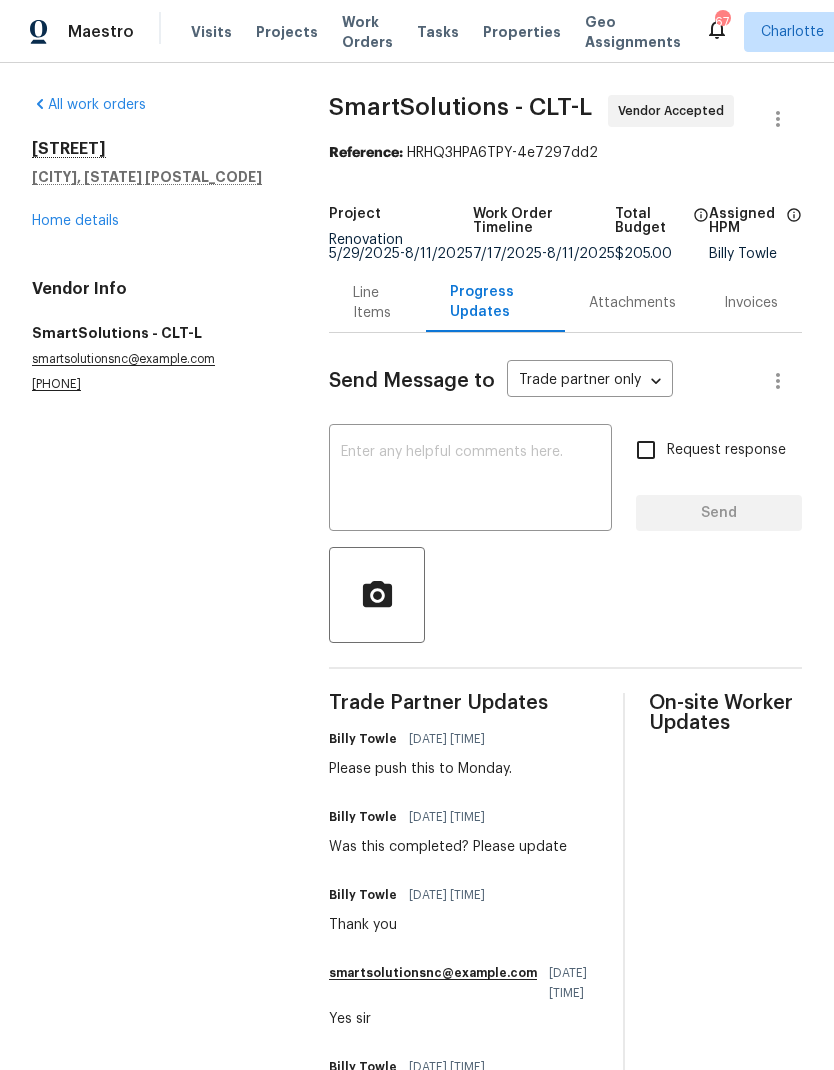 click at bounding box center (470, 480) 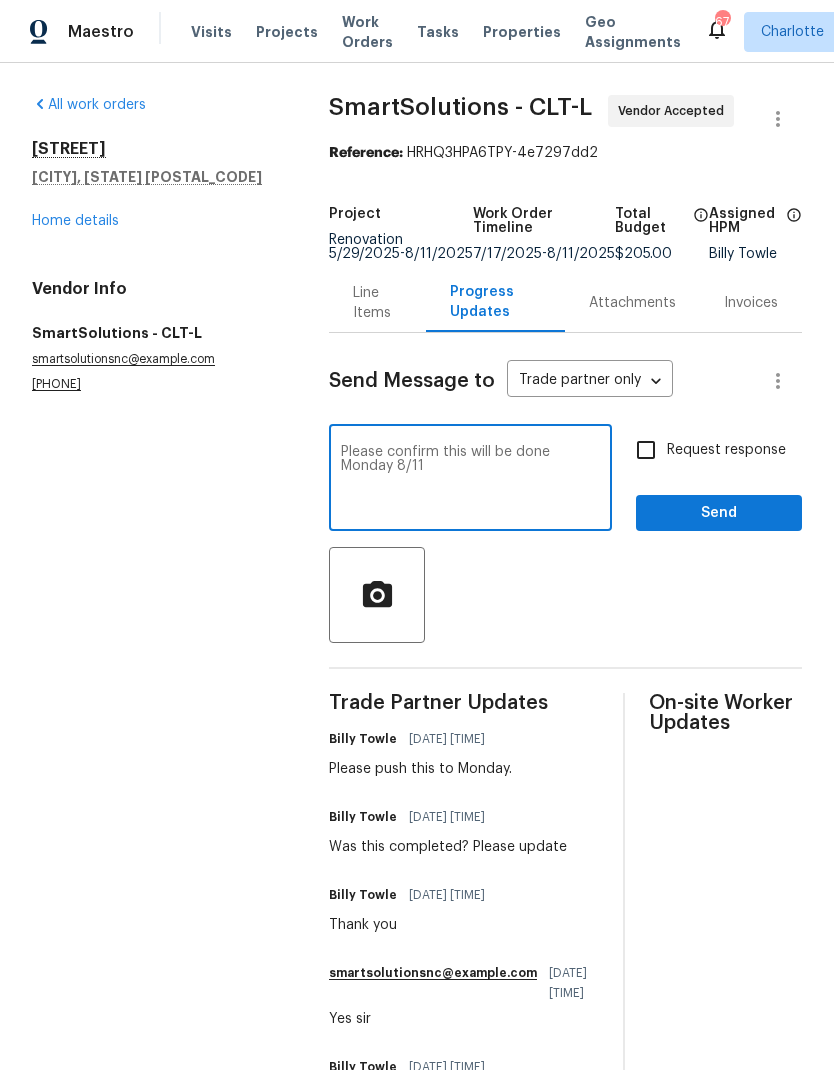 type on "Please confirm this will be done Monday 8/11" 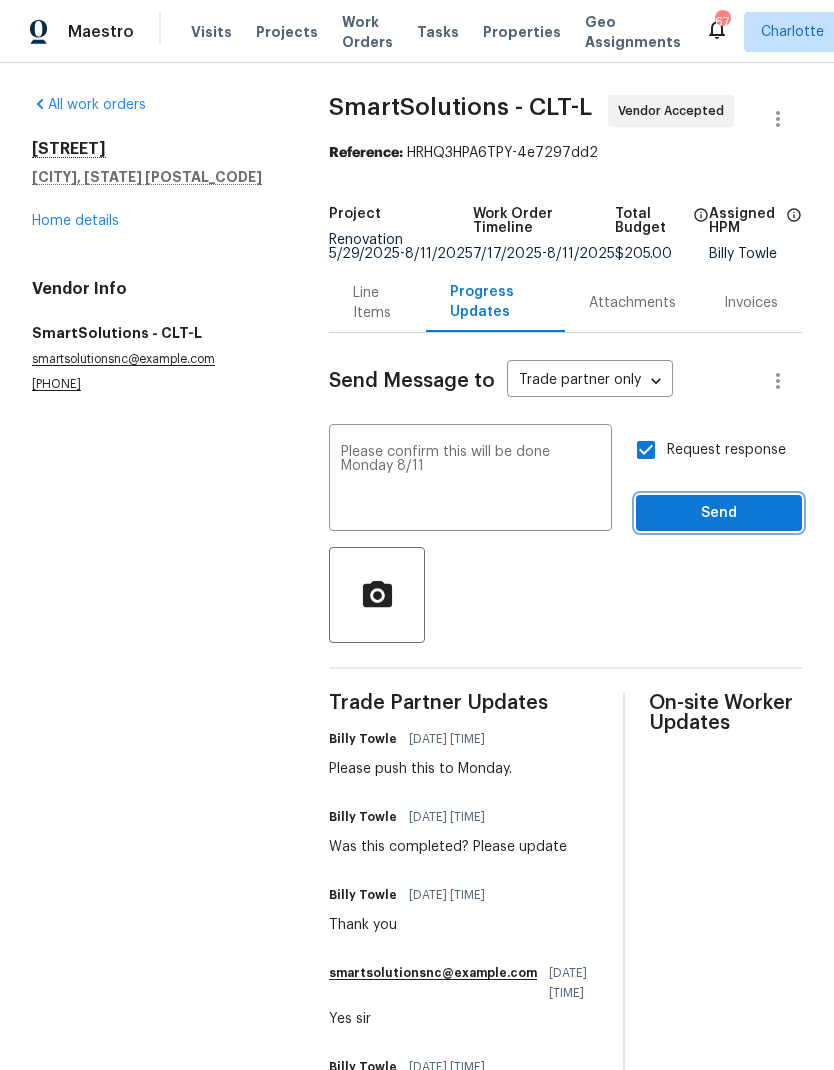 click on "Send" at bounding box center (719, 513) 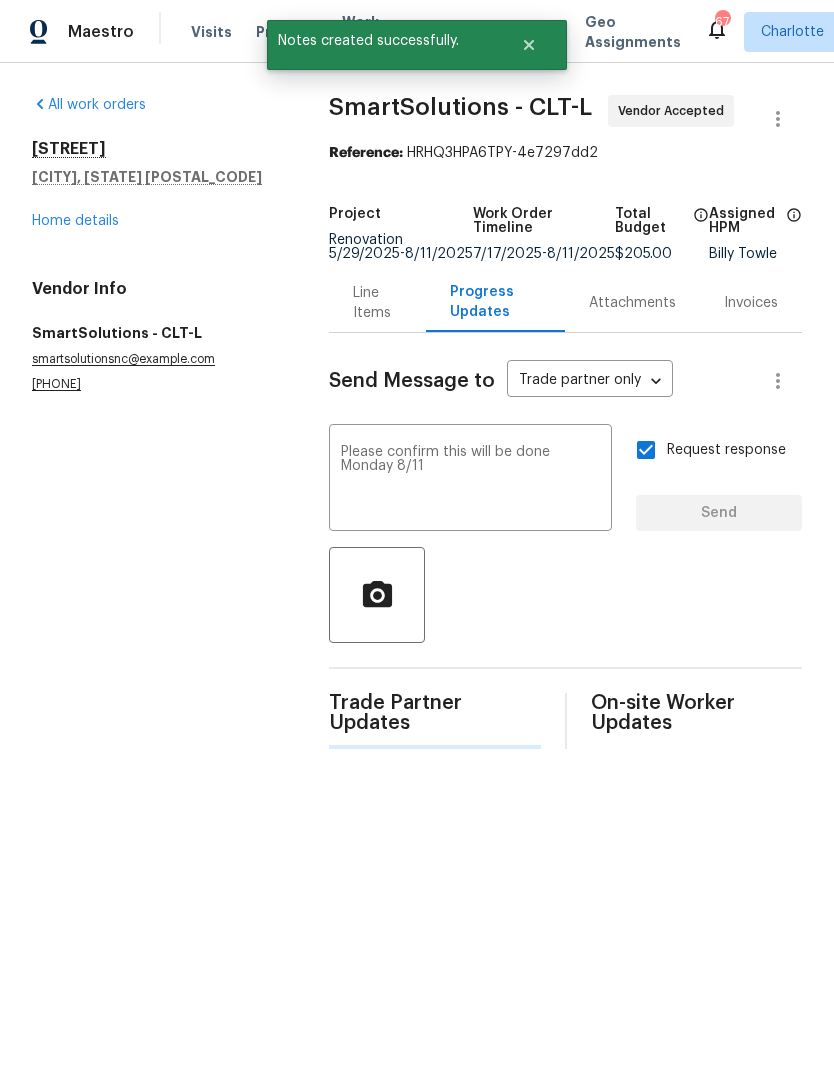 type 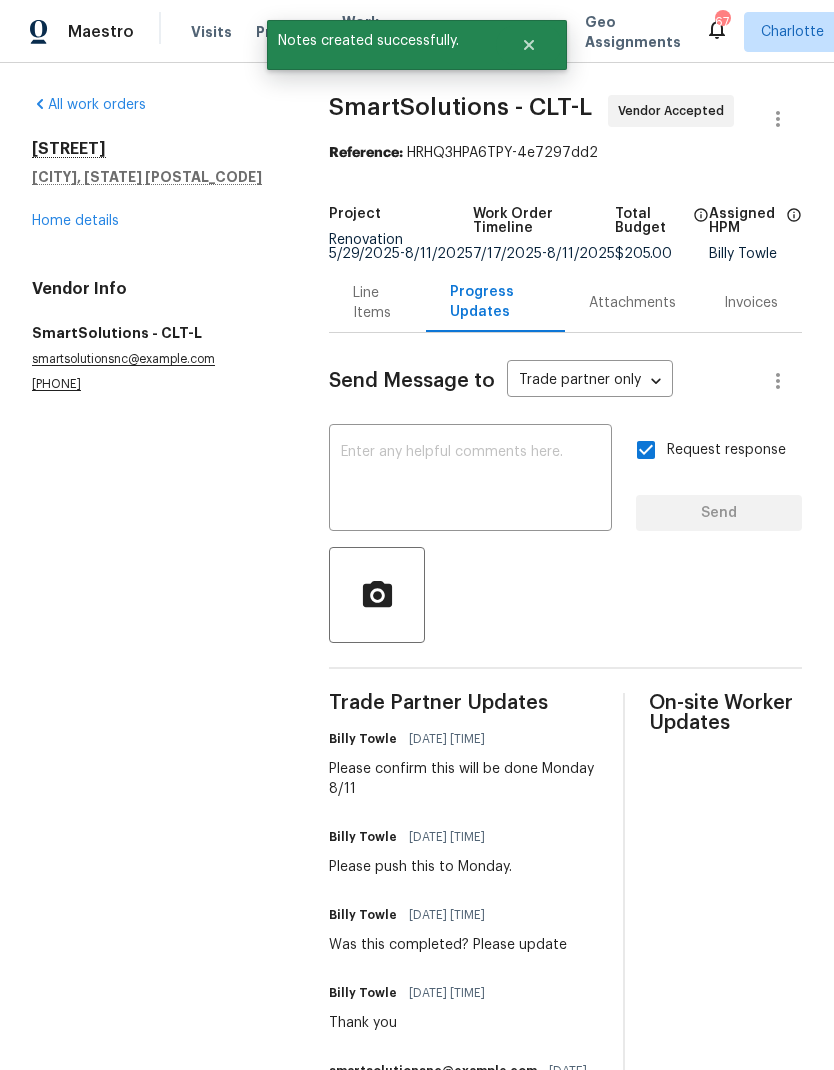 click on "Home details" at bounding box center (75, 221) 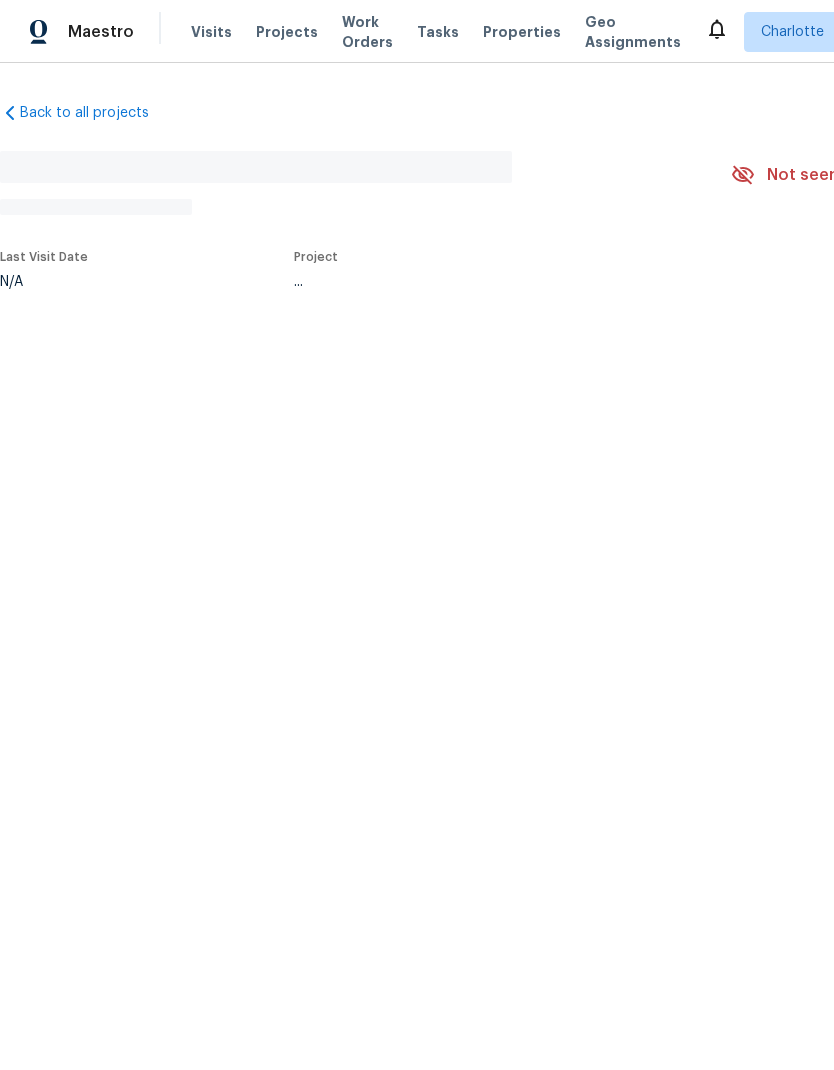 scroll, scrollTop: 0, scrollLeft: 0, axis: both 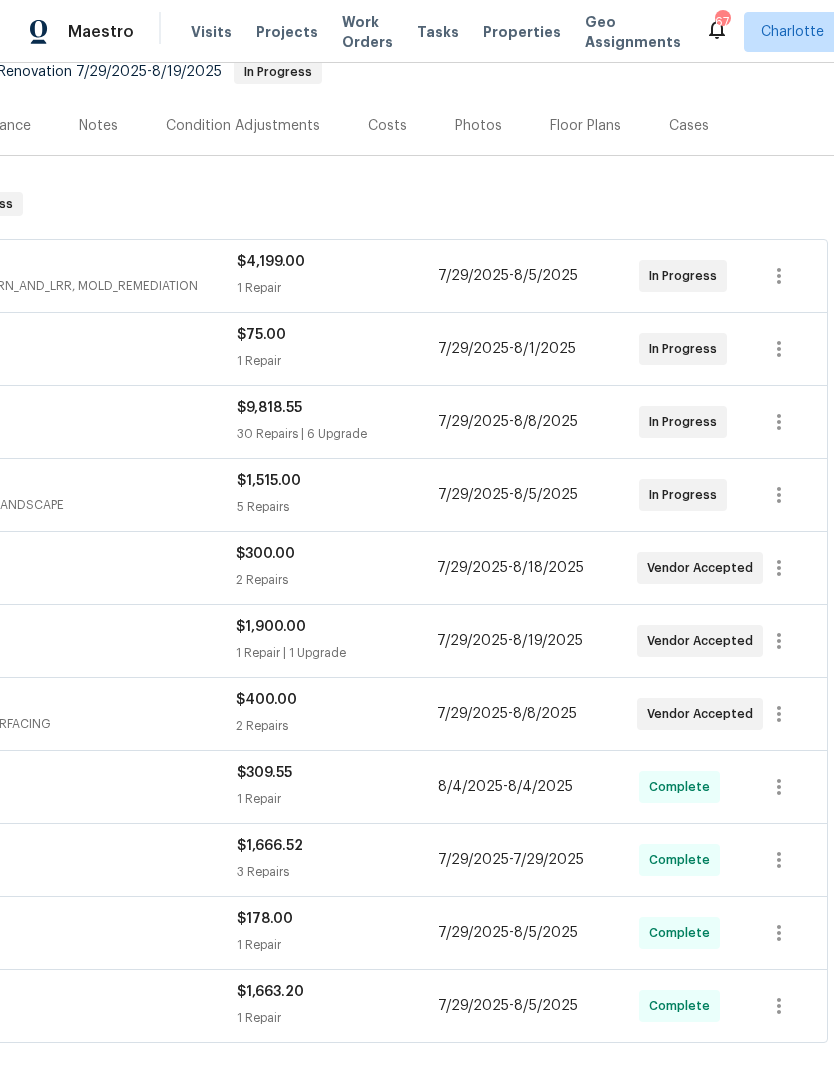 click on "LFS Partners, Inc." at bounding box center (-14, 410) 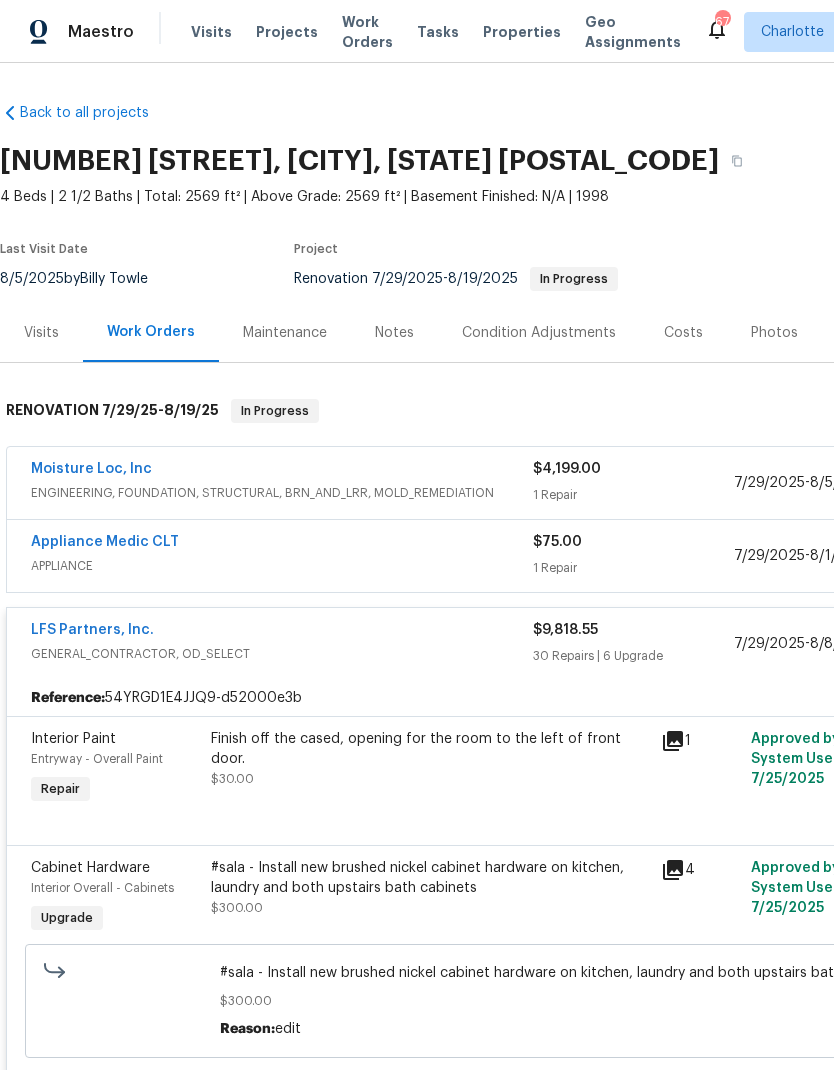 scroll, scrollTop: 0, scrollLeft: 0, axis: both 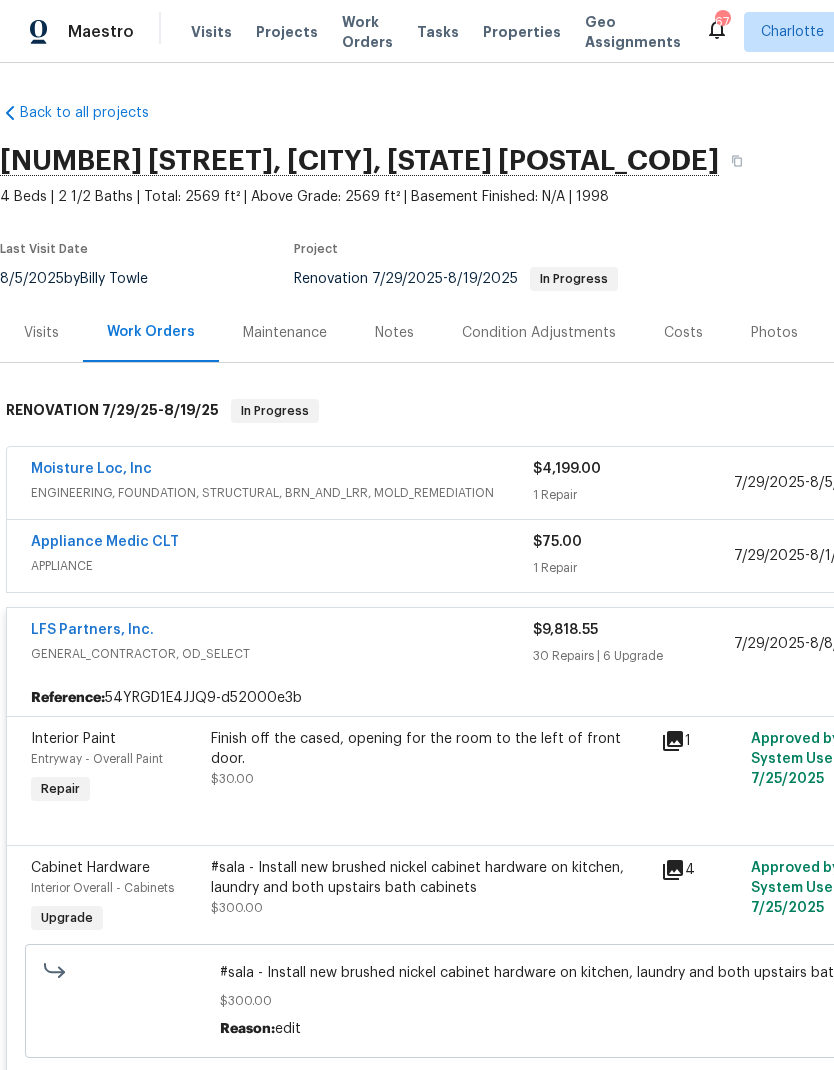 click on "LFS Partners, Inc." at bounding box center [282, 632] 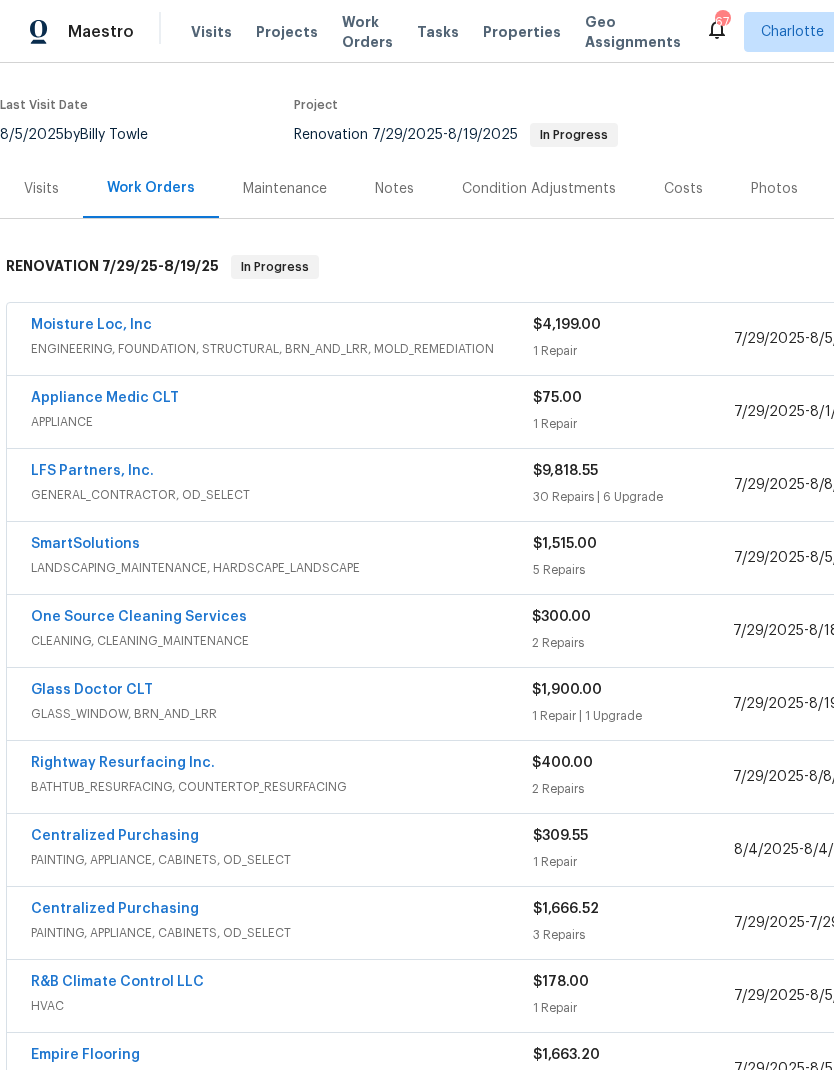 scroll, scrollTop: 152, scrollLeft: 0, axis: vertical 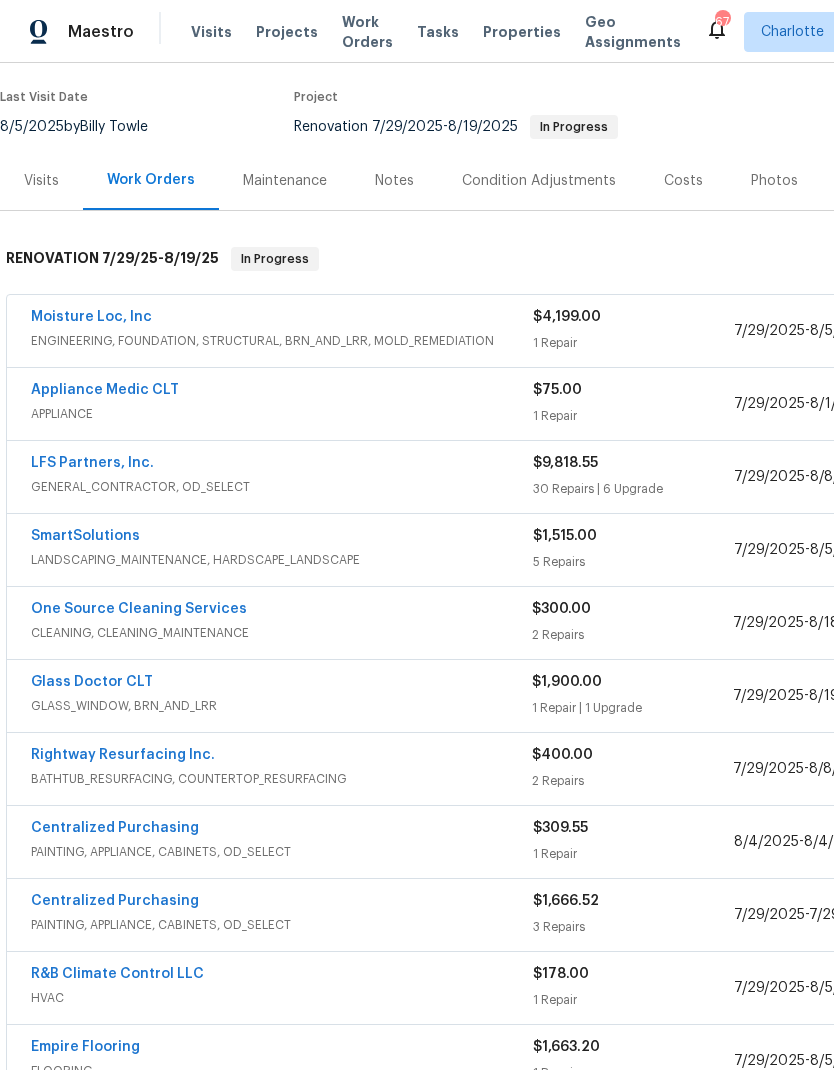 click on "SmartSolutions" at bounding box center (85, 536) 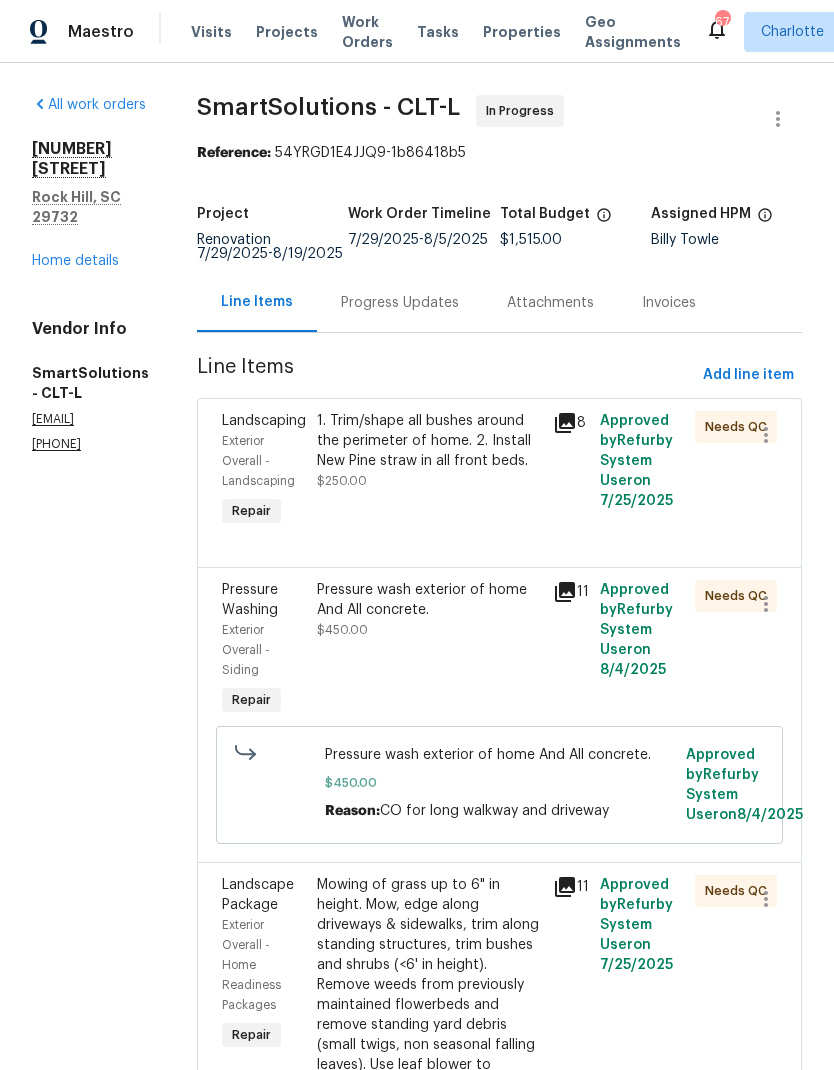click on "Progress Updates" at bounding box center (400, 302) 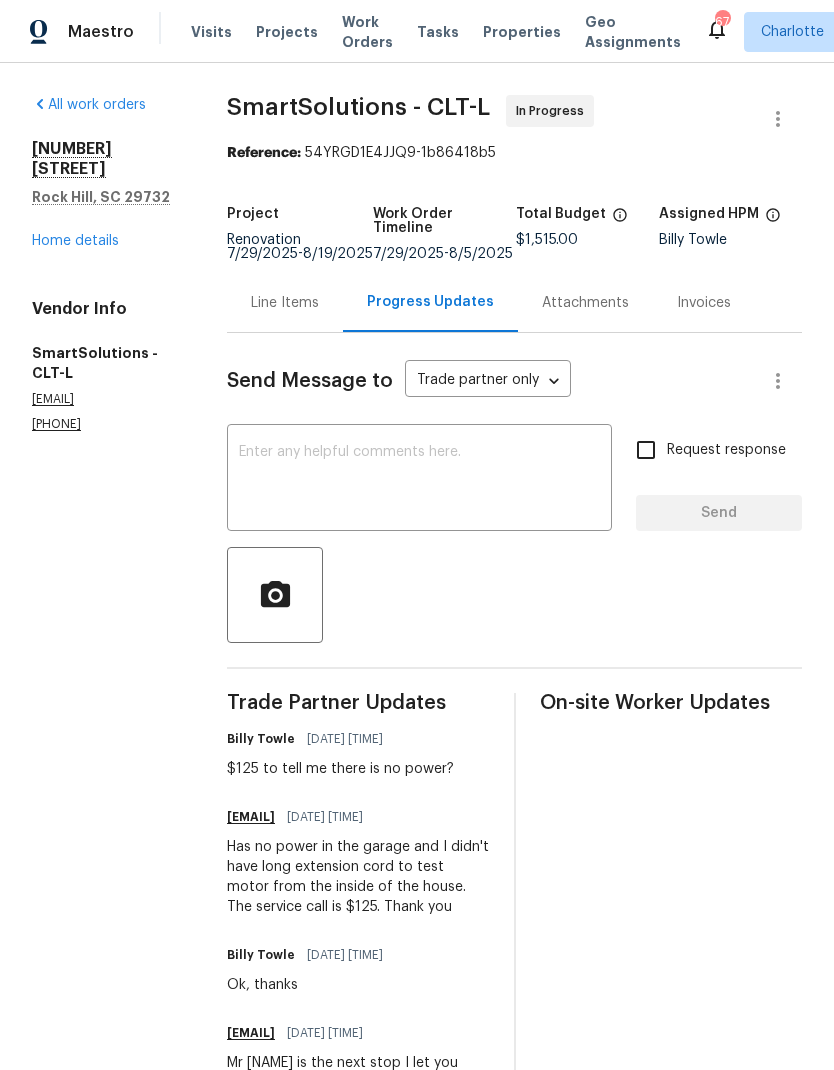 click on "Line Items" at bounding box center [285, 303] 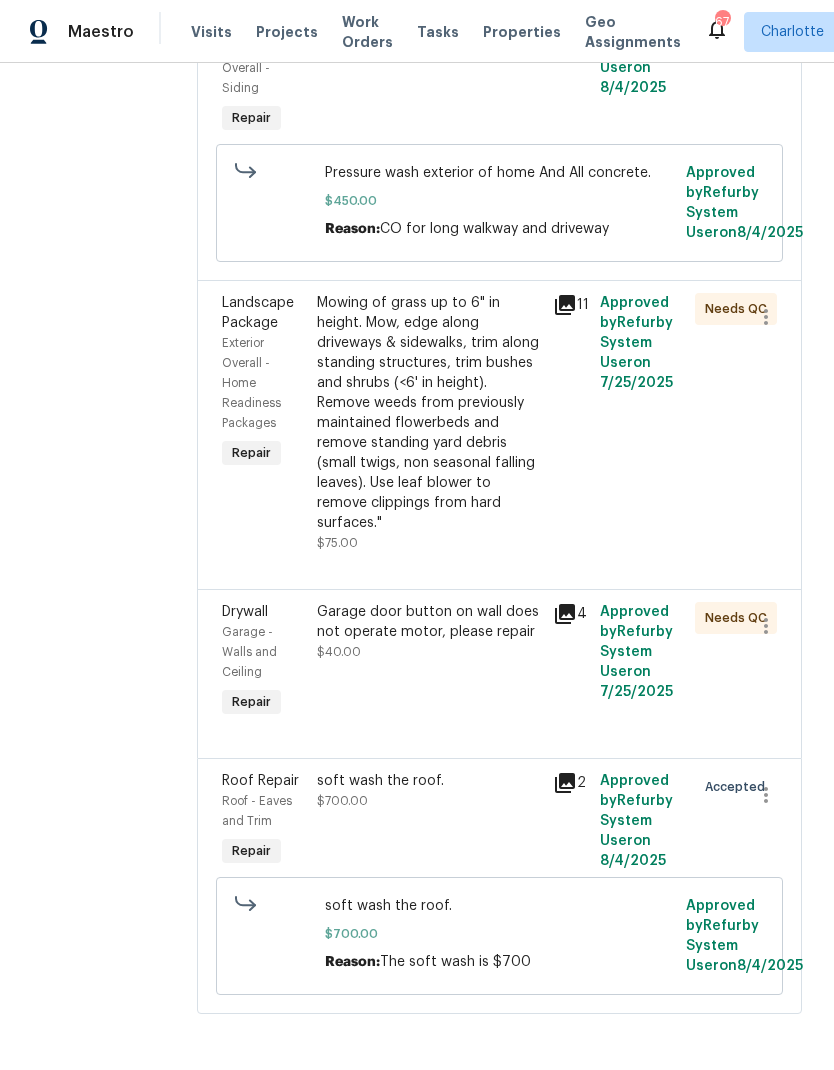scroll, scrollTop: 648, scrollLeft: 0, axis: vertical 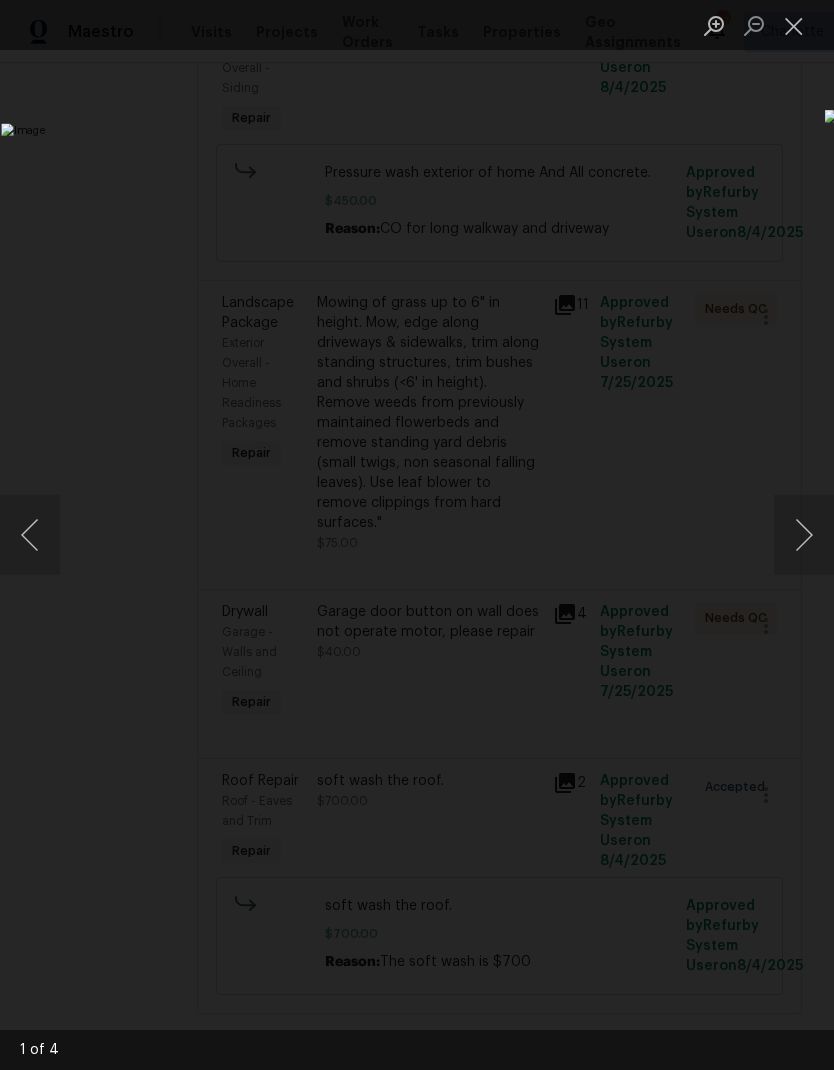 click at bounding box center (804, 535) 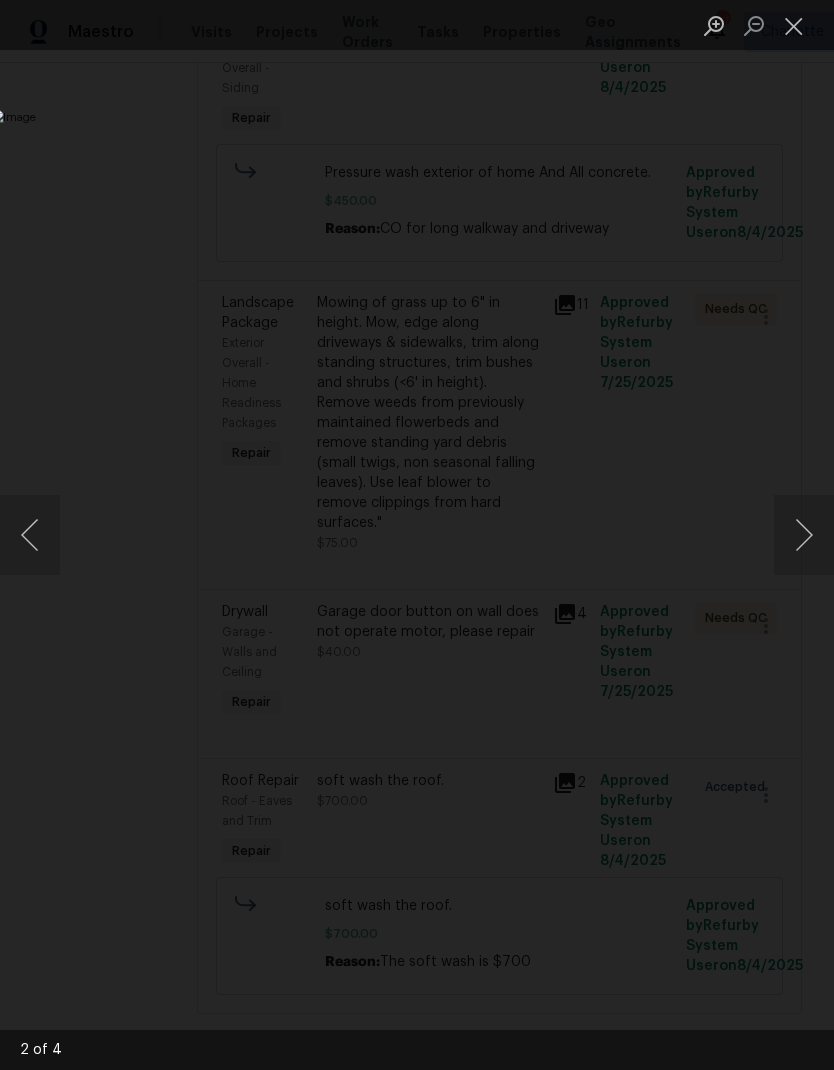 click at bounding box center [804, 535] 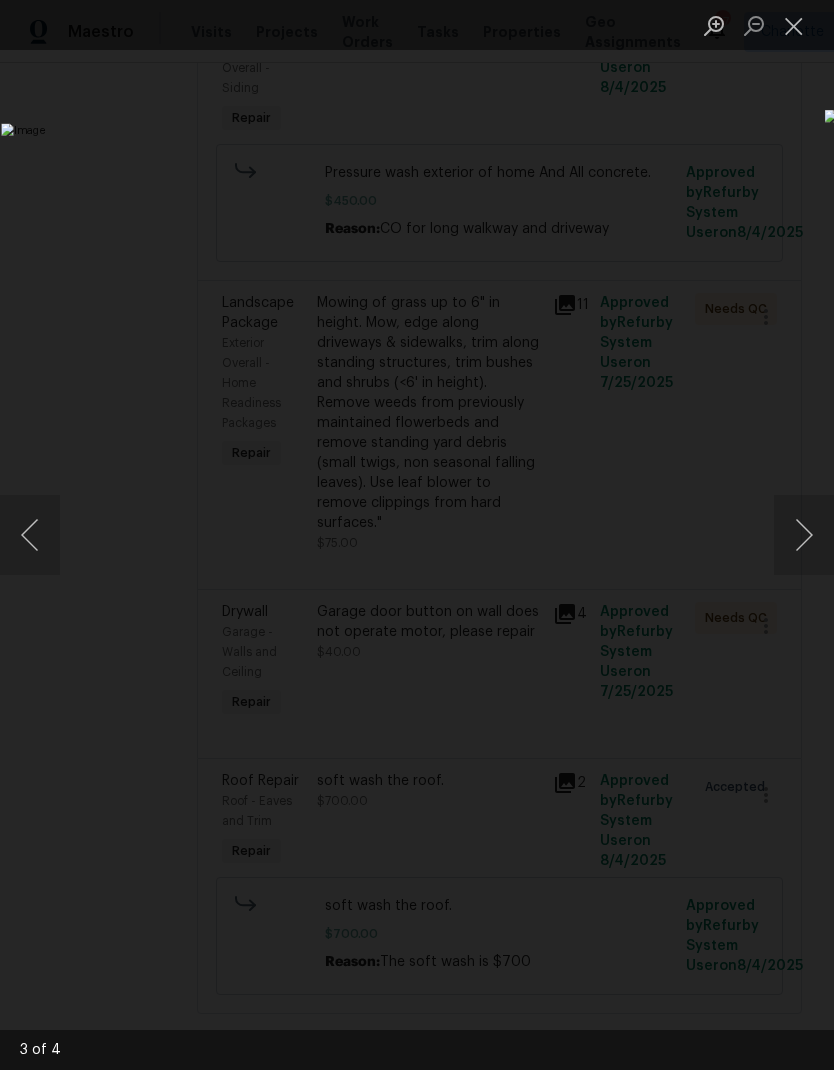 click at bounding box center [804, 535] 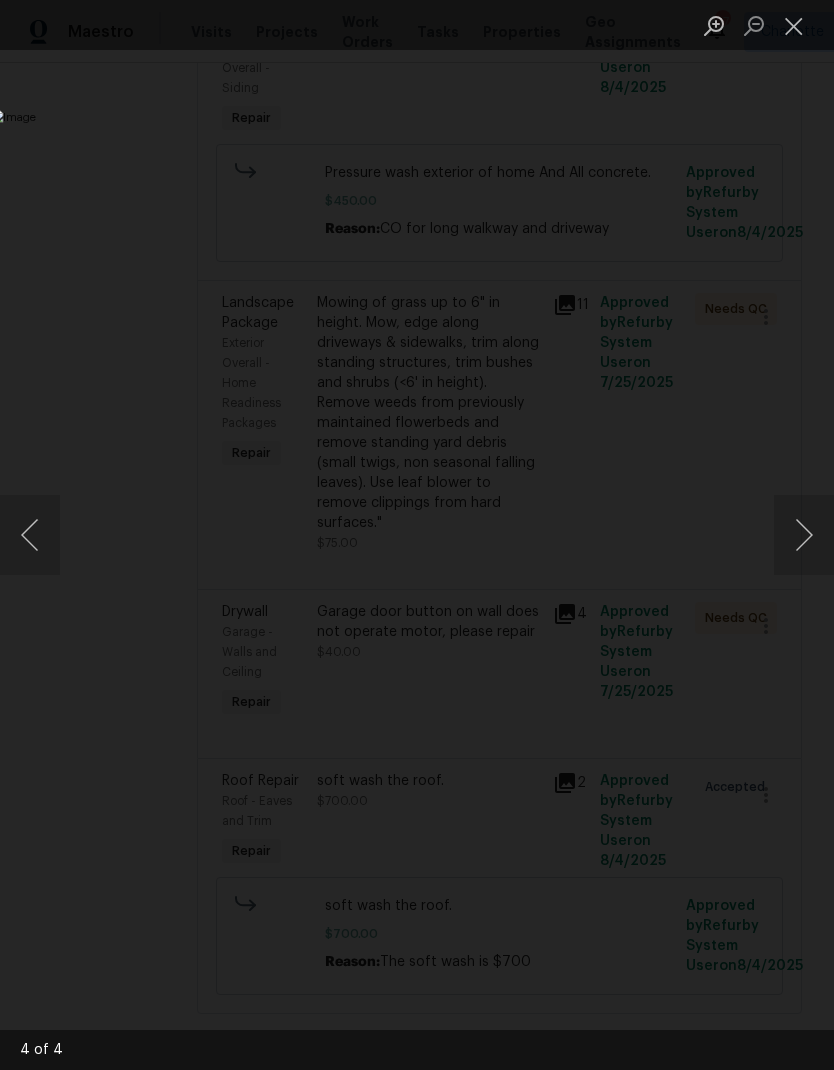 click at bounding box center (794, 25) 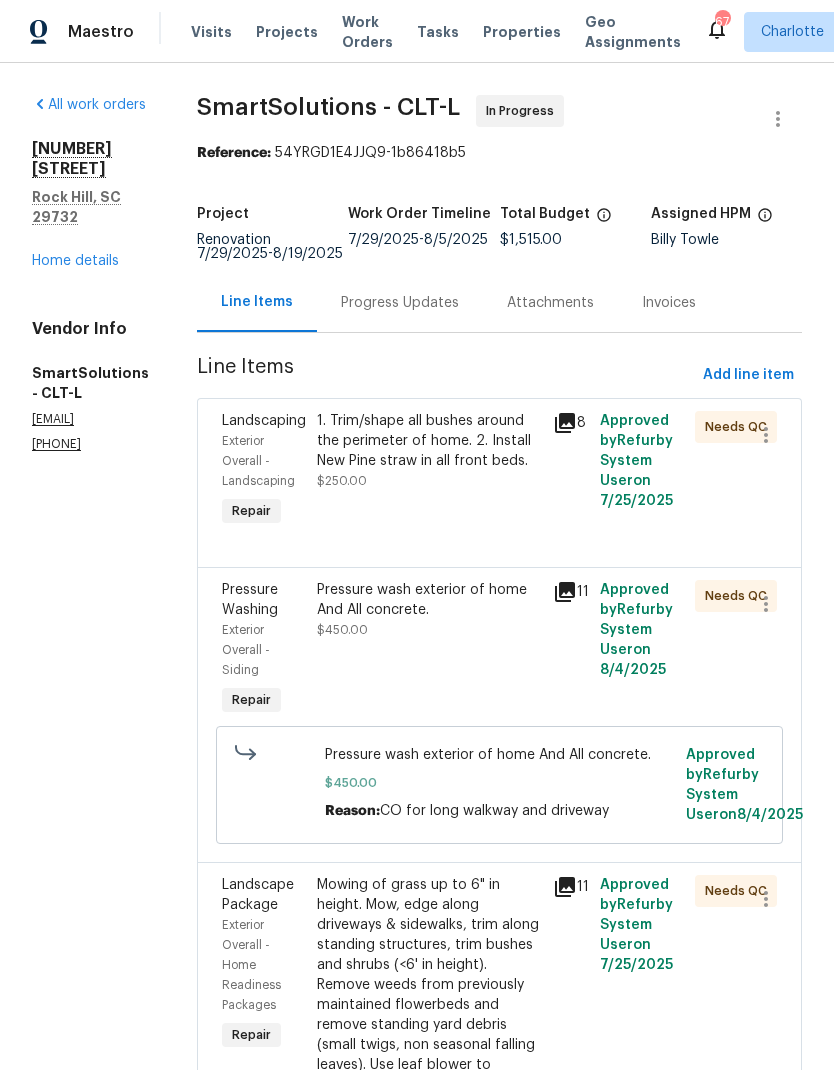 scroll, scrollTop: 0, scrollLeft: 0, axis: both 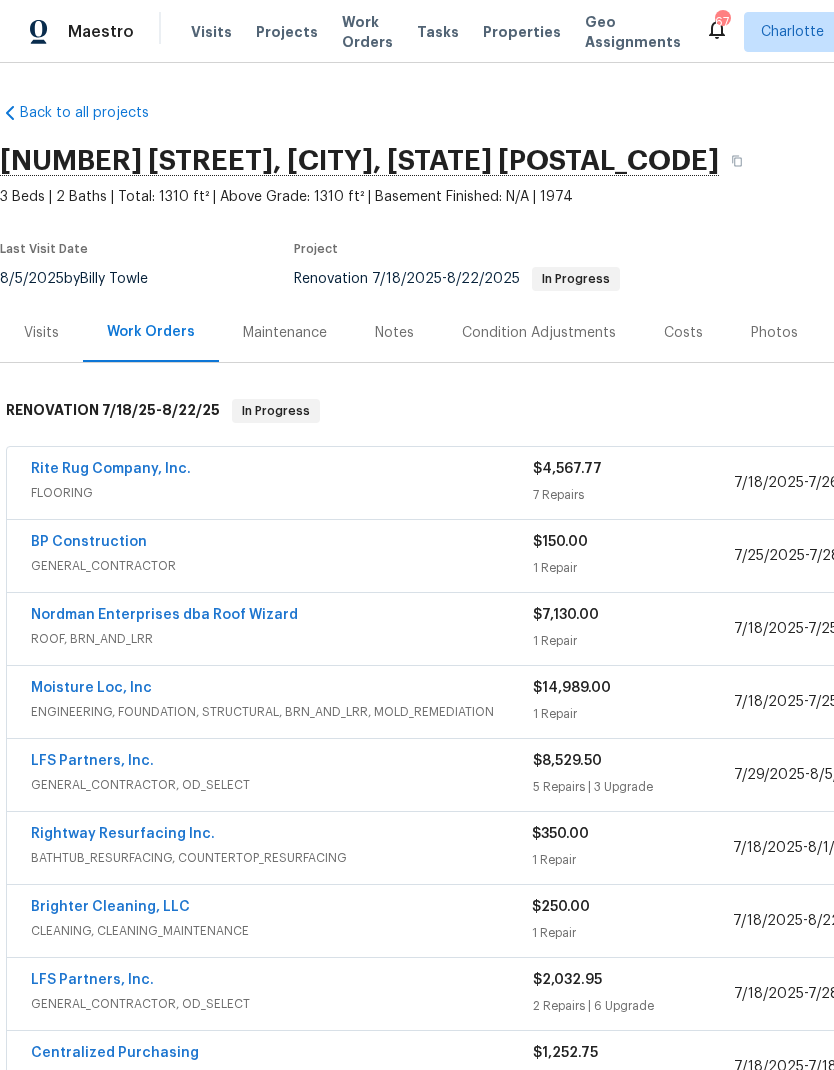 click on "BP Construction" at bounding box center [89, 542] 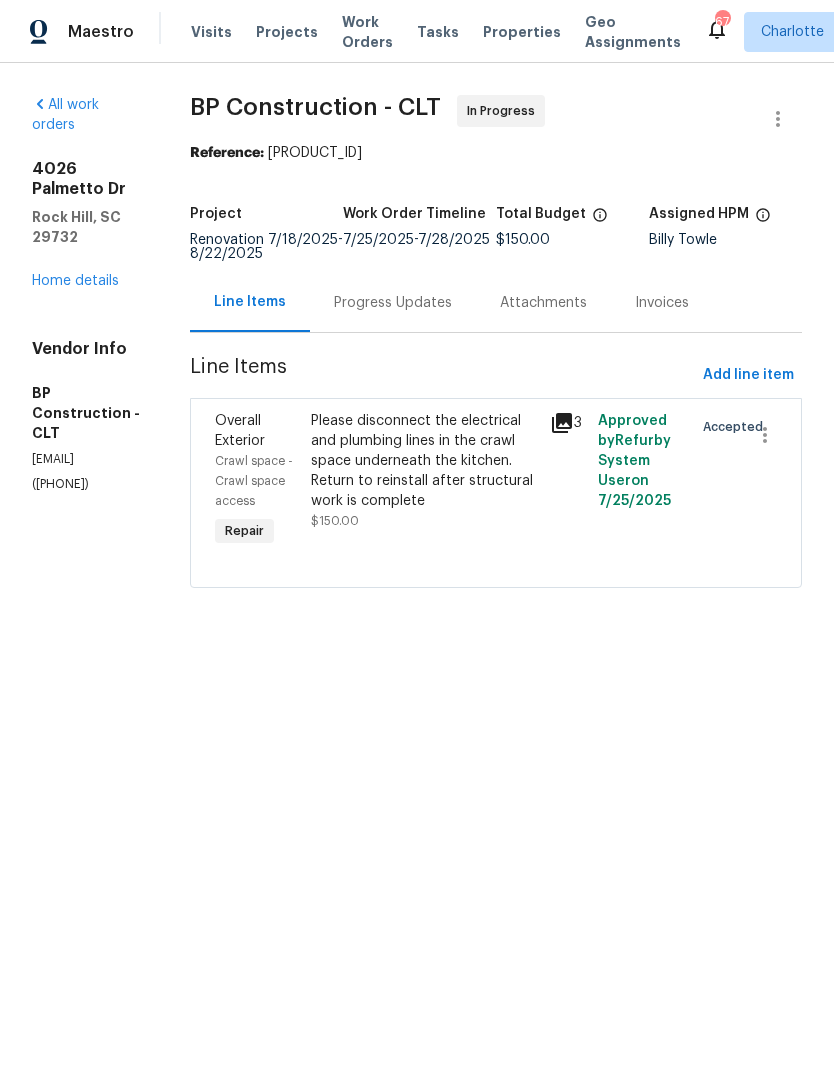 click on "Progress Updates" at bounding box center (393, 303) 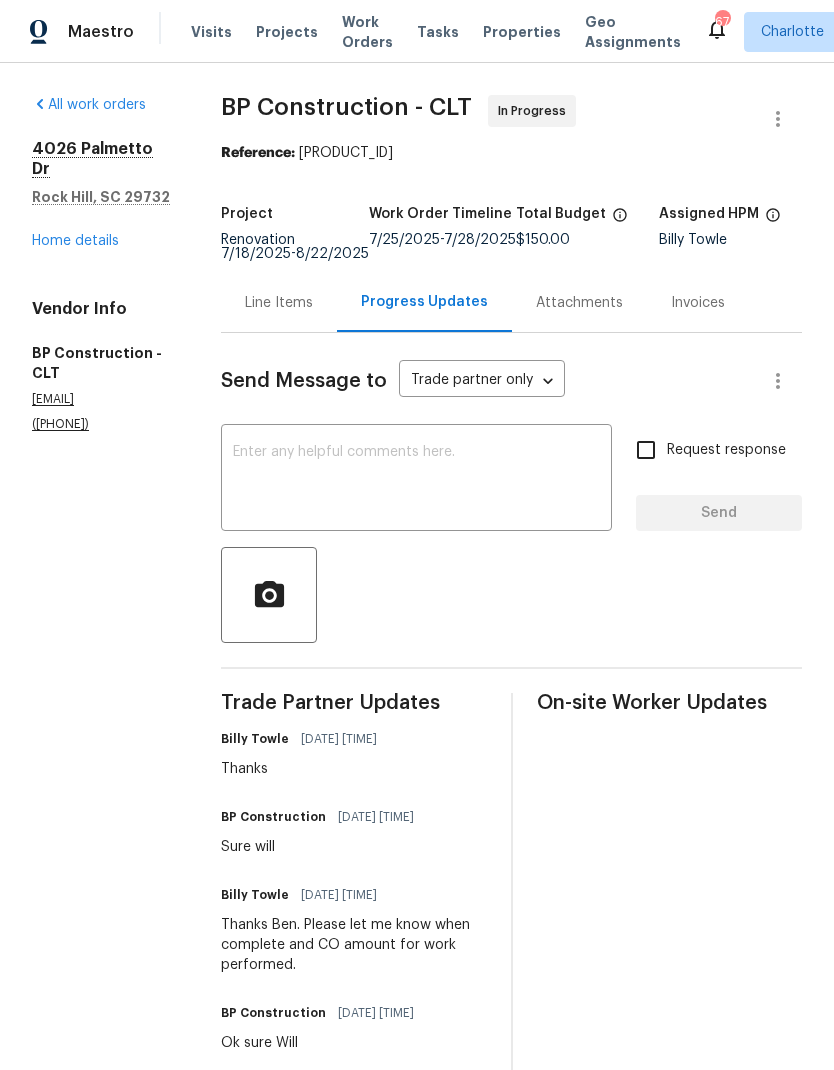 click on "Home details" at bounding box center (75, 241) 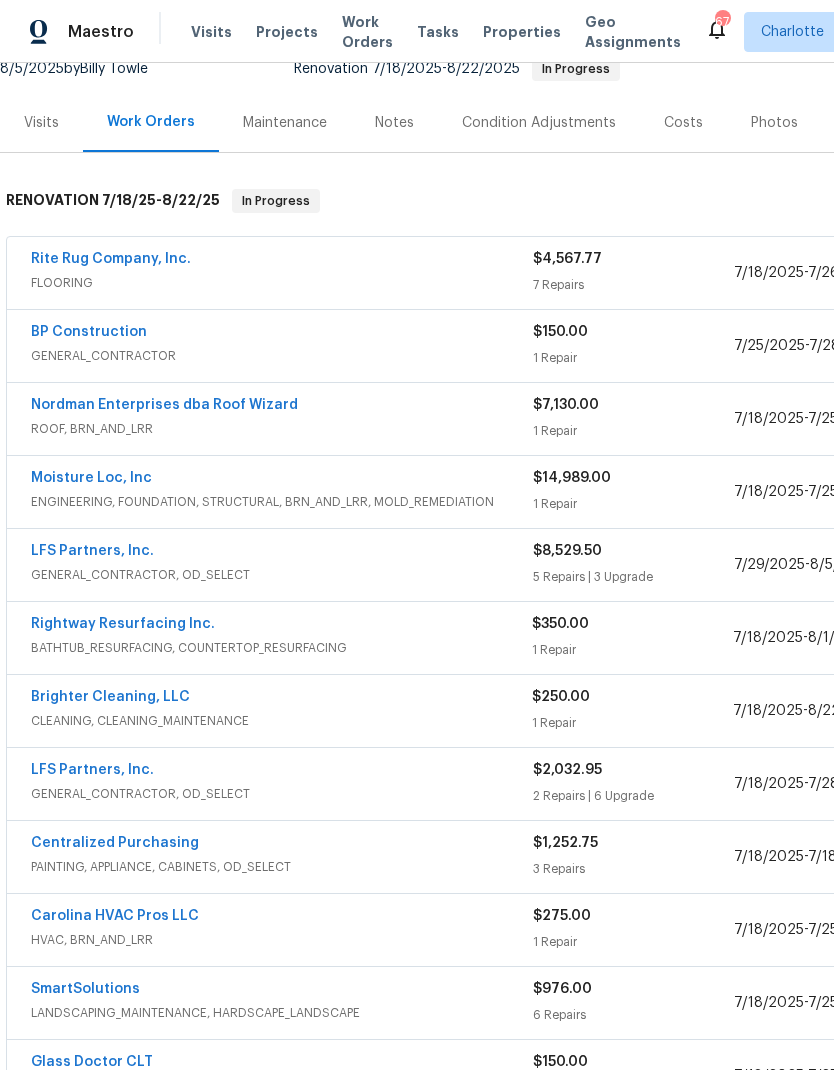 scroll, scrollTop: 213, scrollLeft: 0, axis: vertical 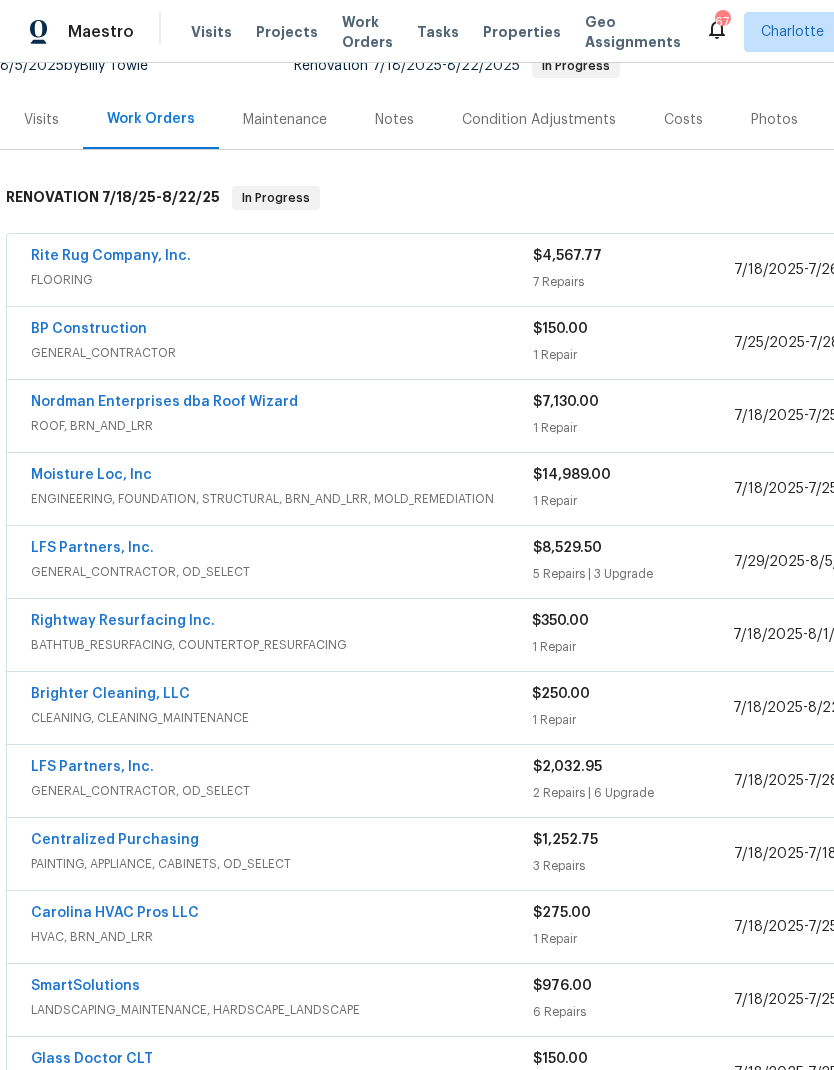 click on "Moisture Loc, Inc" at bounding box center (91, 475) 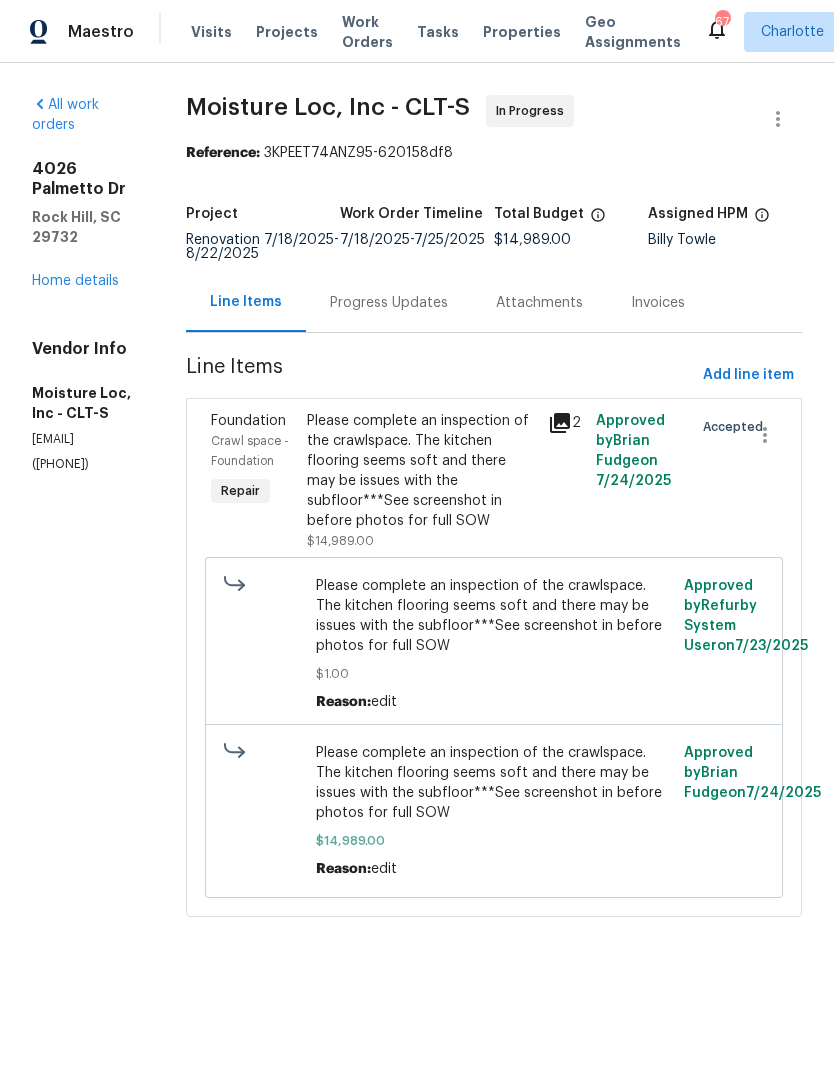 click on "Progress Updates" at bounding box center (389, 303) 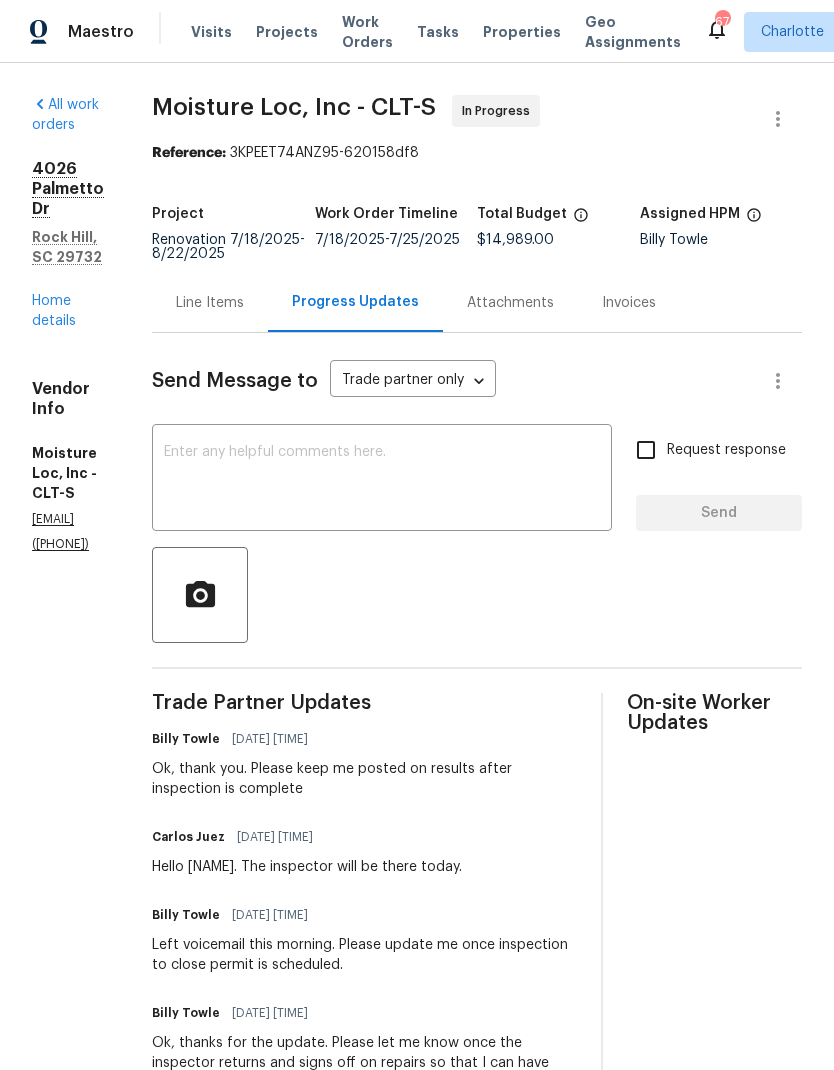 click on "Home details" at bounding box center [54, 311] 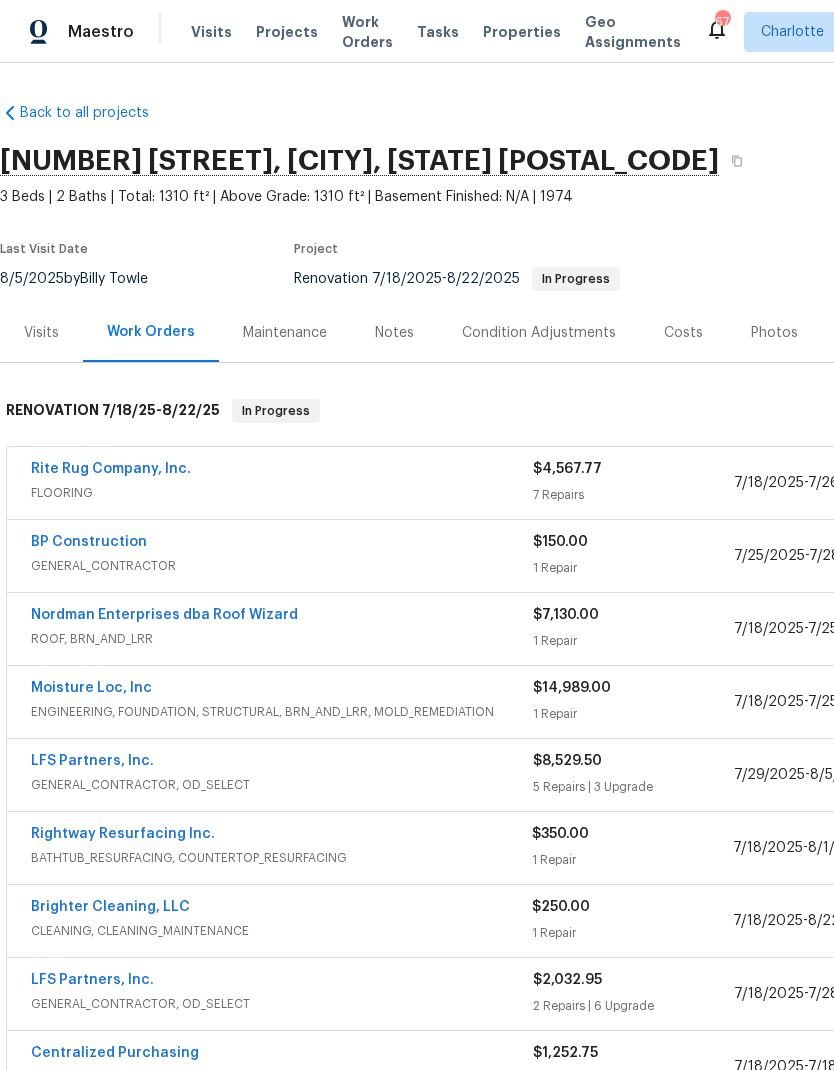 click on "Nordman Enterprises dba Roof Wizard" at bounding box center [164, 615] 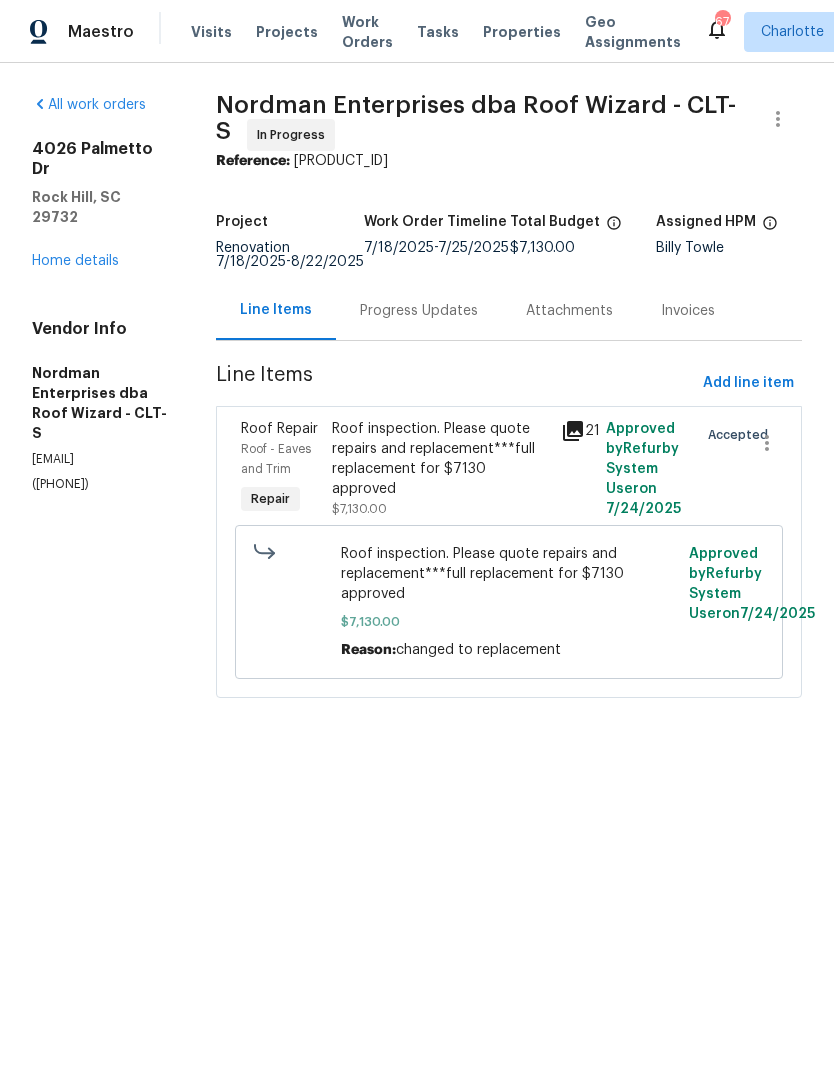 click on "Progress Updates" at bounding box center (419, 311) 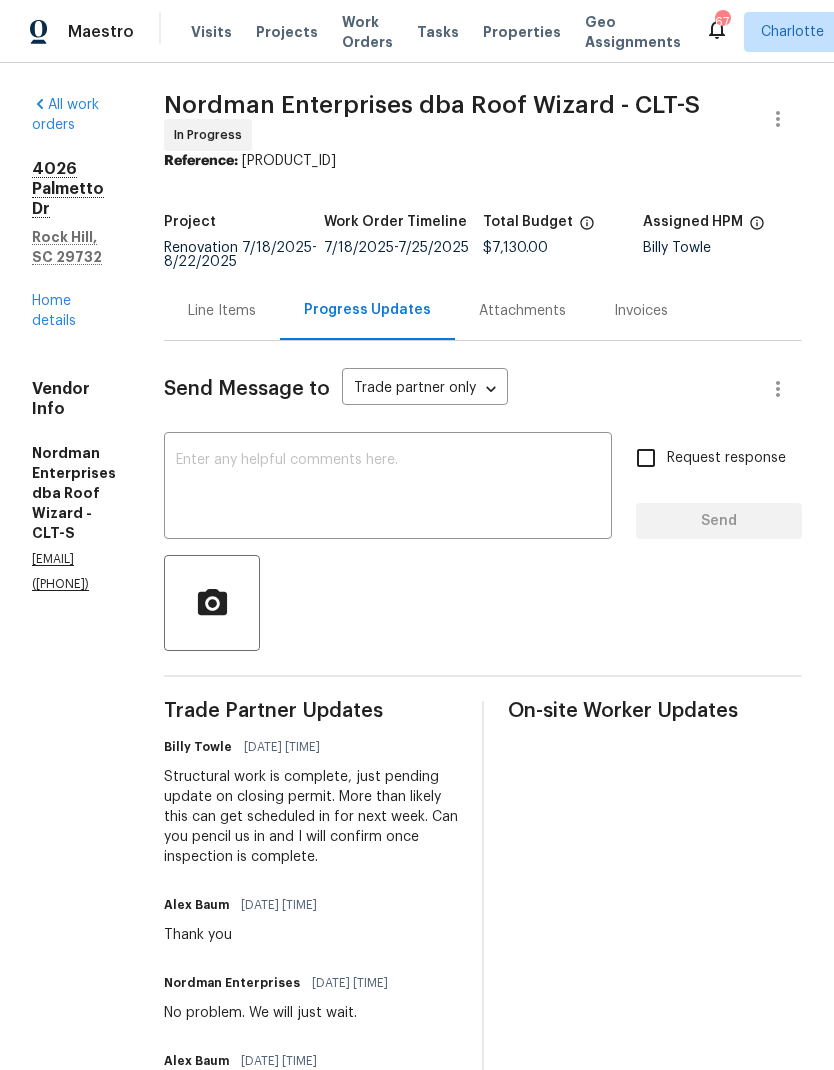 click at bounding box center (388, 488) 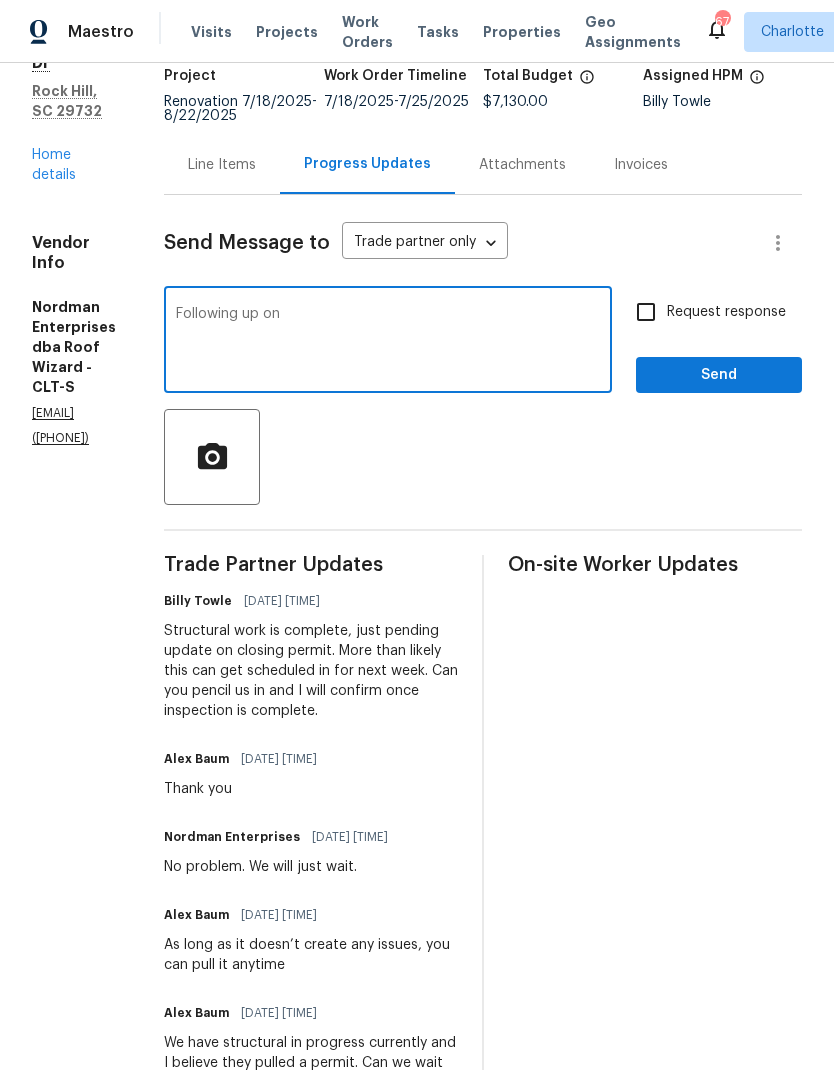 scroll, scrollTop: 145, scrollLeft: 0, axis: vertical 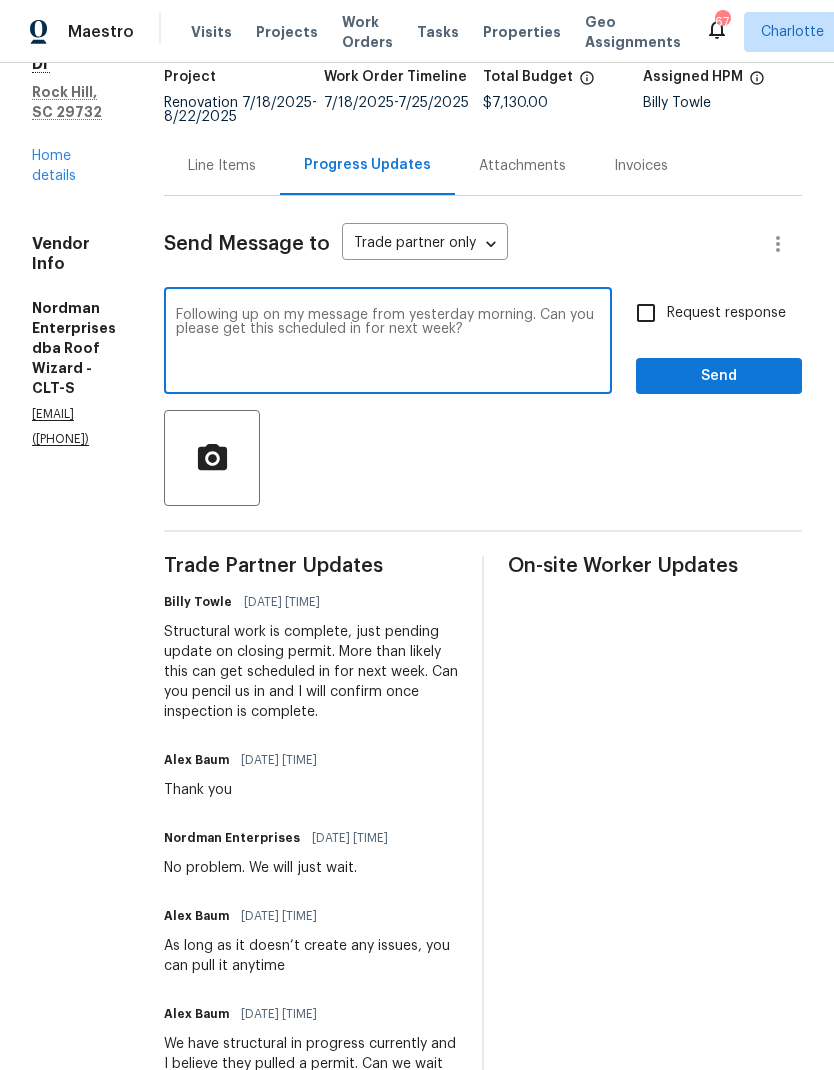 type on "Following up on my message from yesterday morning. Can you please get this scheduled in for next week?" 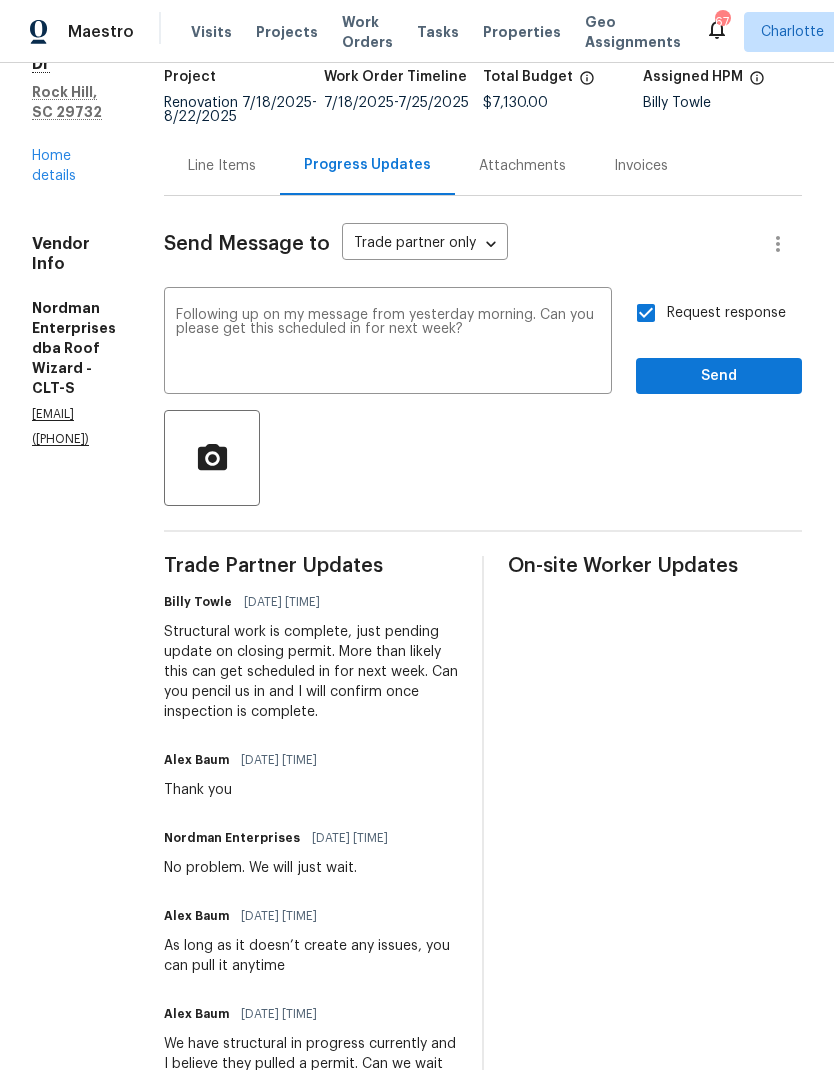 click on "Request response Send" at bounding box center (719, 343) 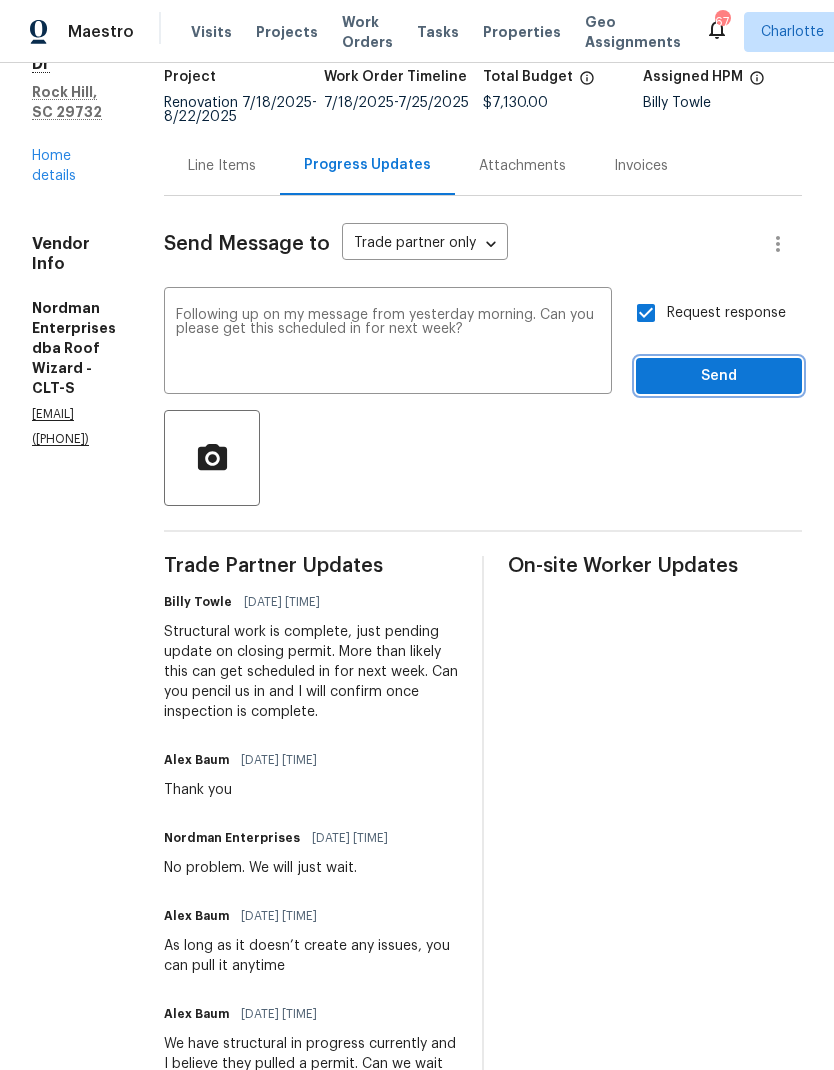 click on "Send" at bounding box center (719, 376) 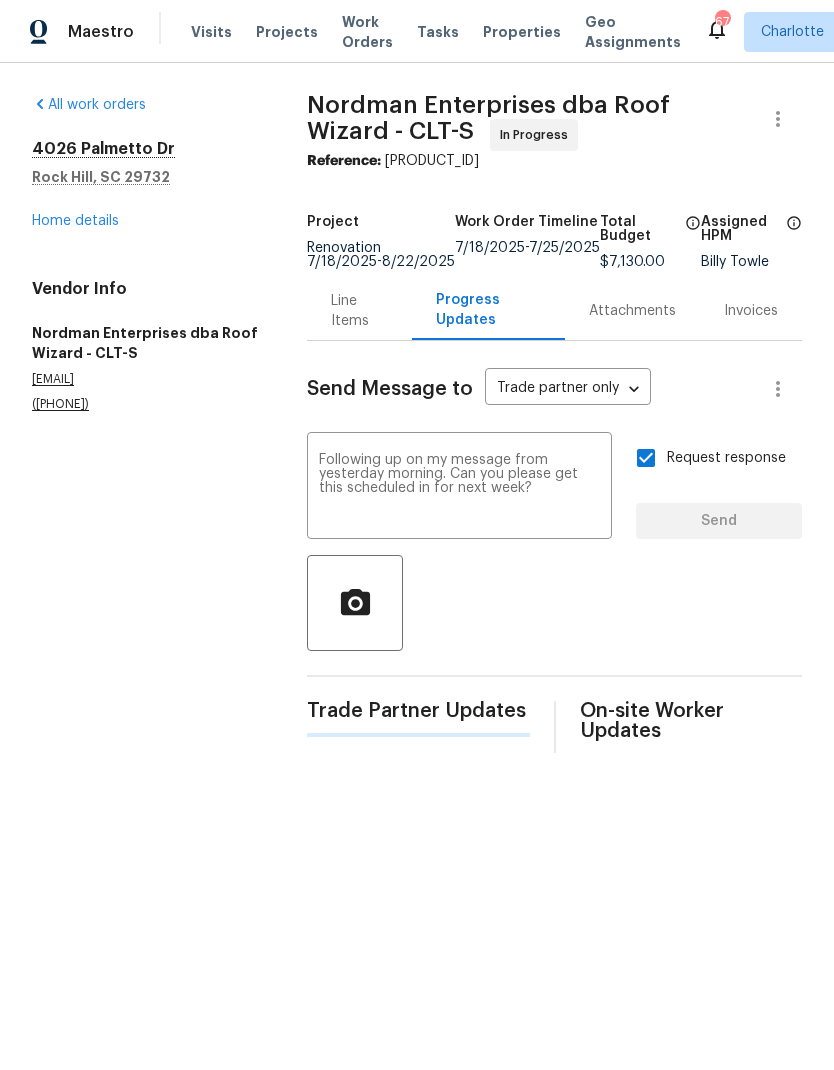 scroll, scrollTop: 0, scrollLeft: 0, axis: both 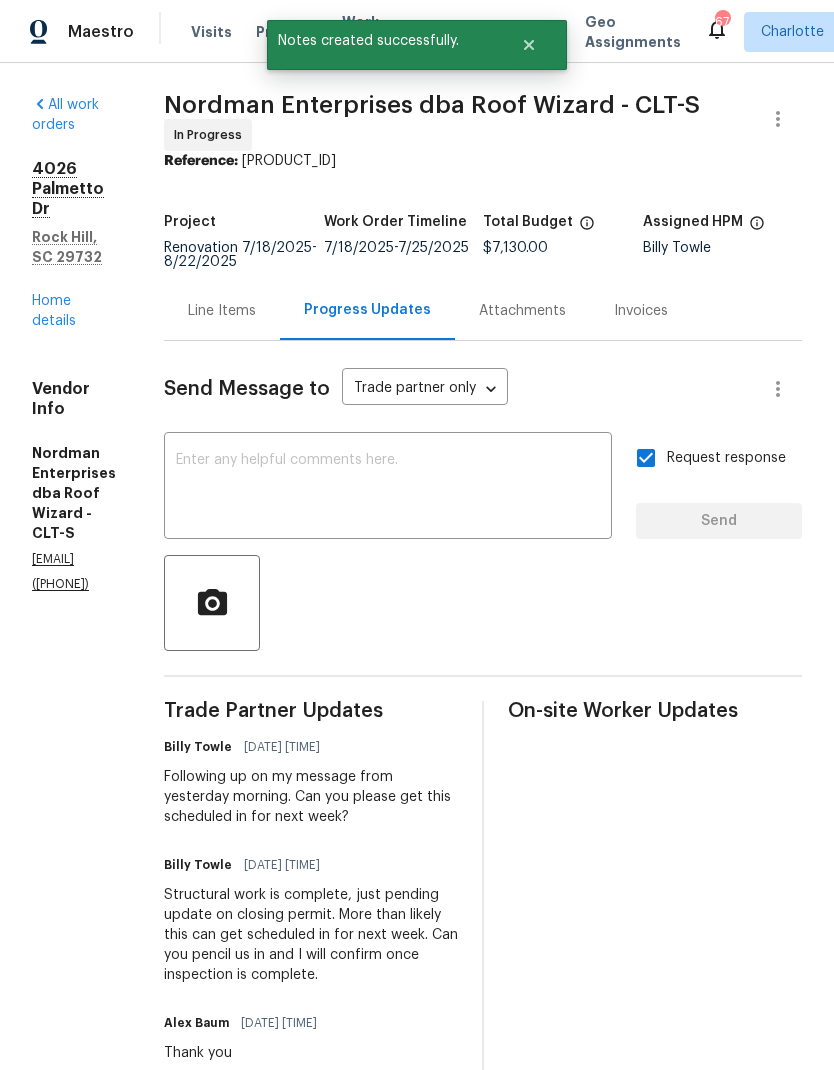 click on "Home details" at bounding box center [54, 311] 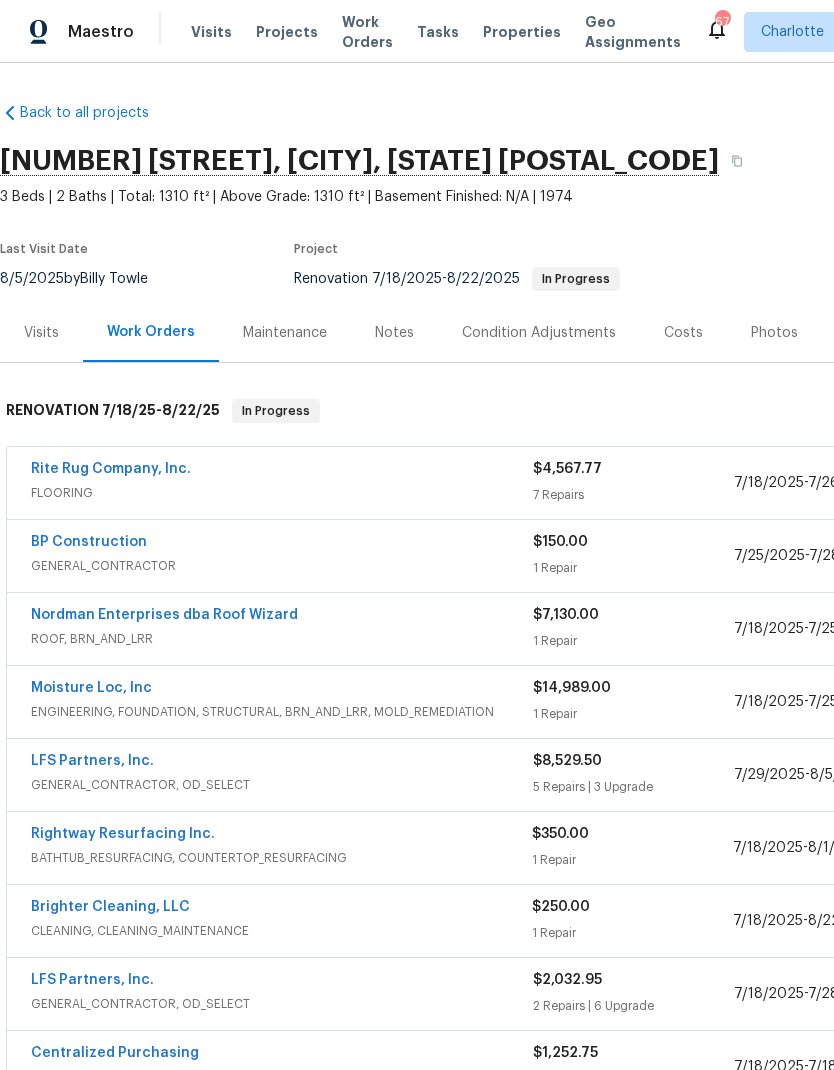 scroll, scrollTop: 0, scrollLeft: 0, axis: both 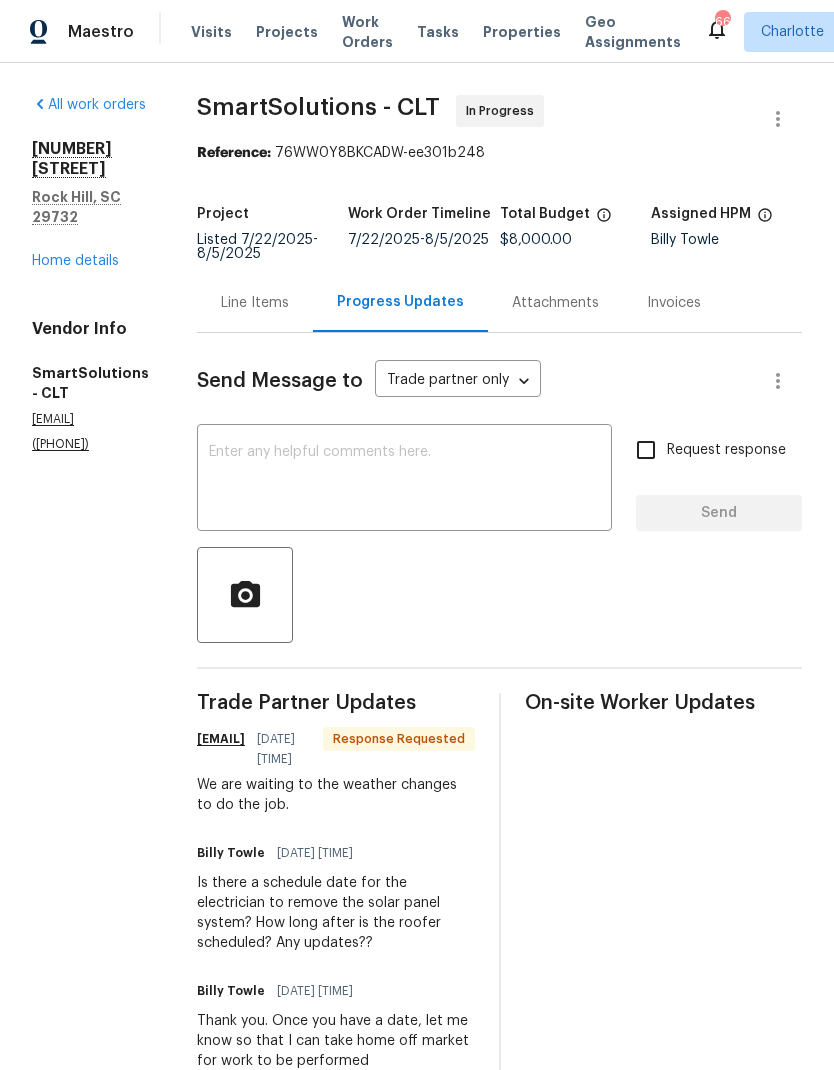 click at bounding box center (404, 480) 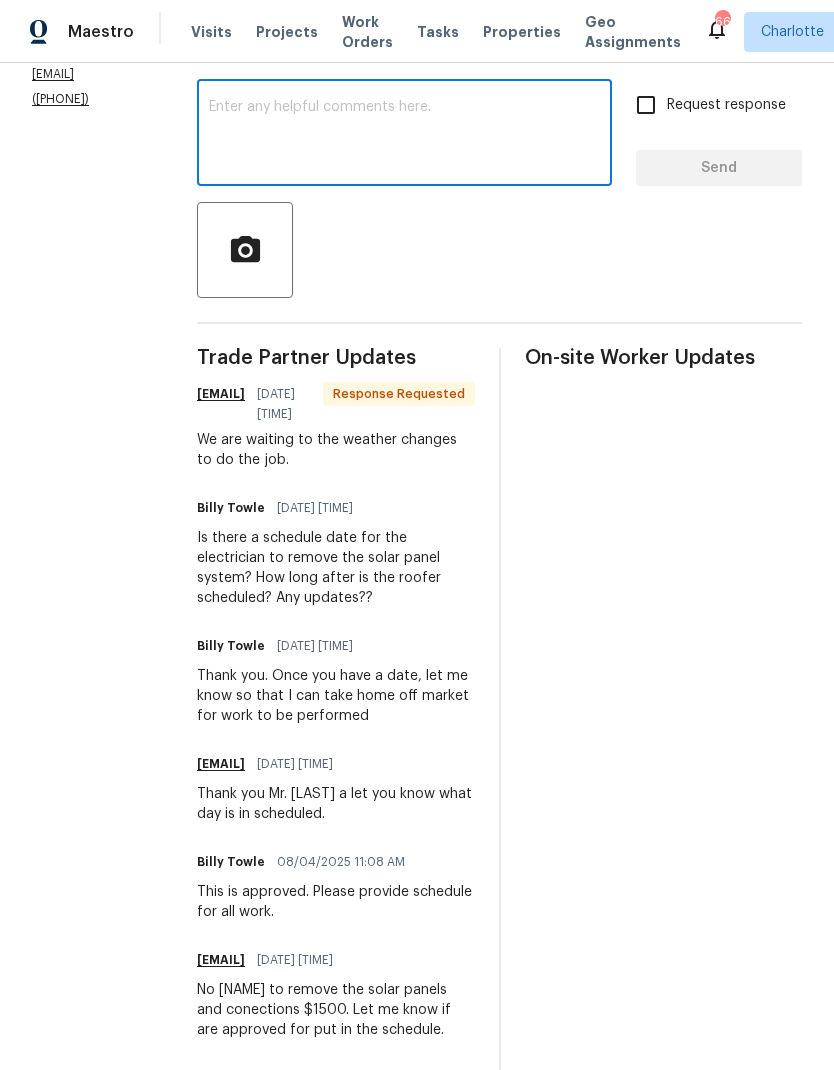 scroll, scrollTop: 283, scrollLeft: 0, axis: vertical 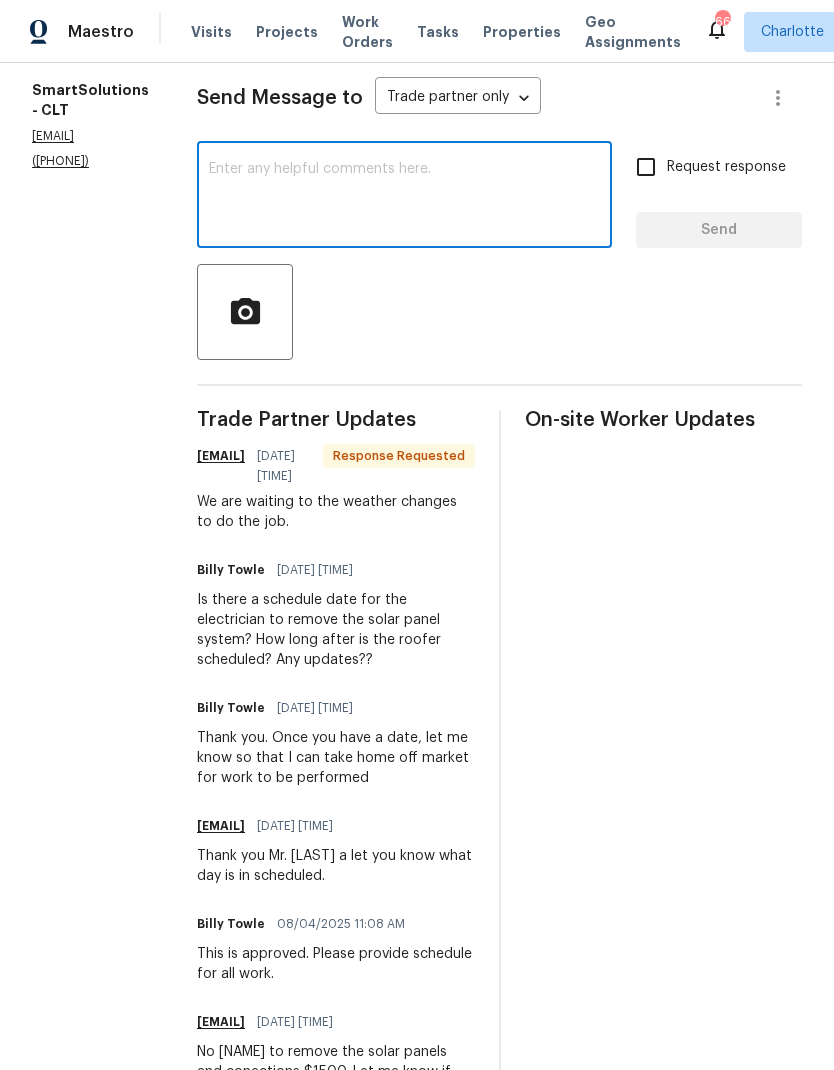 click at bounding box center [404, 197] 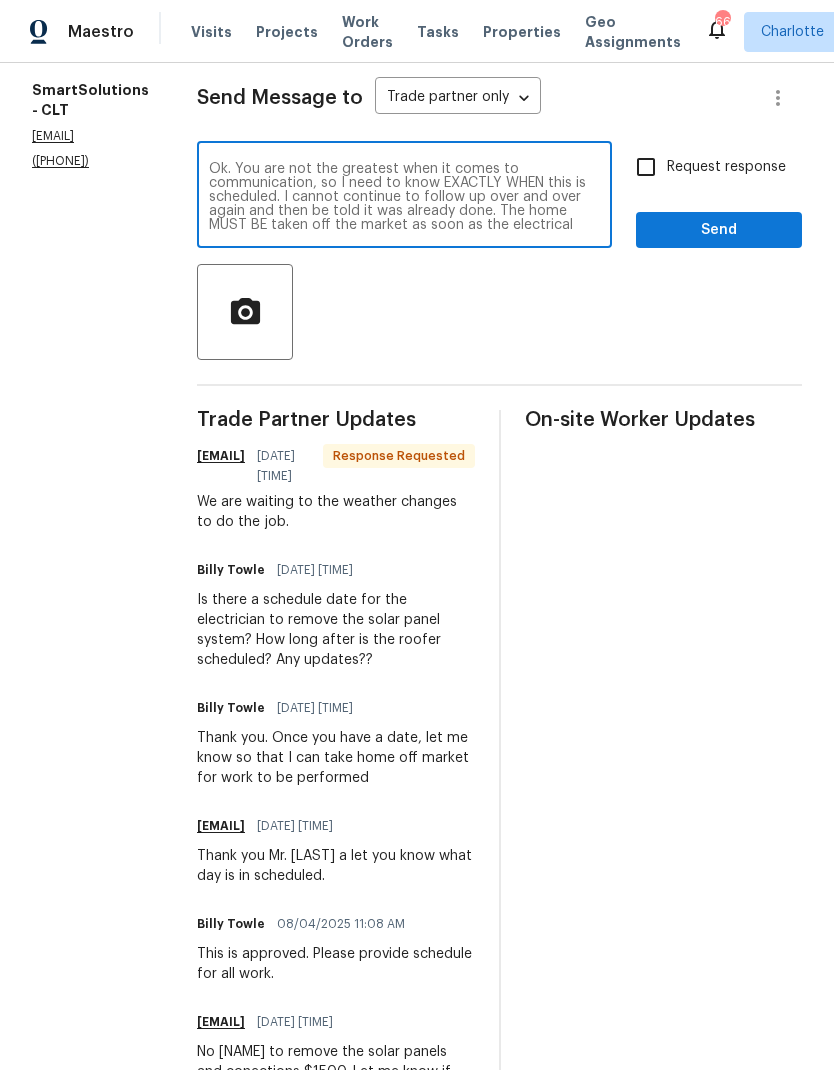 scroll, scrollTop: 0, scrollLeft: 0, axis: both 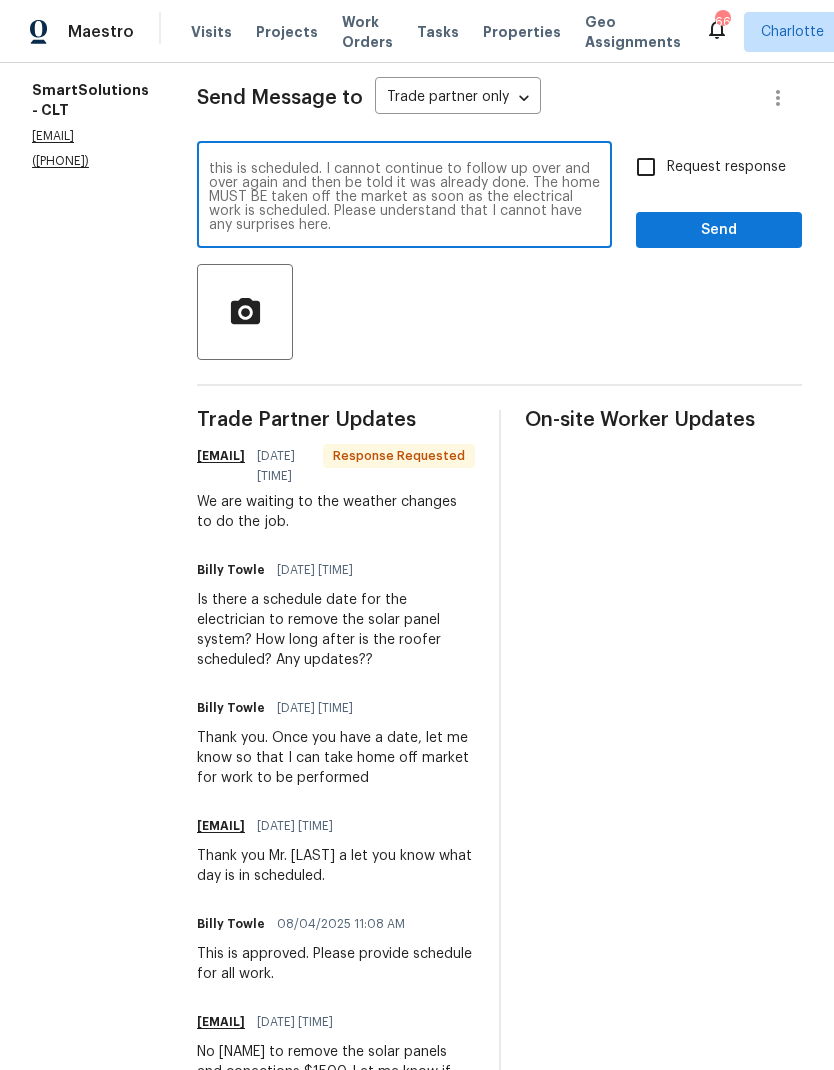 click on "Ok. You are not the greatest when it comes to communication, so I need to know EXACTLY WHEN any of this is scheduled. I cannot continue to follow up over and over again and then be told it was already done. The home MUST BE taken off the market as soon as the electrical work is scheduled. Please understand that I cannot have any surprises here." at bounding box center (404, 197) 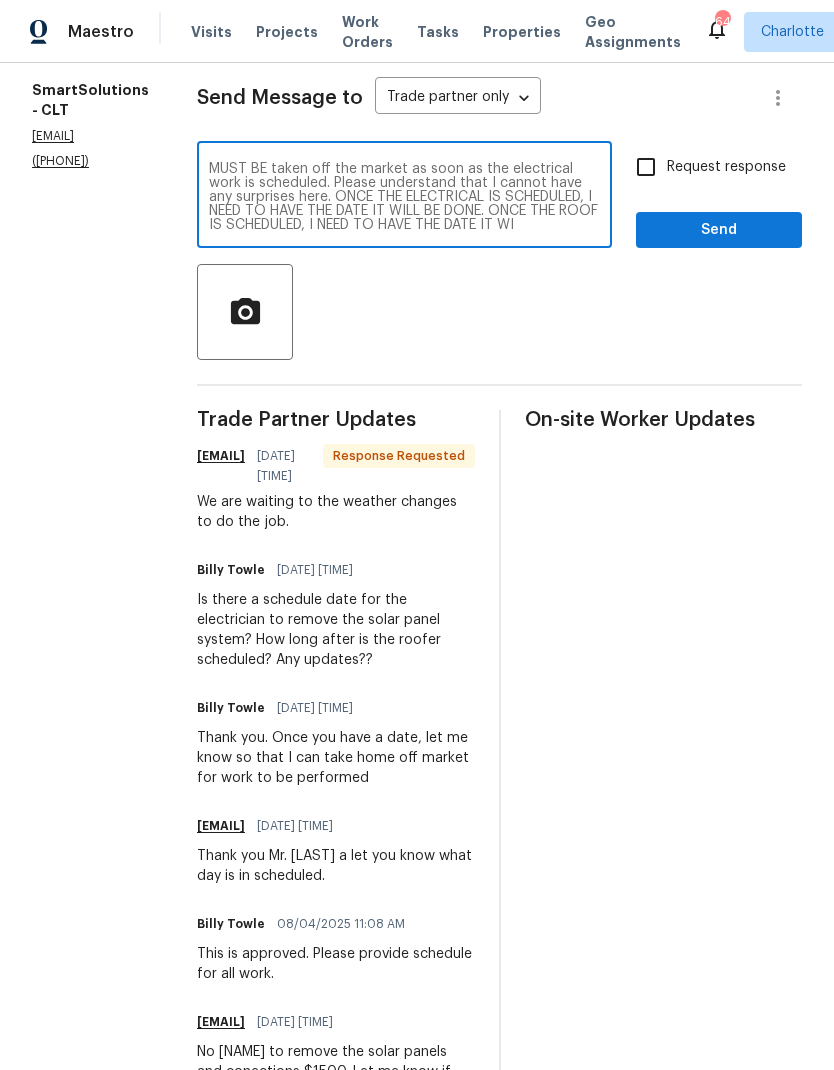 scroll, scrollTop: 84, scrollLeft: 0, axis: vertical 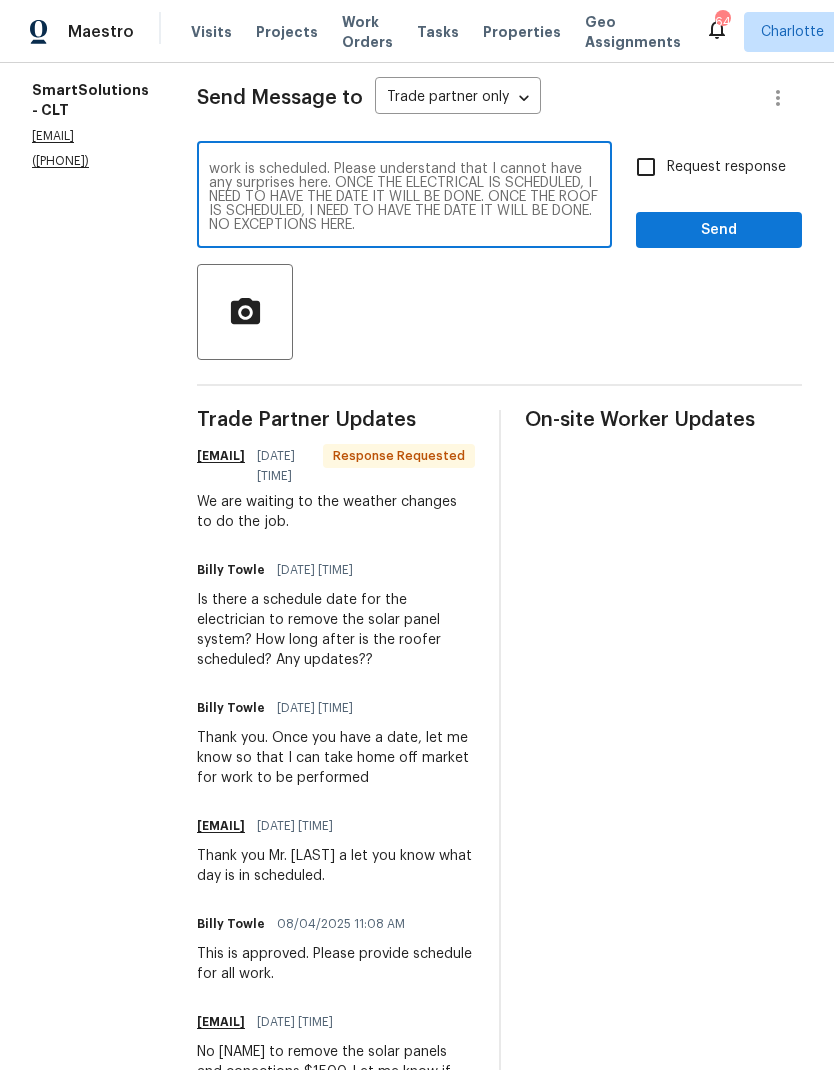 type on "Ok. You are not the greatest when it comes to communication, so I need to know EXACTLY WHEN any of this is scheduled. I cannot continue to follow up over and over again and then be told it was already done. The home MUST BE taken off the market as soon as the electrical work is scheduled. Please understand that I cannot have any surprises here. ONCE THE ELECTRICAL IS SCHEDULED, I NEED TO HAVE THE DATE IT WILL BE DONE. ONCE THE ROOF IS SCHEDULED, I NEED TO HAVE THE DATE IT WILL BE DONE. NO EXCEPTIONS HERE." 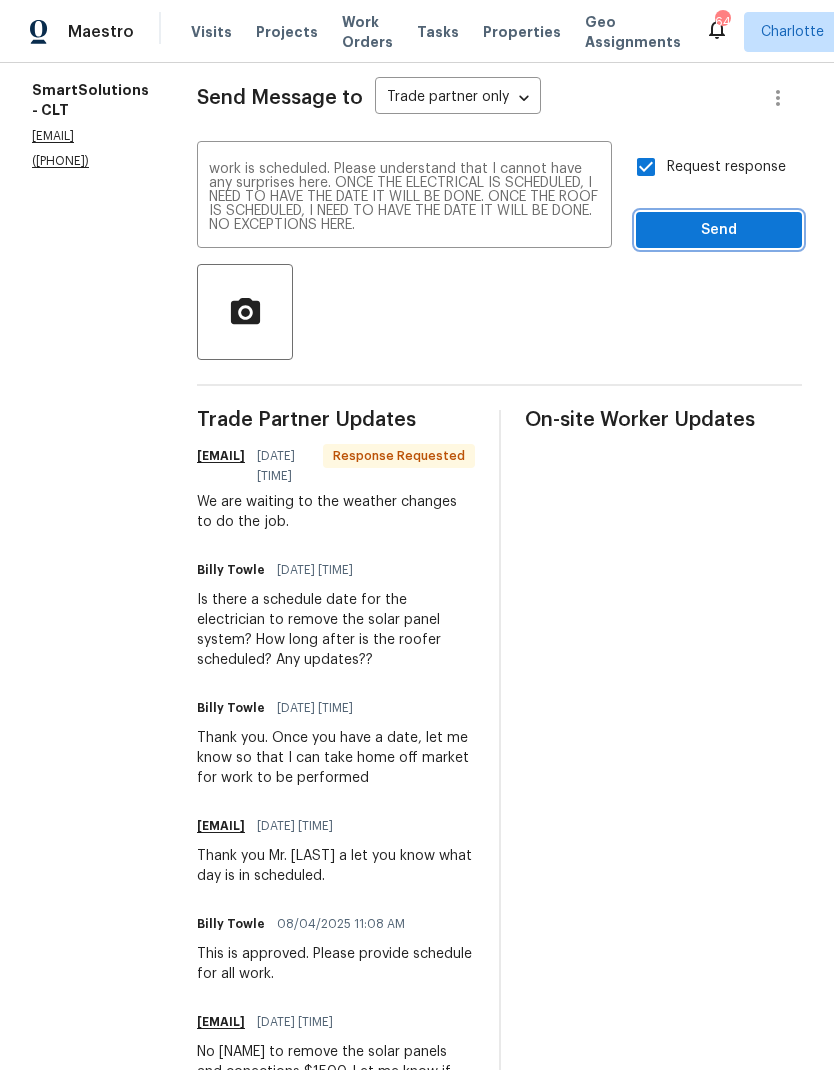 click on "Send" at bounding box center (719, 230) 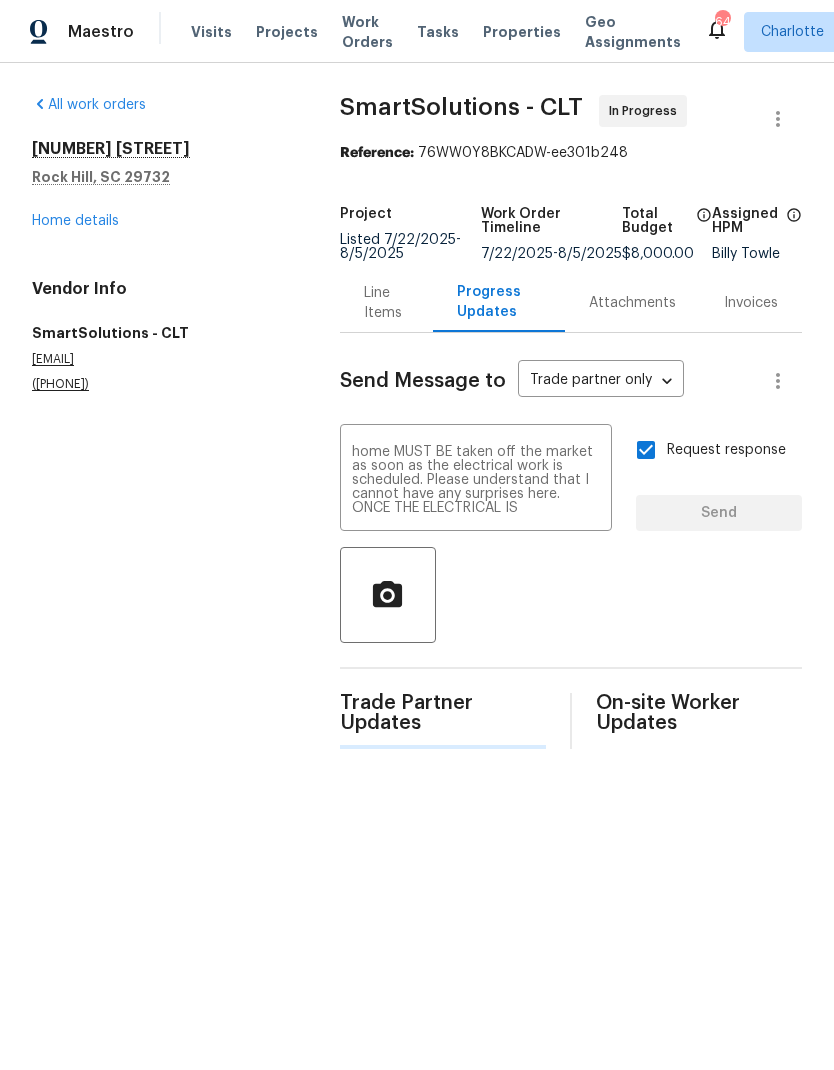 scroll, scrollTop: 0, scrollLeft: 0, axis: both 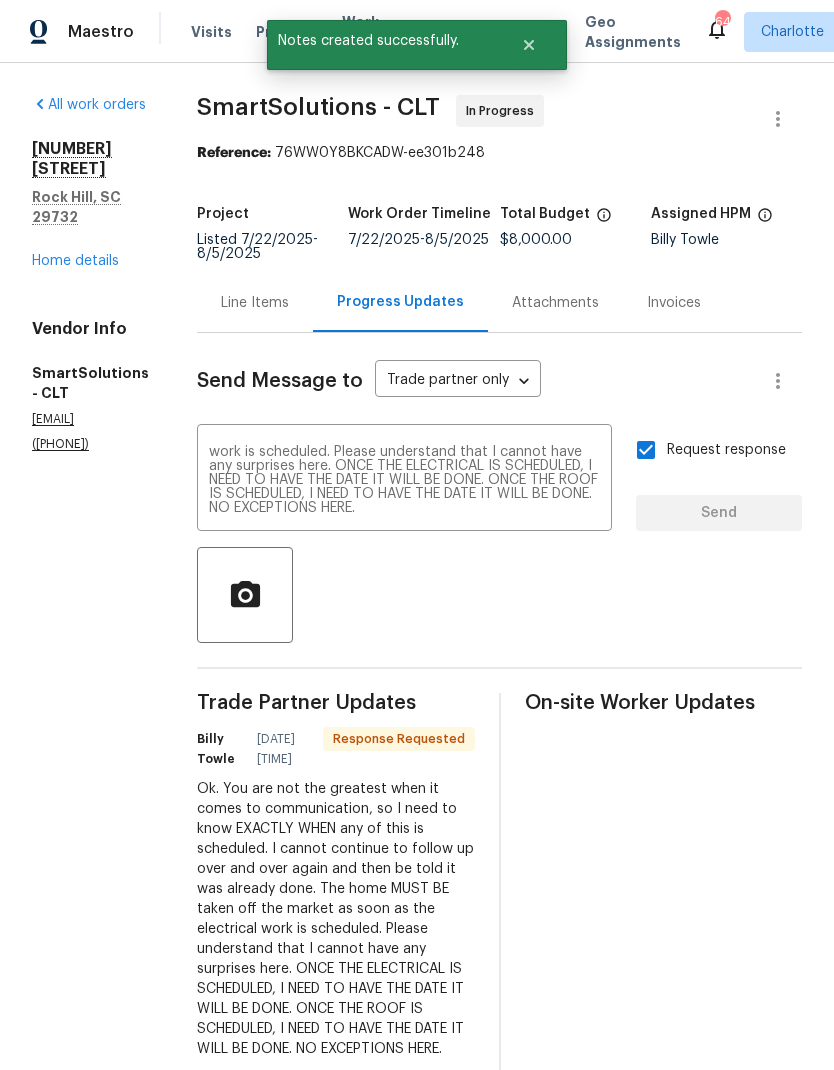 type 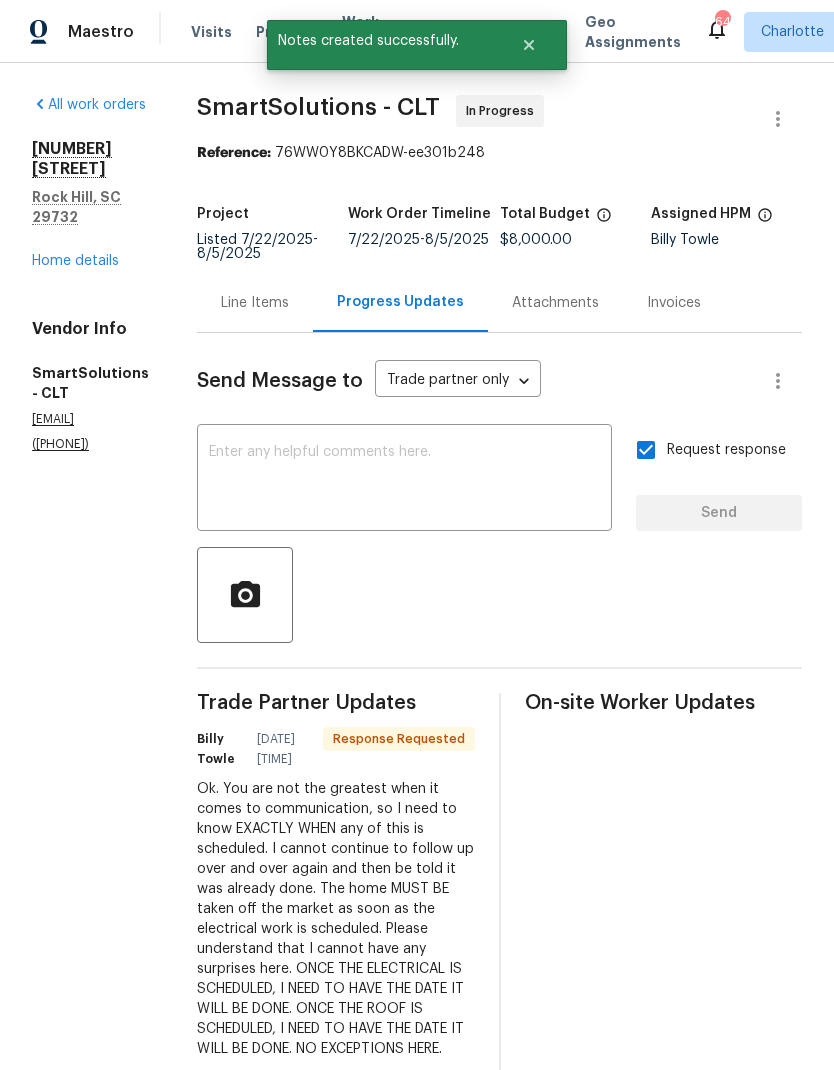scroll, scrollTop: 0, scrollLeft: 0, axis: both 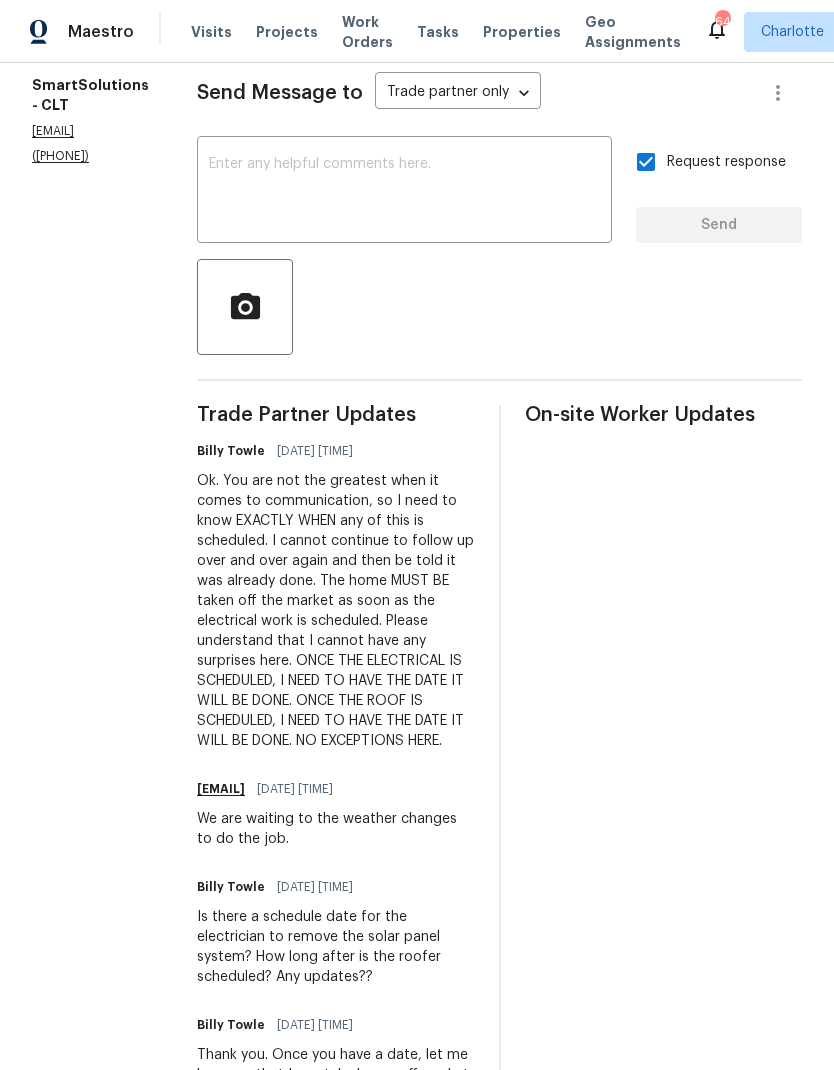 click on "Is there a schedule date for the electrician to remove the solar panel system? How long after is the roofer scheduled? Any updates??" at bounding box center (336, 947) 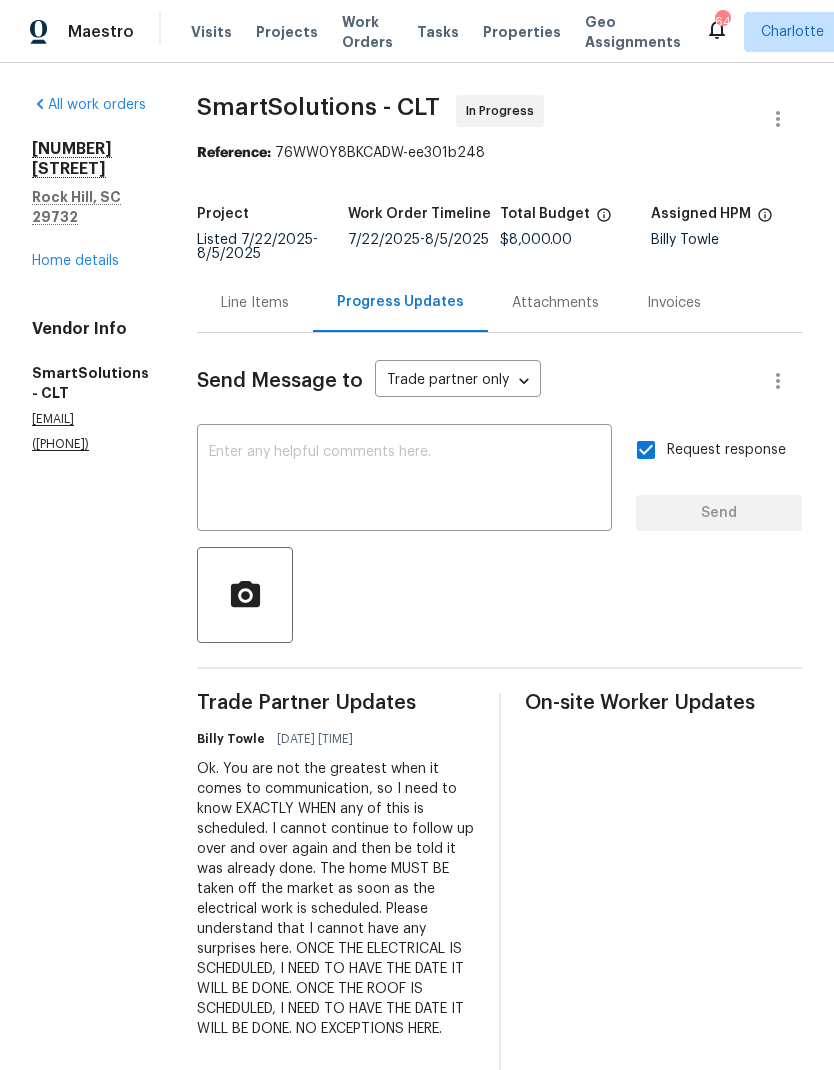 scroll, scrollTop: 0, scrollLeft: 0, axis: both 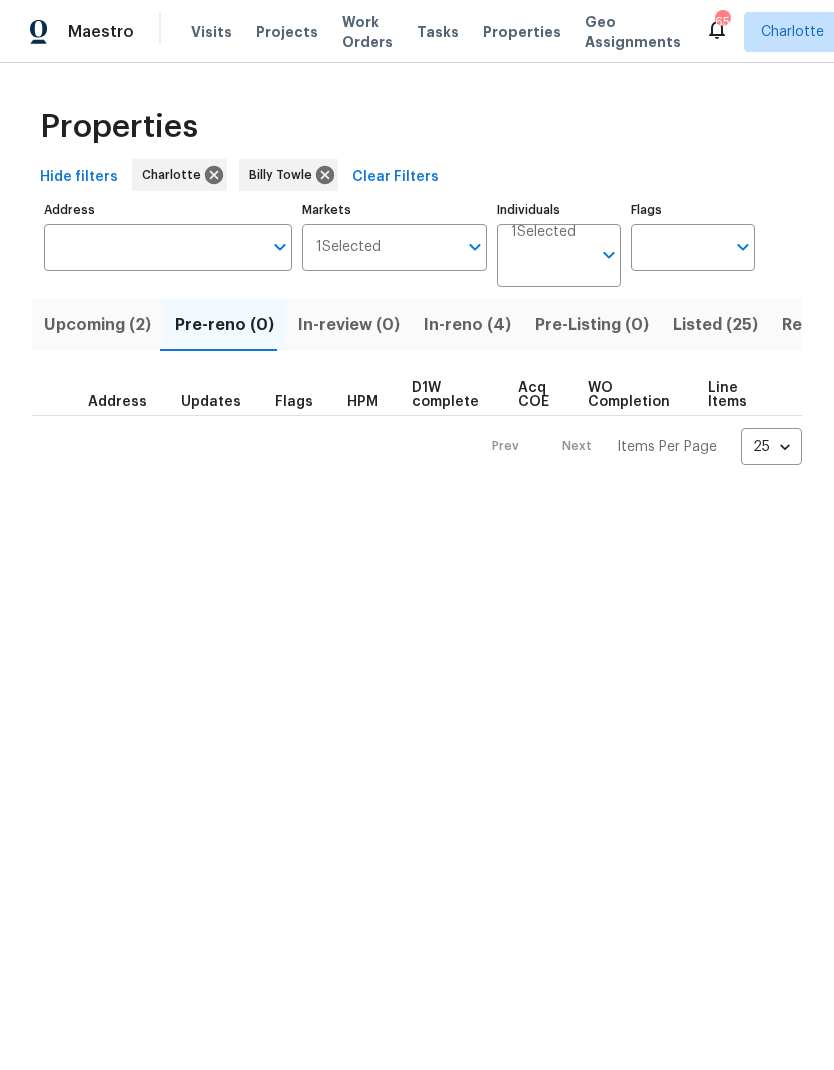 click on "Upcoming (2)" at bounding box center (97, 325) 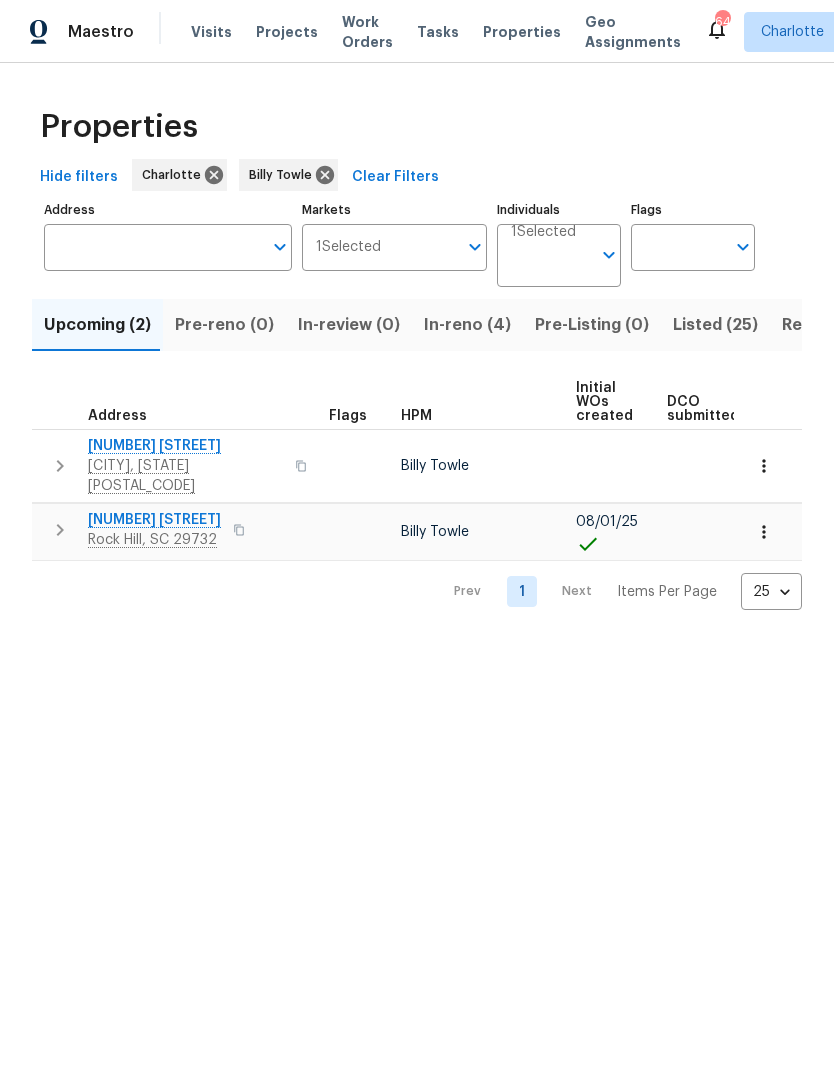 scroll, scrollTop: 0, scrollLeft: 0, axis: both 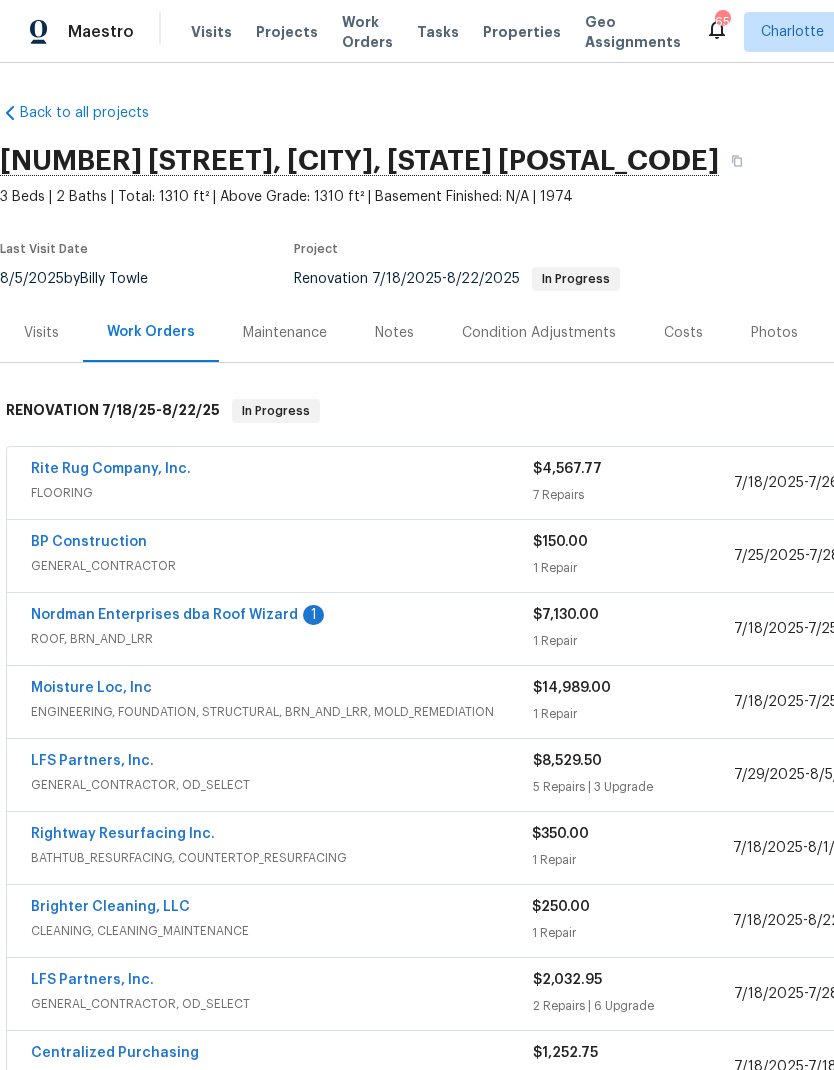 click on "Nordman Enterprises dba Roof Wizard" at bounding box center [164, 615] 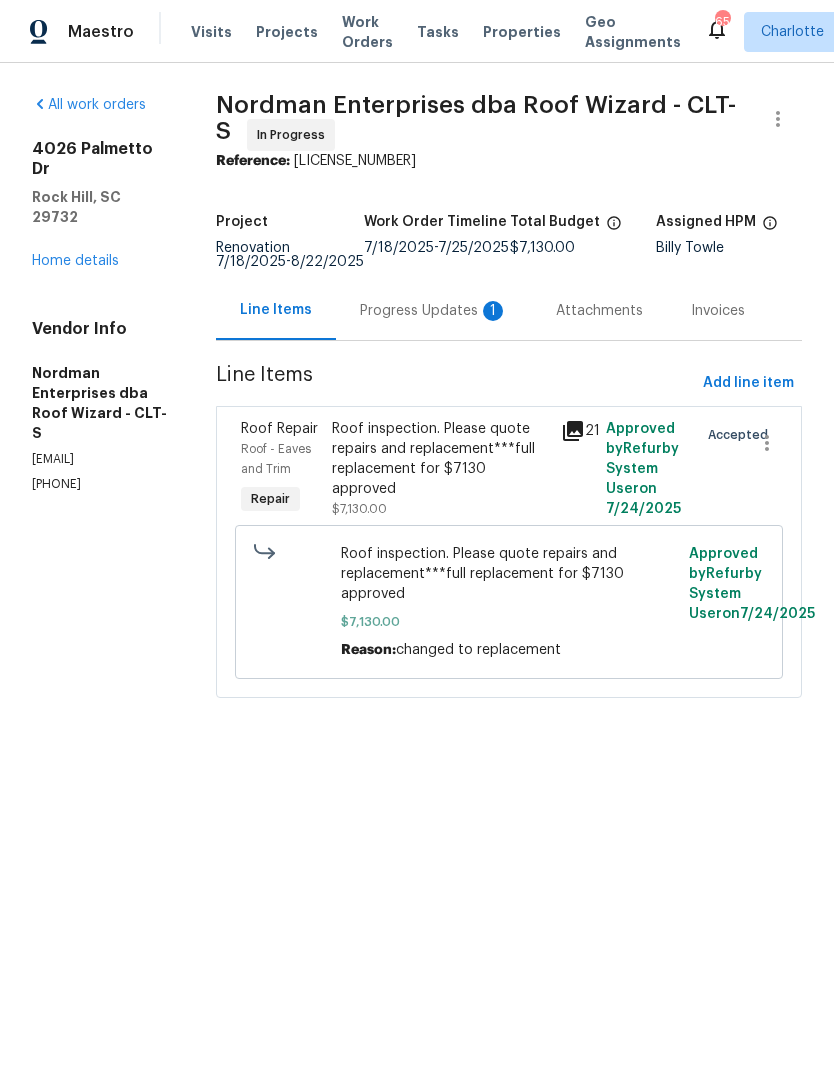 click on "Progress Updates 1" at bounding box center [434, 310] 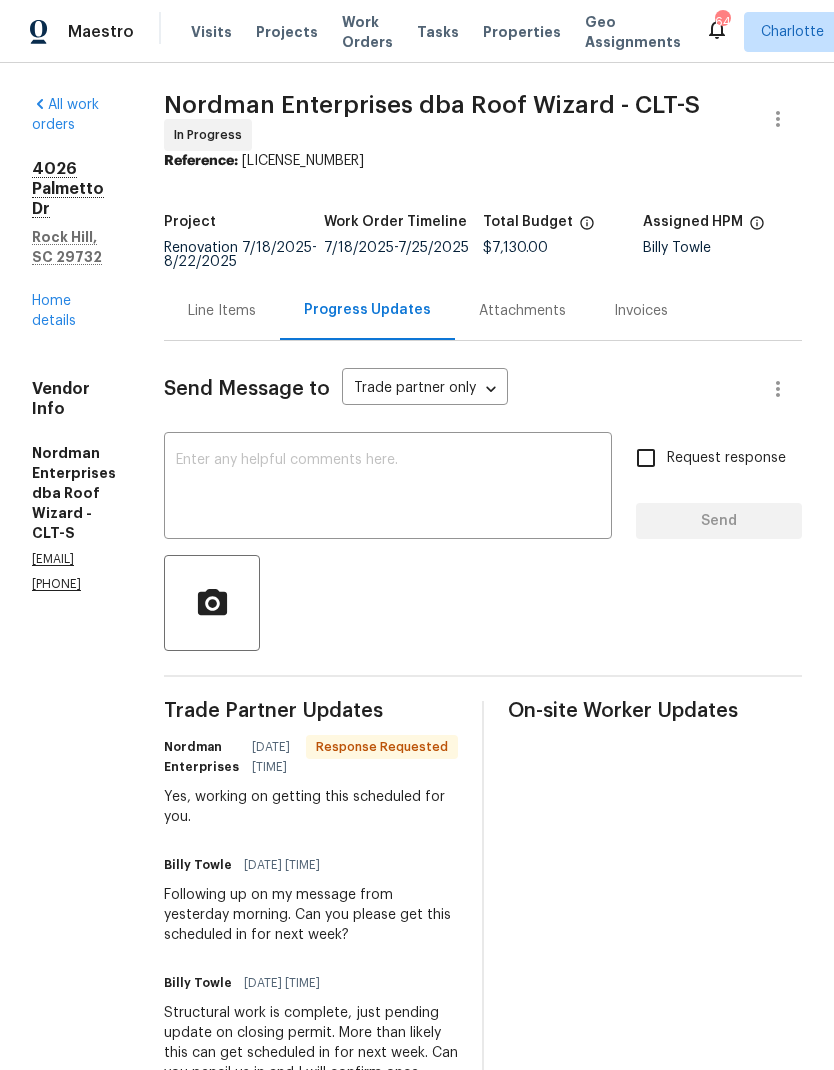 click at bounding box center [388, 488] 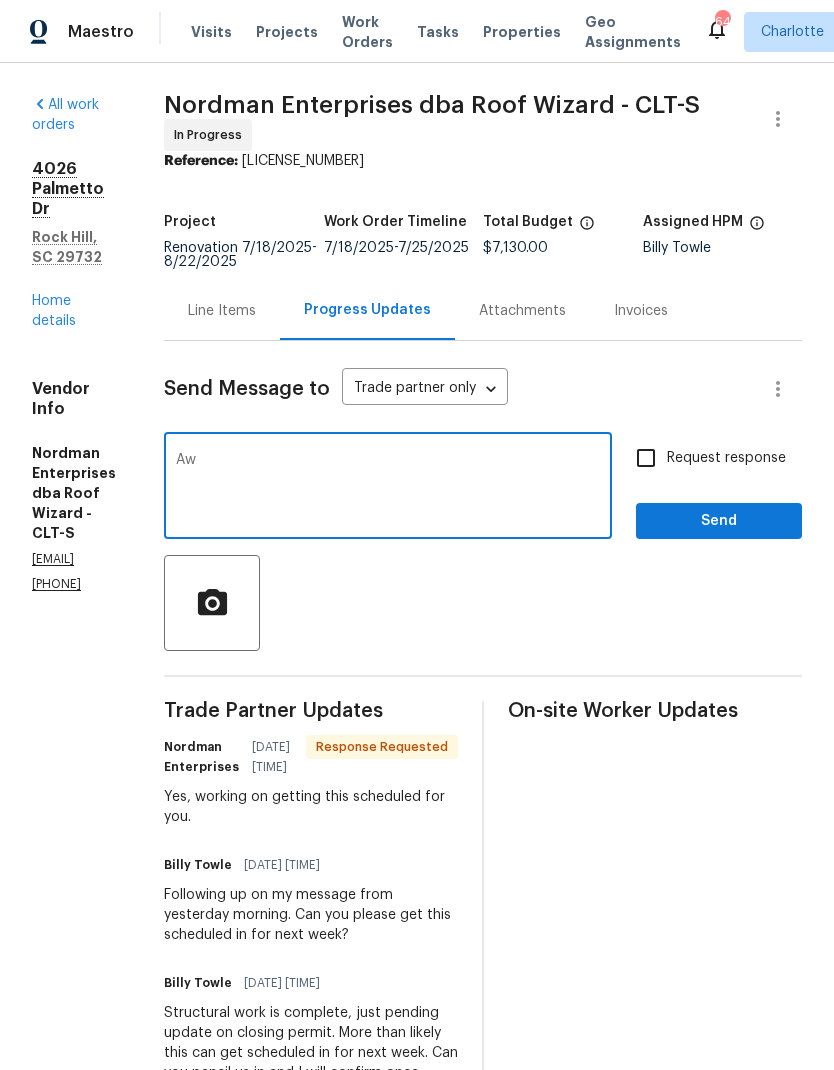 type on "A" 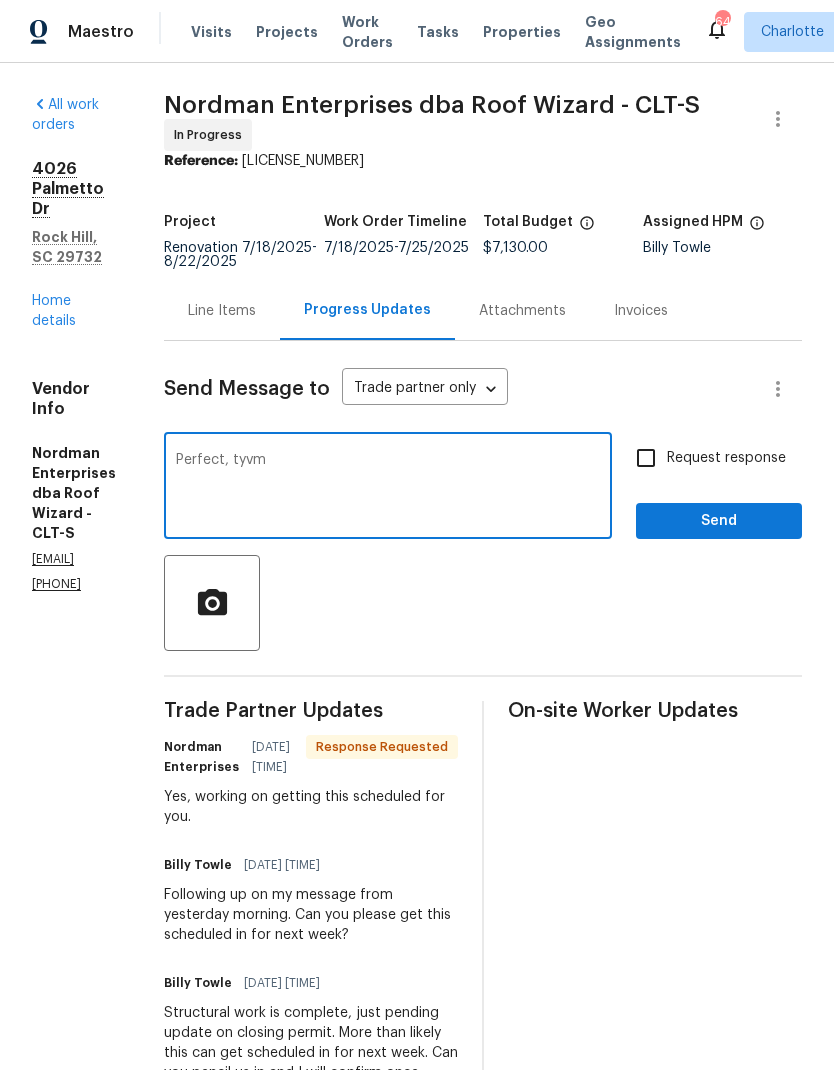 type on "Perfect, tyvm" 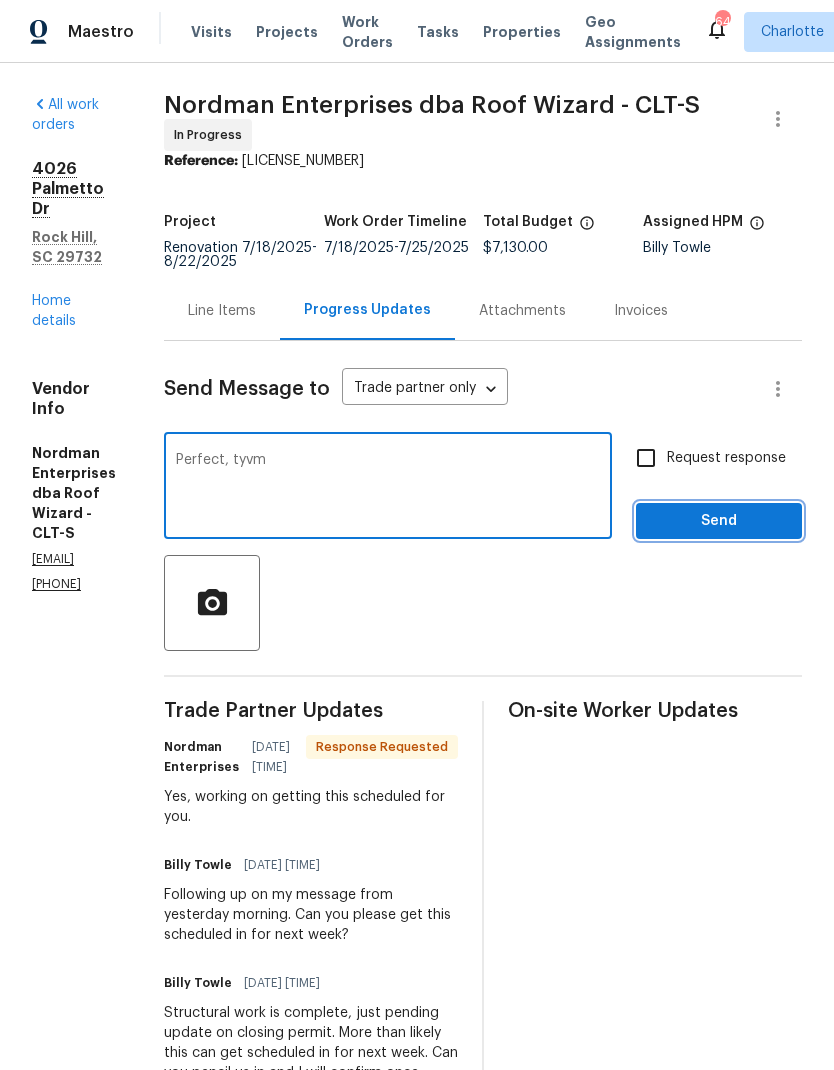 click on "Send" at bounding box center [719, 521] 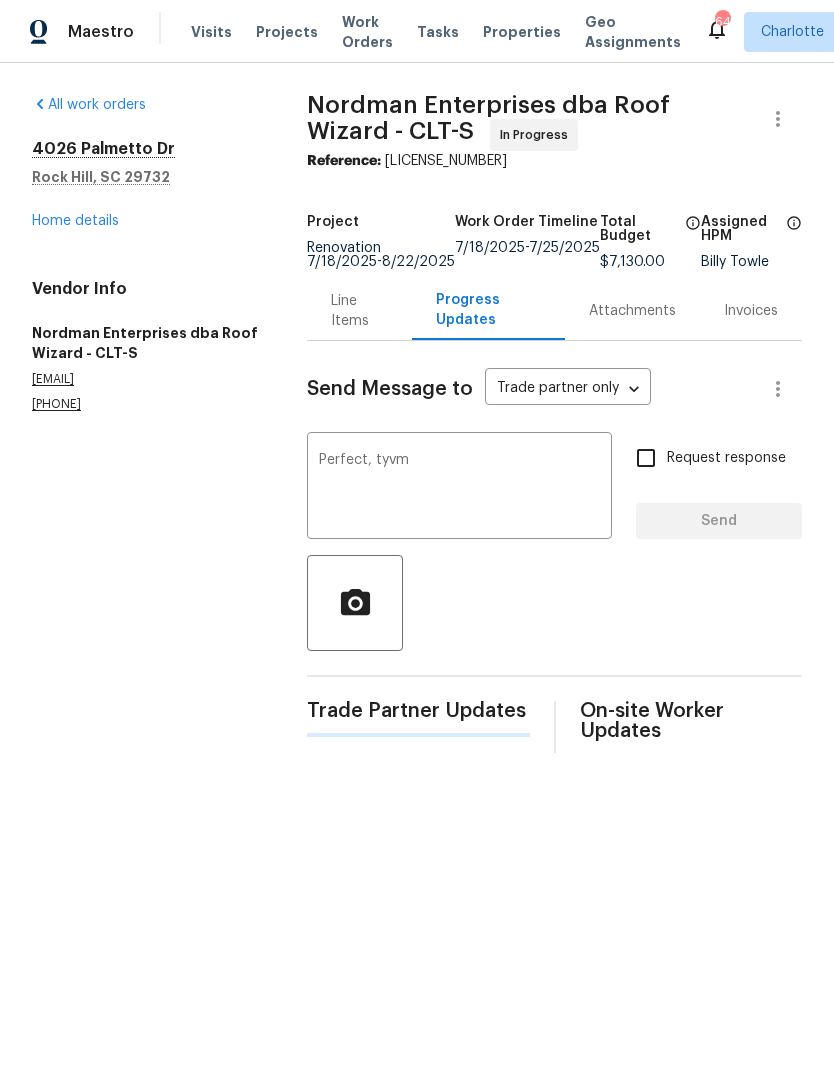 type 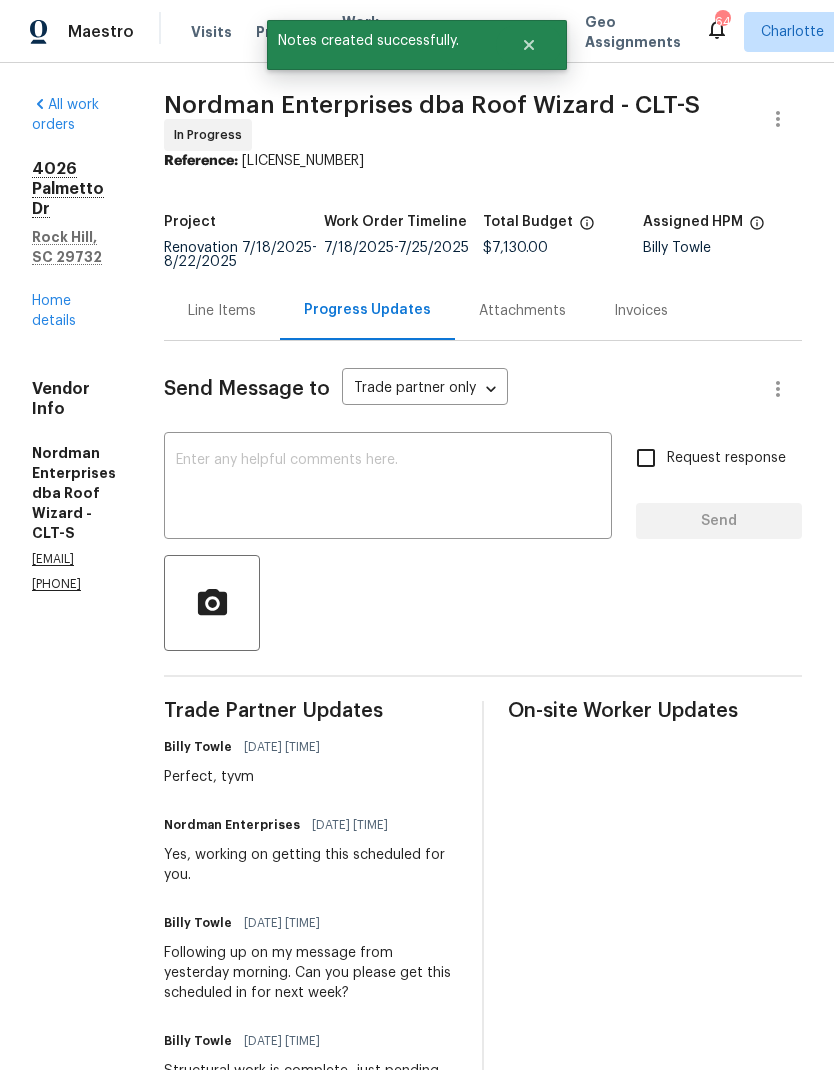 click on "Line Items" at bounding box center [222, 311] 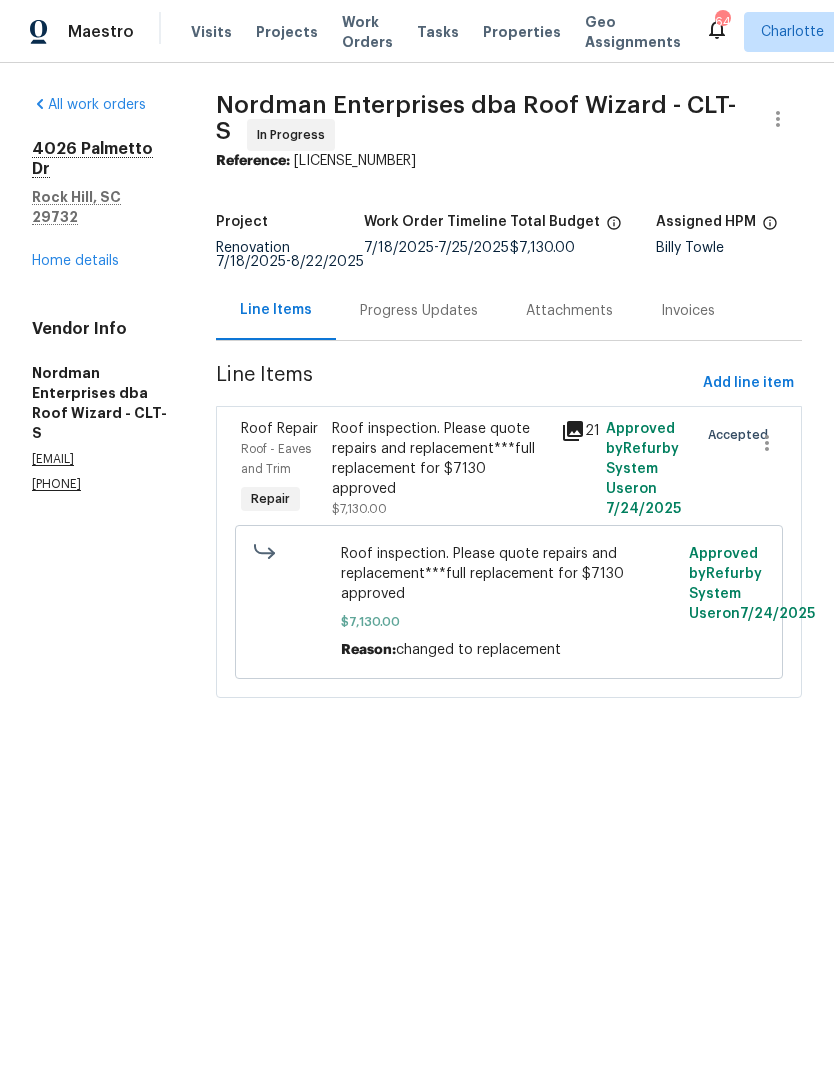 click 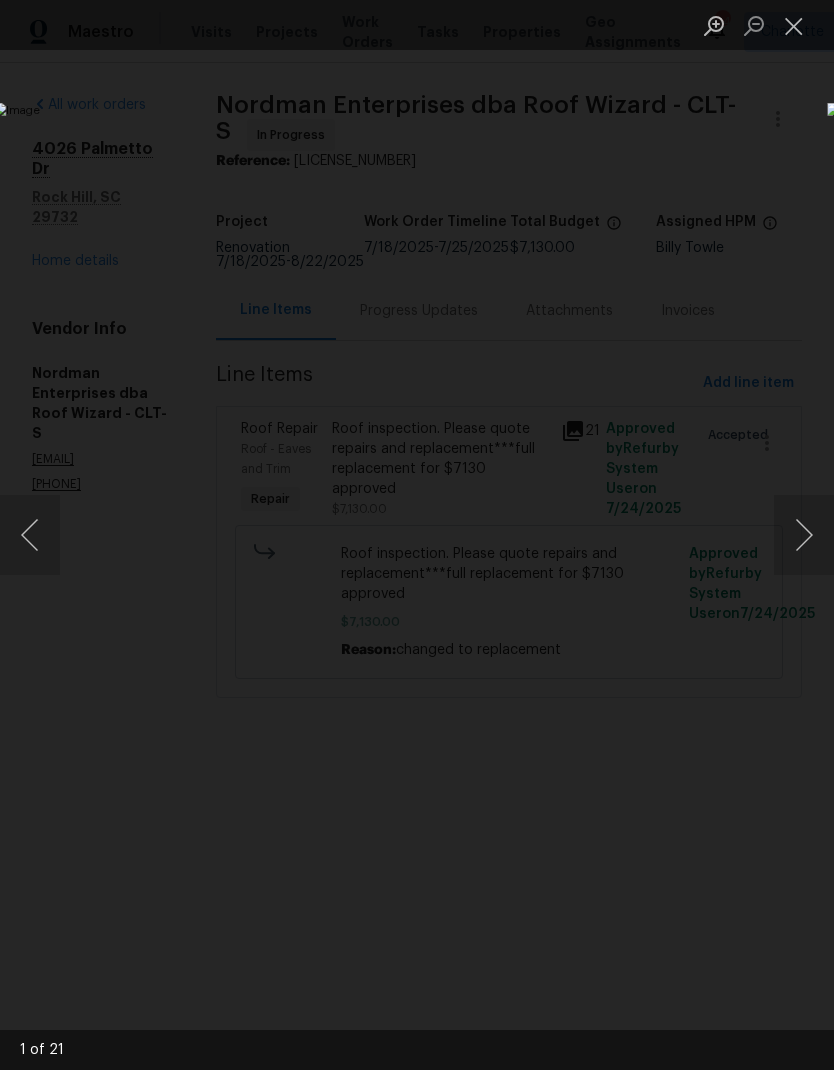 click at bounding box center (804, 535) 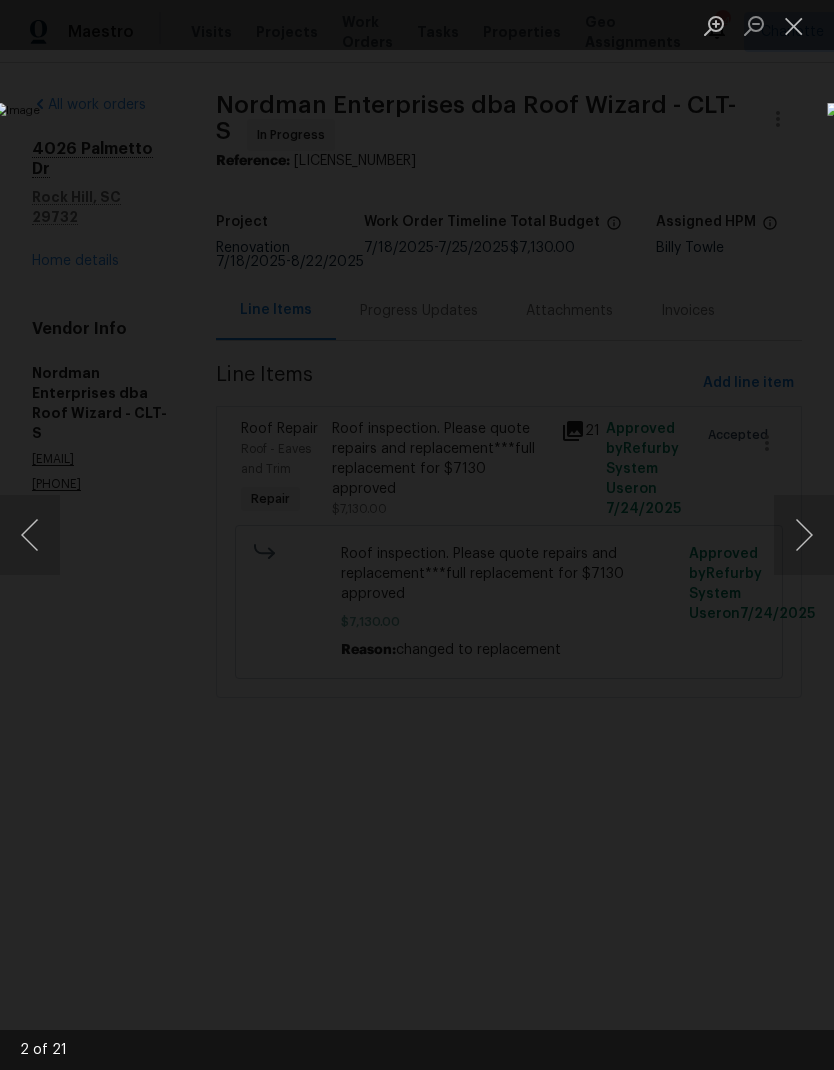 click at bounding box center [804, 535] 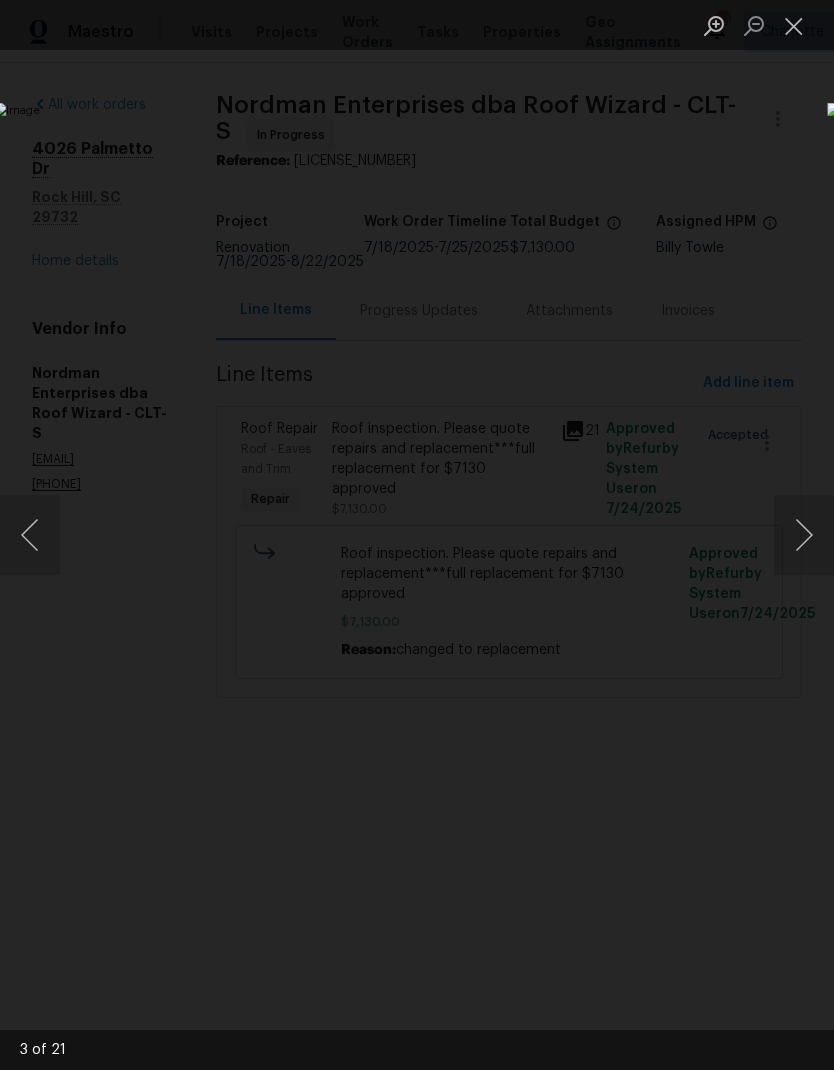 click at bounding box center (804, 535) 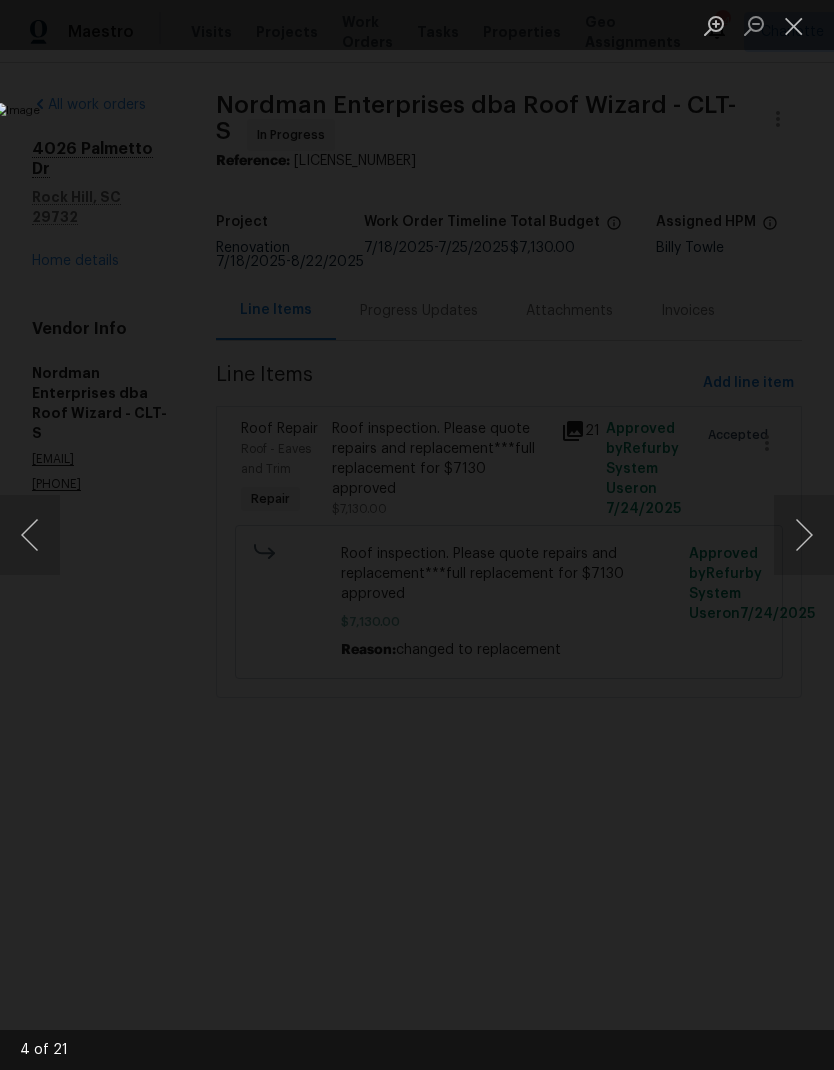click at bounding box center (804, 535) 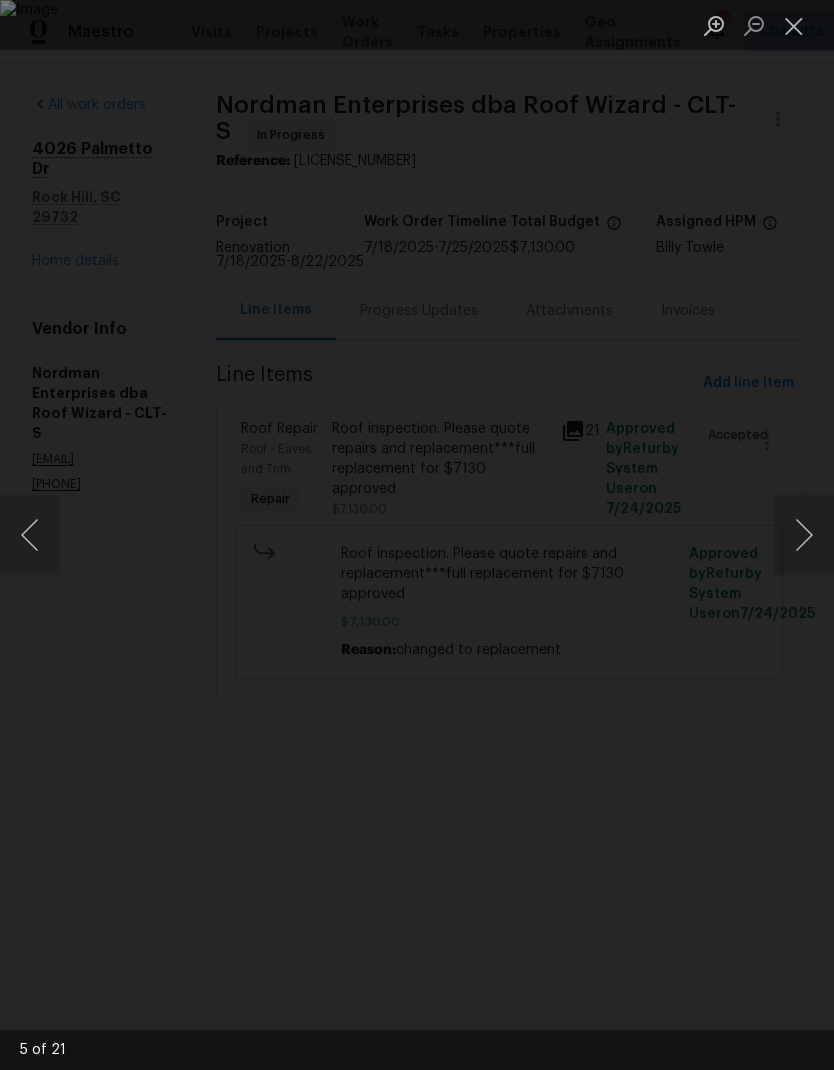 click at bounding box center [804, 535] 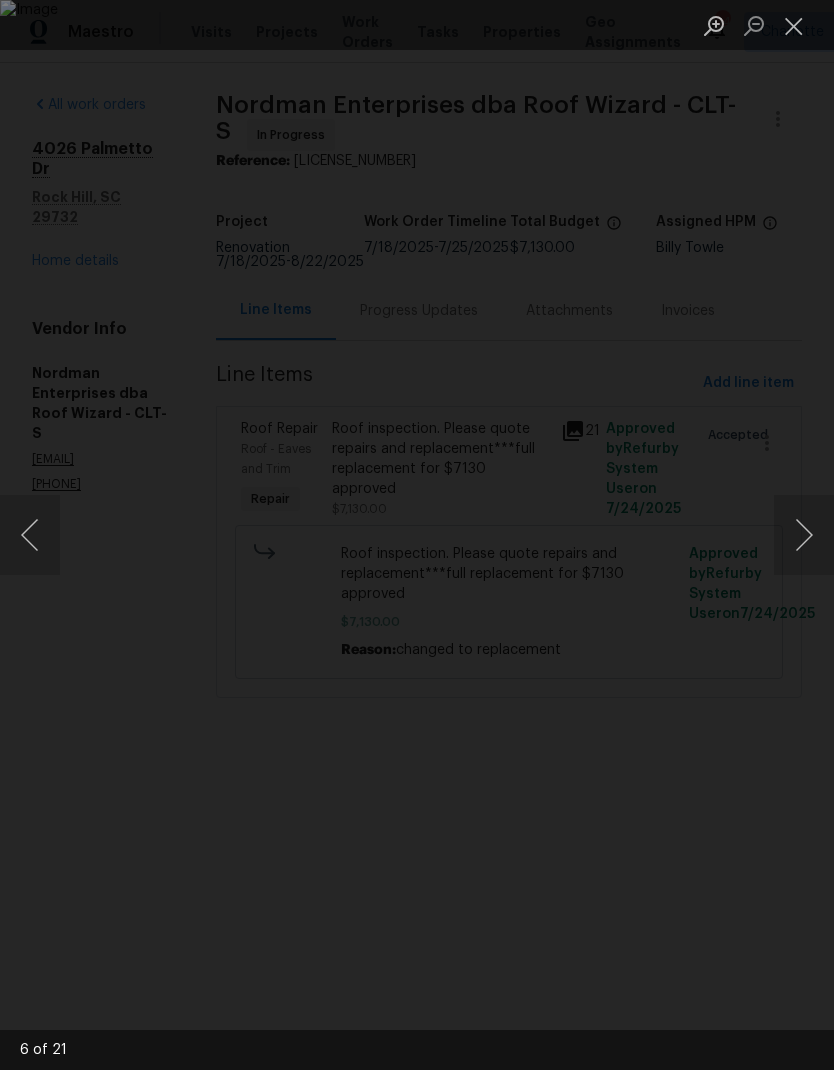 click at bounding box center [804, 535] 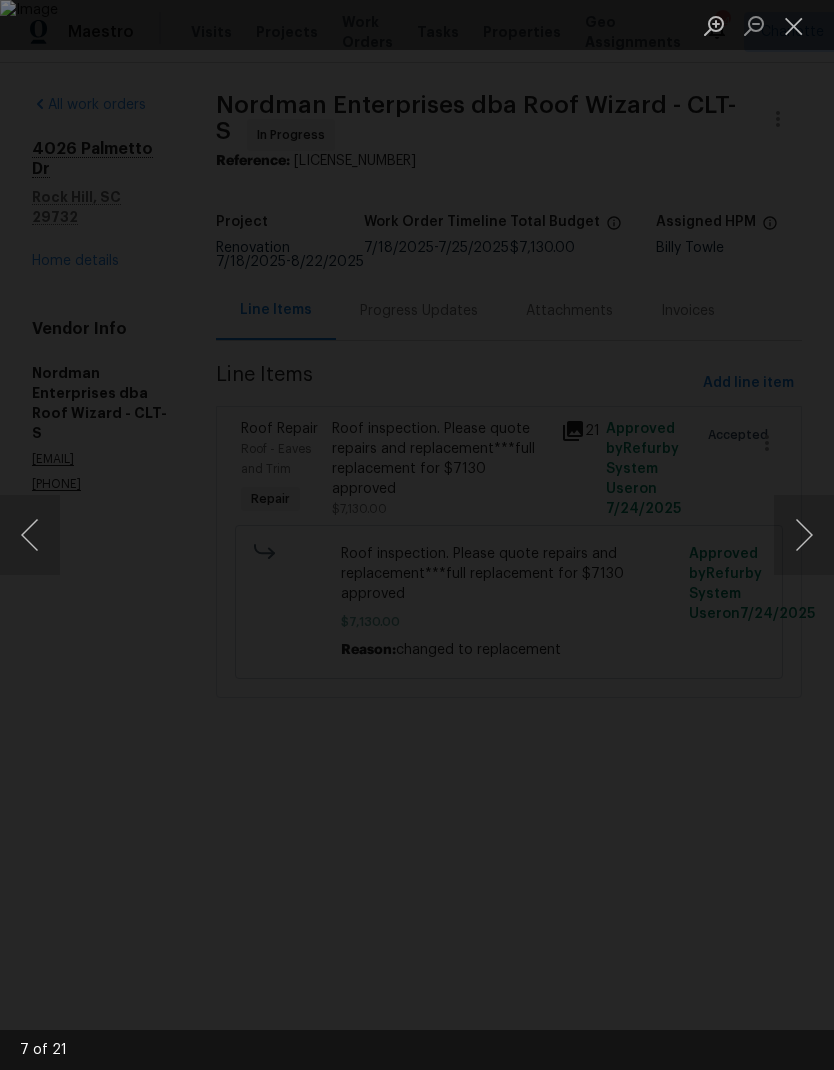 click at bounding box center [804, 535] 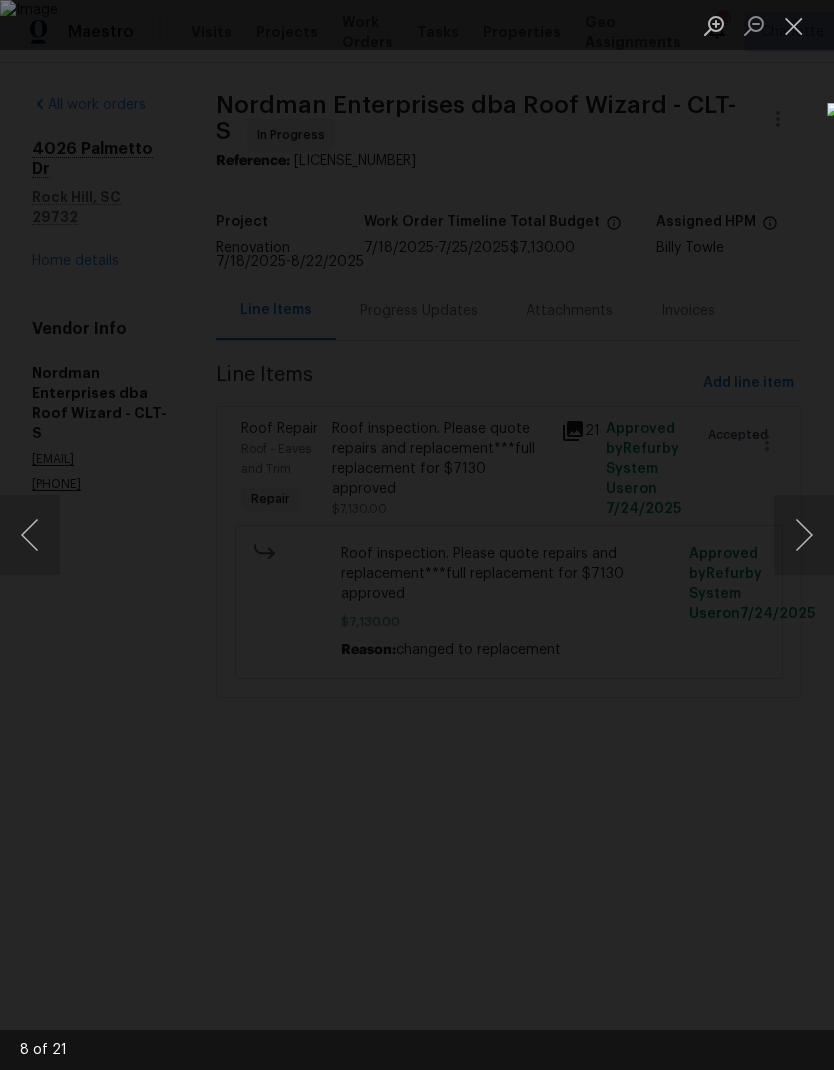 click at bounding box center [804, 535] 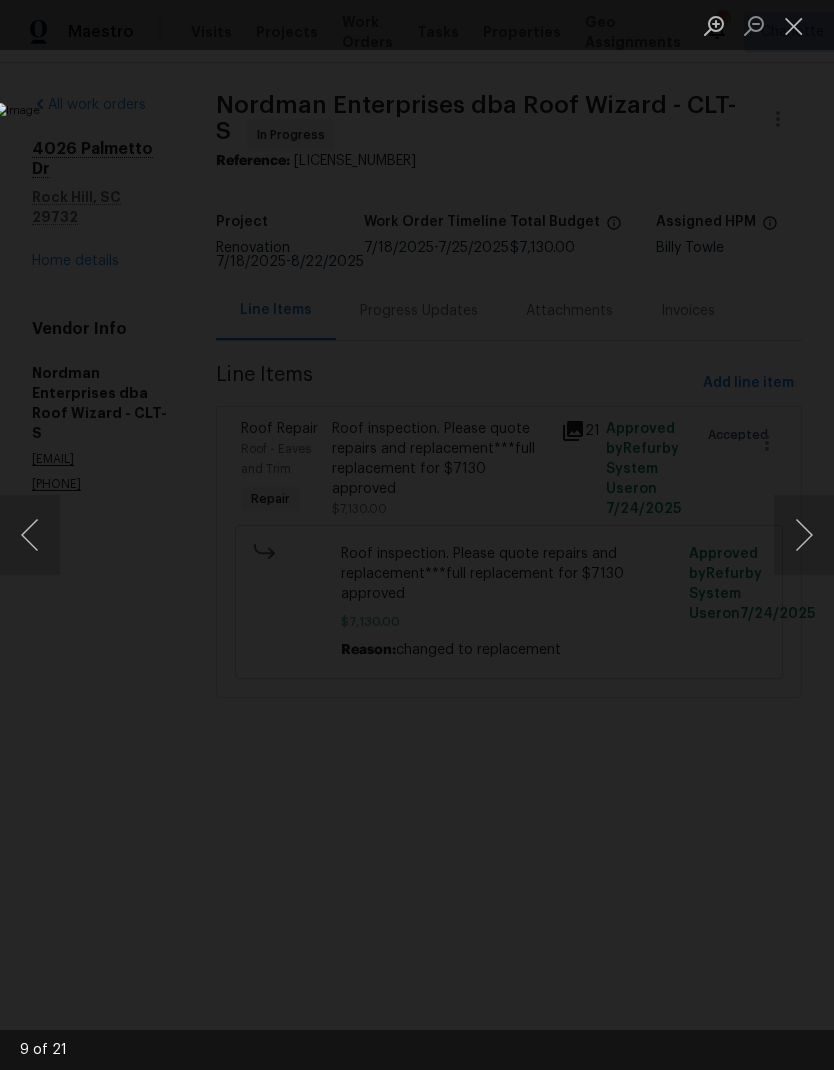 click at bounding box center (804, 535) 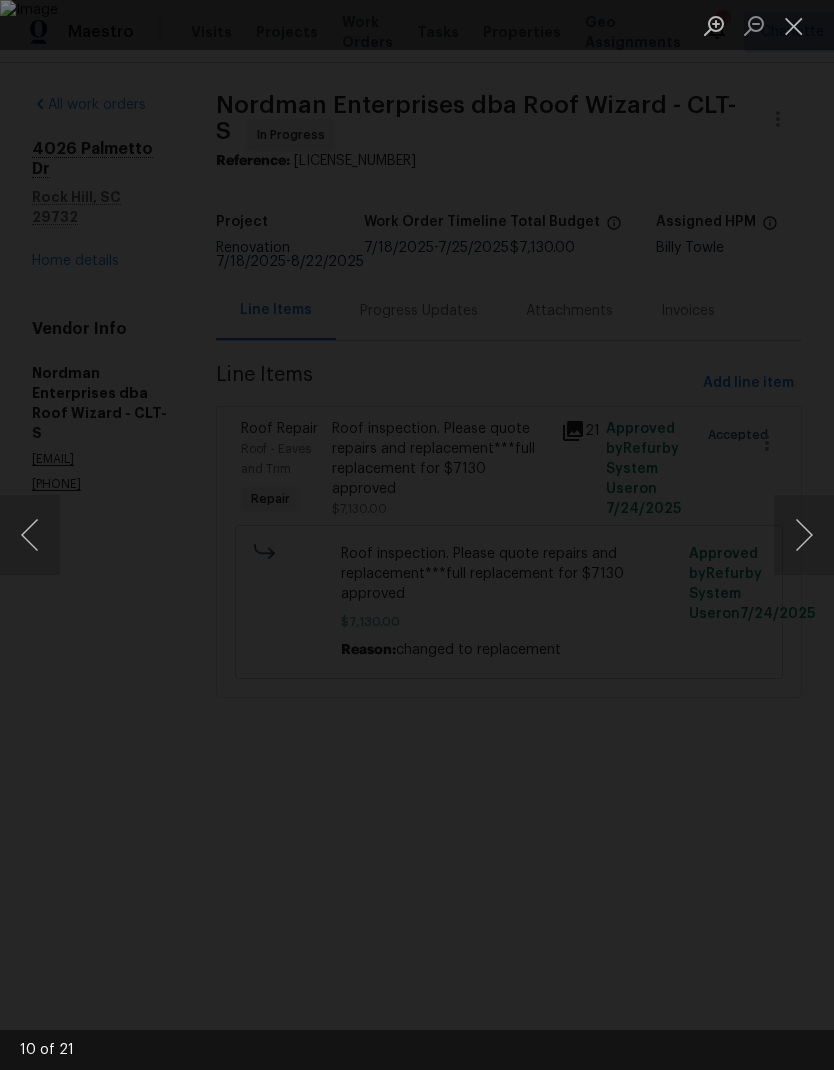click at bounding box center [804, 535] 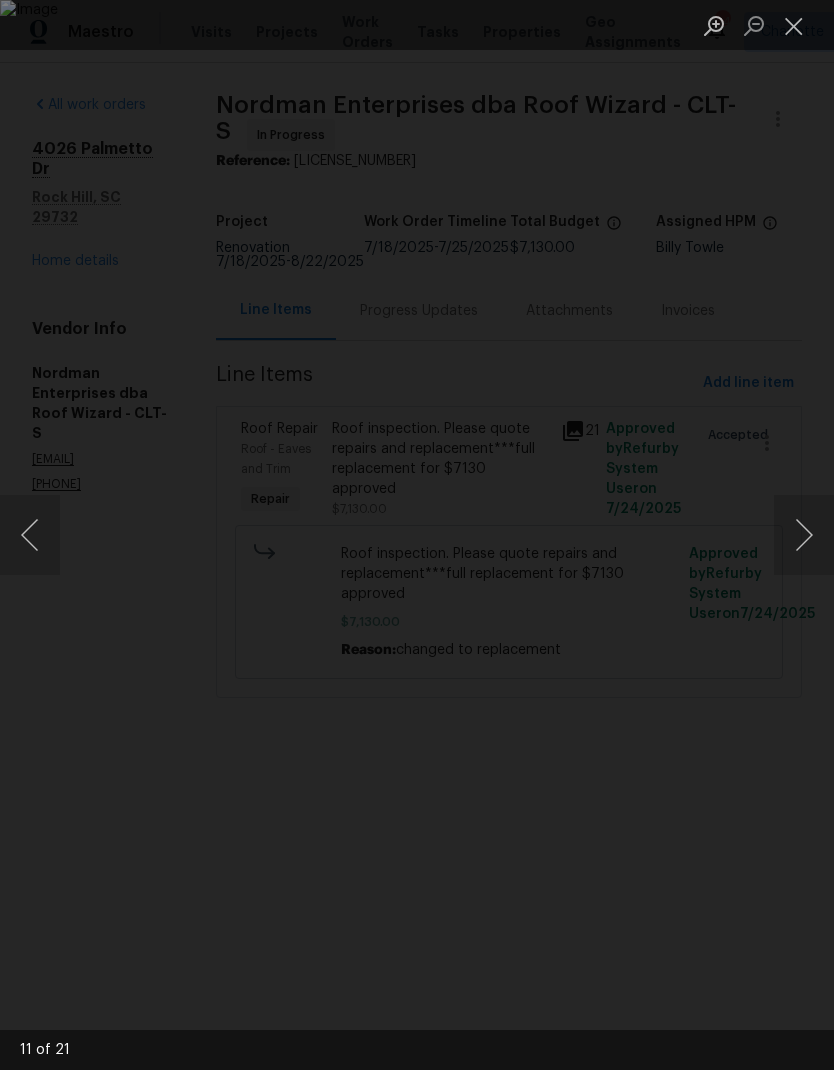click at bounding box center (804, 535) 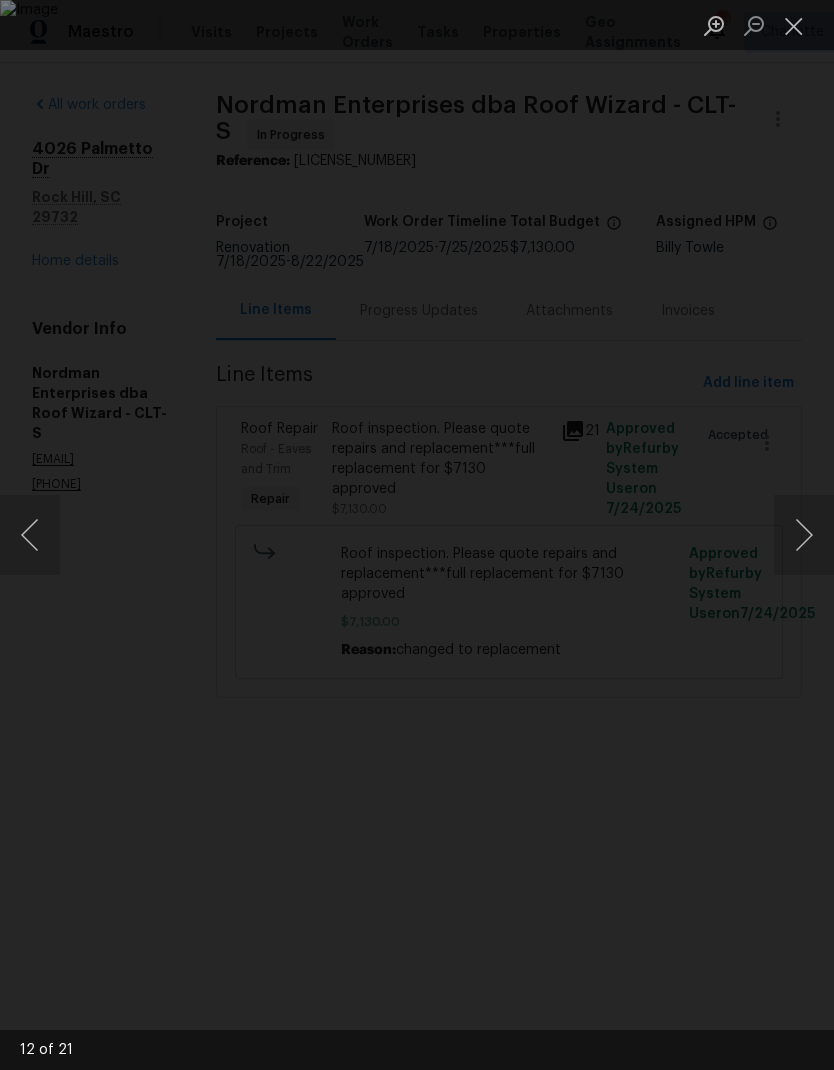 click at bounding box center [804, 535] 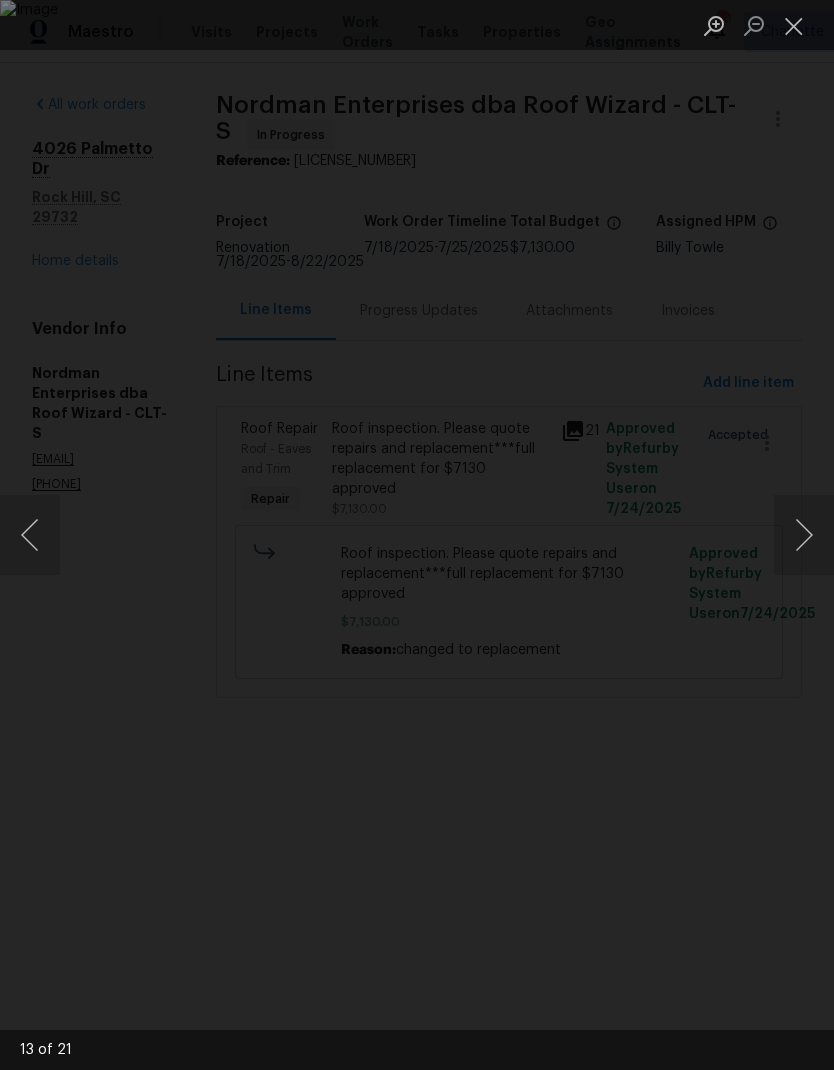 click at bounding box center (804, 535) 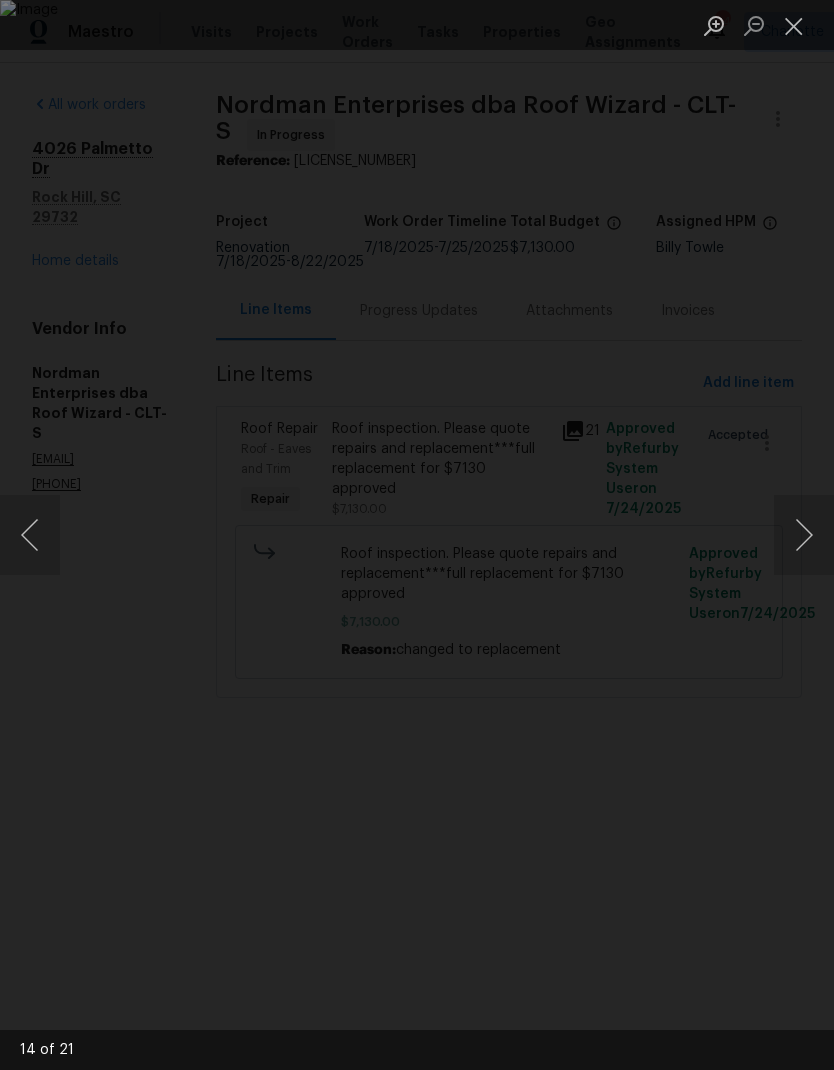 click at bounding box center [804, 535] 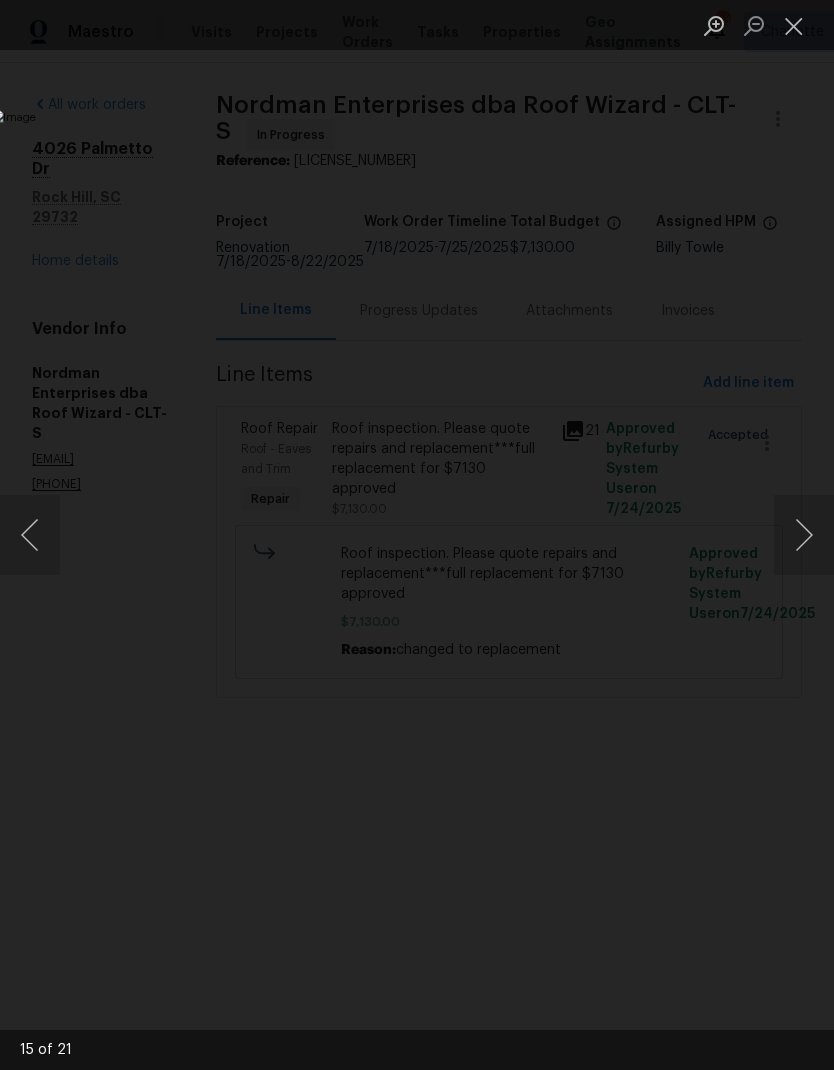 click at bounding box center [804, 535] 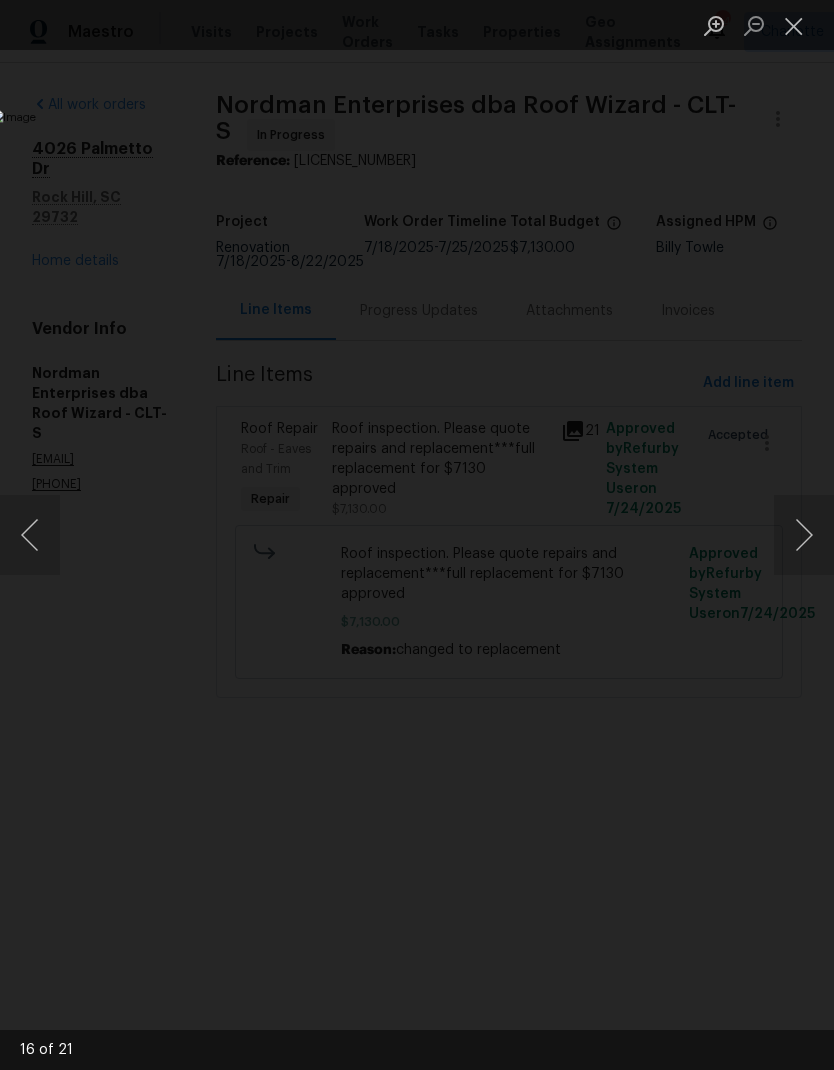 click at bounding box center (804, 535) 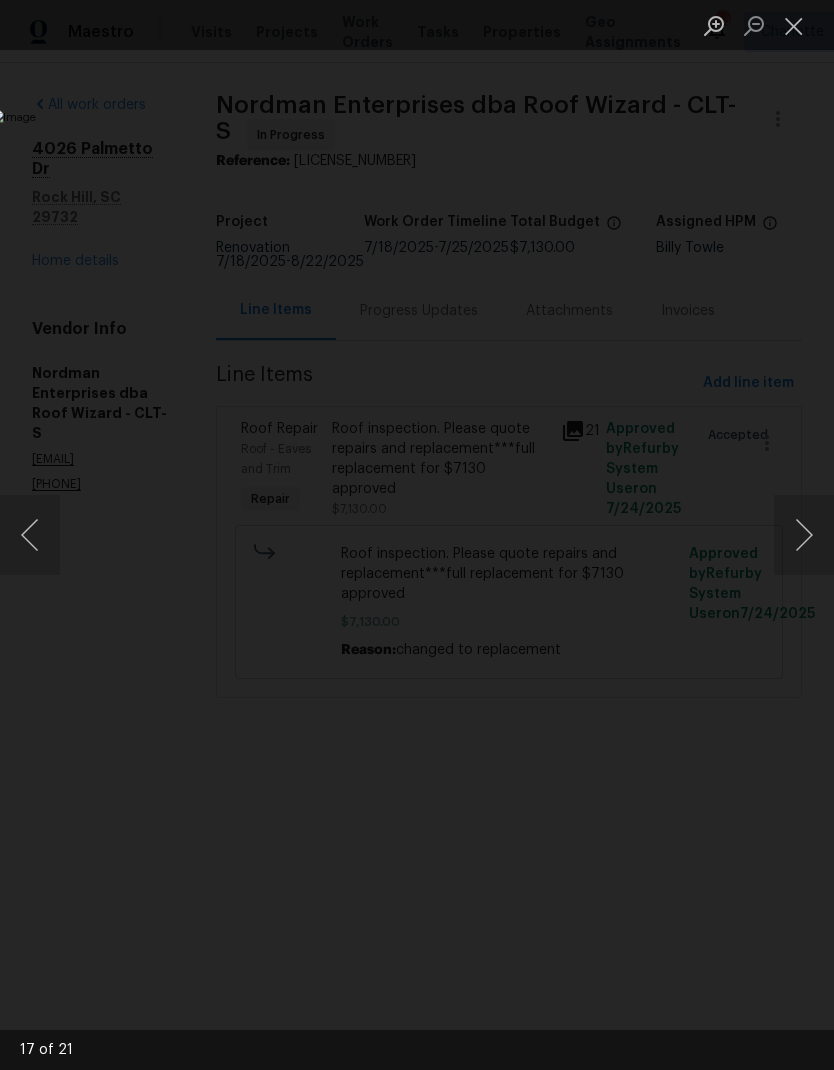 click at bounding box center (804, 535) 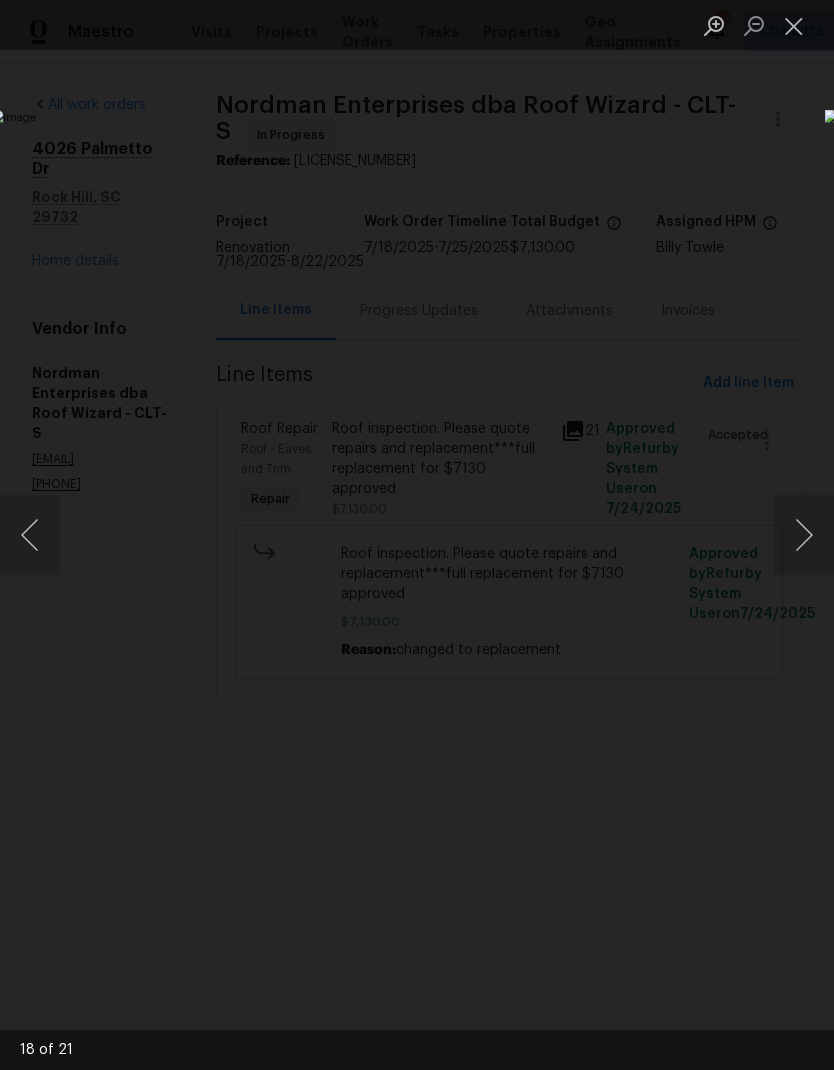 click at bounding box center (804, 535) 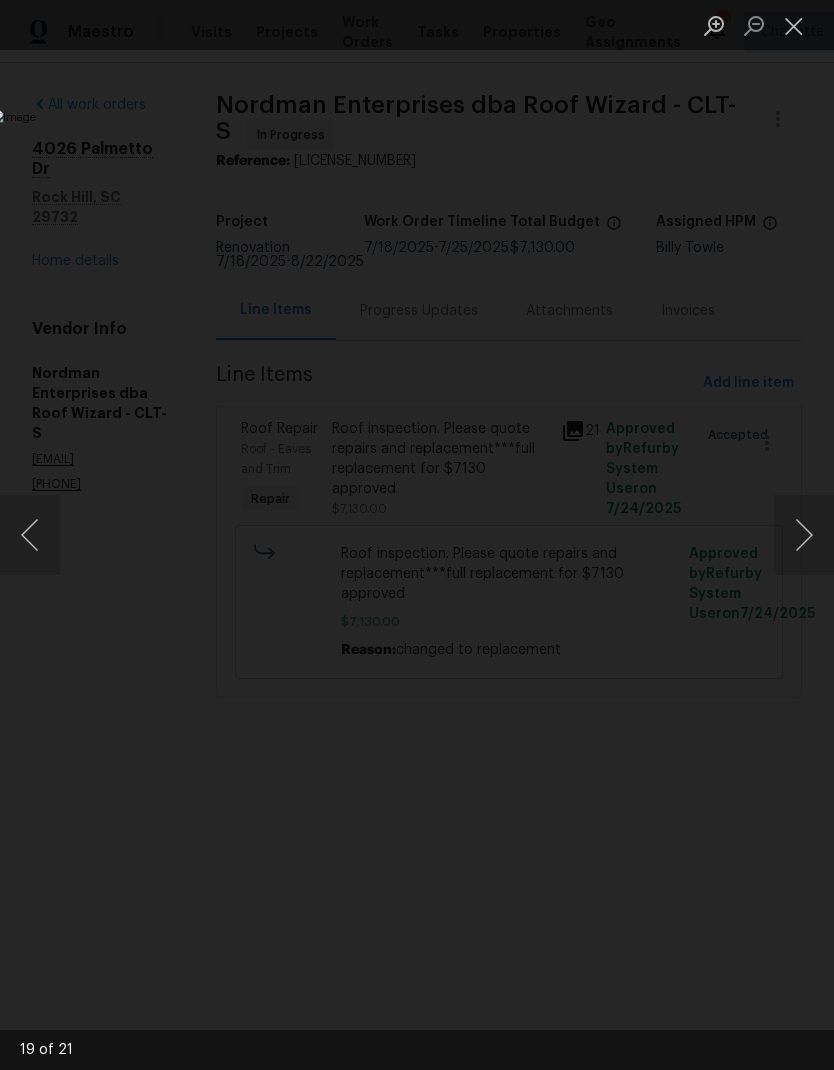 click at bounding box center (804, 535) 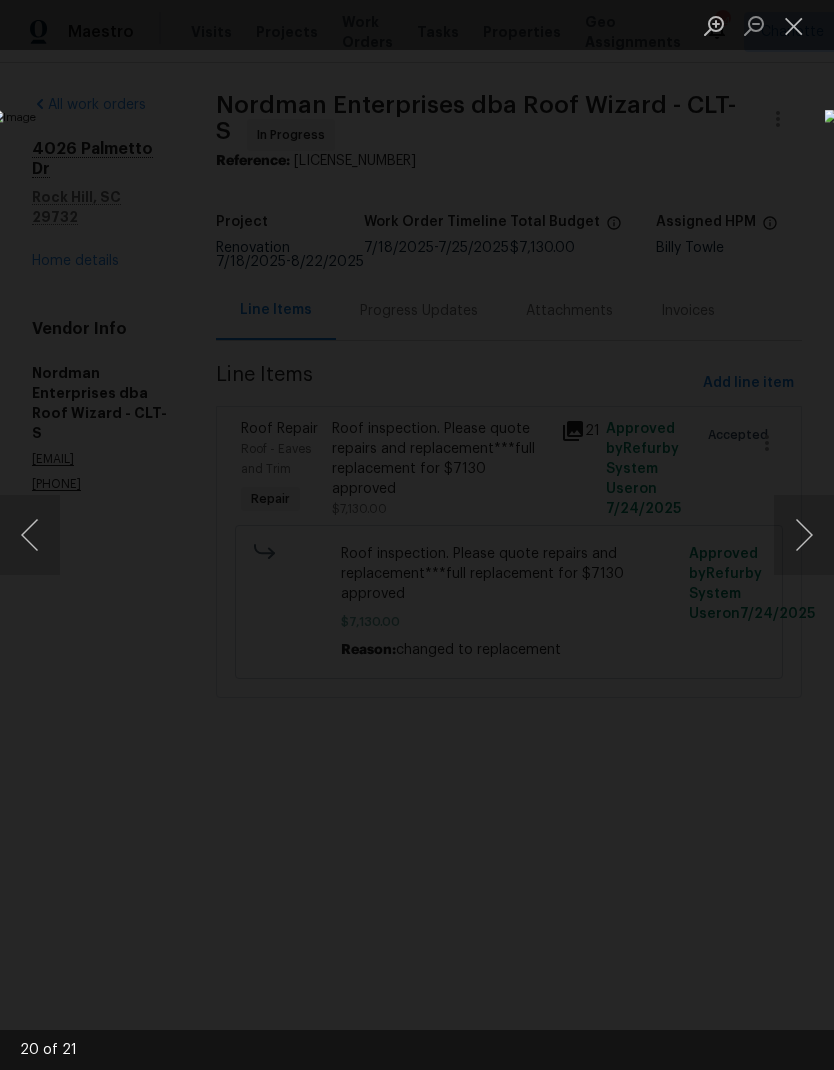 click at bounding box center [804, 535] 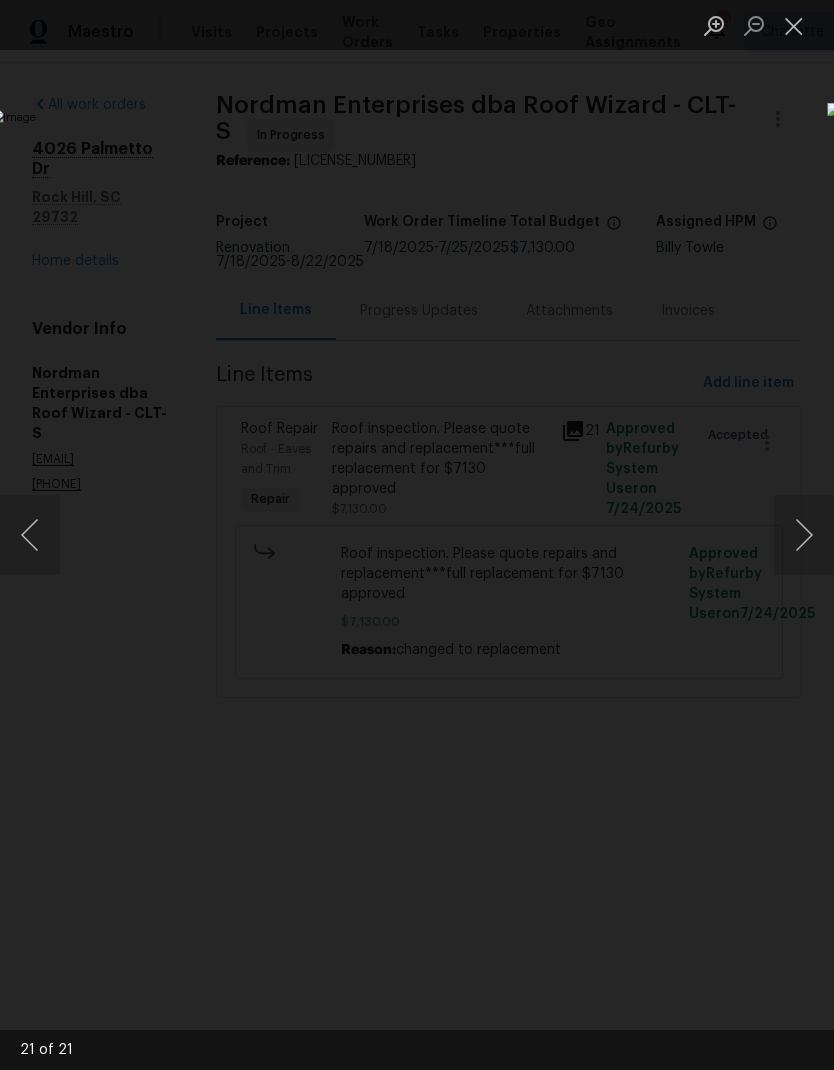 click at bounding box center (794, 25) 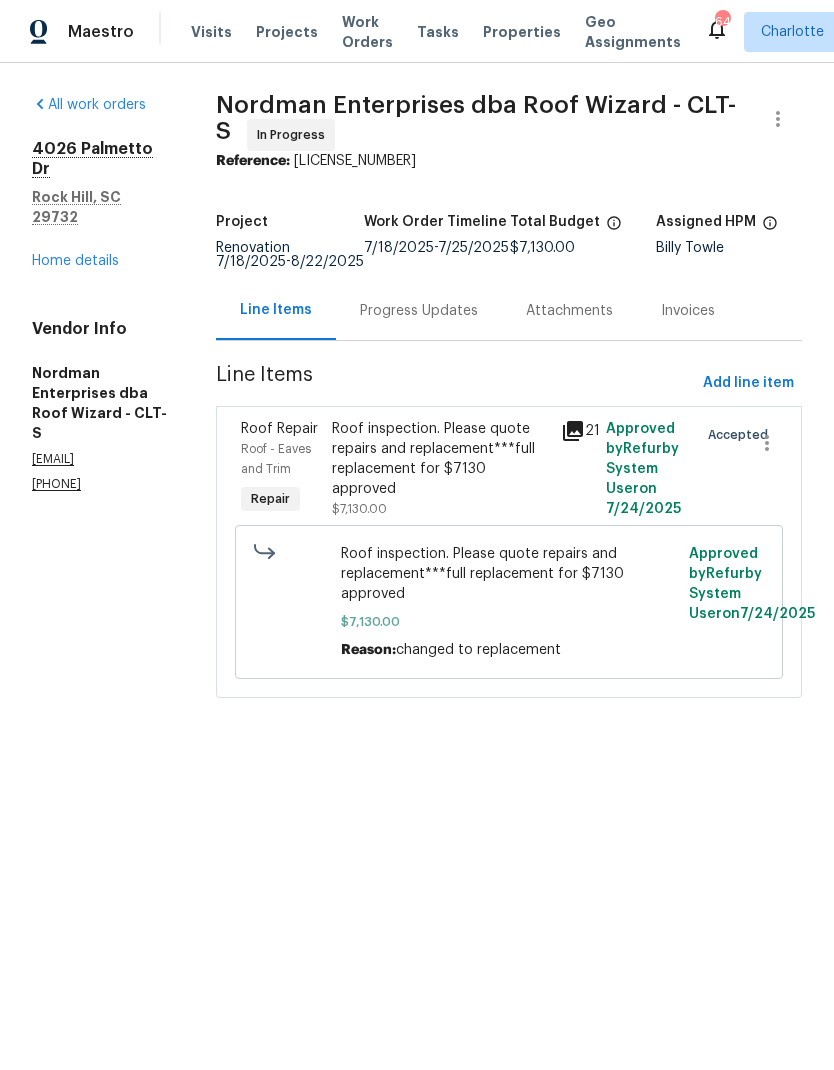 click on "Home details" at bounding box center [75, 261] 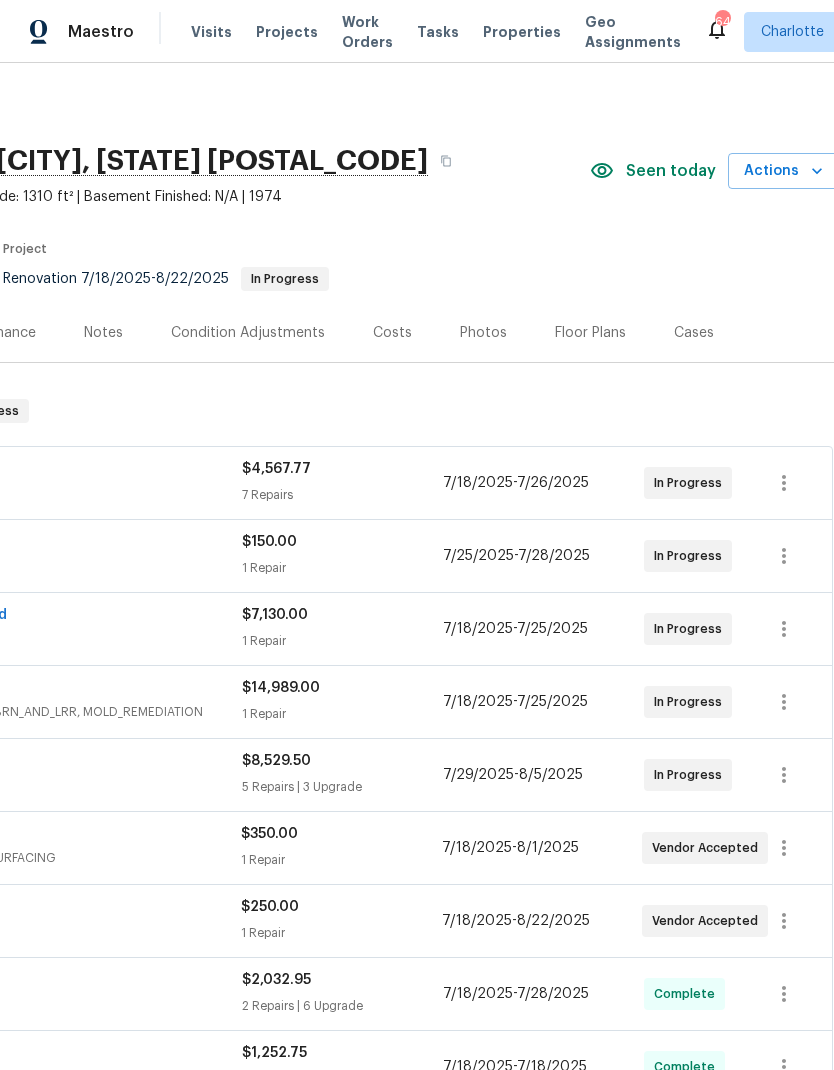 scroll, scrollTop: 0, scrollLeft: 291, axis: horizontal 